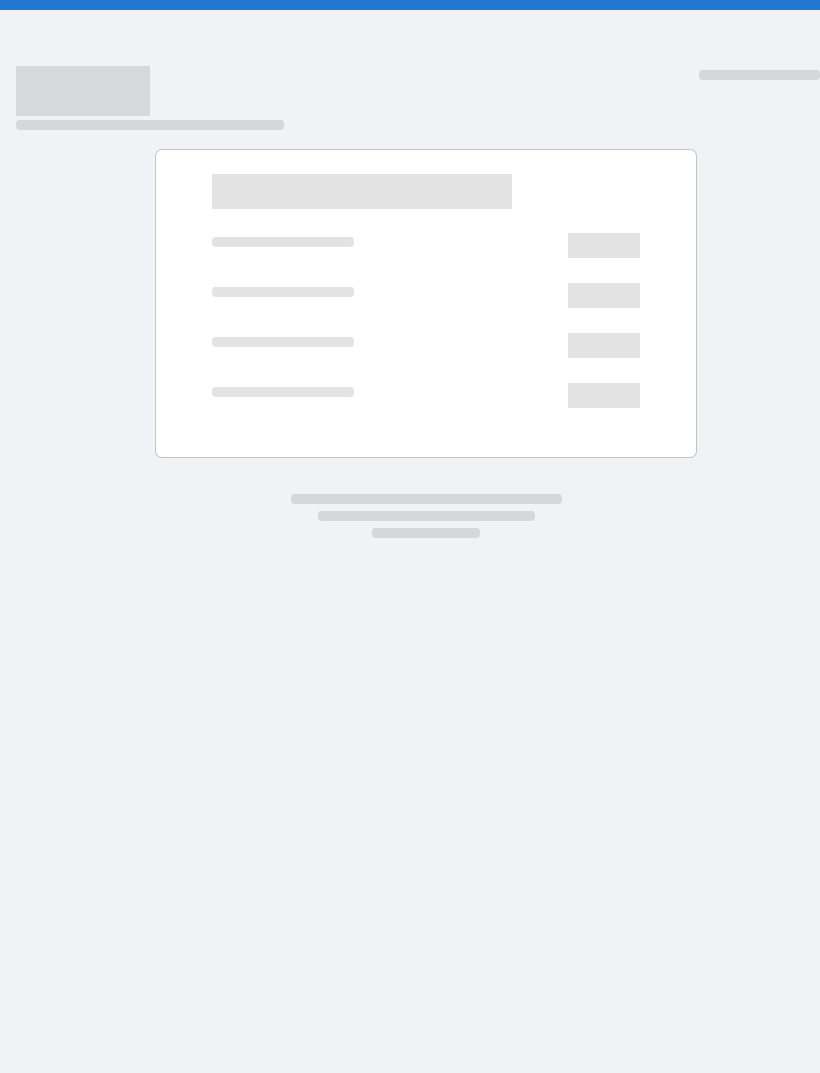 scroll, scrollTop: 0, scrollLeft: 0, axis: both 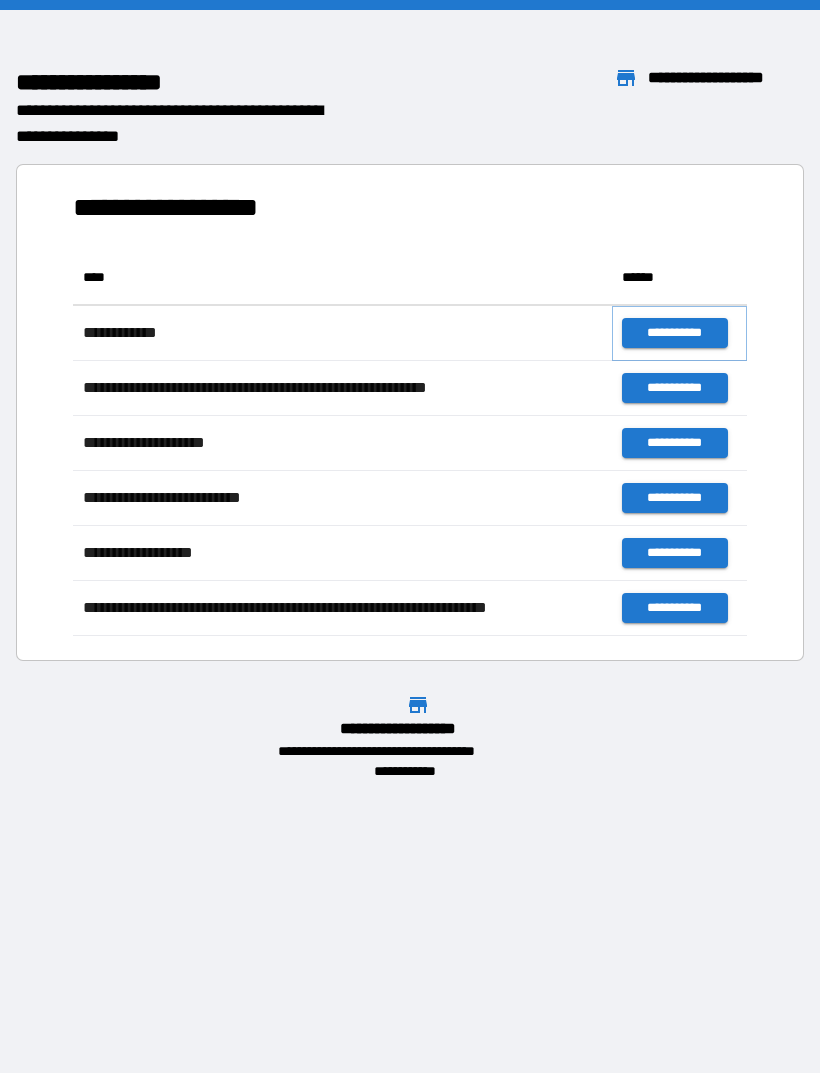 click on "**********" at bounding box center [674, 333] 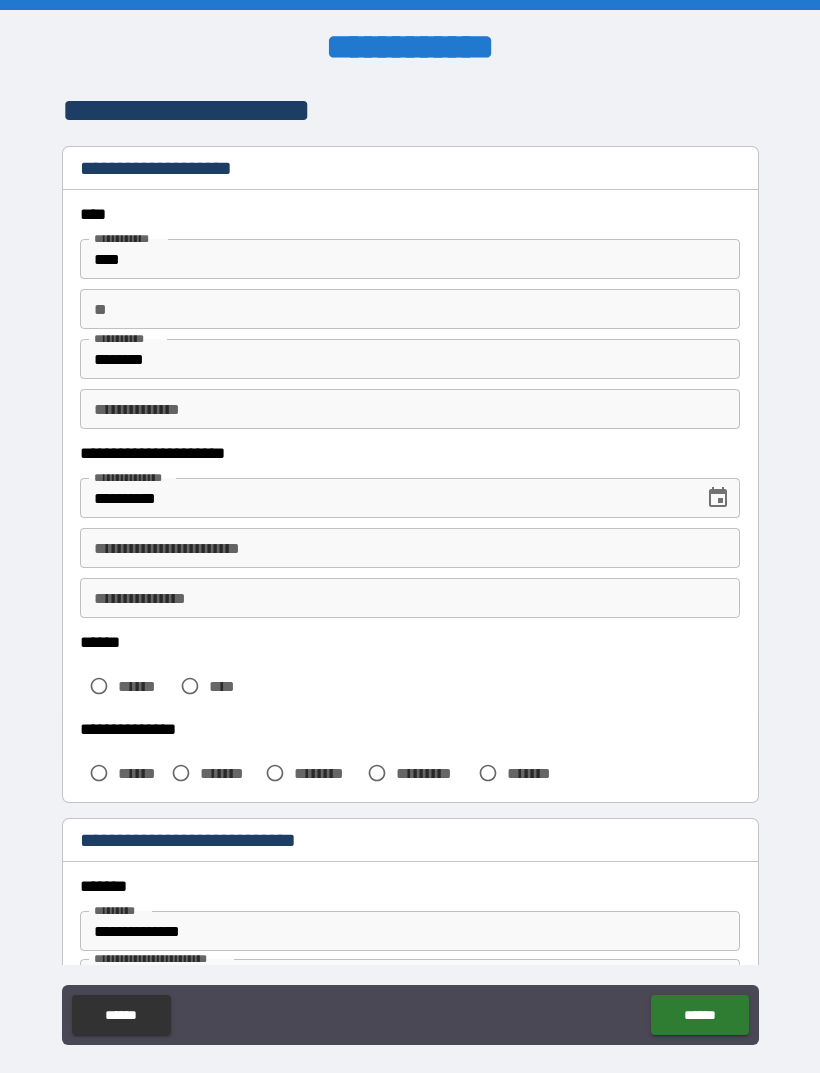 click on "****" at bounding box center [410, 259] 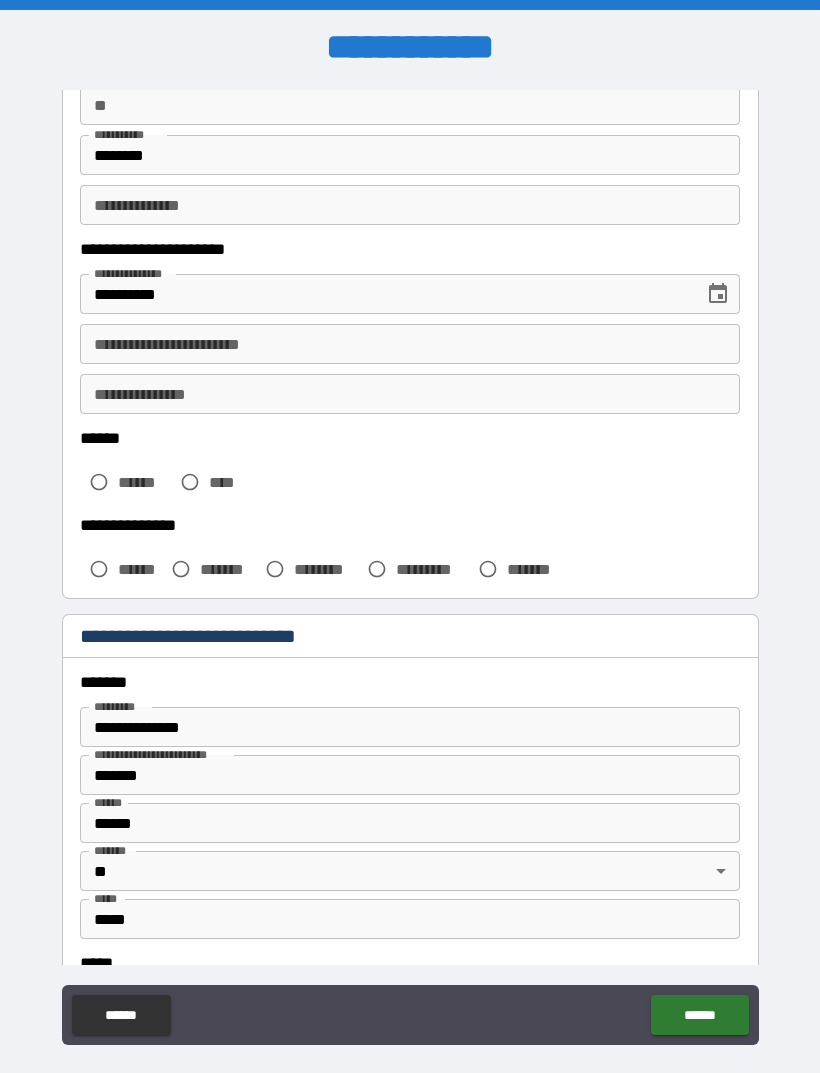 scroll, scrollTop: 224, scrollLeft: 0, axis: vertical 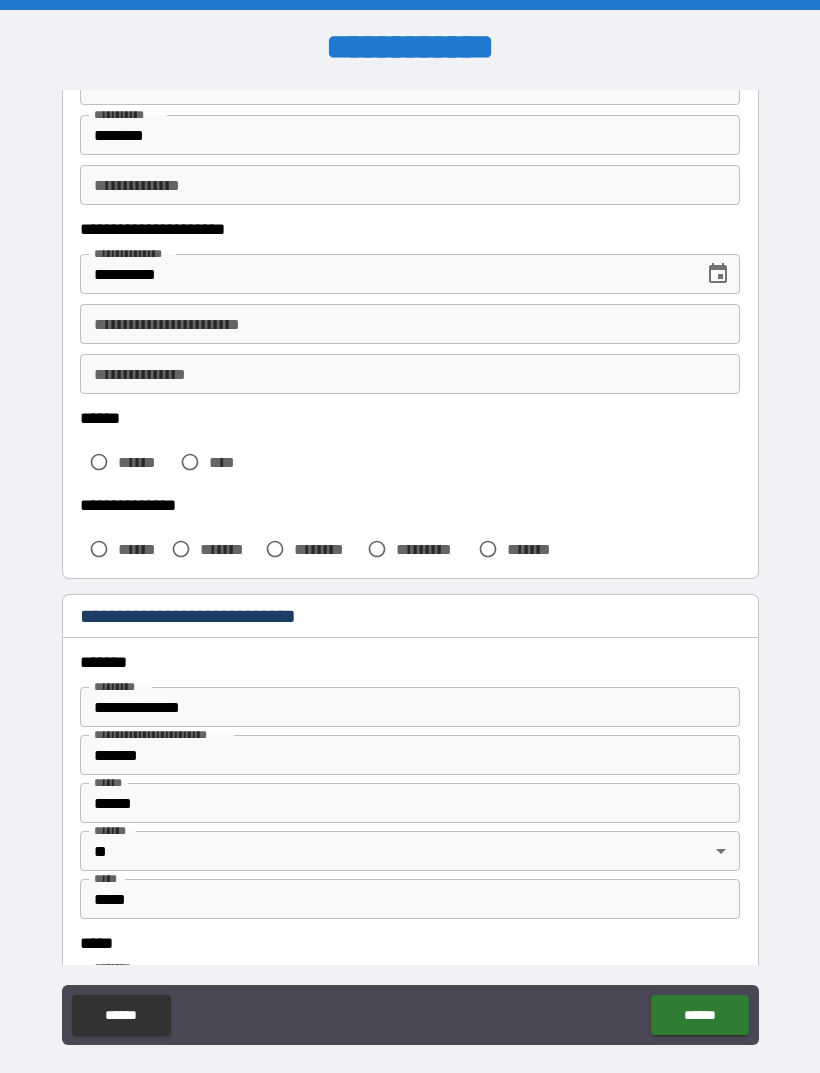 type on "****" 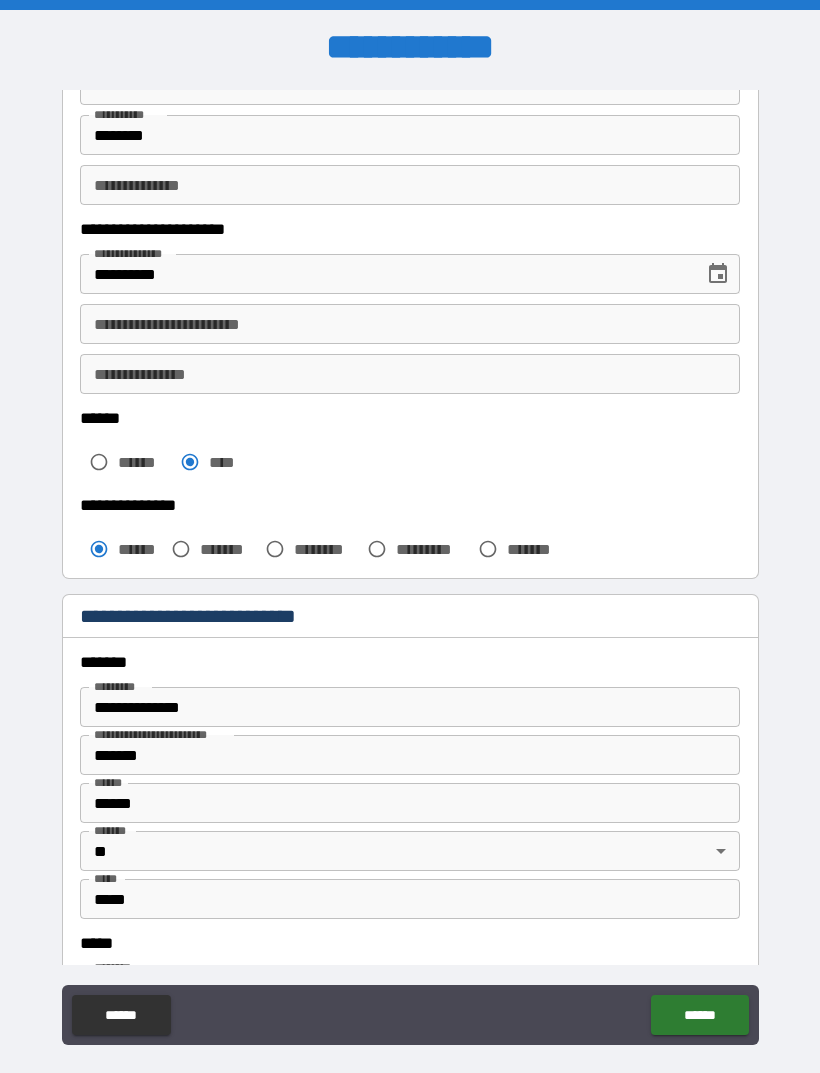 click on "**********" at bounding box center (410, 324) 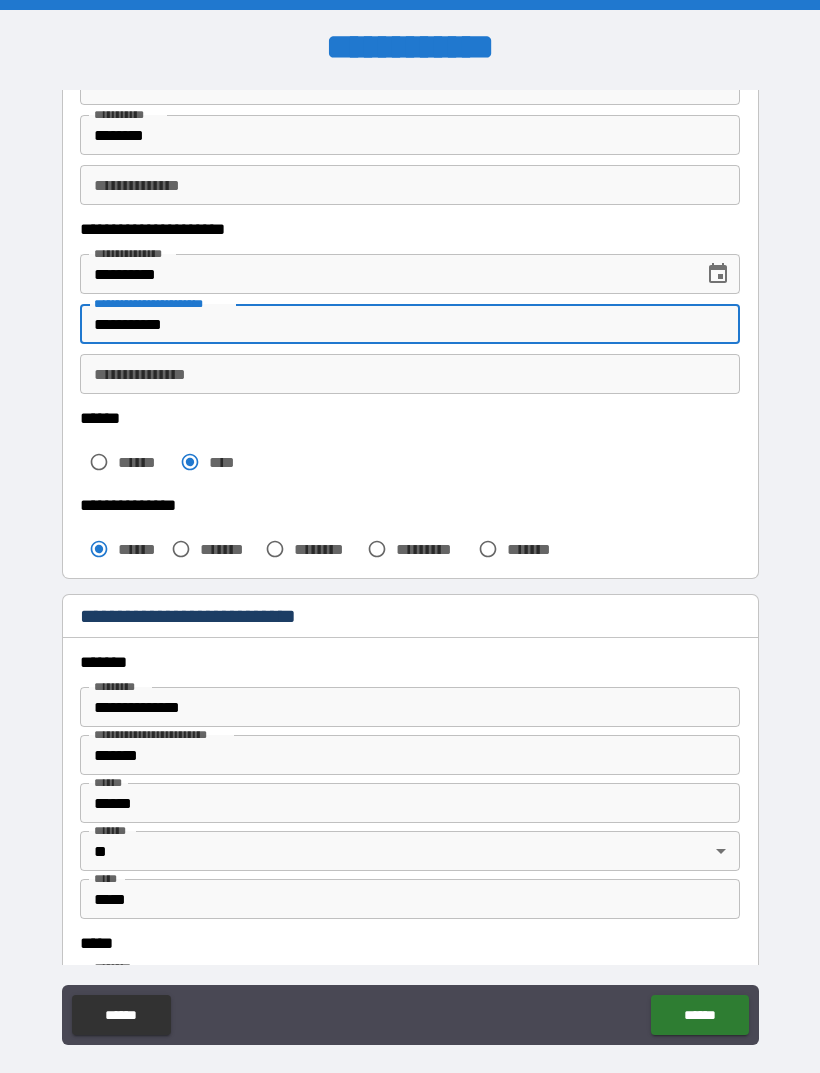 type on "**********" 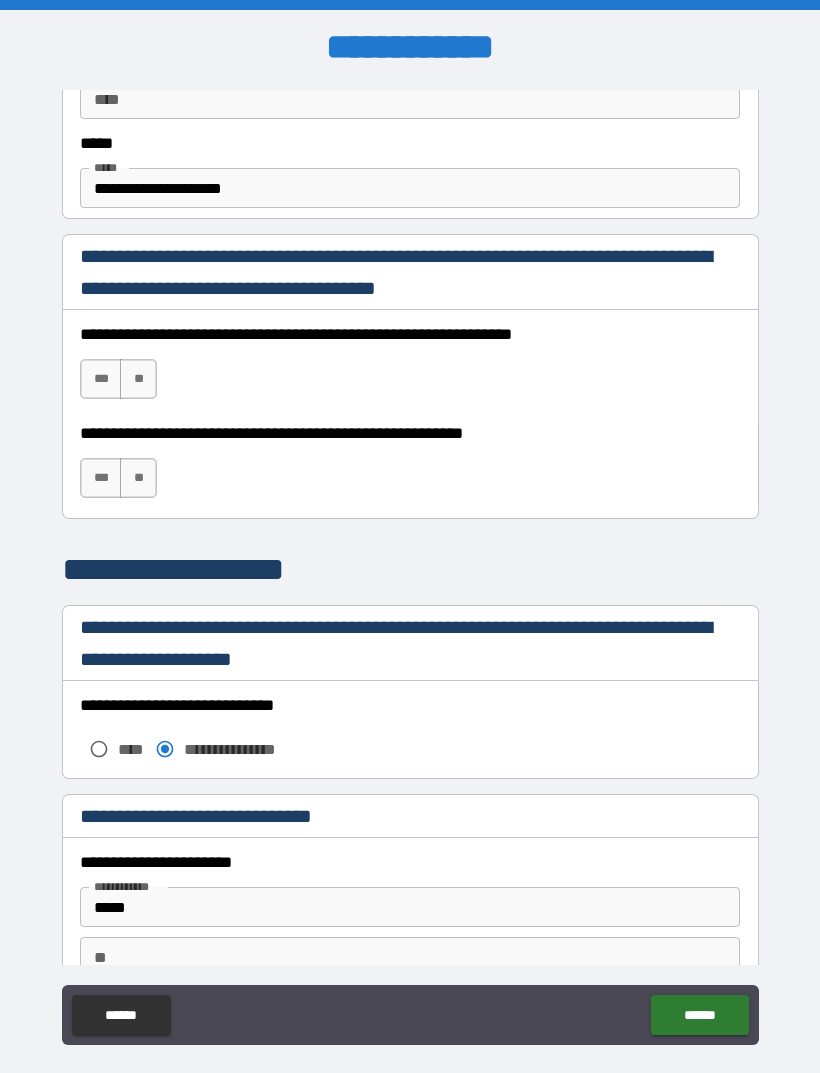 scroll, scrollTop: 1241, scrollLeft: 0, axis: vertical 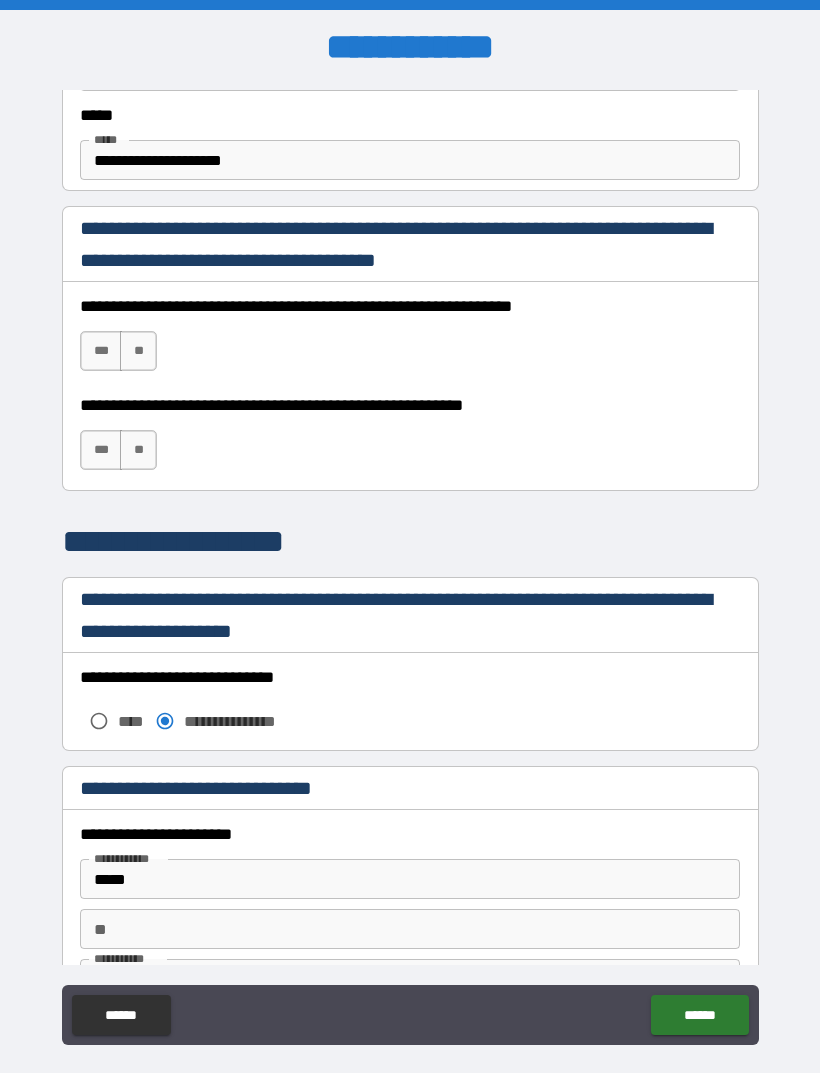 type on "*********" 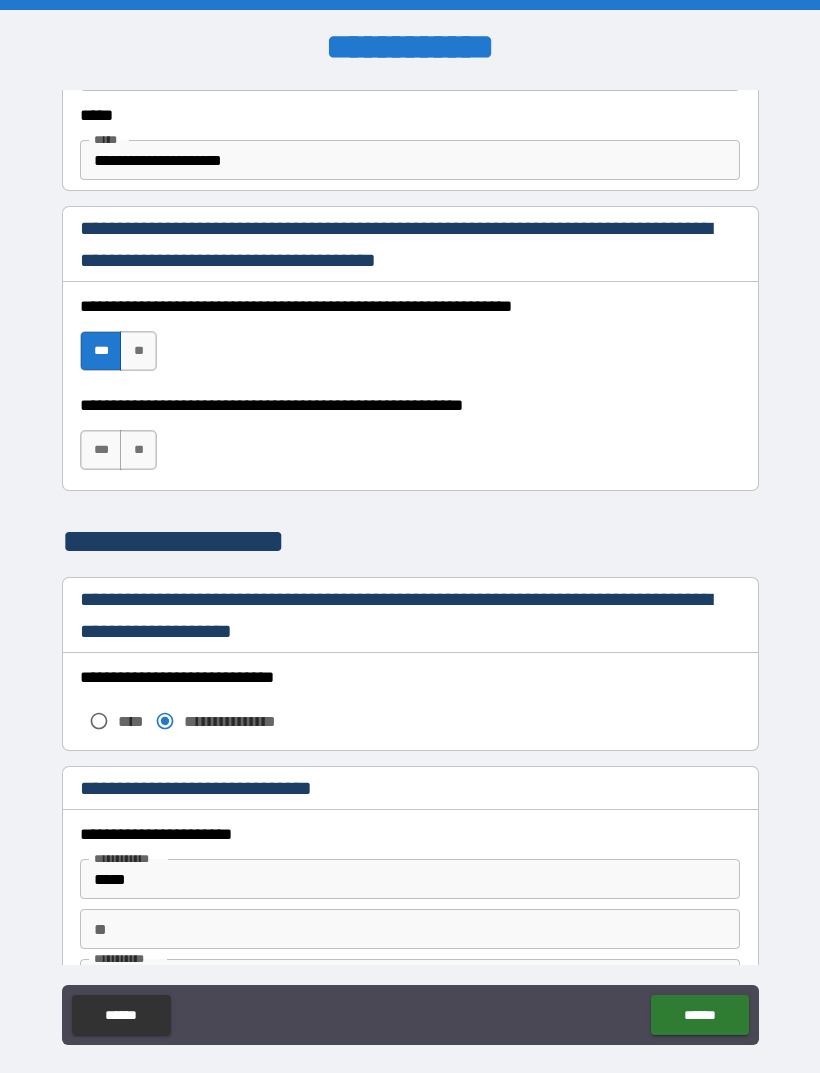 click on "***" at bounding box center (101, 450) 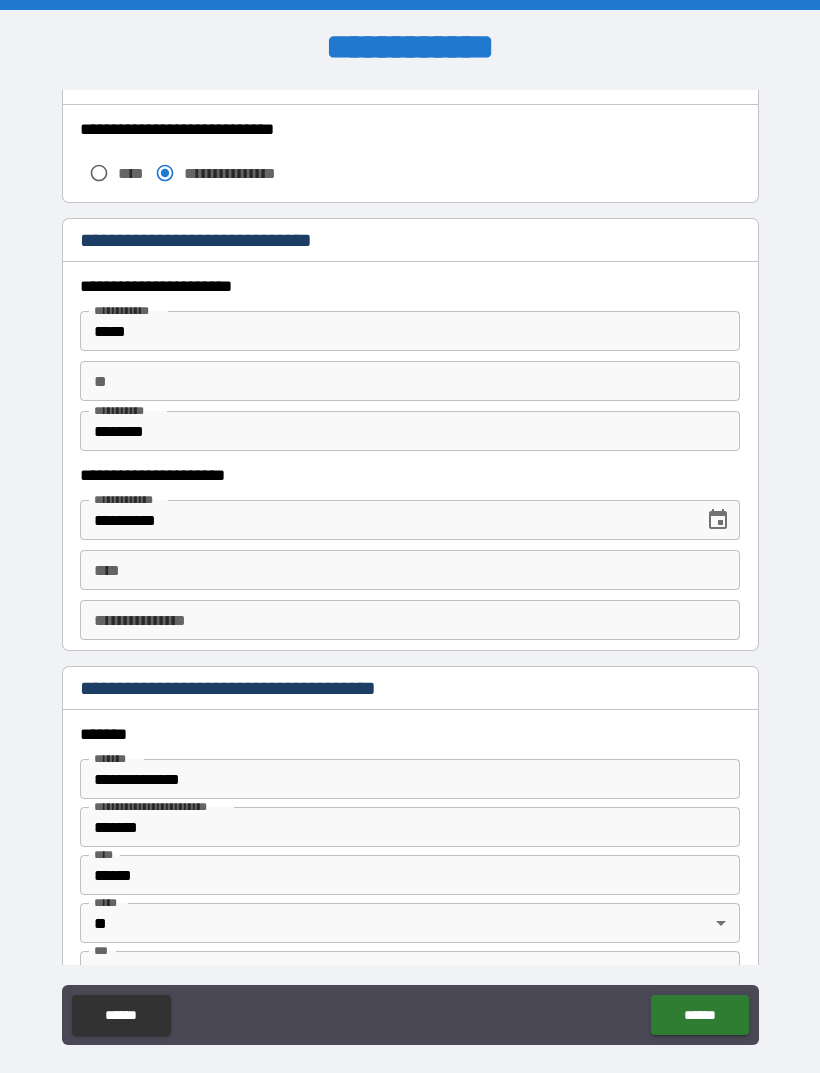 scroll, scrollTop: 1831, scrollLeft: 0, axis: vertical 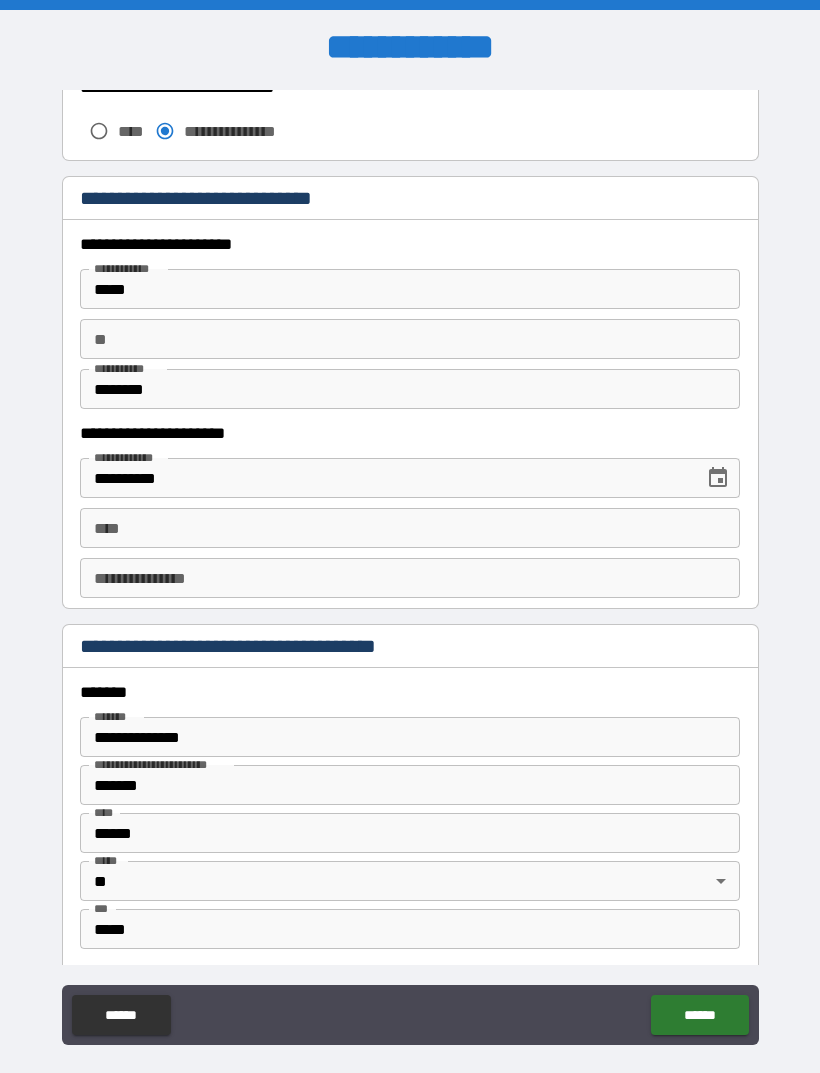 click on "****" at bounding box center (410, 528) 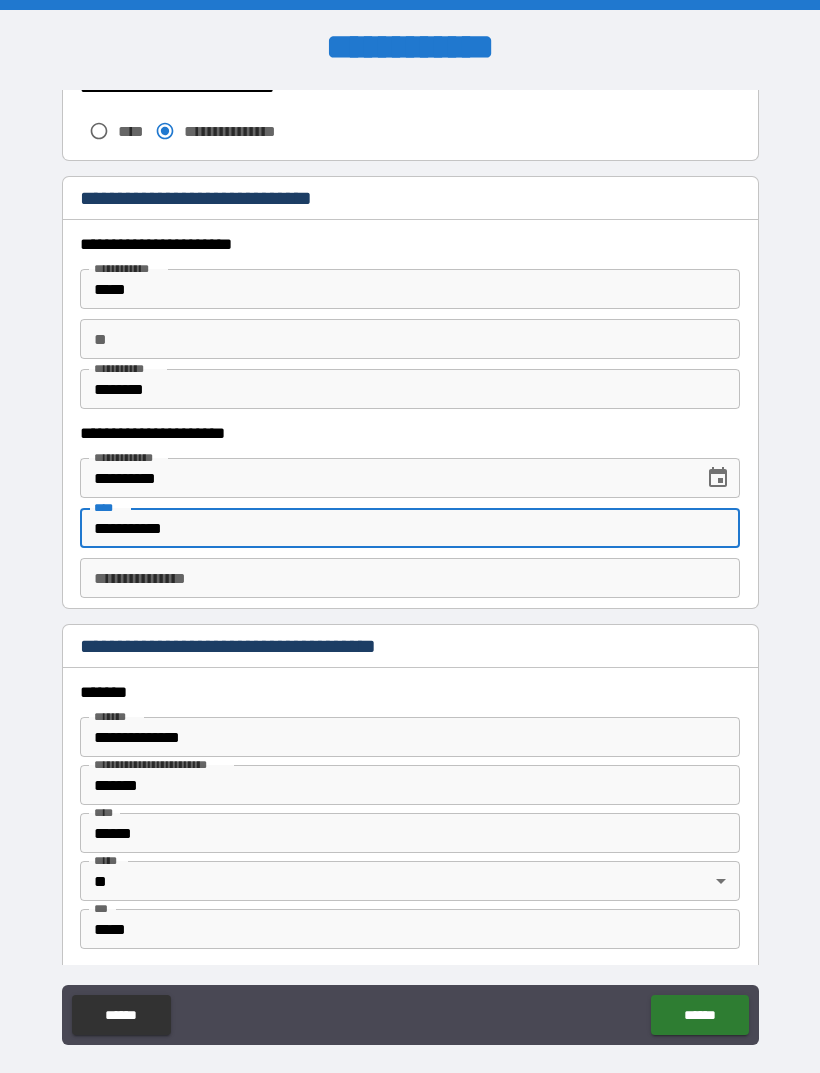 type on "**********" 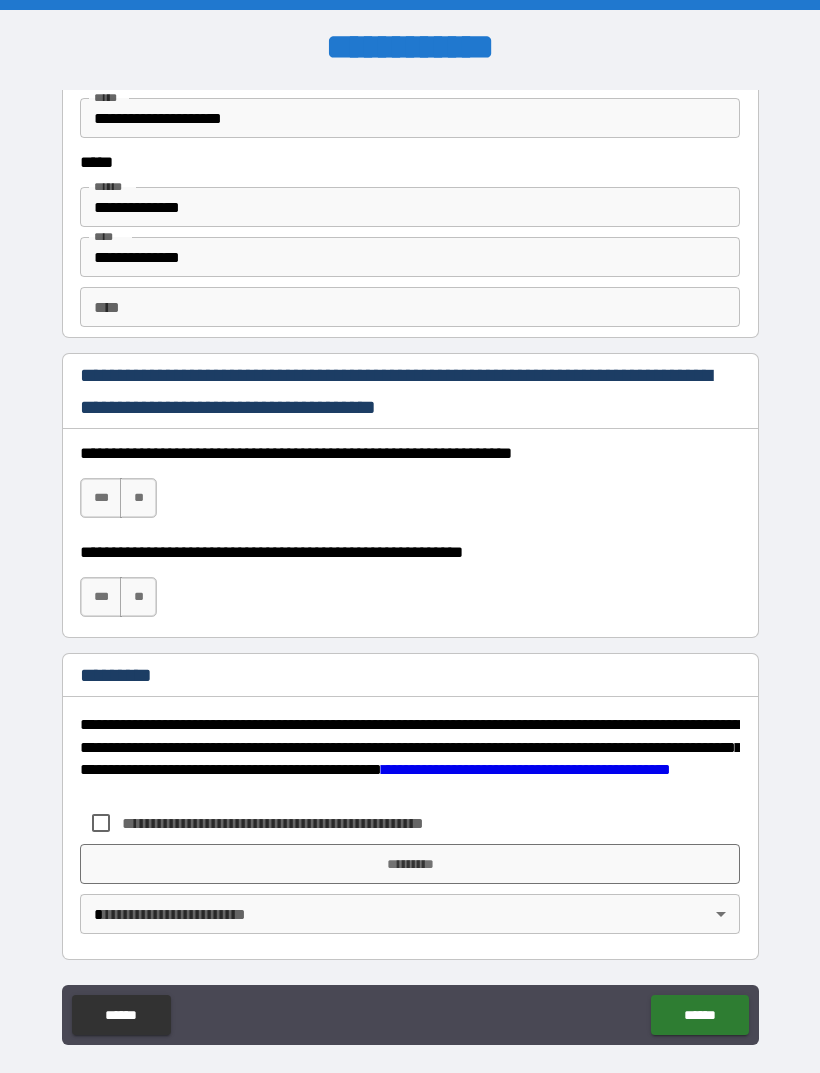 scroll, scrollTop: 2731, scrollLeft: 0, axis: vertical 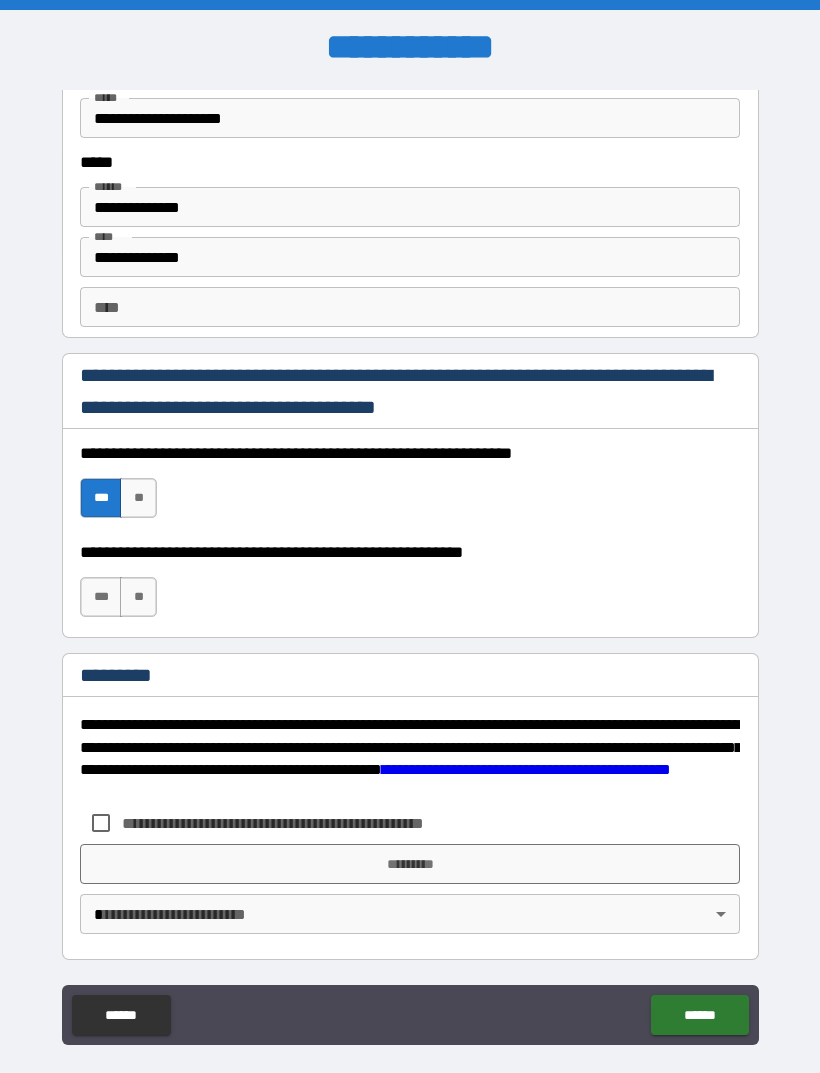 click on "***" at bounding box center (101, 597) 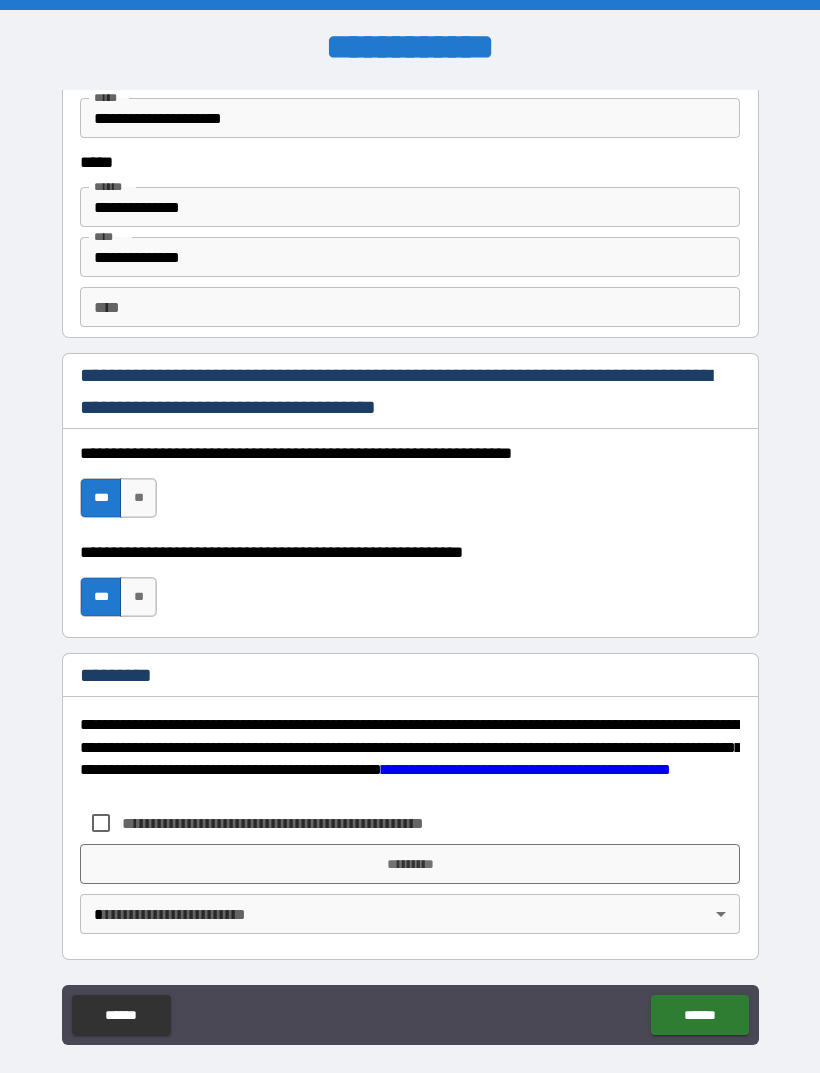 scroll, scrollTop: 2731, scrollLeft: 0, axis: vertical 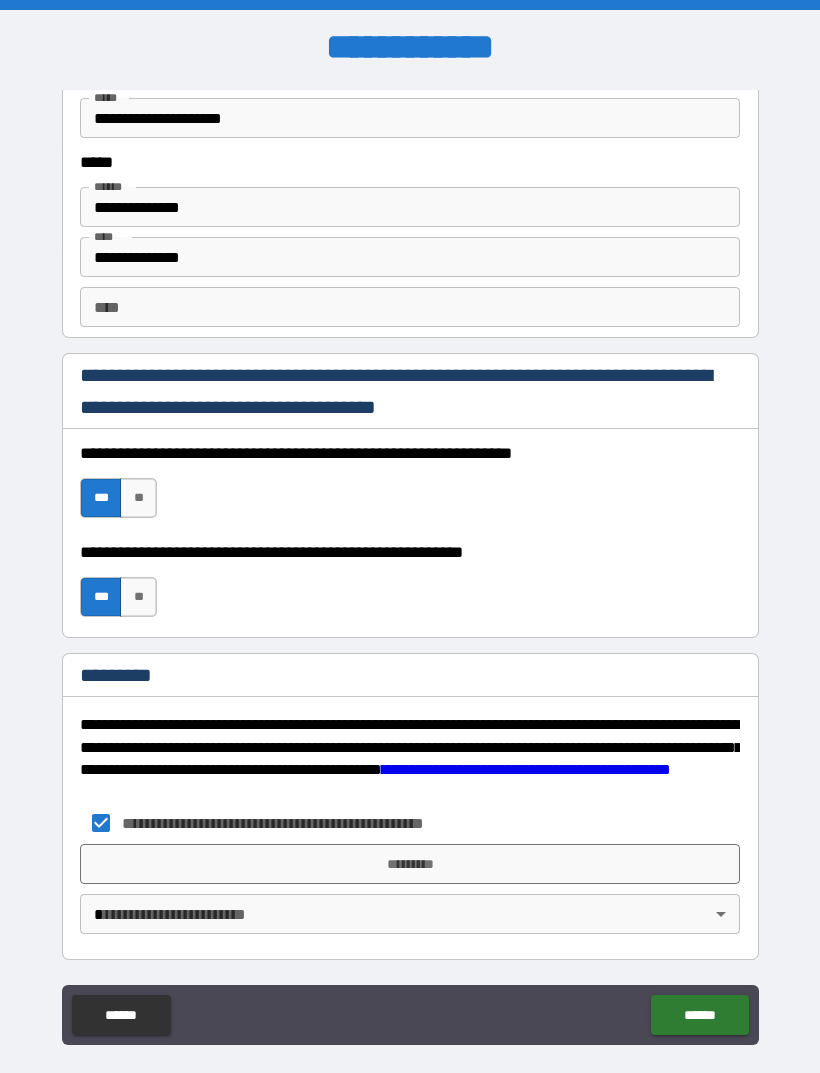 click on "*********" at bounding box center (410, 864) 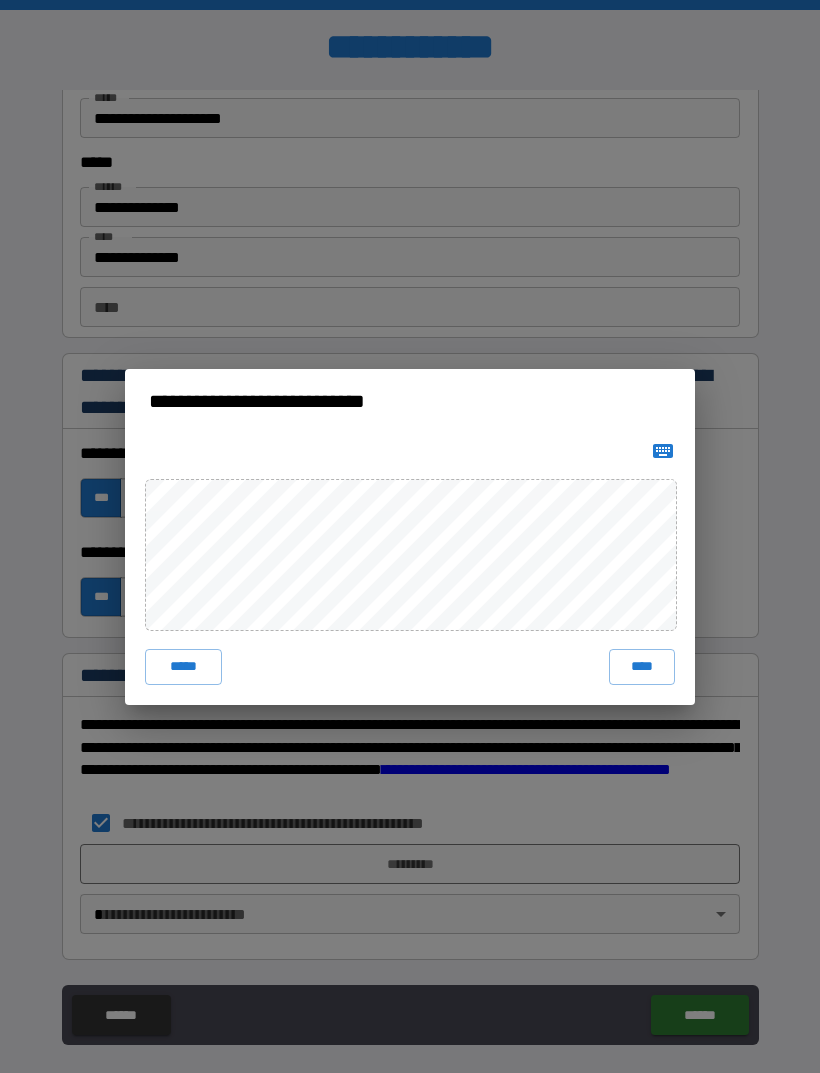 click on "****" at bounding box center (642, 667) 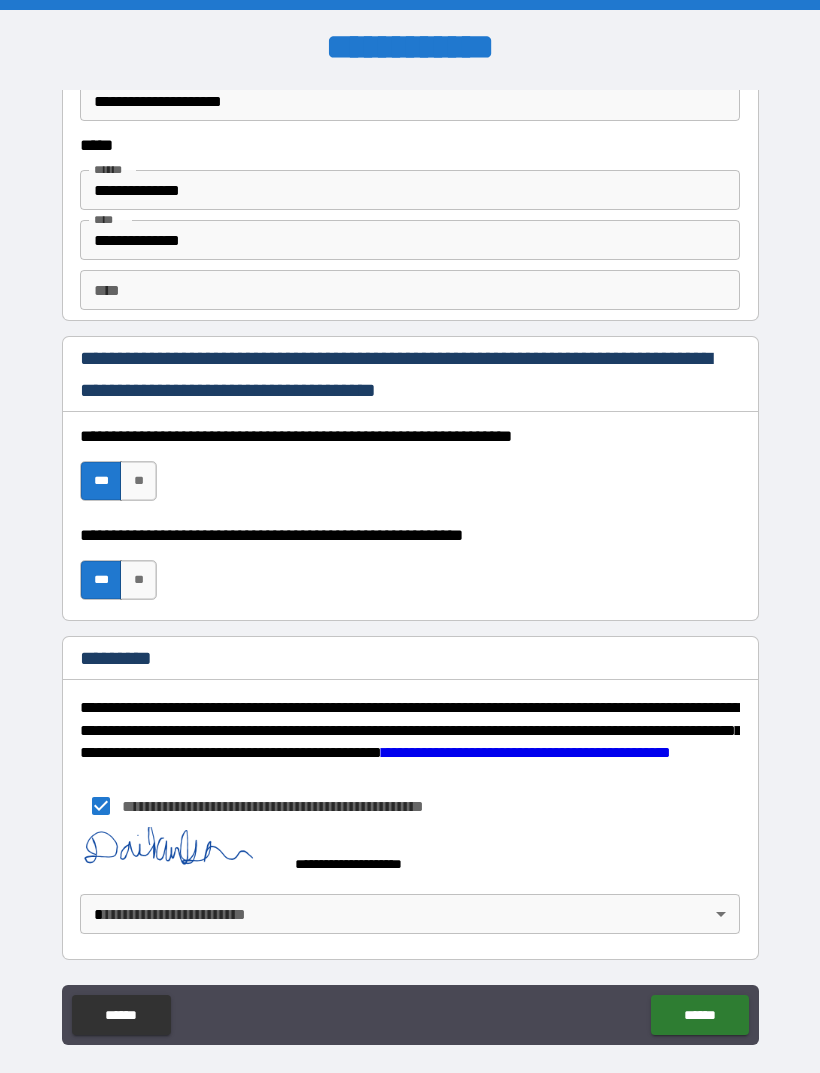 scroll, scrollTop: 2748, scrollLeft: 0, axis: vertical 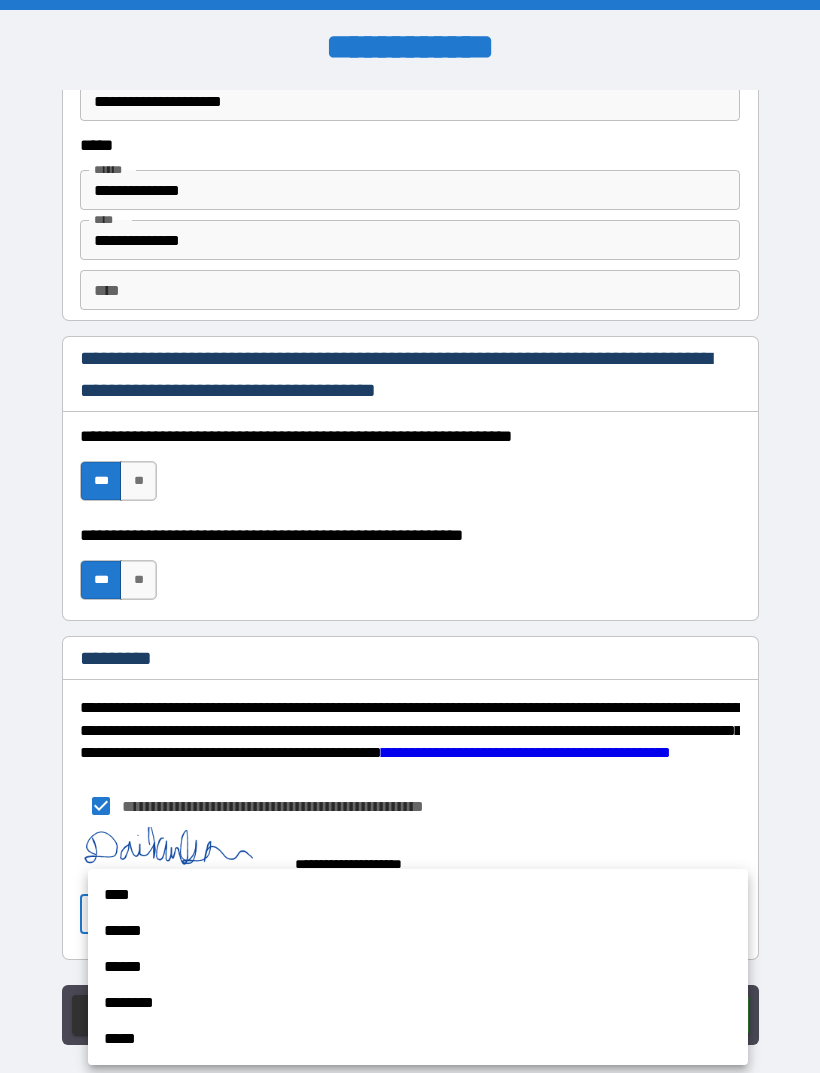 click on "******" at bounding box center (418, 931) 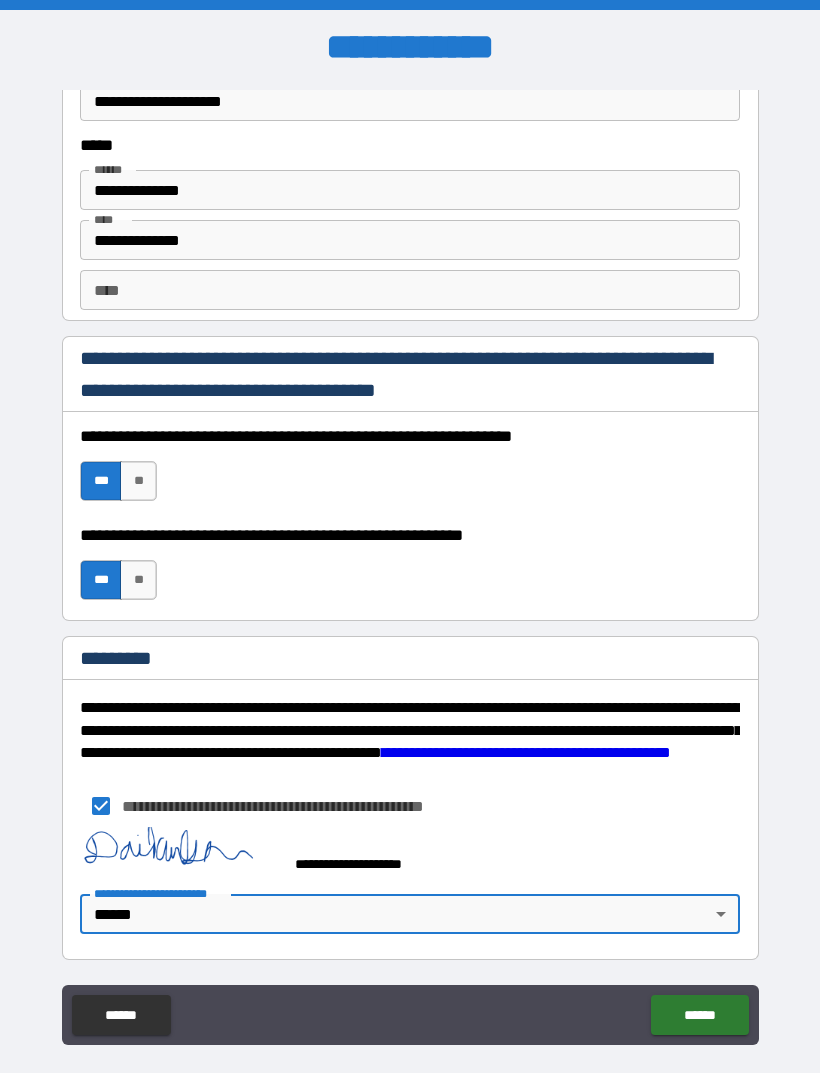 type on "*" 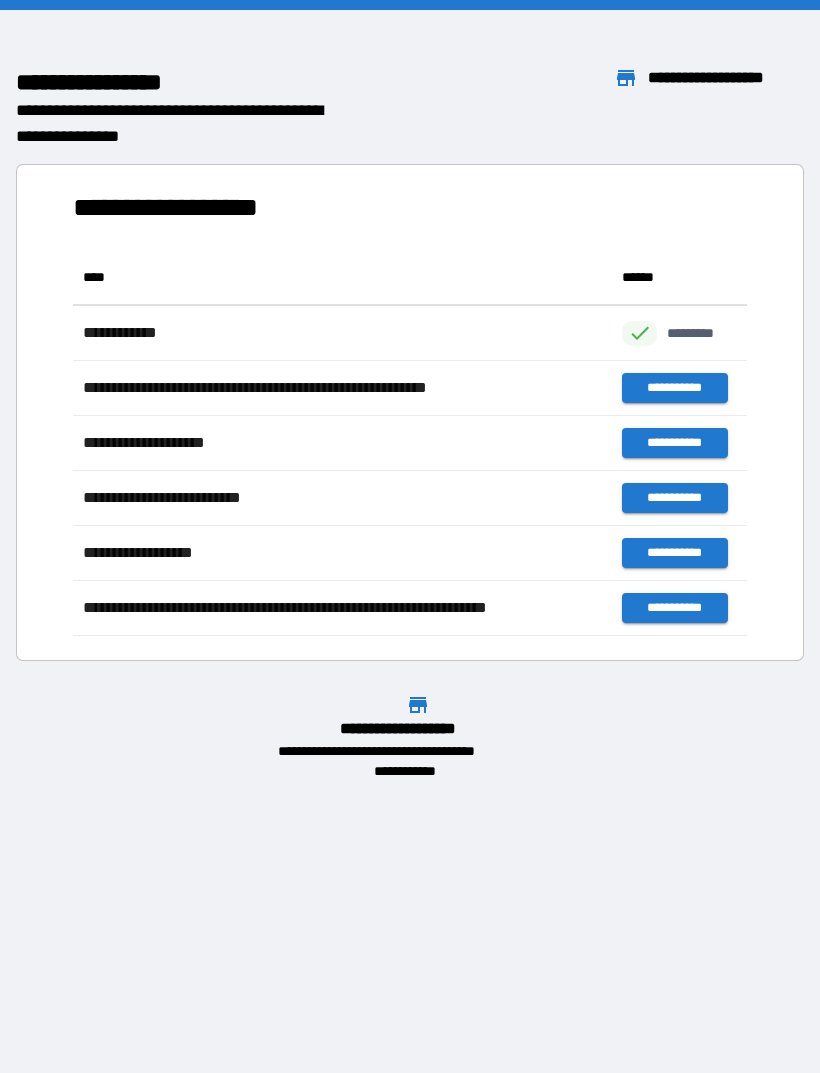 scroll, scrollTop: 1, scrollLeft: 1, axis: both 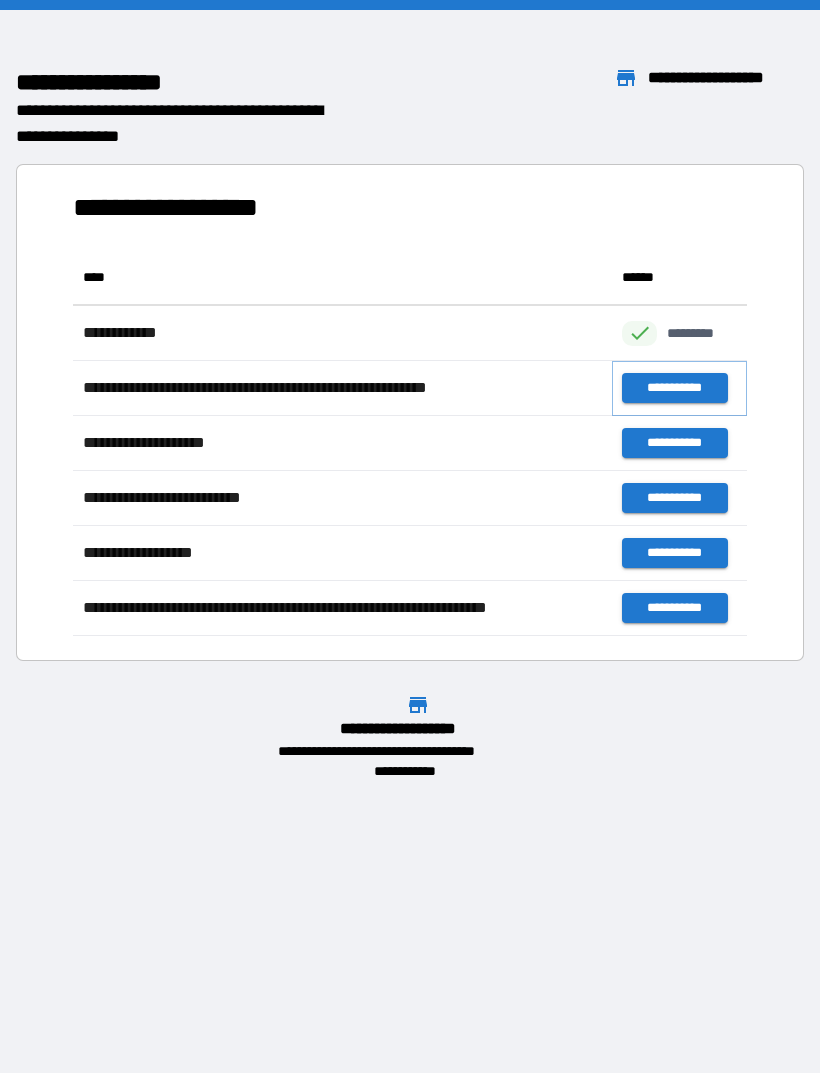 click on "**********" at bounding box center (674, 388) 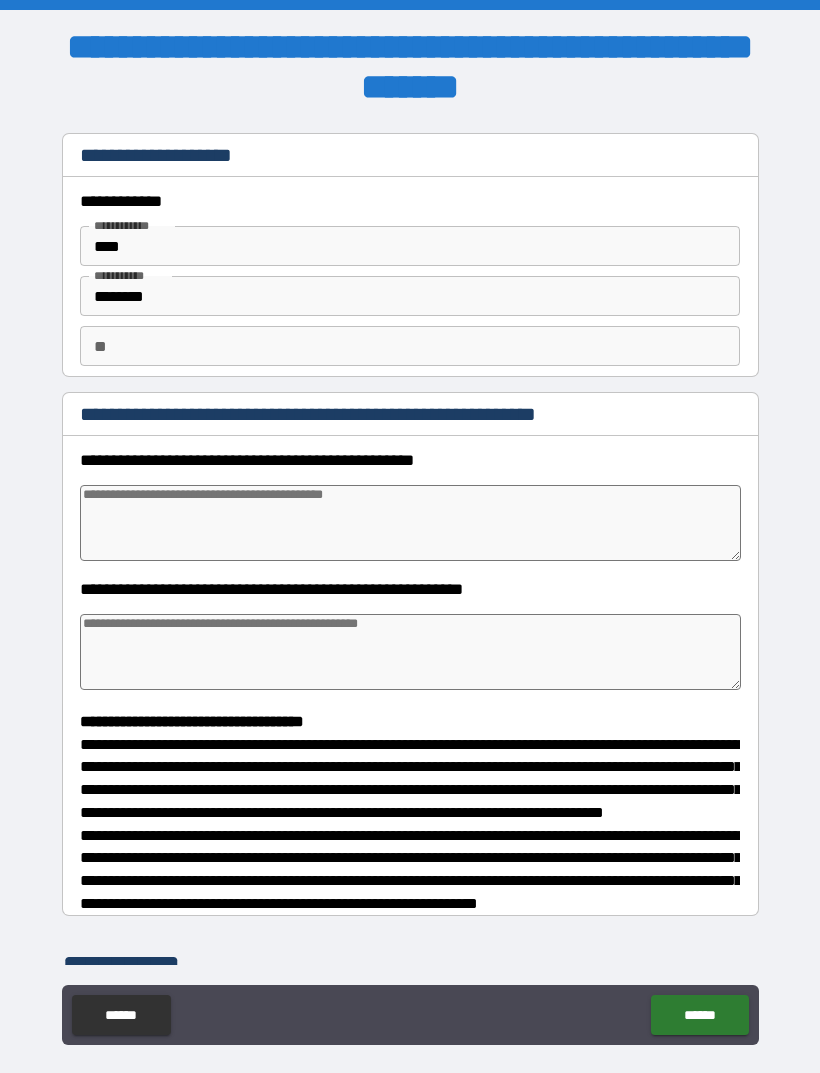 type on "*" 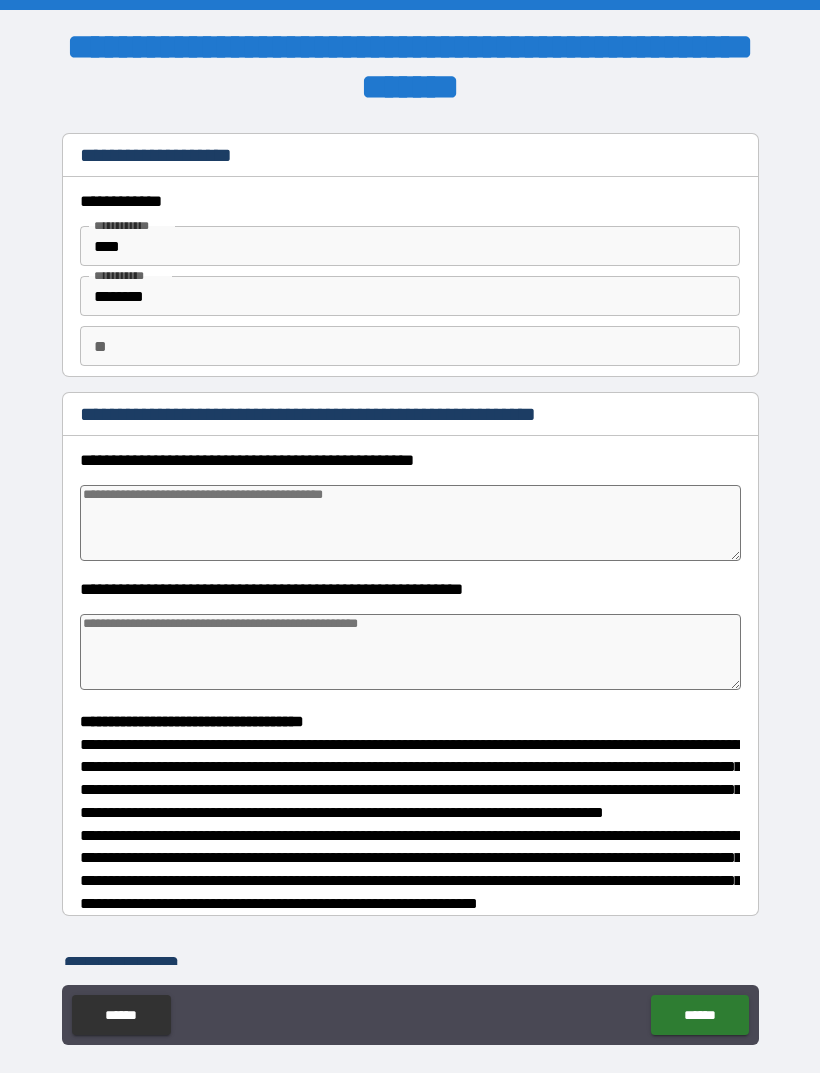 type on "*" 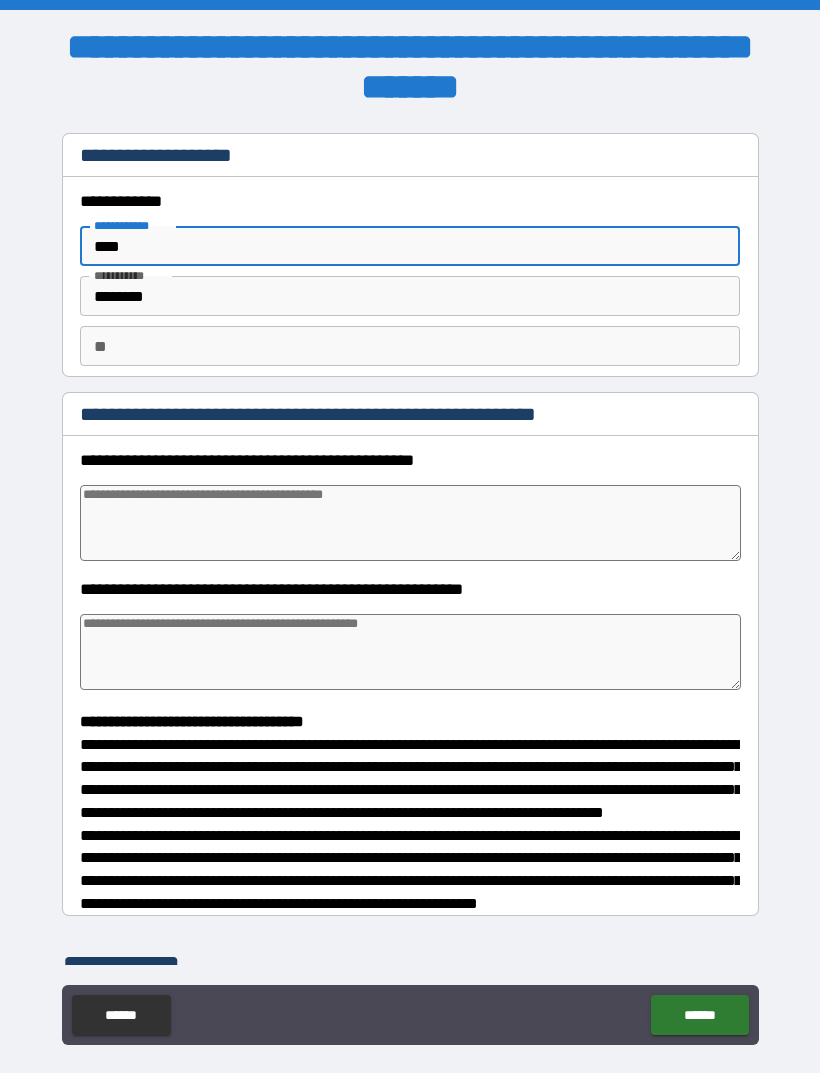type on "***" 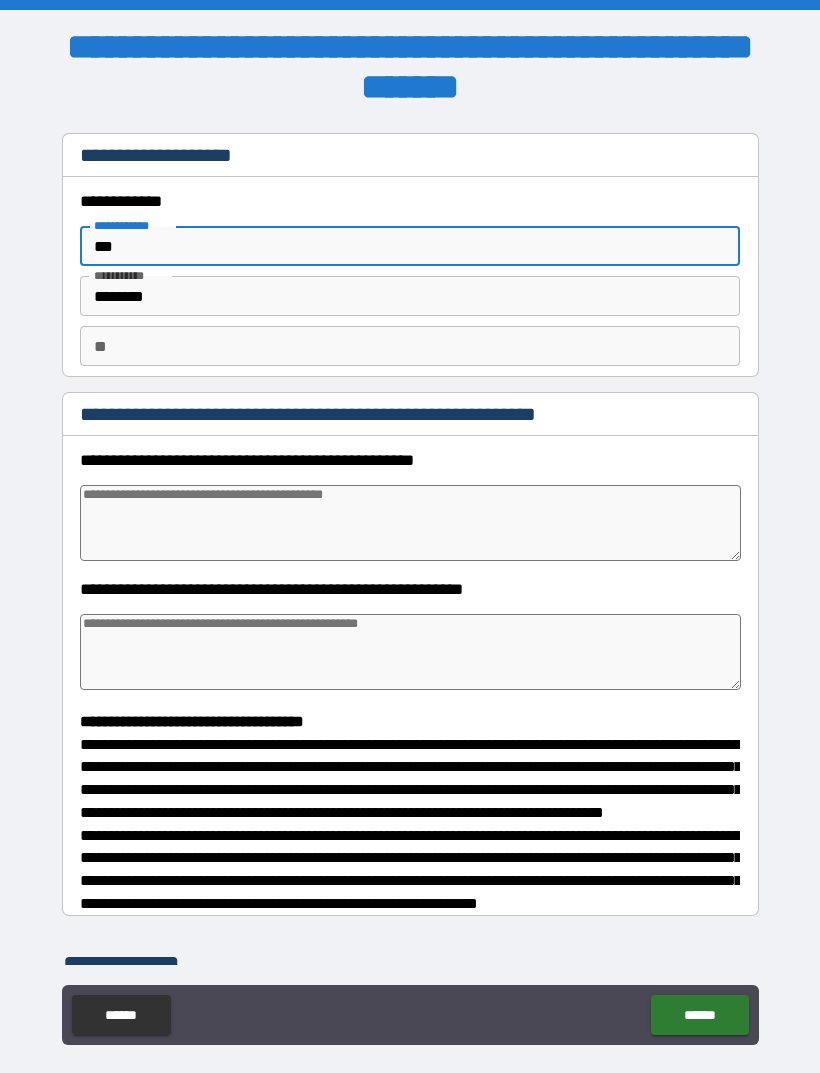 type on "*" 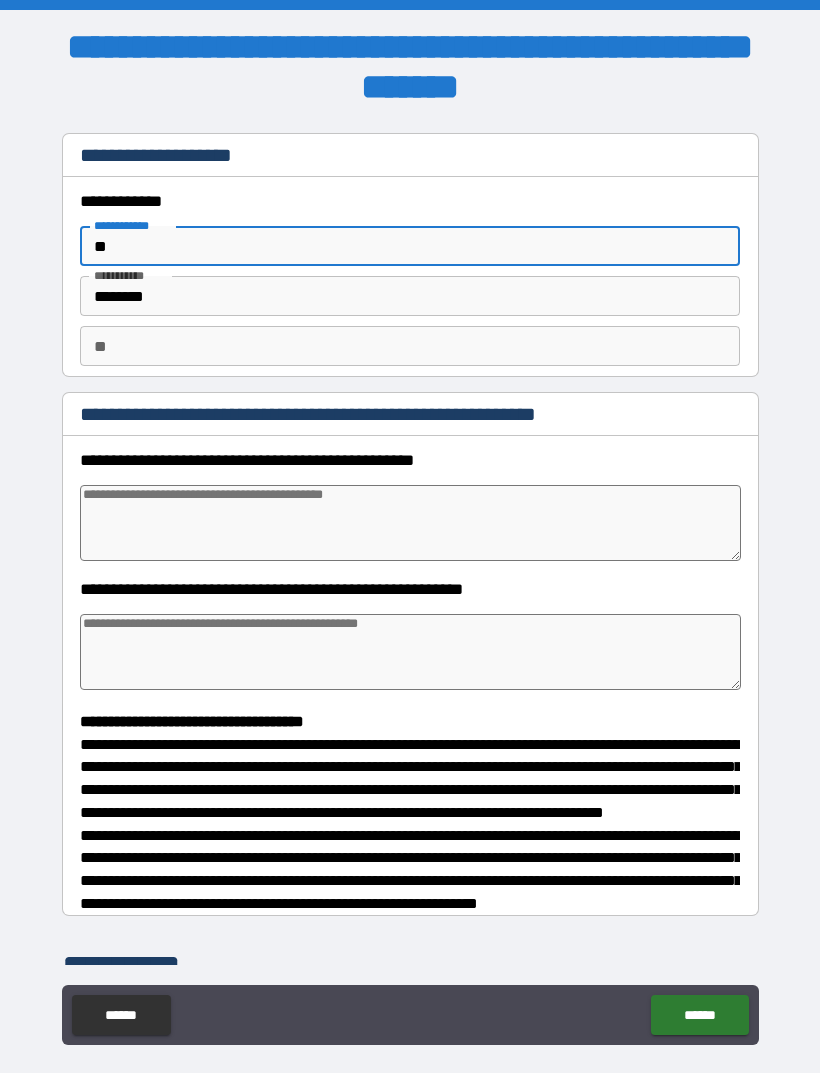 type on "*" 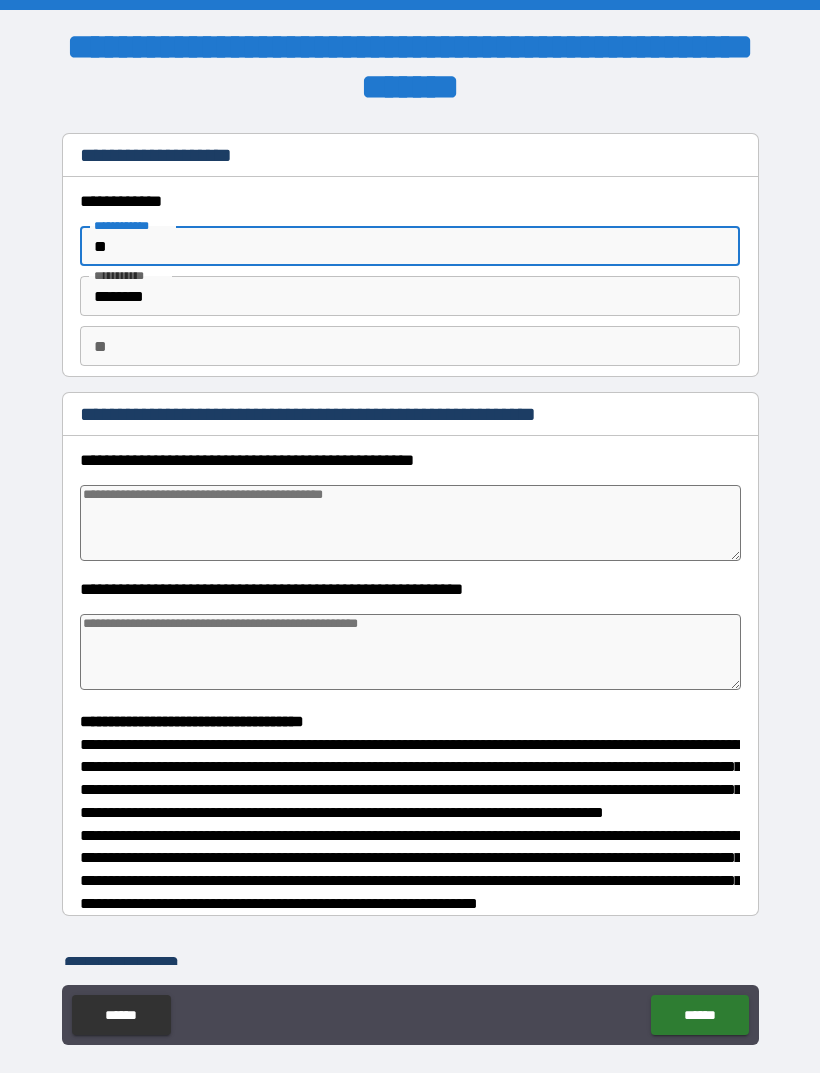 type on "***" 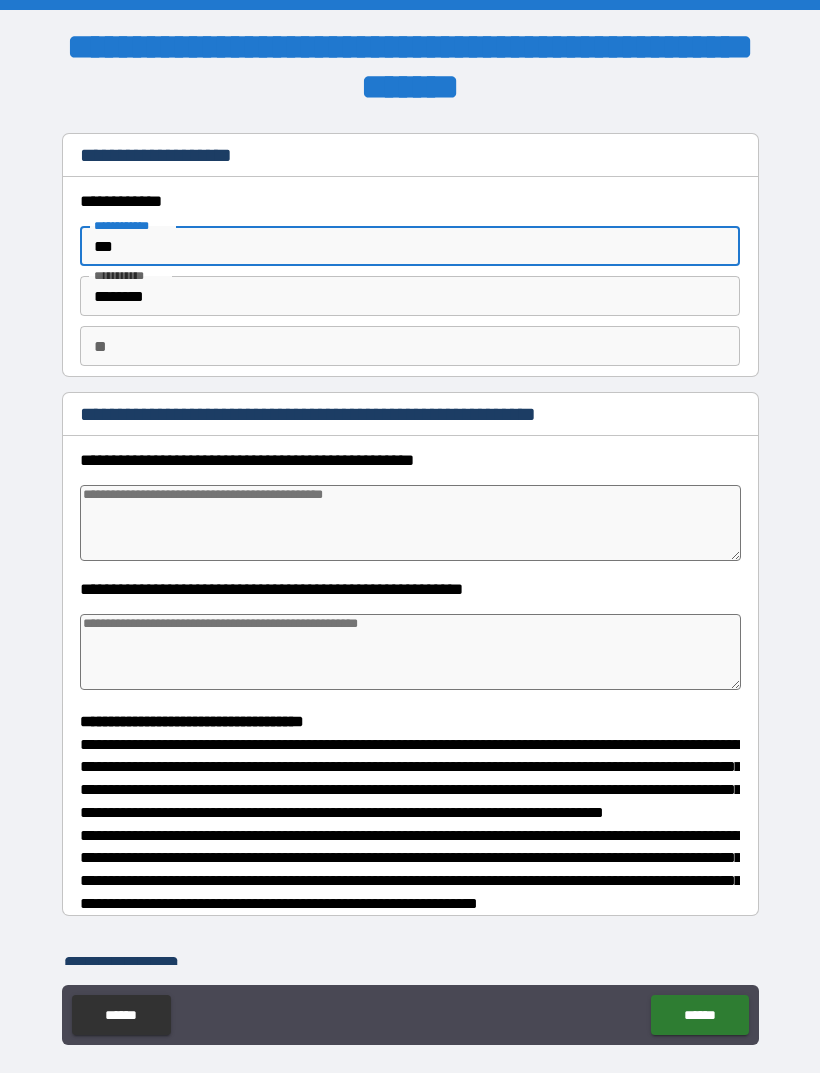 type on "*" 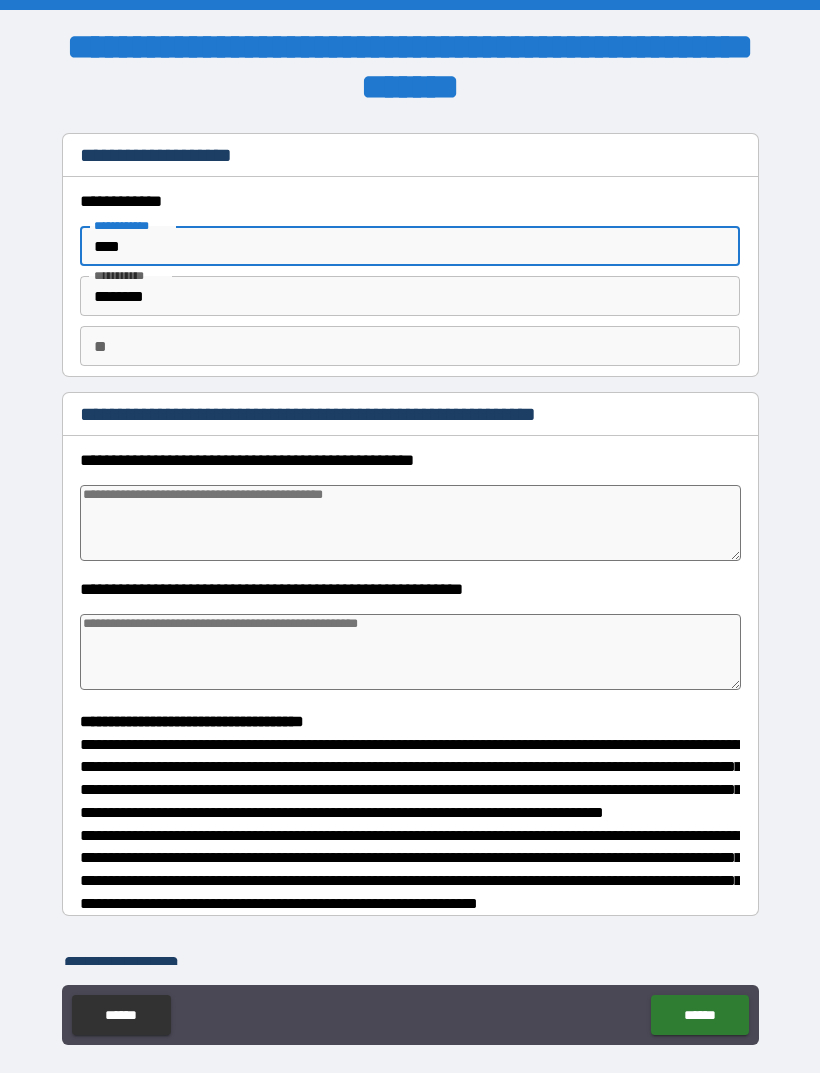 type on "*" 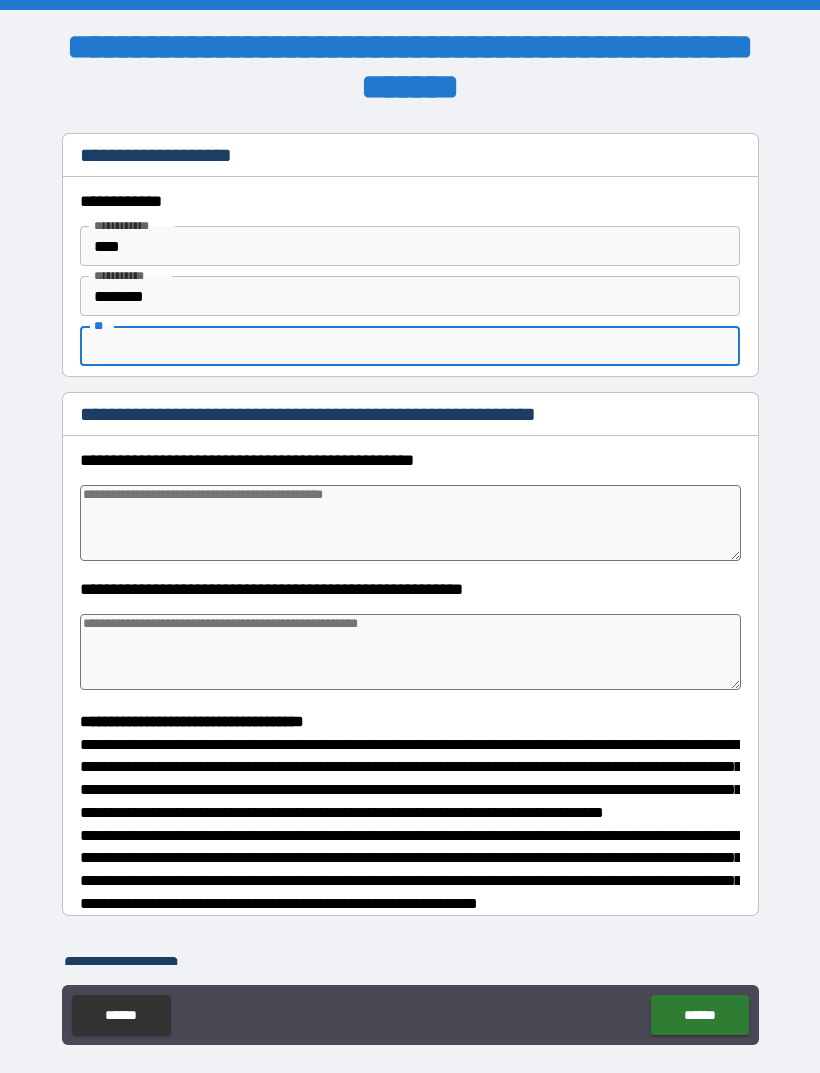 type on "*" 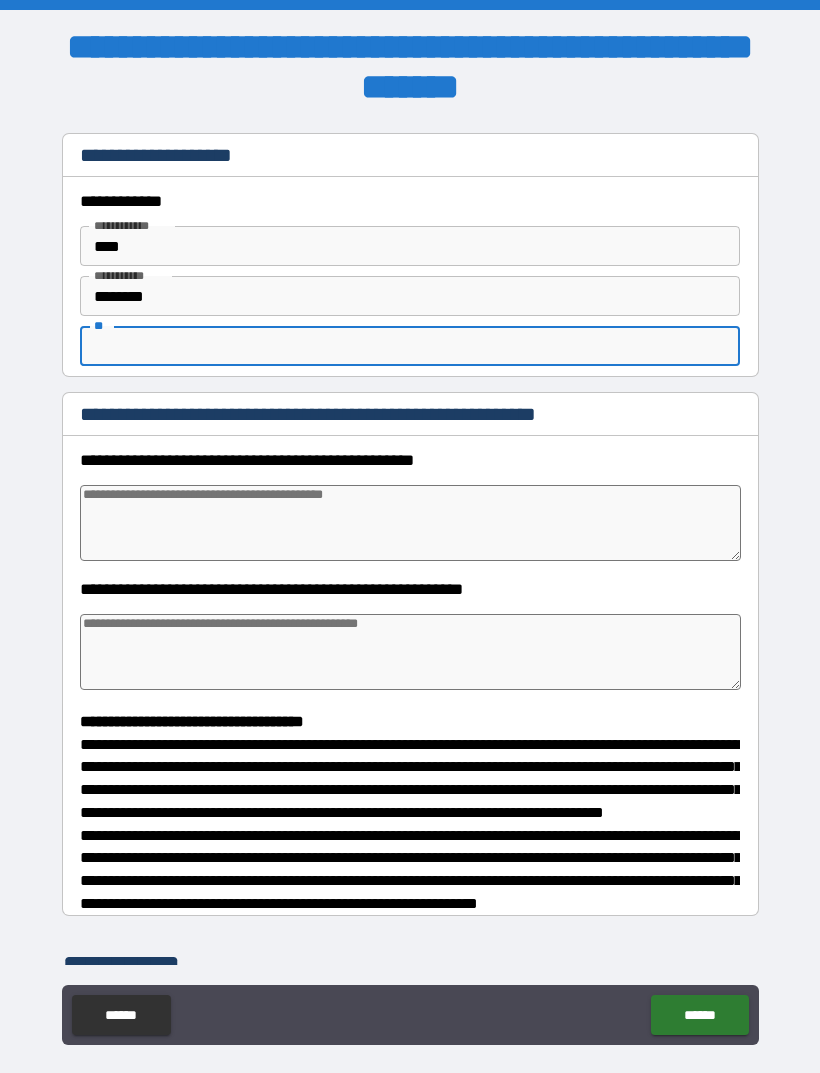 type on "*" 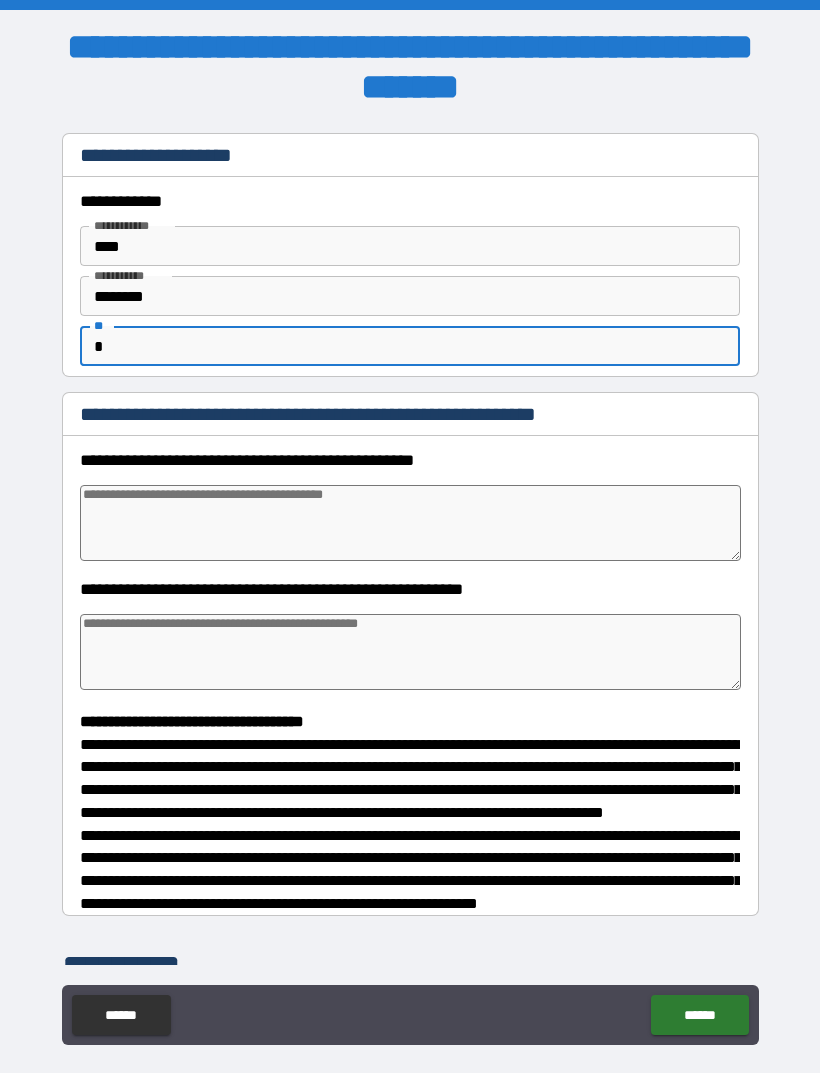 type on "*" 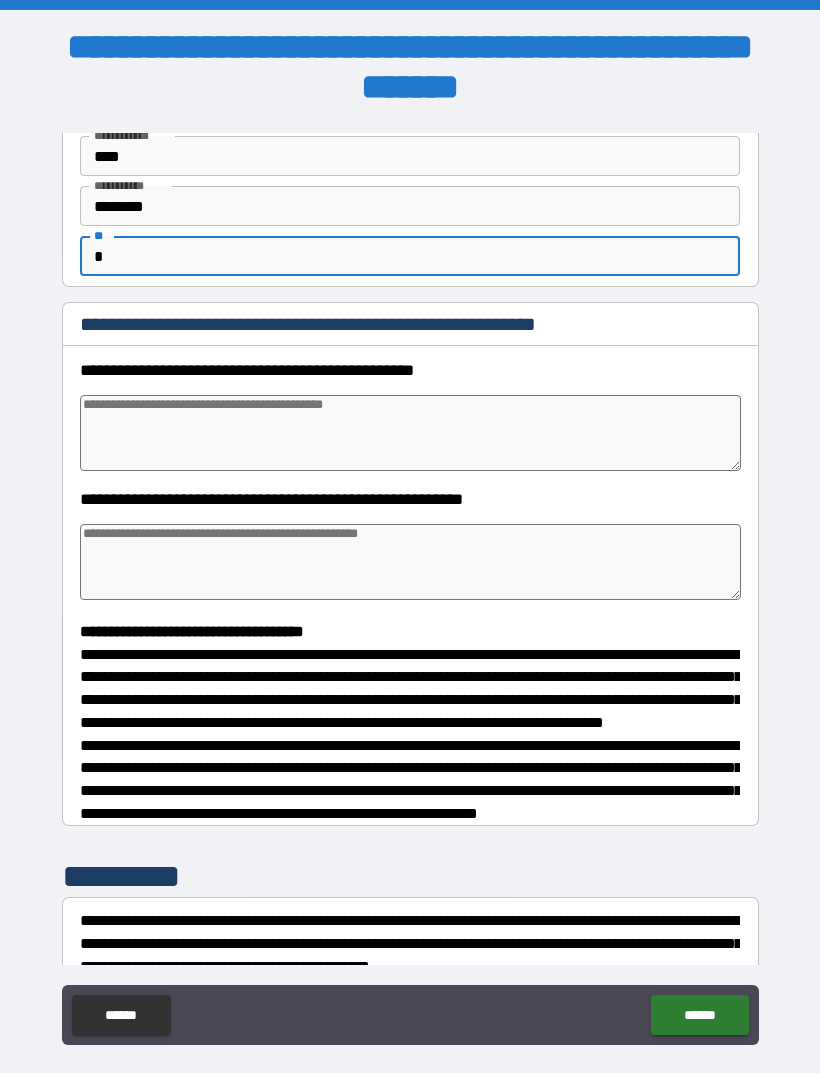 scroll, scrollTop: 105, scrollLeft: 0, axis: vertical 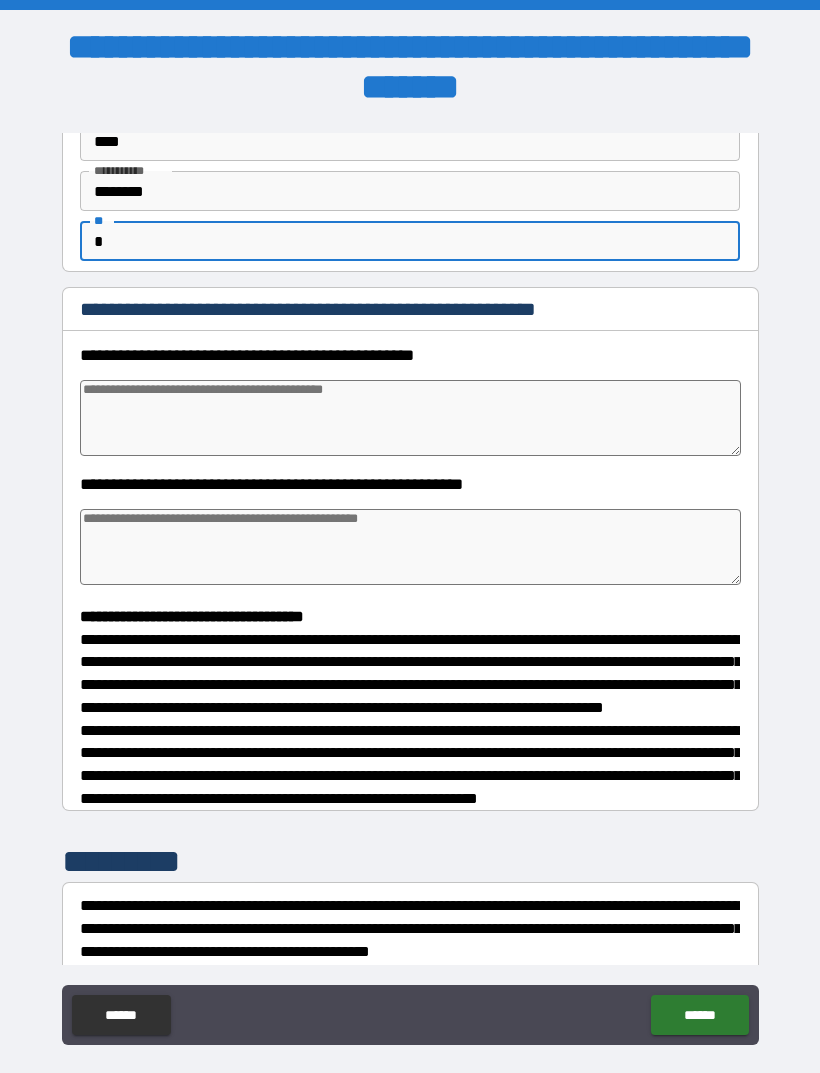 type on "*" 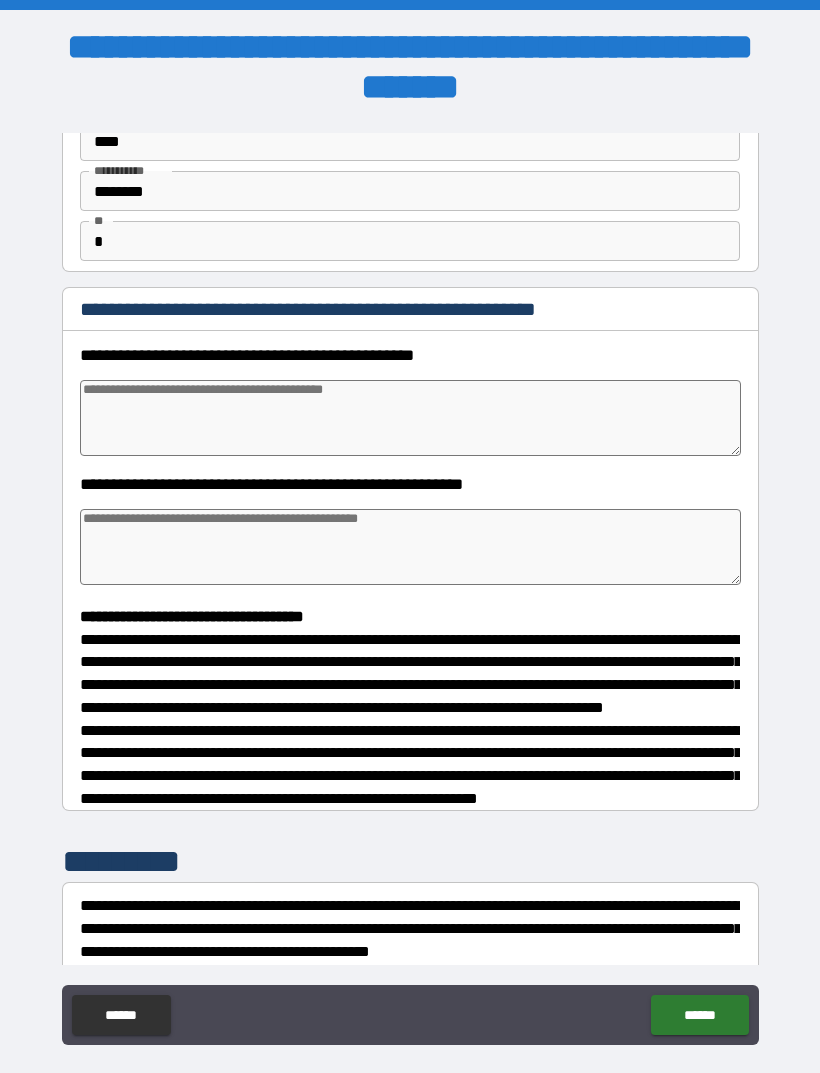 type on "*" 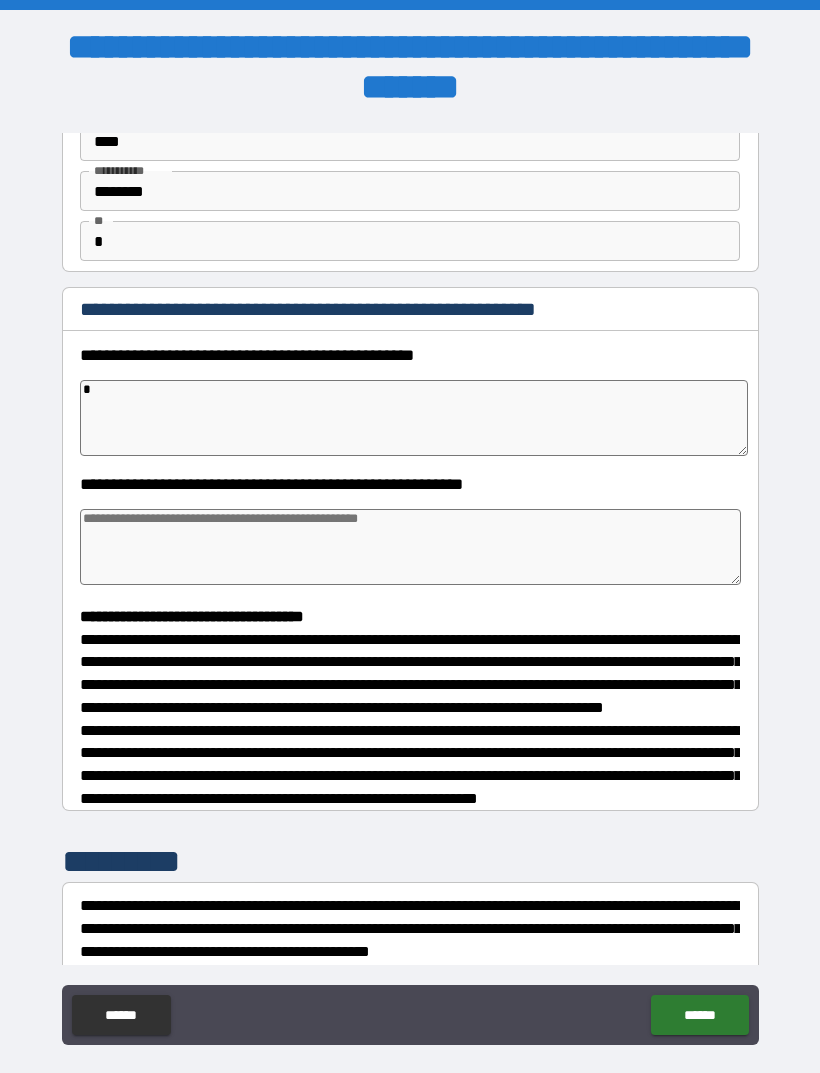 type on "*" 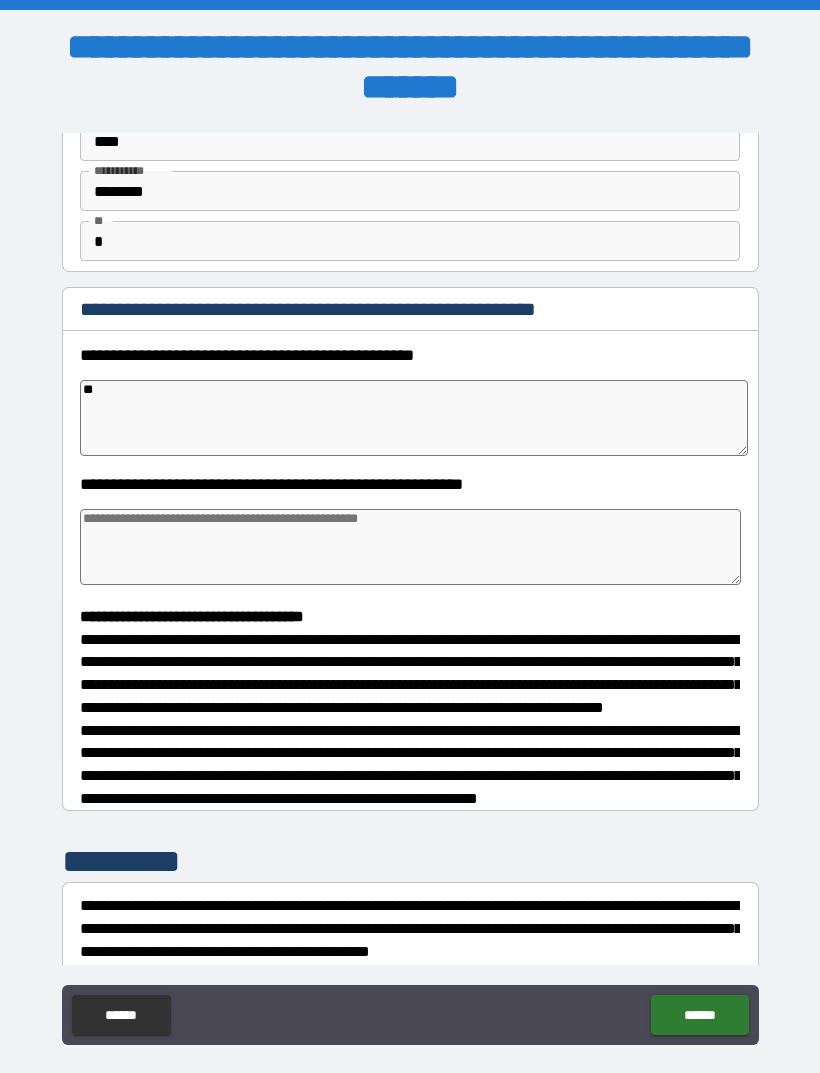 type on "*" 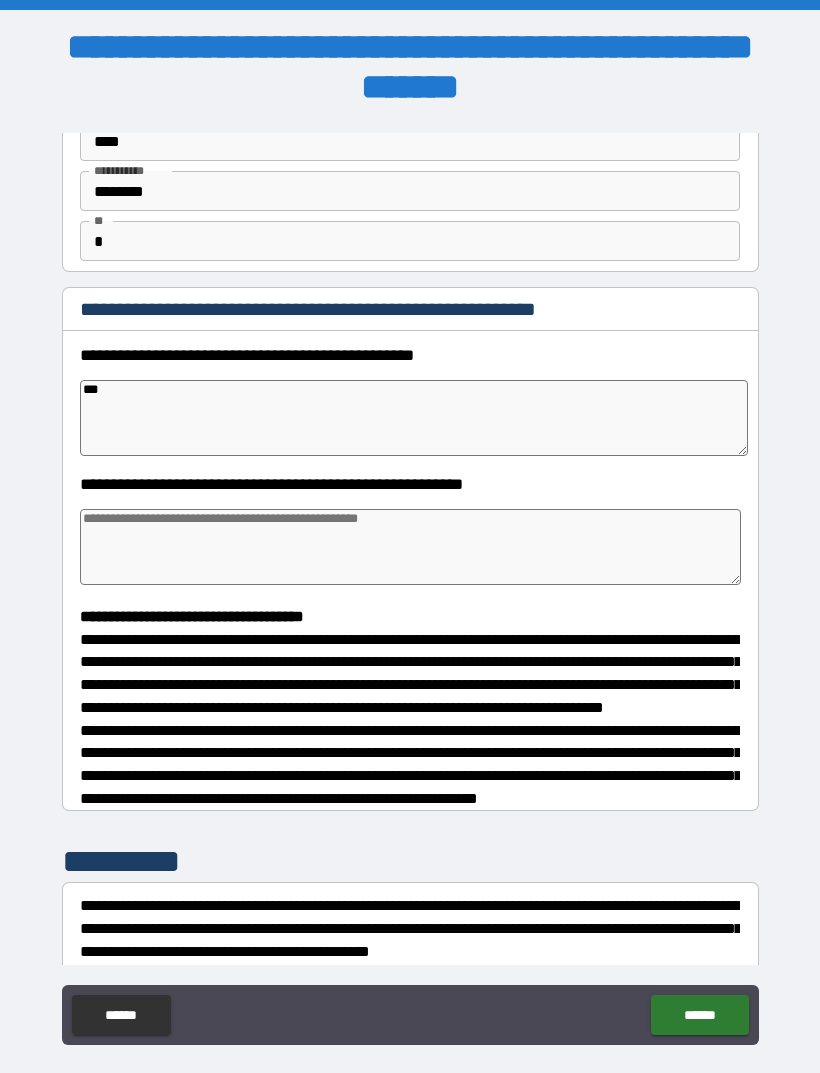 type on "*" 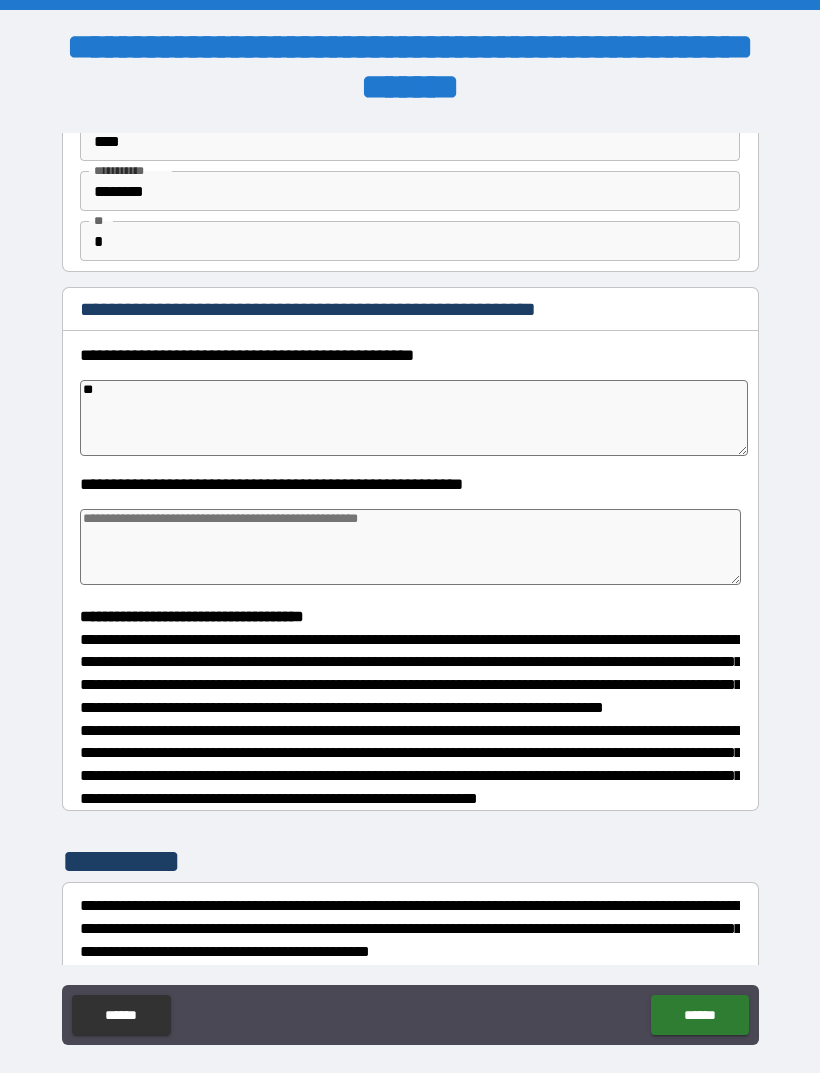 type on "*" 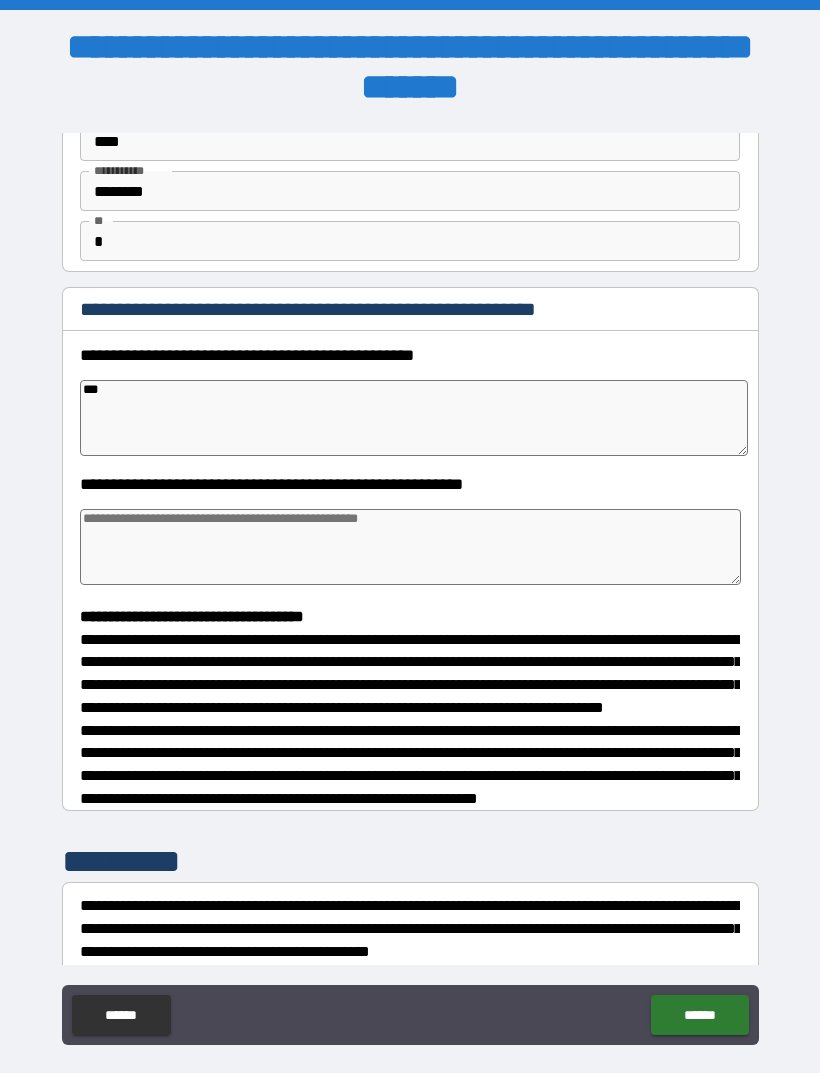 type on "*" 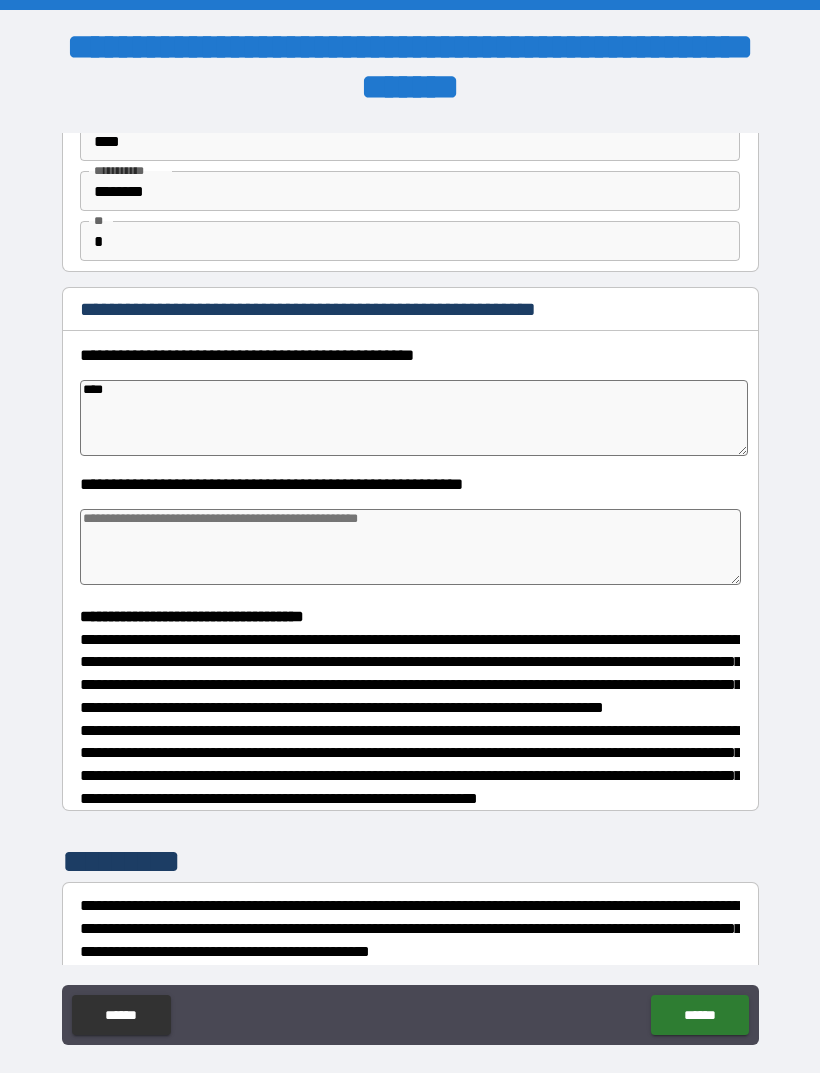 type on "*" 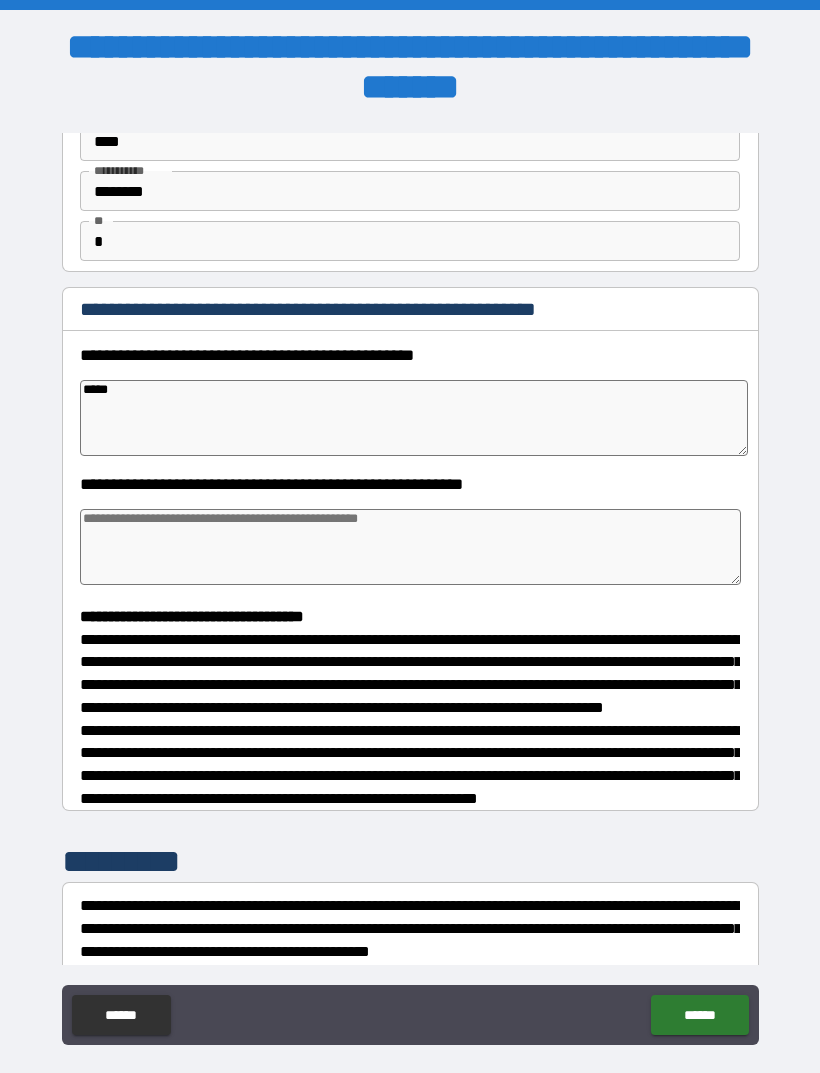 type on "*" 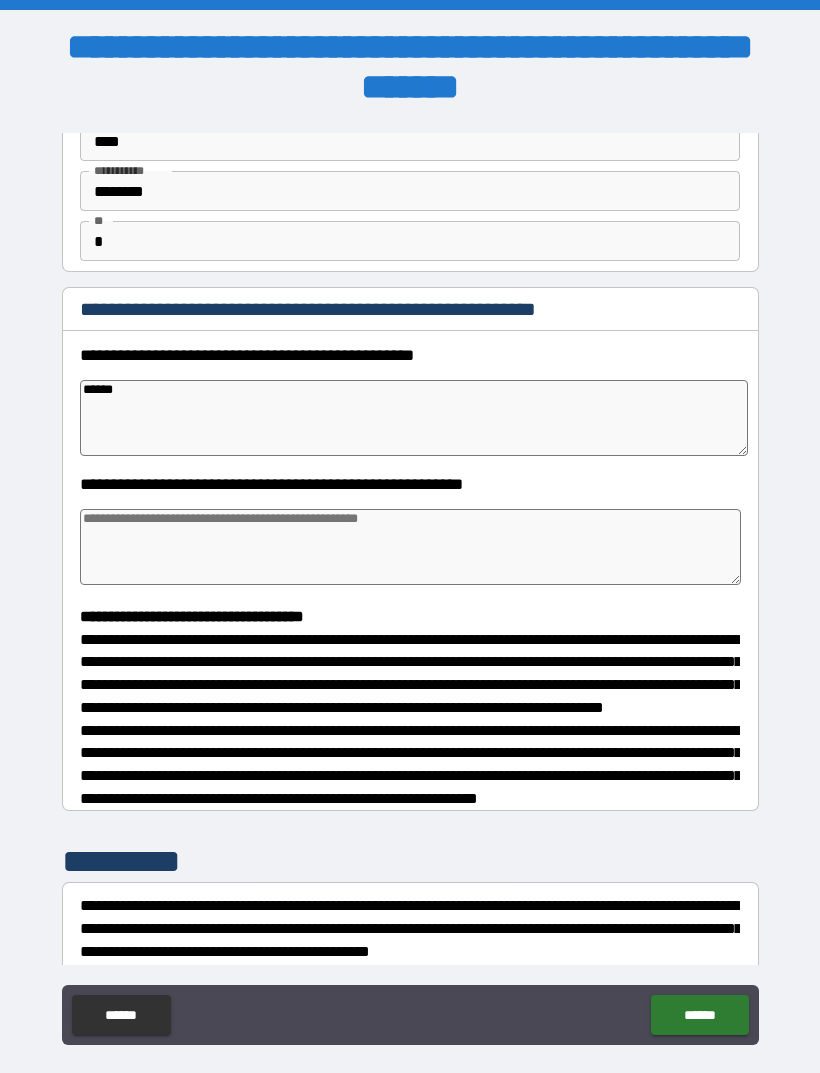 type on "*" 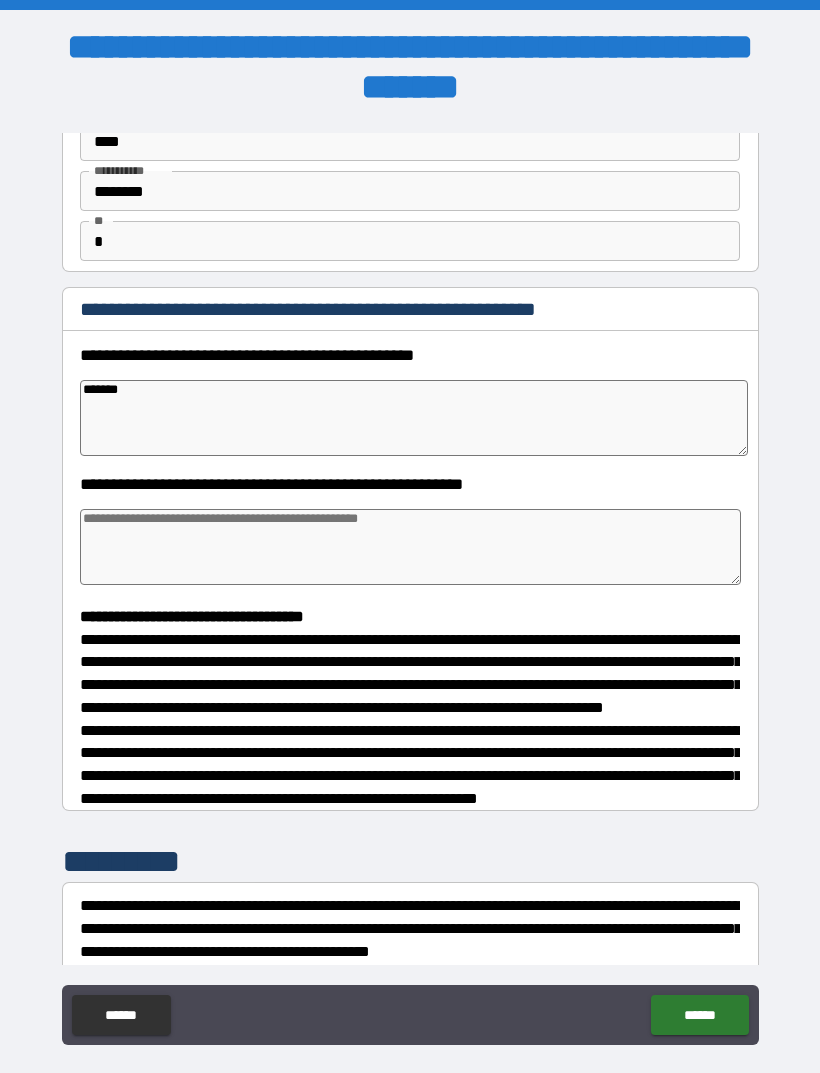 type on "*" 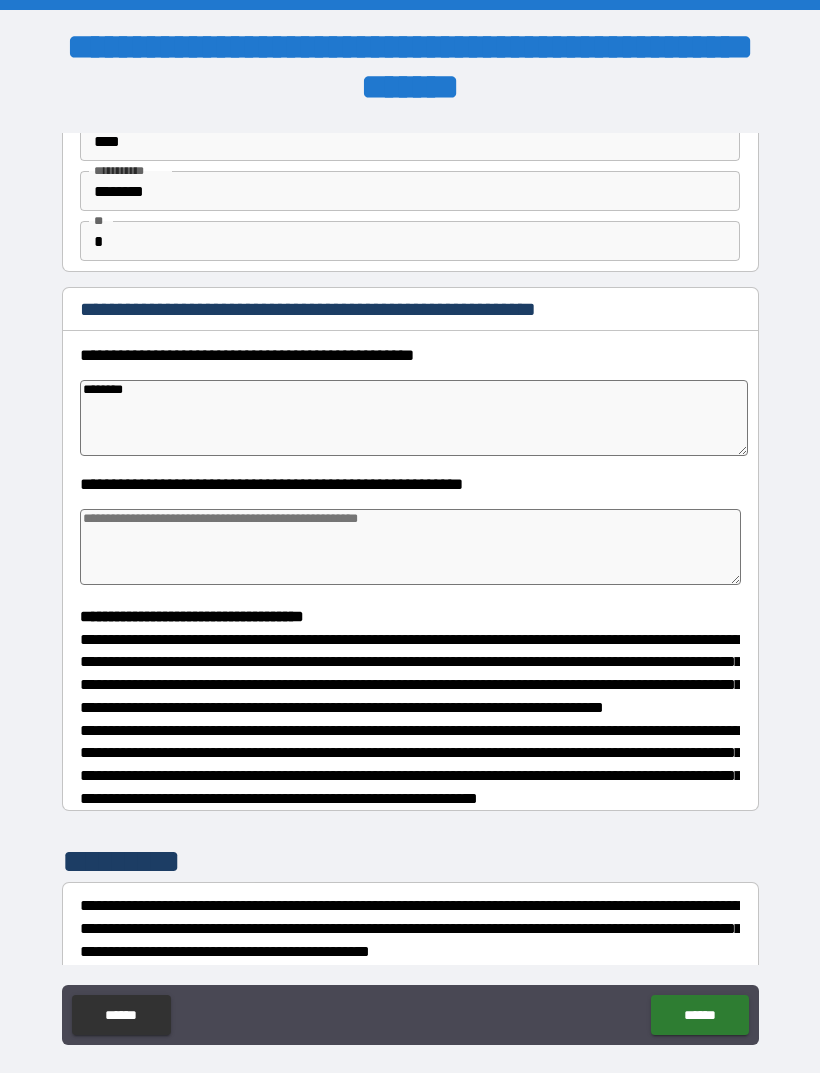 type on "*" 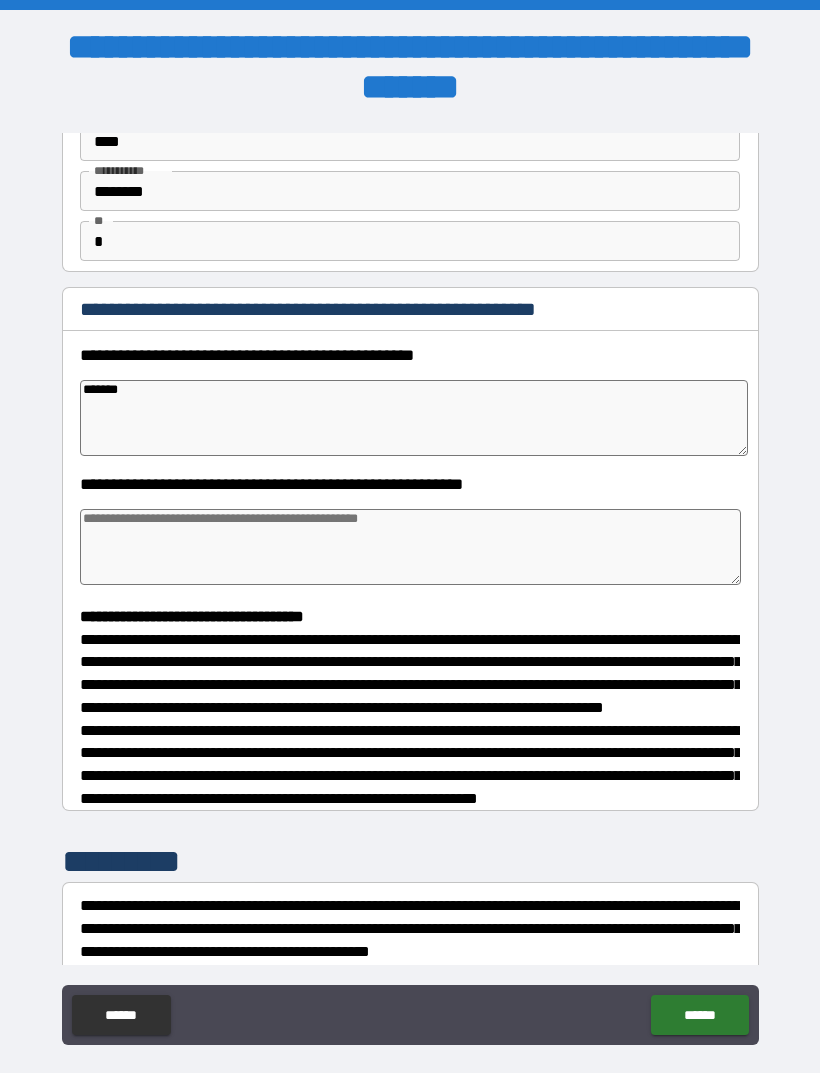 type on "*" 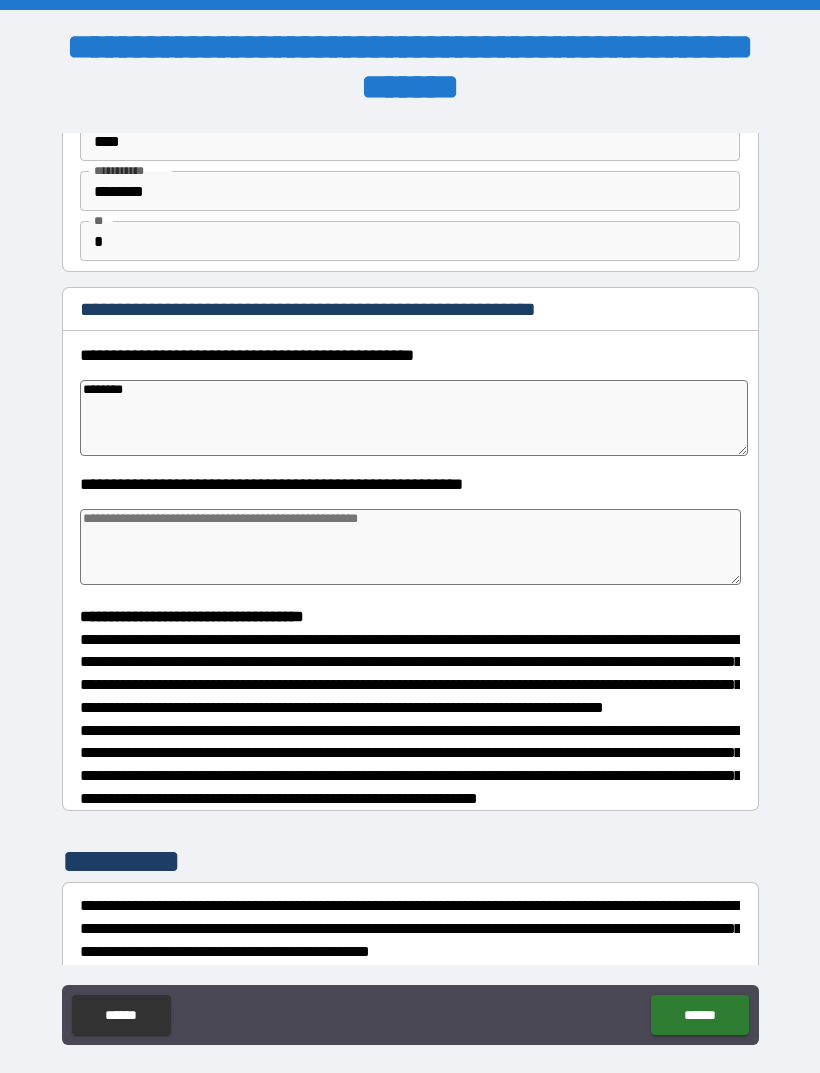 type on "*" 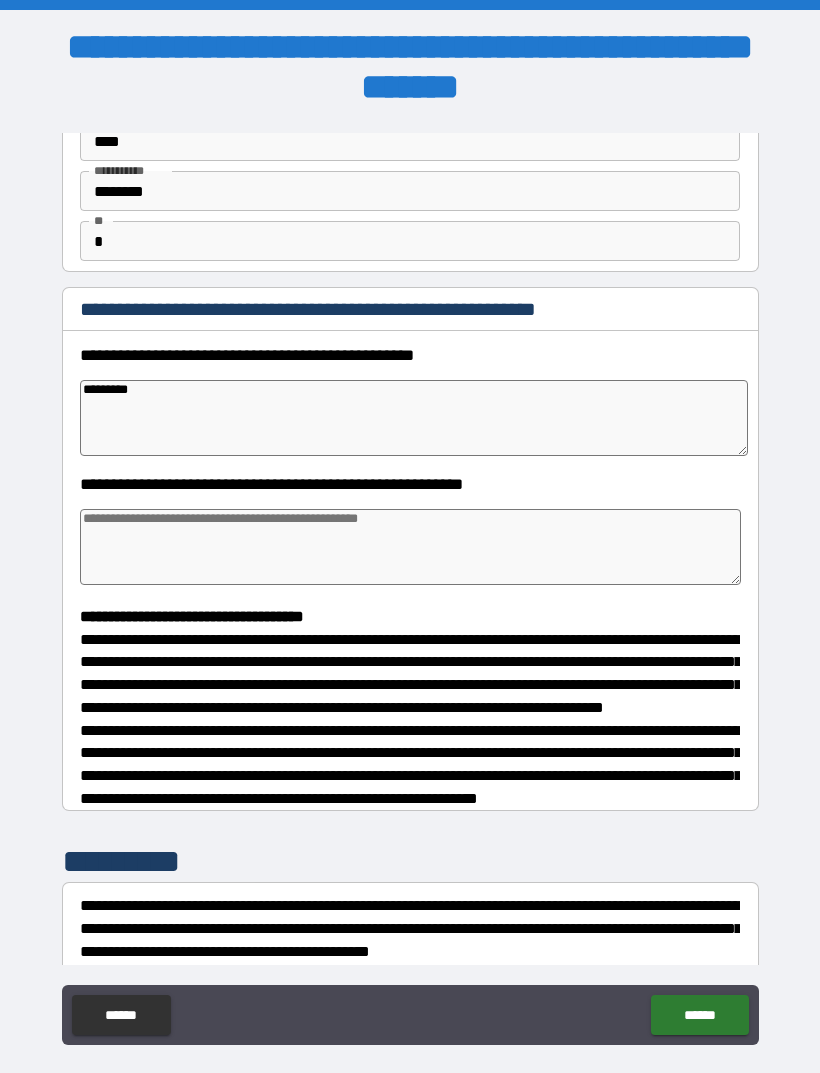 type on "**********" 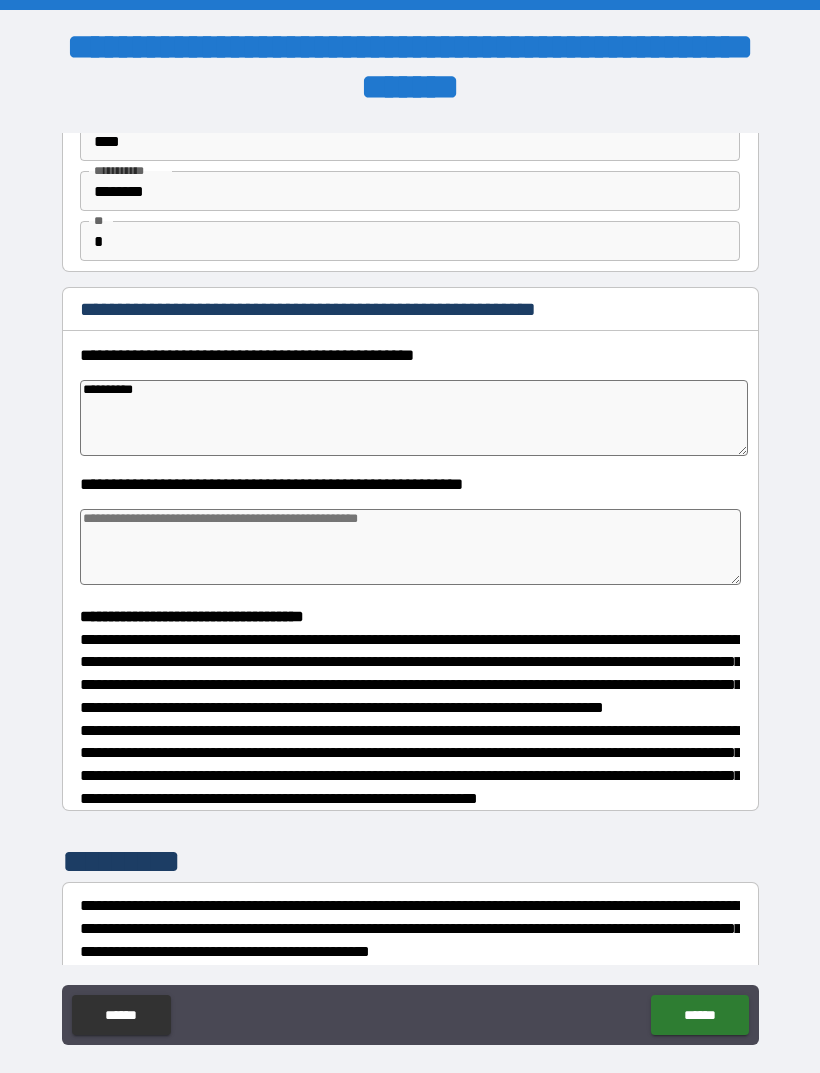 type on "*" 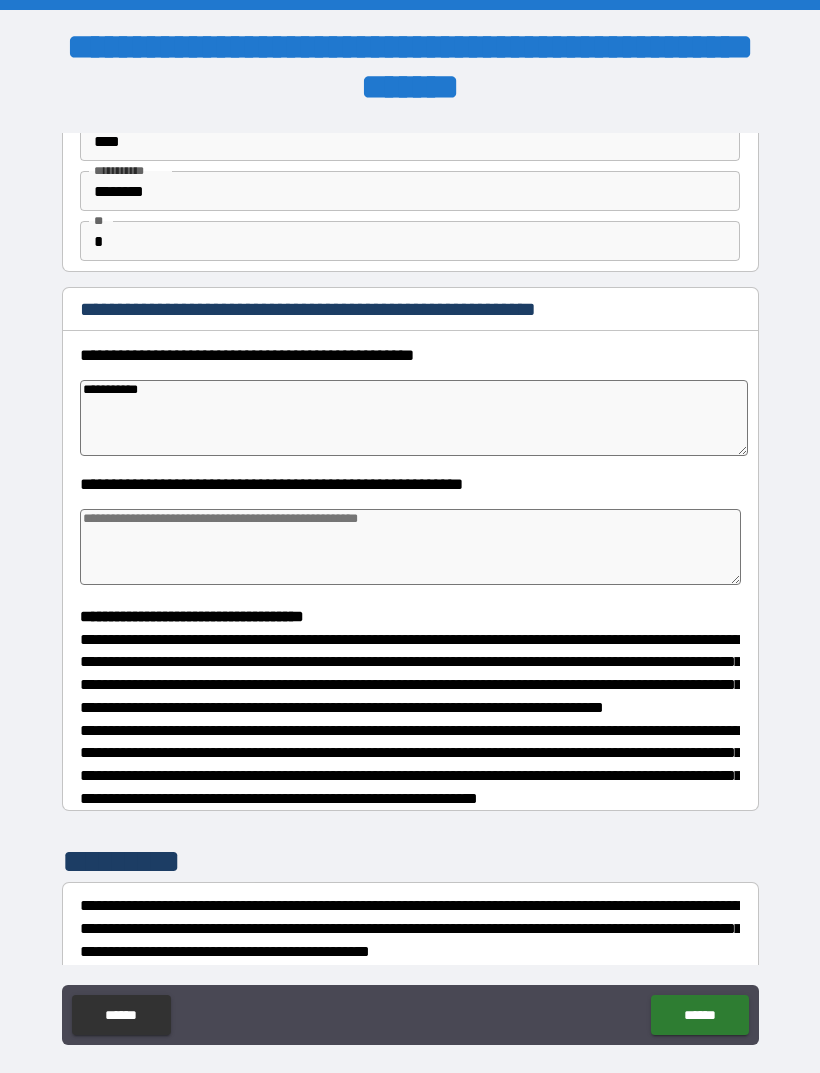 type on "*" 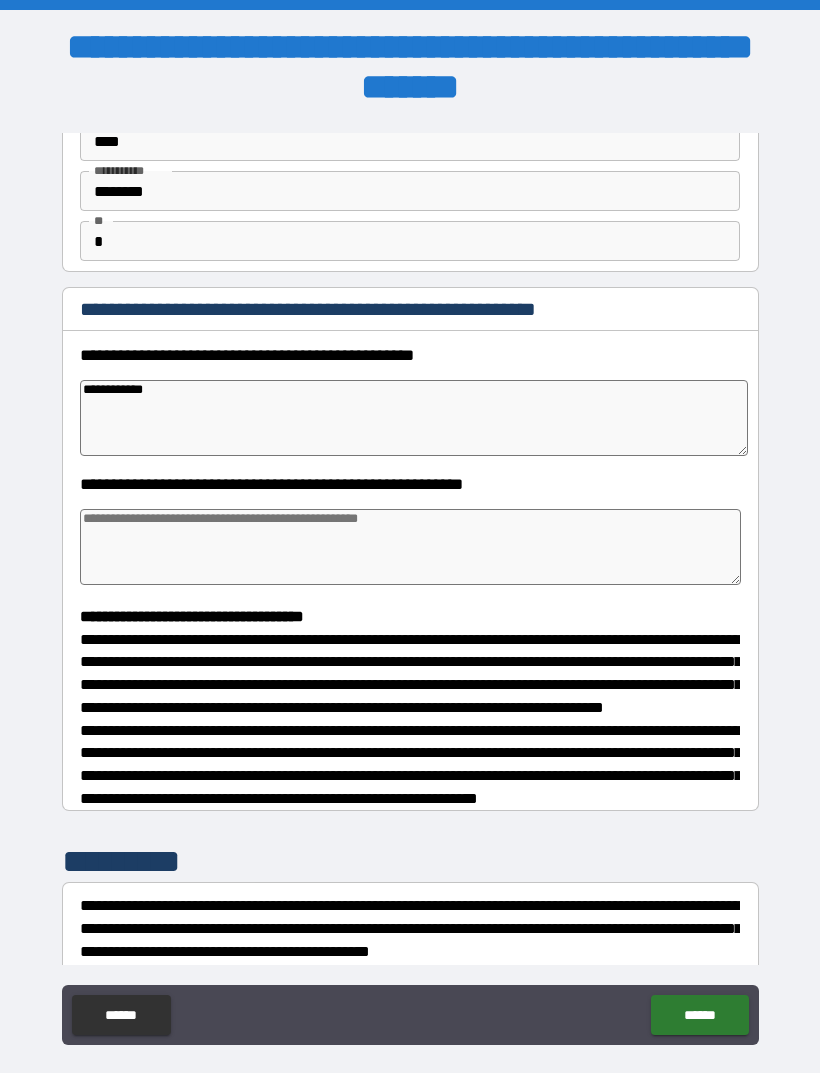 type on "*" 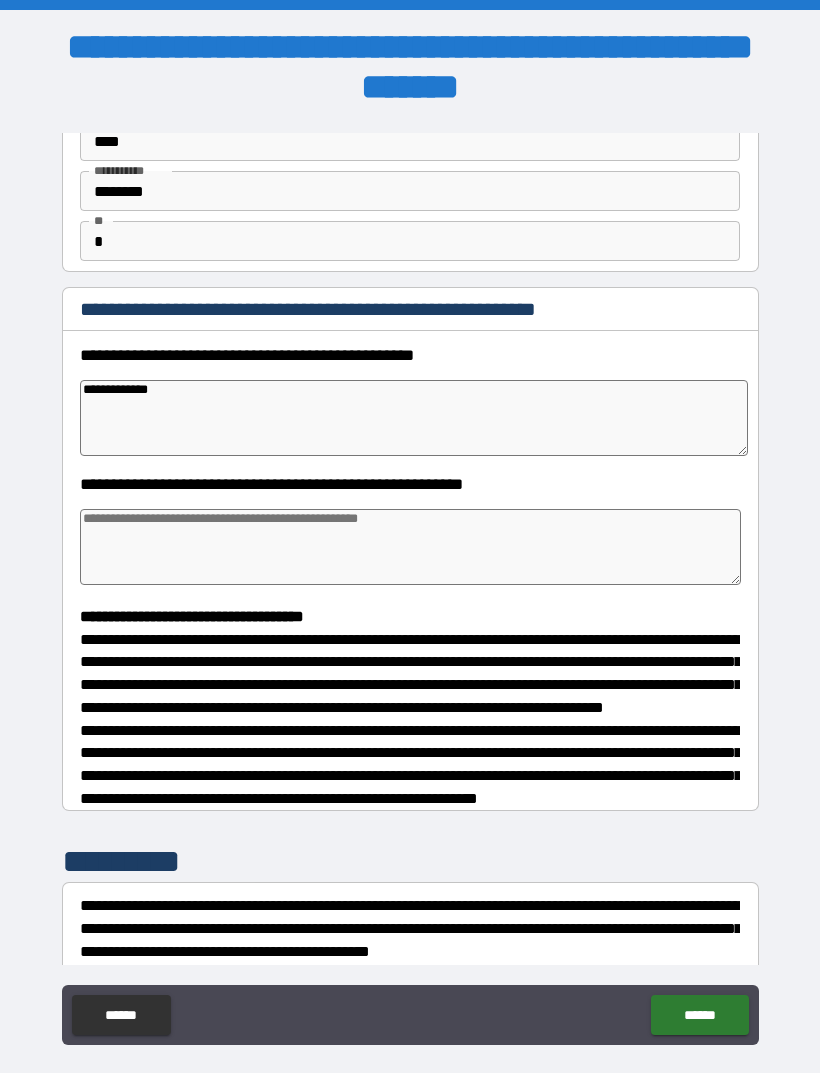 type on "*" 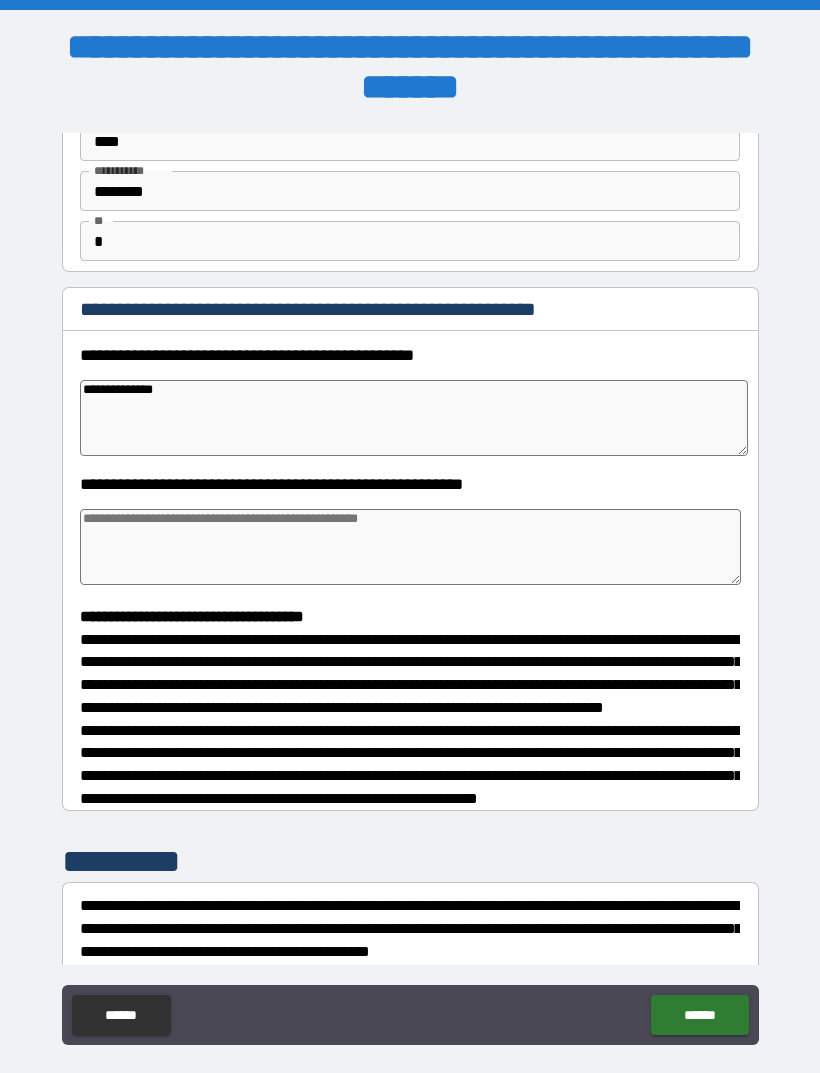 type on "*" 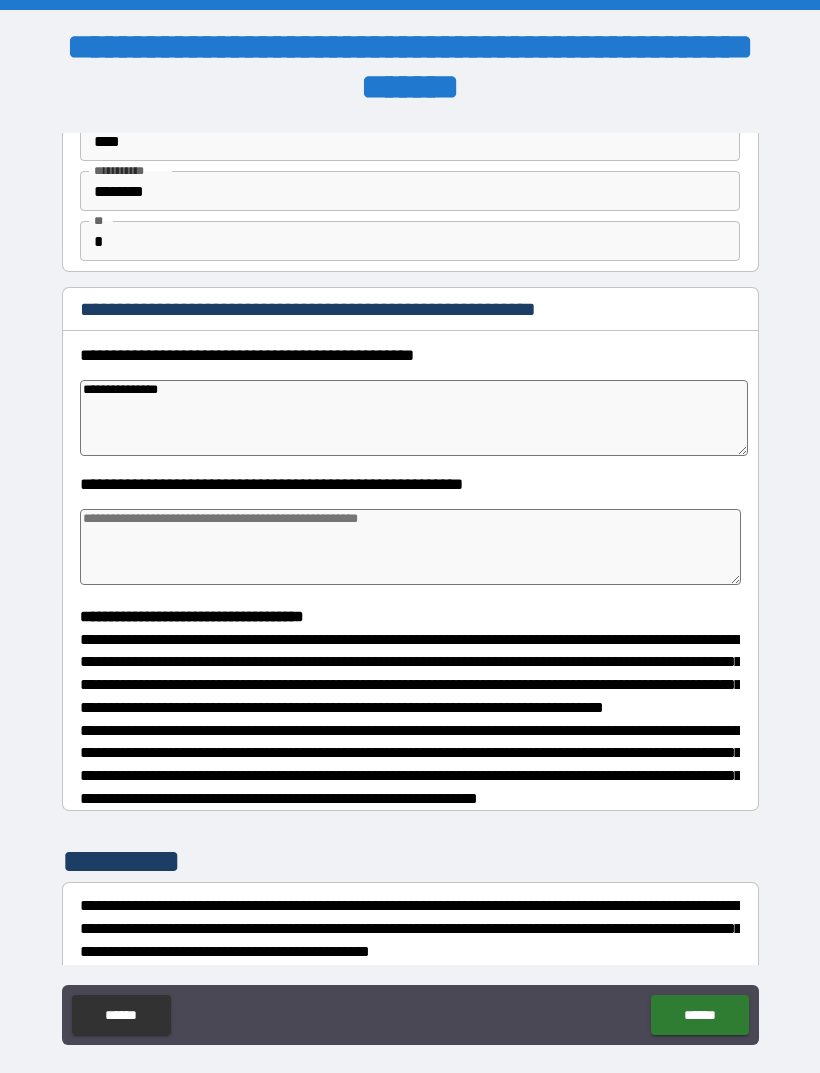 type on "*" 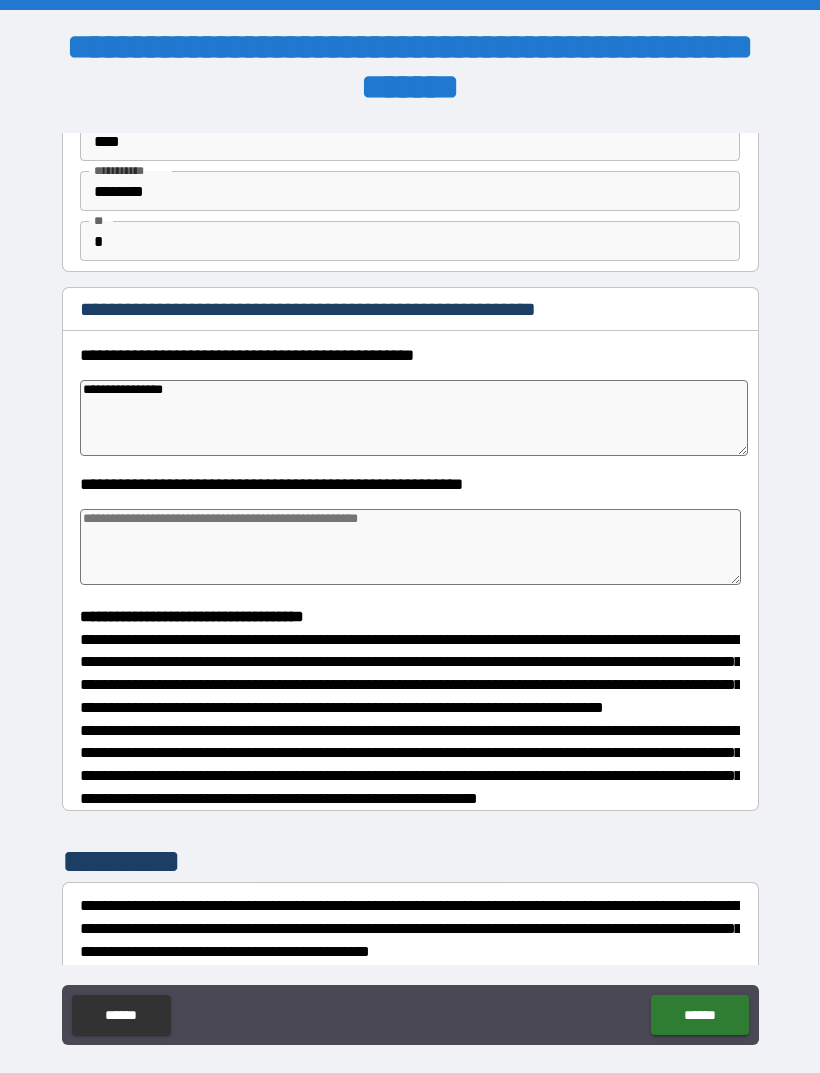 type on "*" 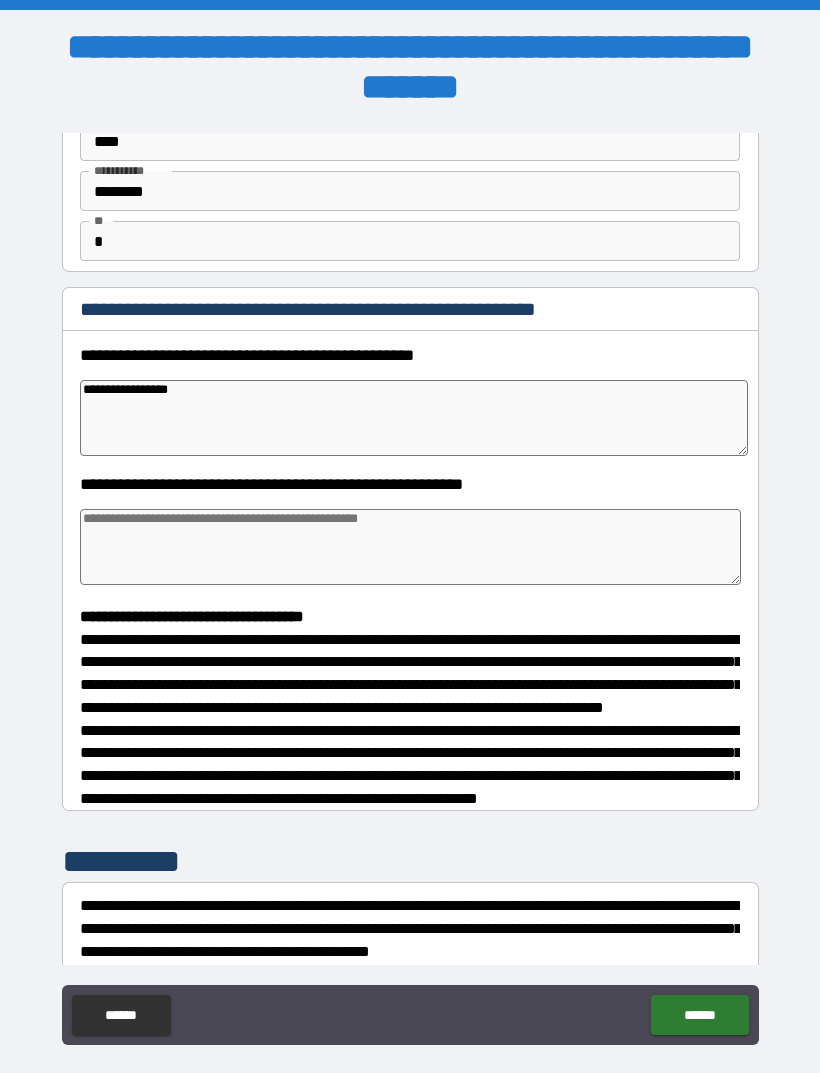 type on "*" 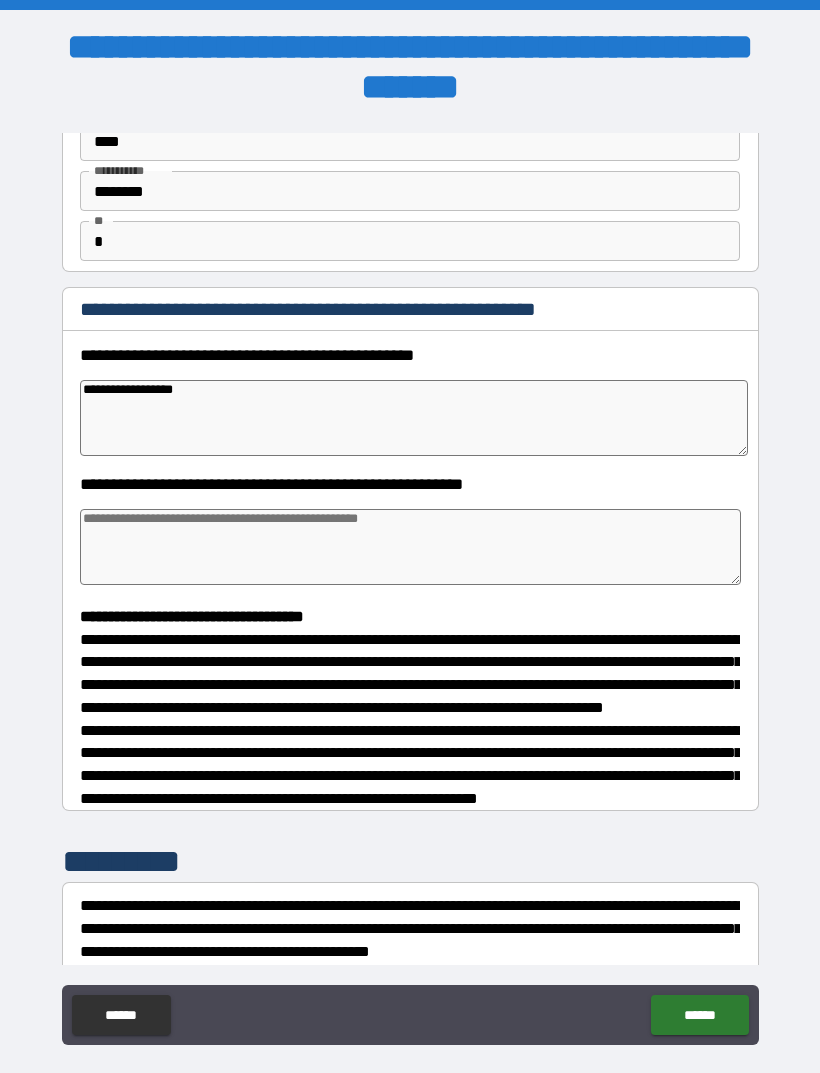 type on "*" 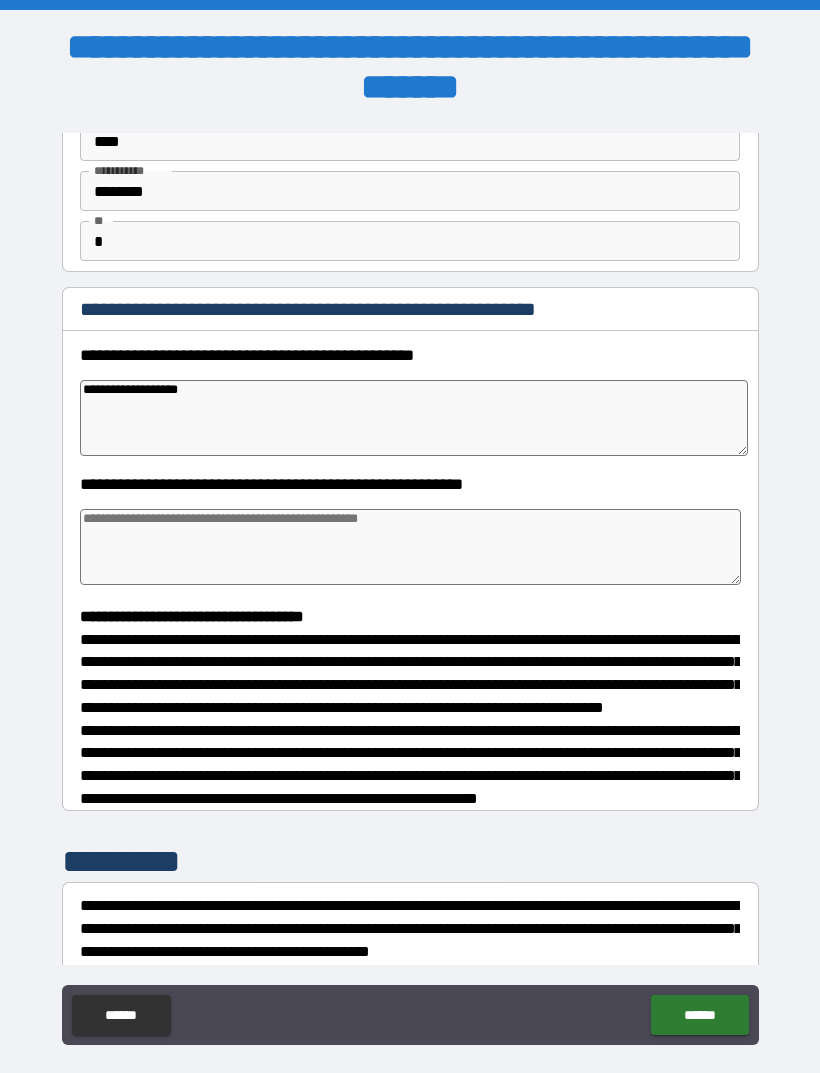 type on "**********" 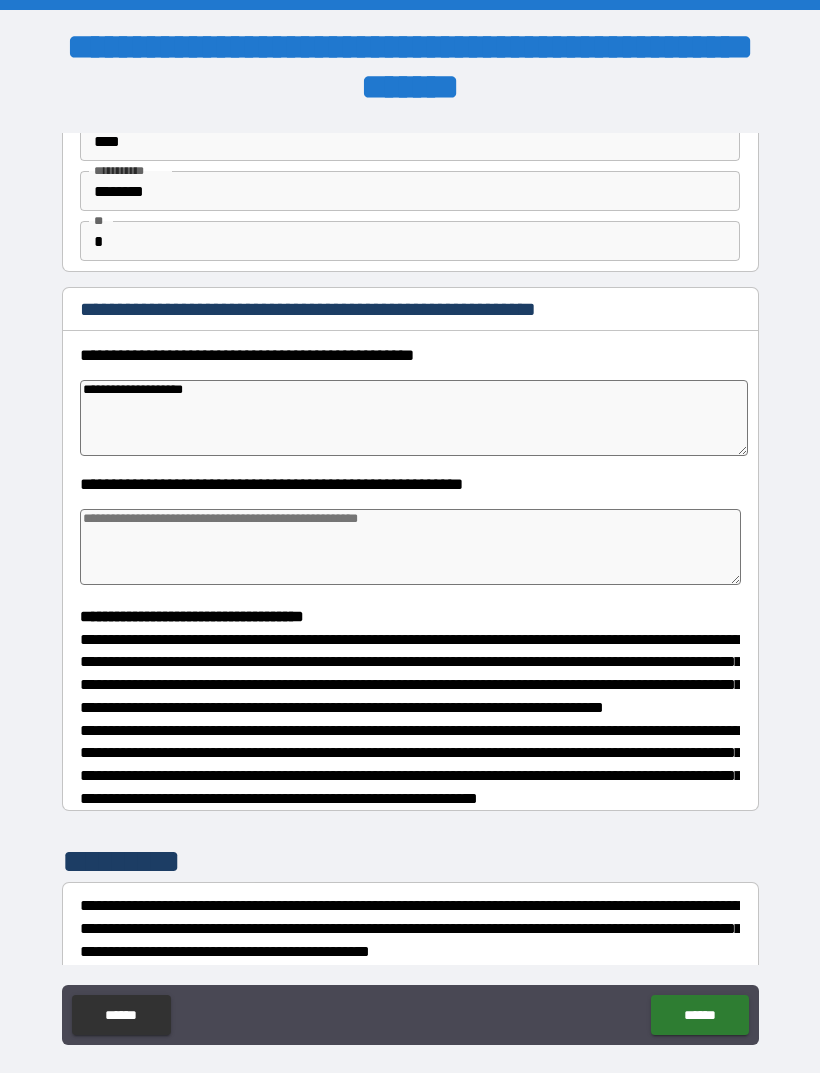 type on "*" 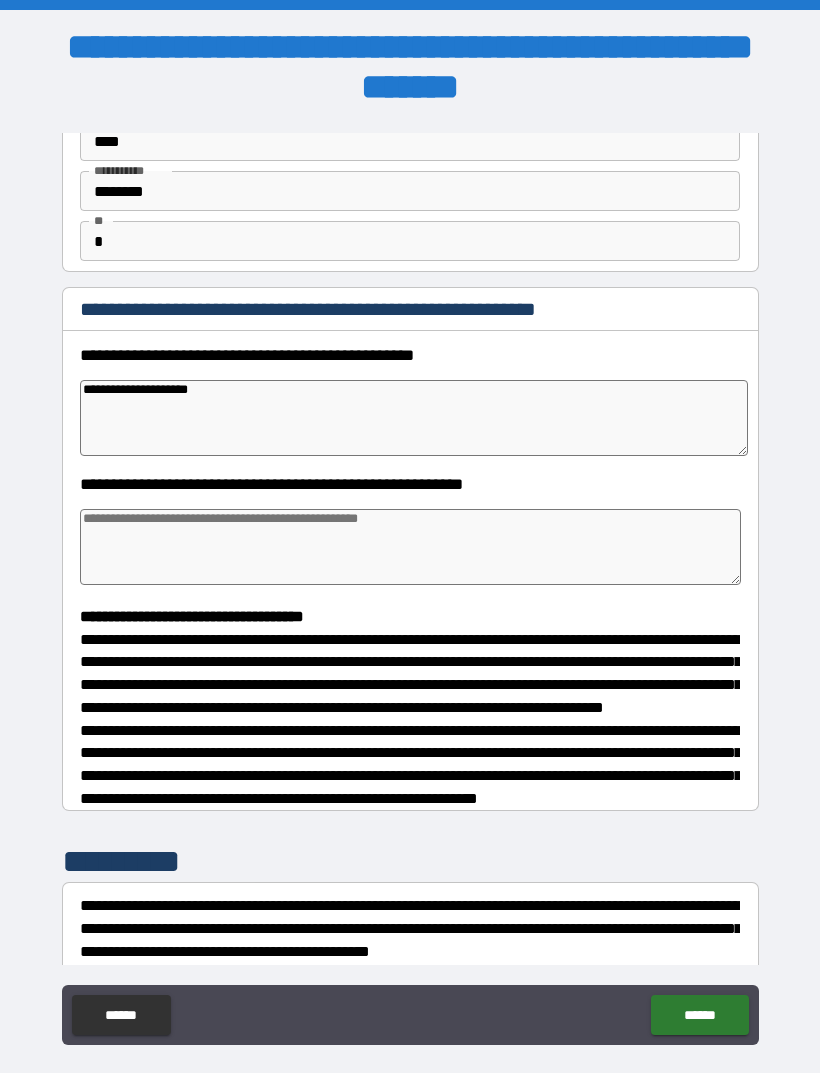 type on "*" 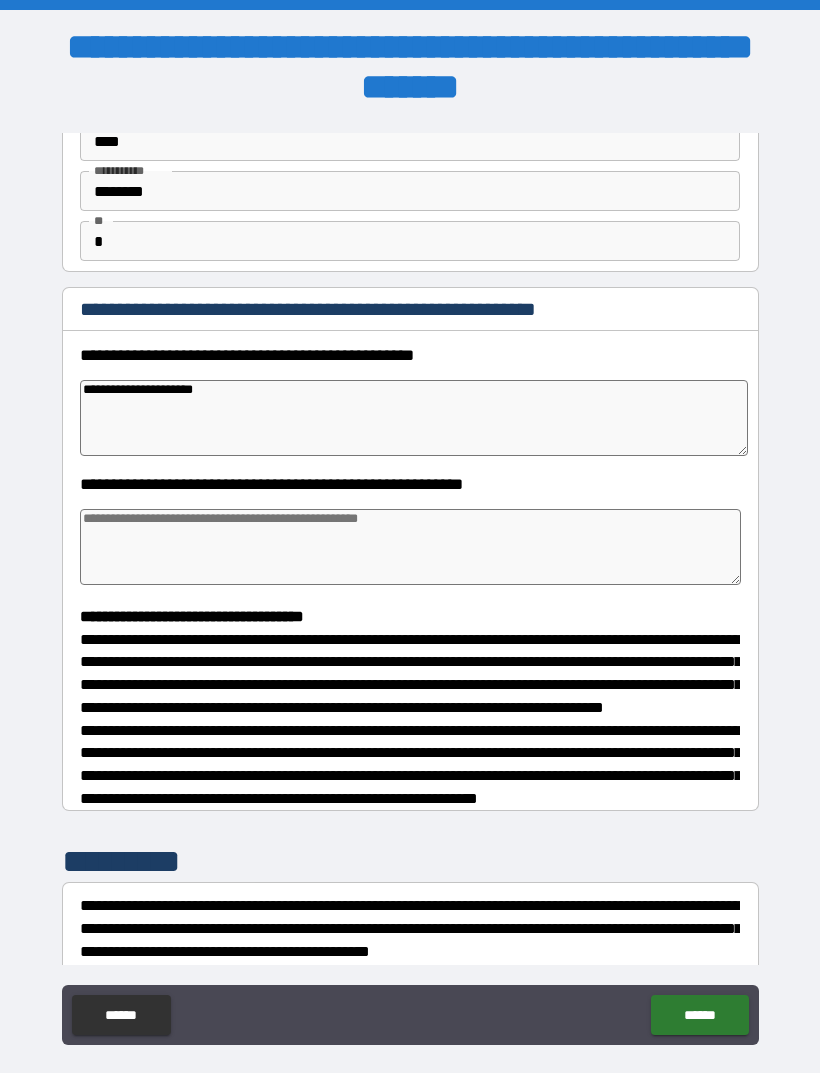 type on "*" 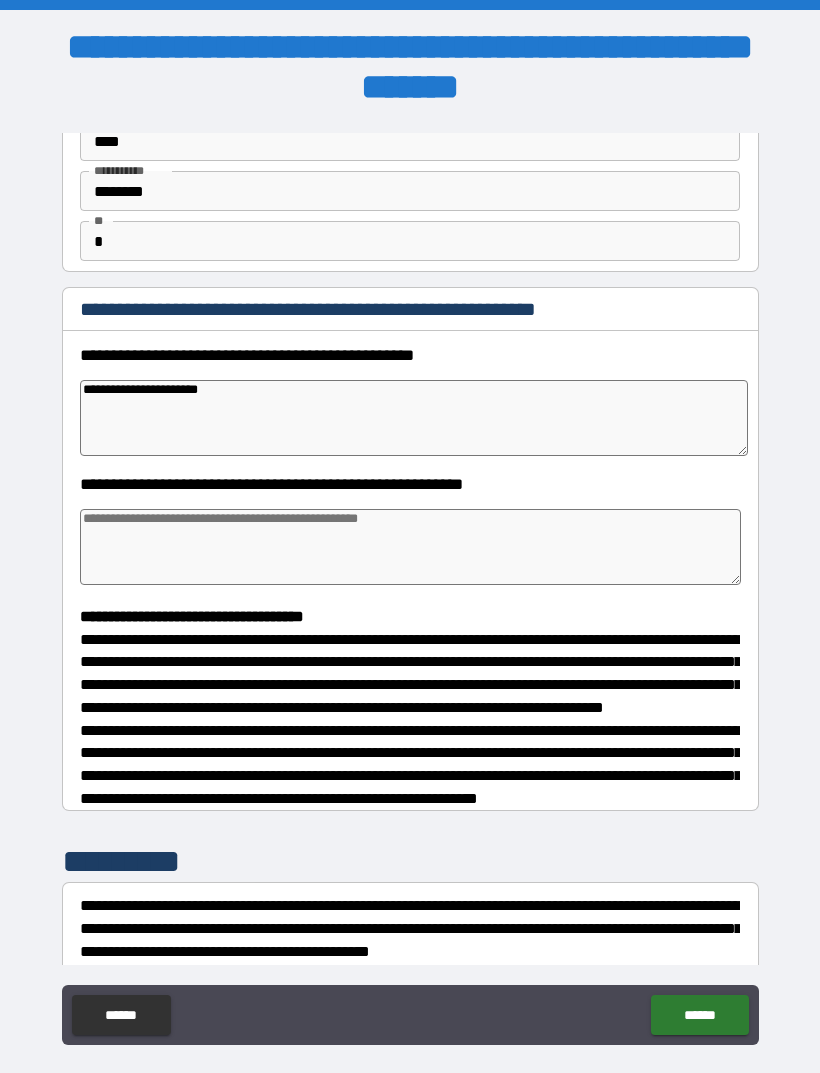 type on "*" 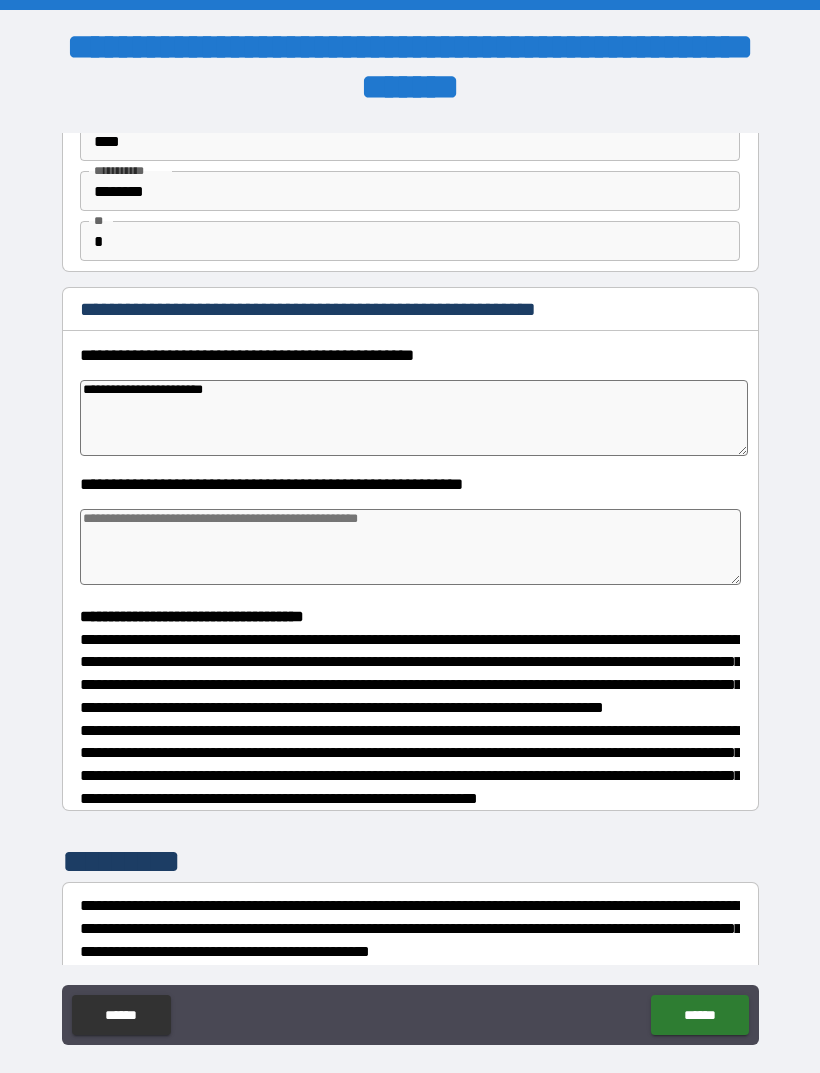 type on "*" 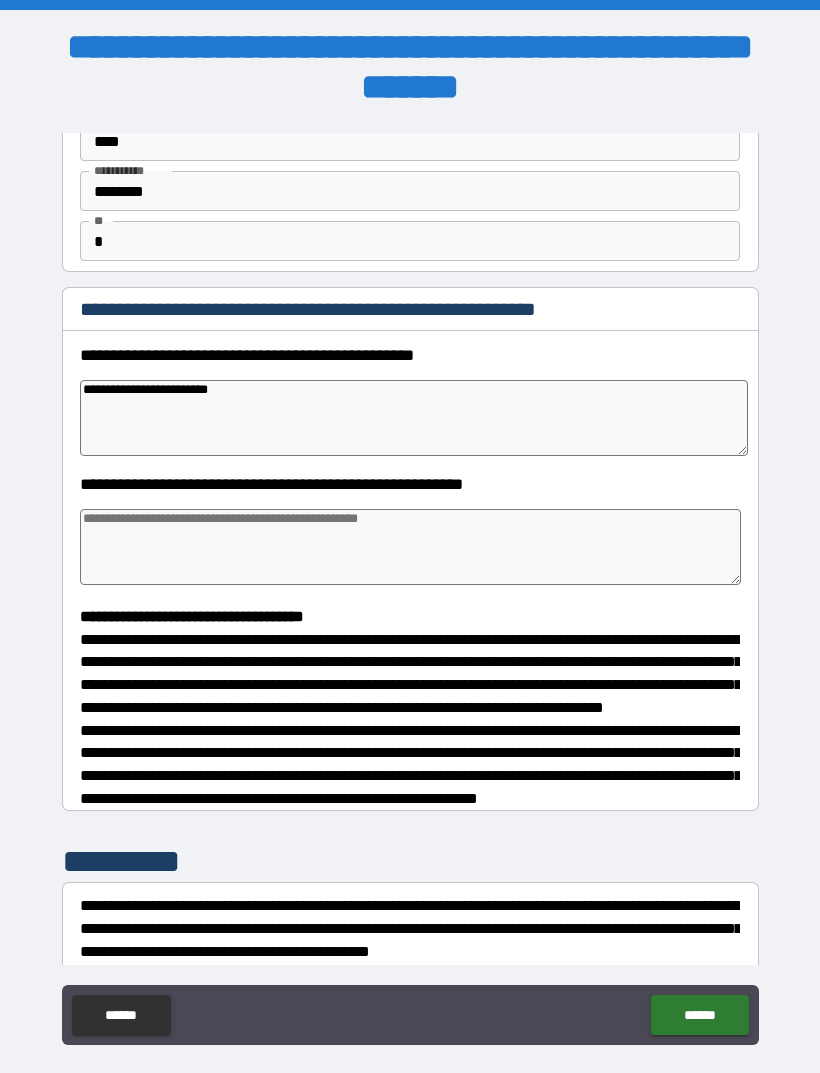 type on "*" 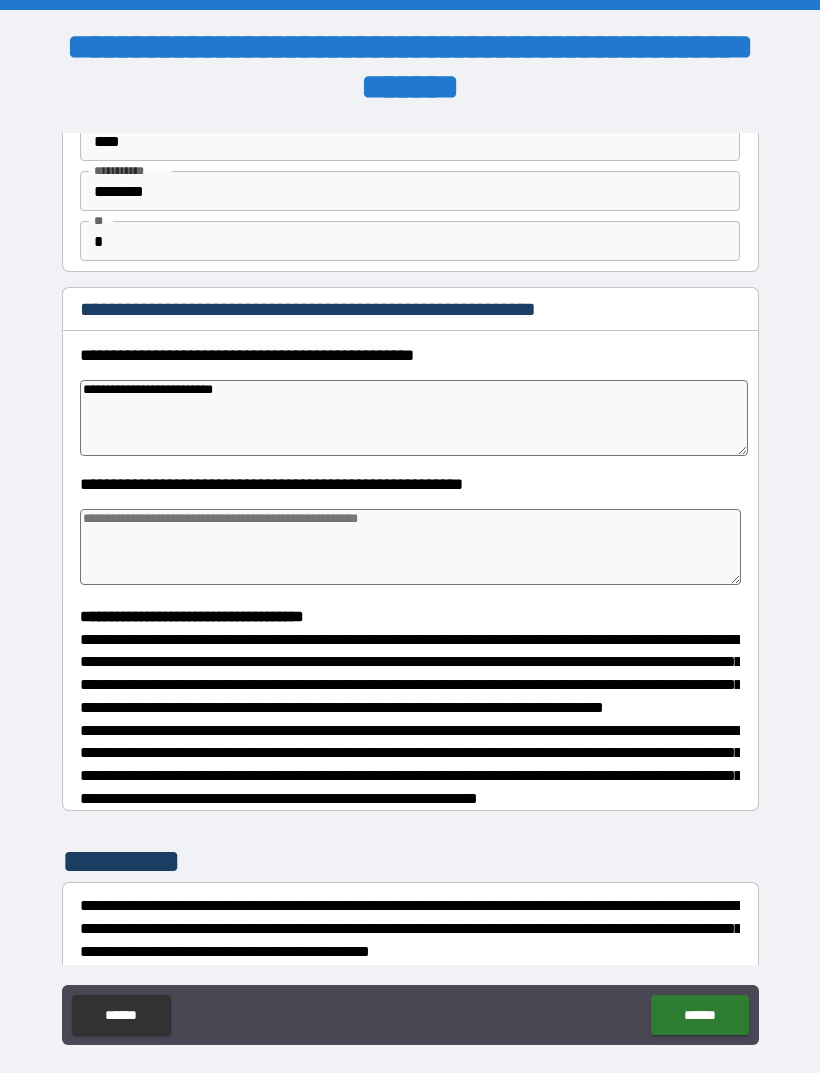 type on "*" 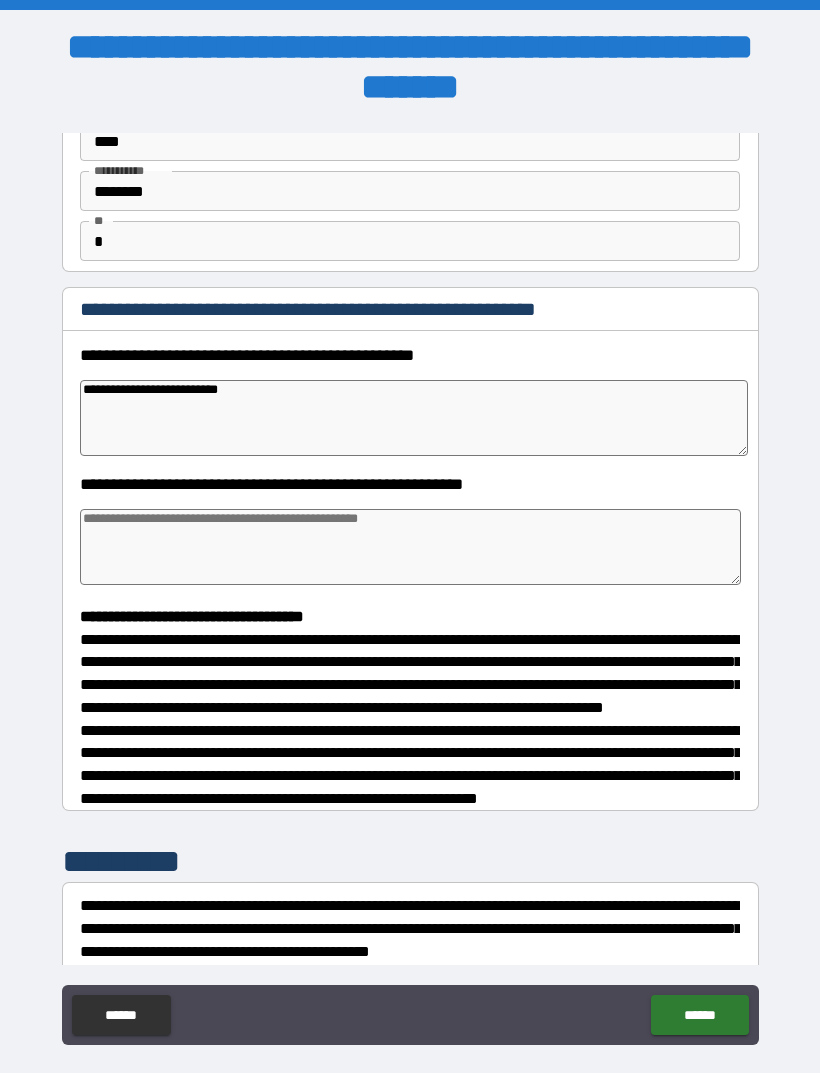 type on "*" 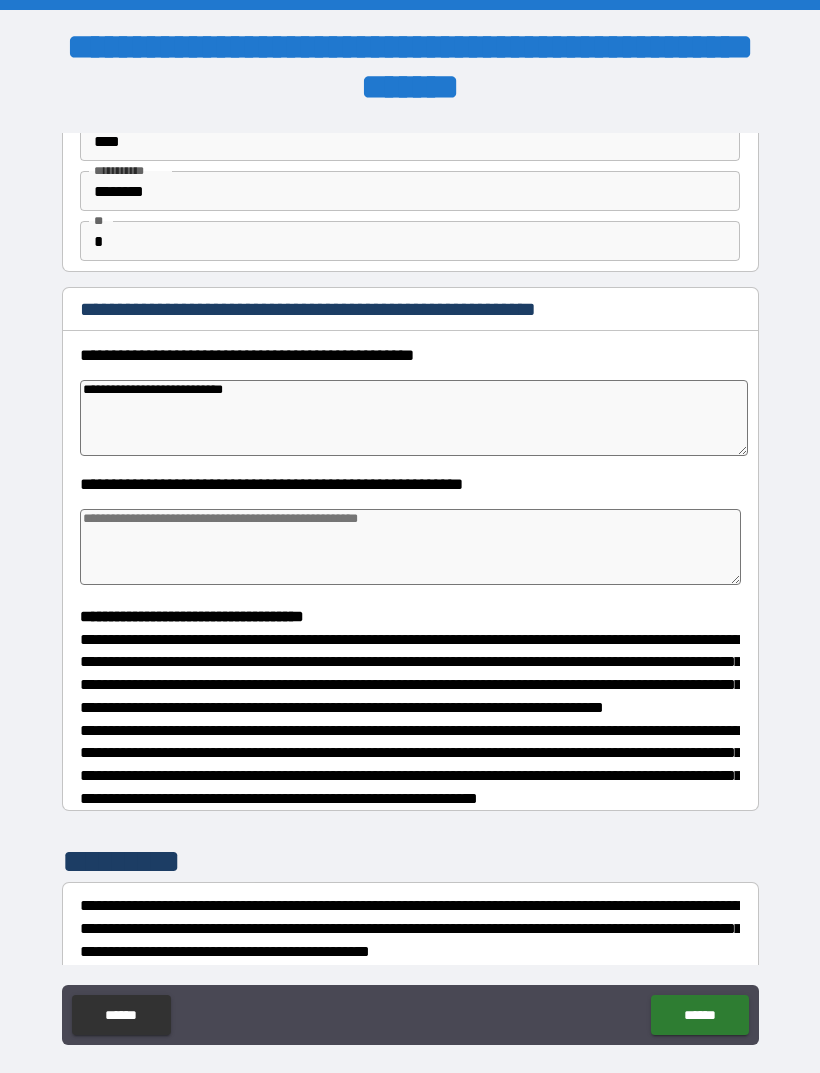 type on "**********" 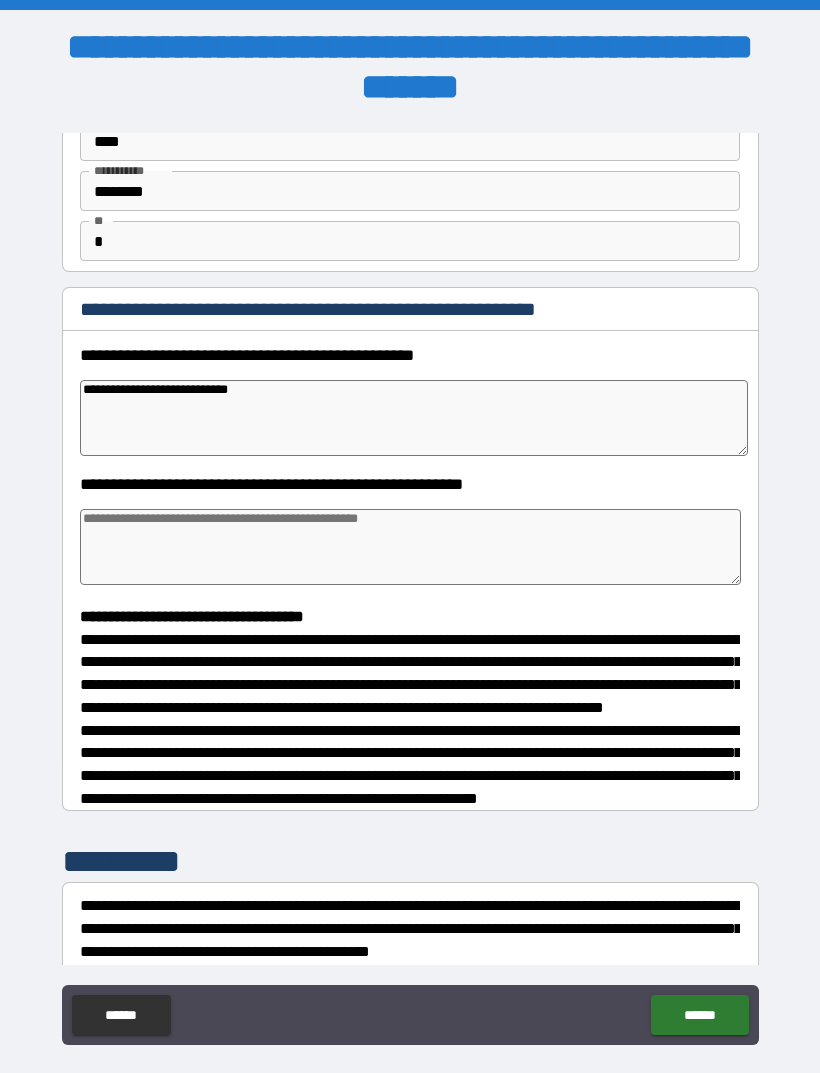 type on "*" 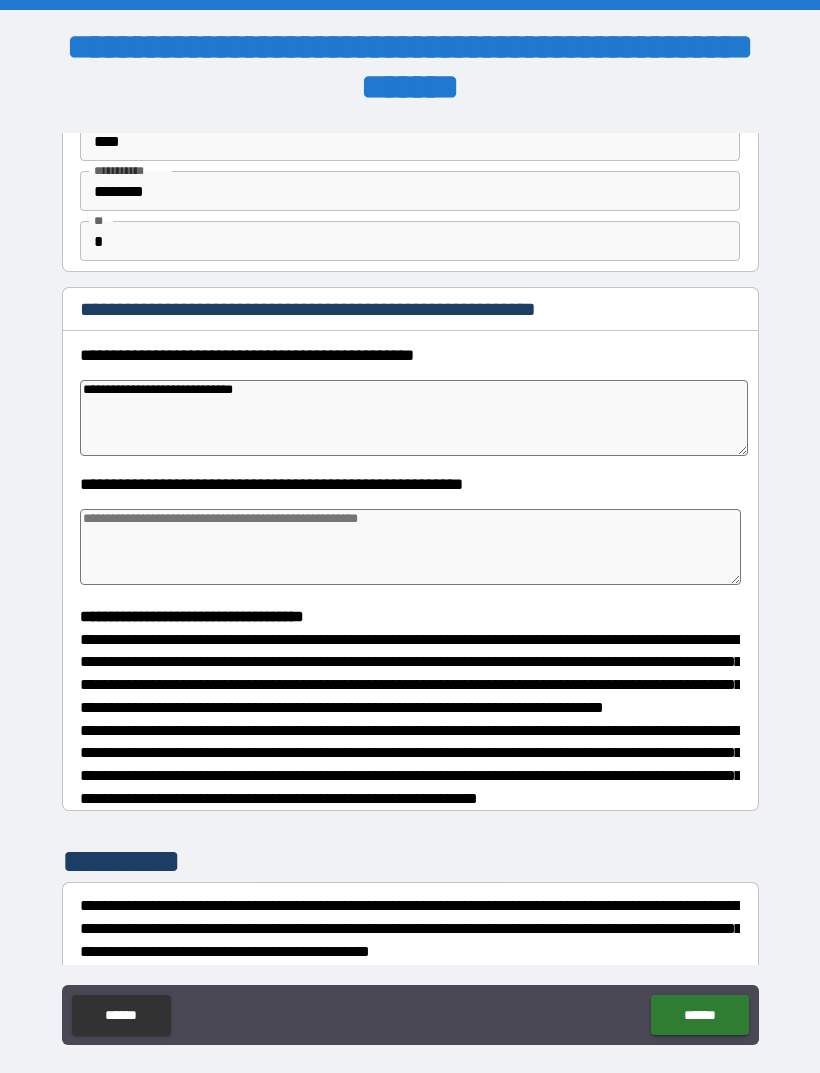 type on "*" 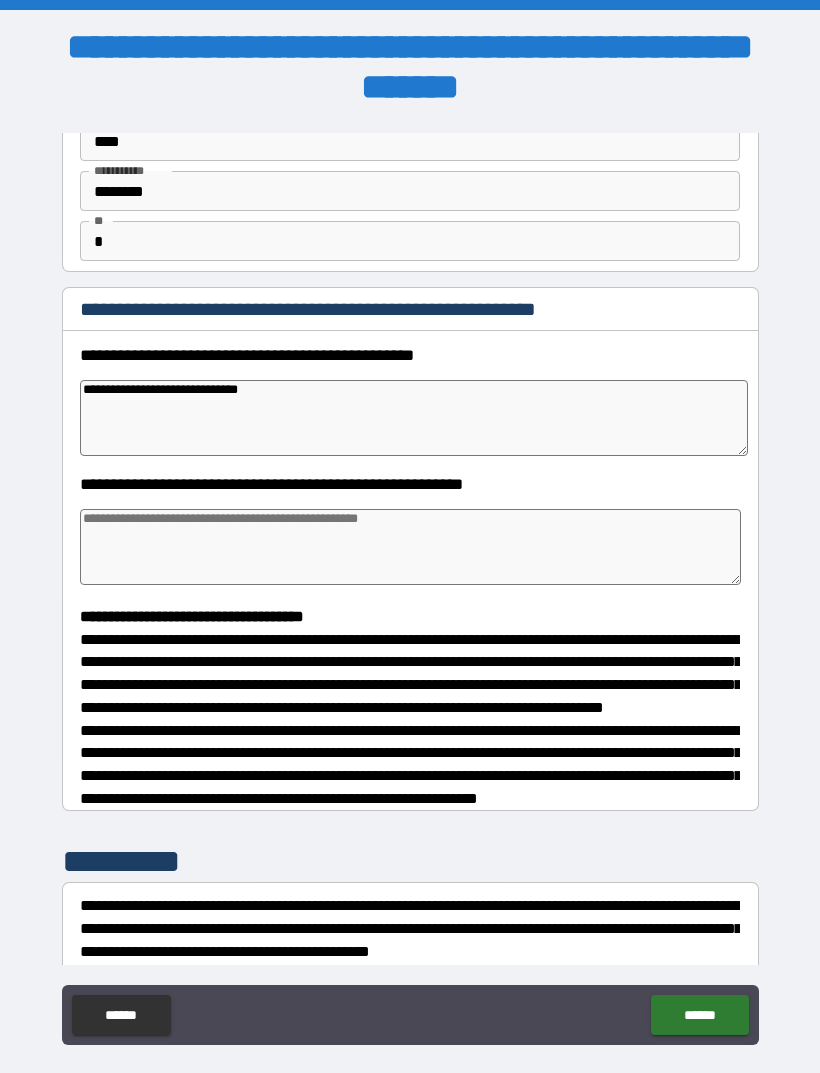 type on "*" 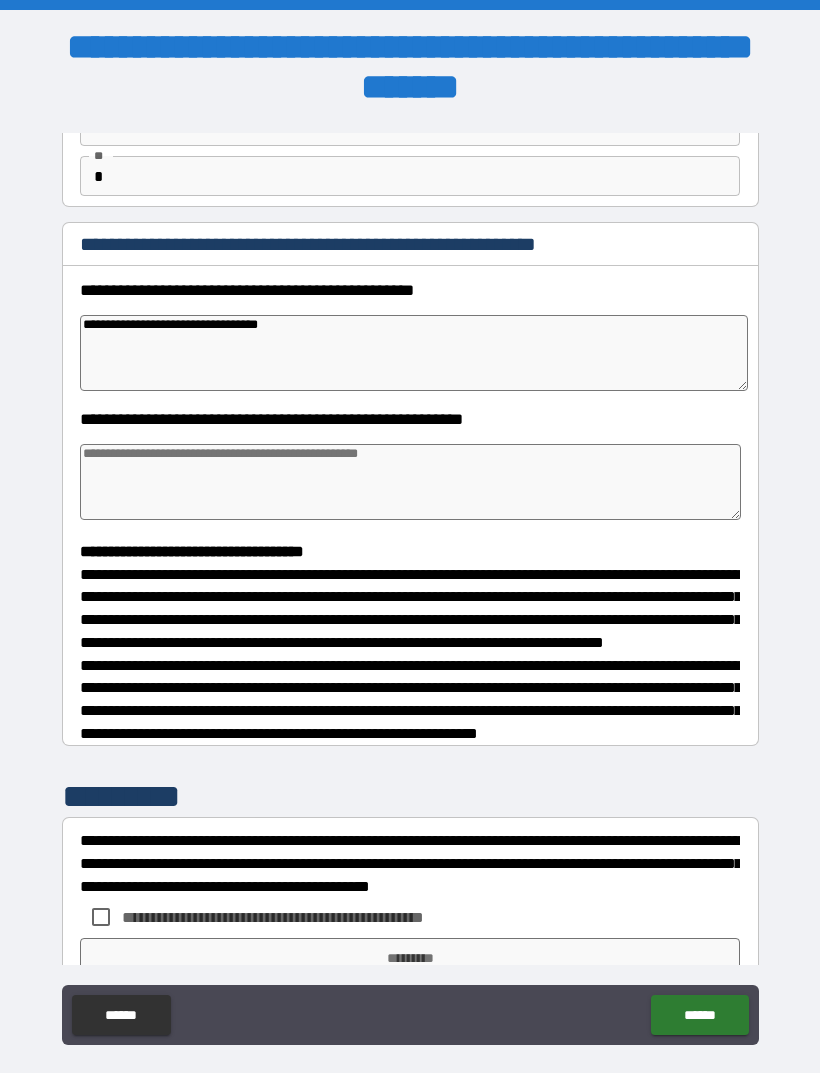 scroll, scrollTop: 185, scrollLeft: 0, axis: vertical 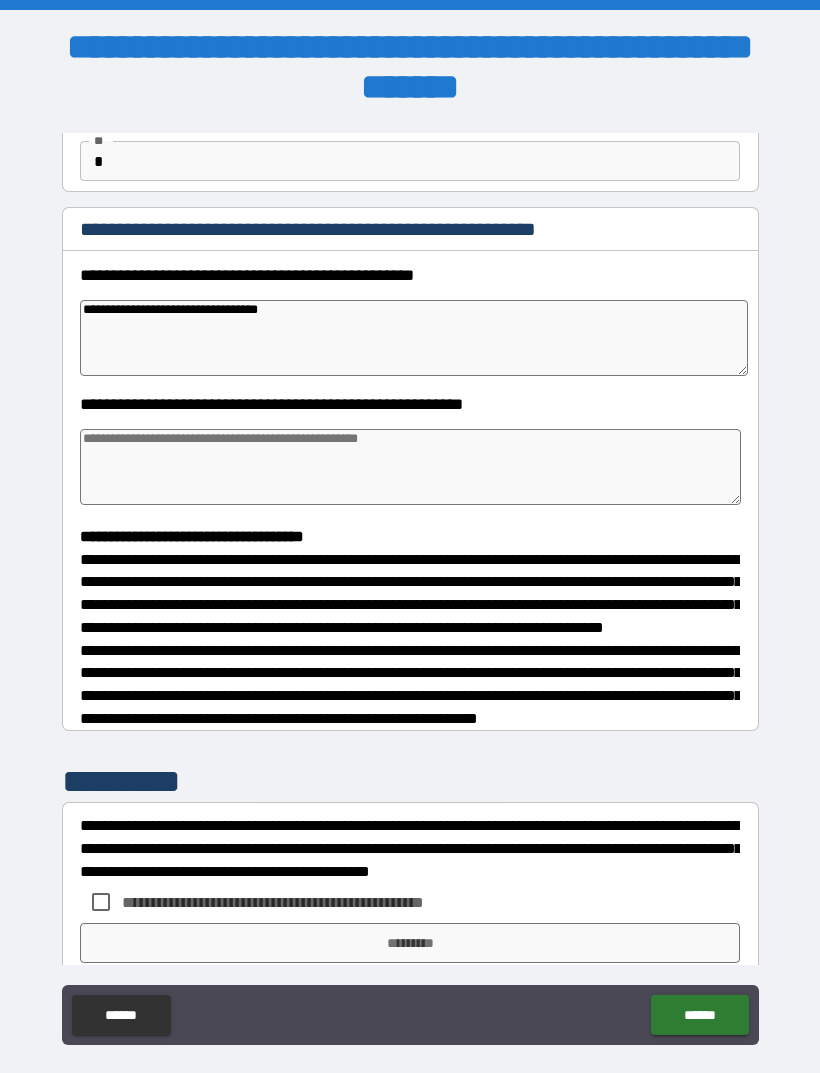 click at bounding box center [410, 467] 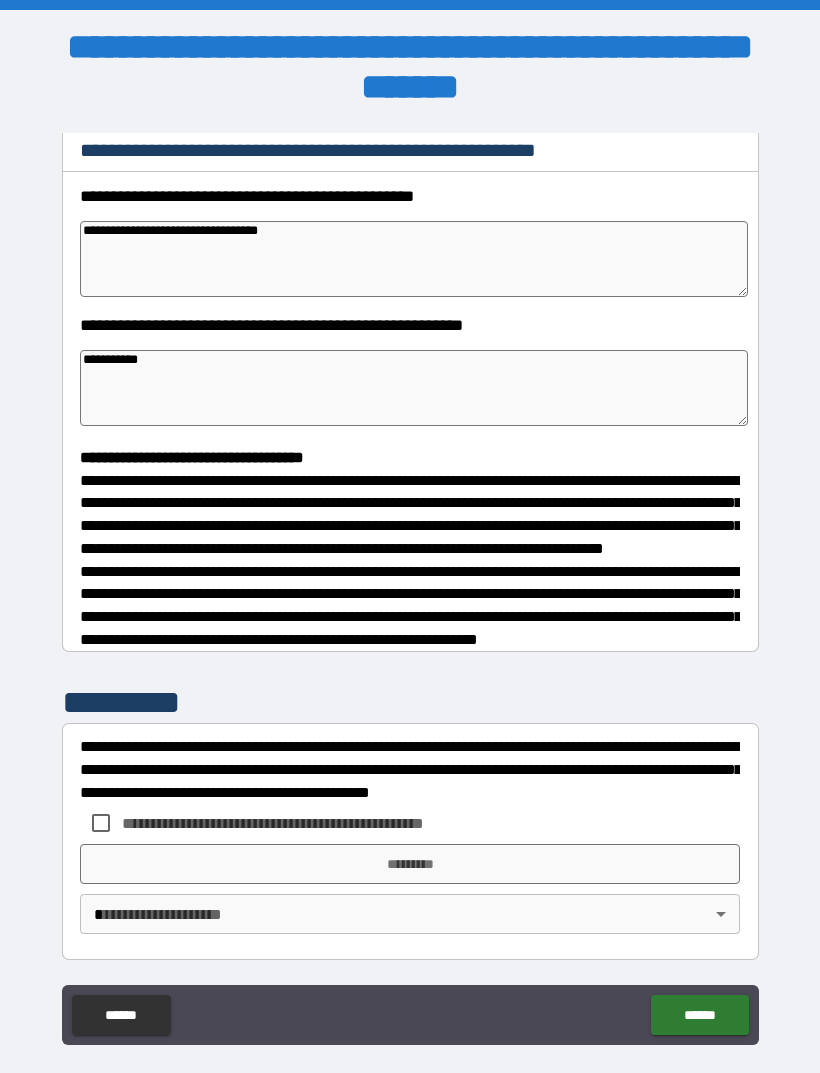 scroll, scrollTop: 302, scrollLeft: 0, axis: vertical 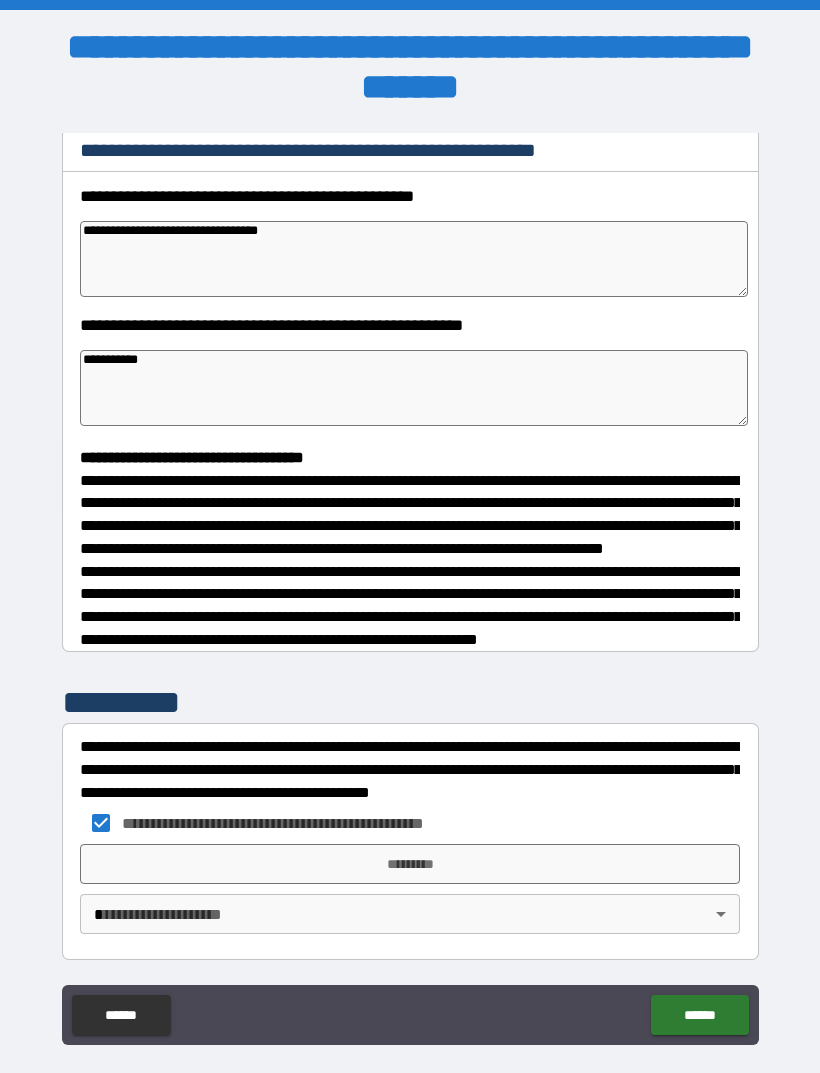 click on "*********" at bounding box center (410, 864) 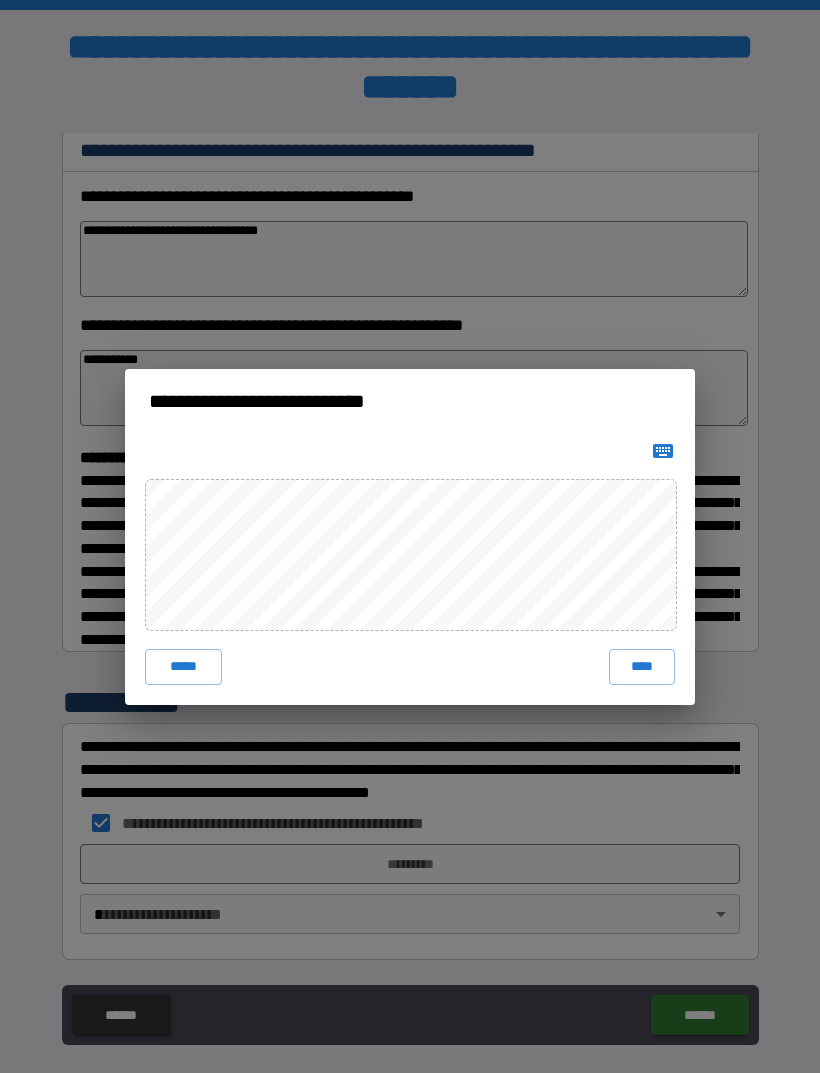click on "****" at bounding box center [642, 667] 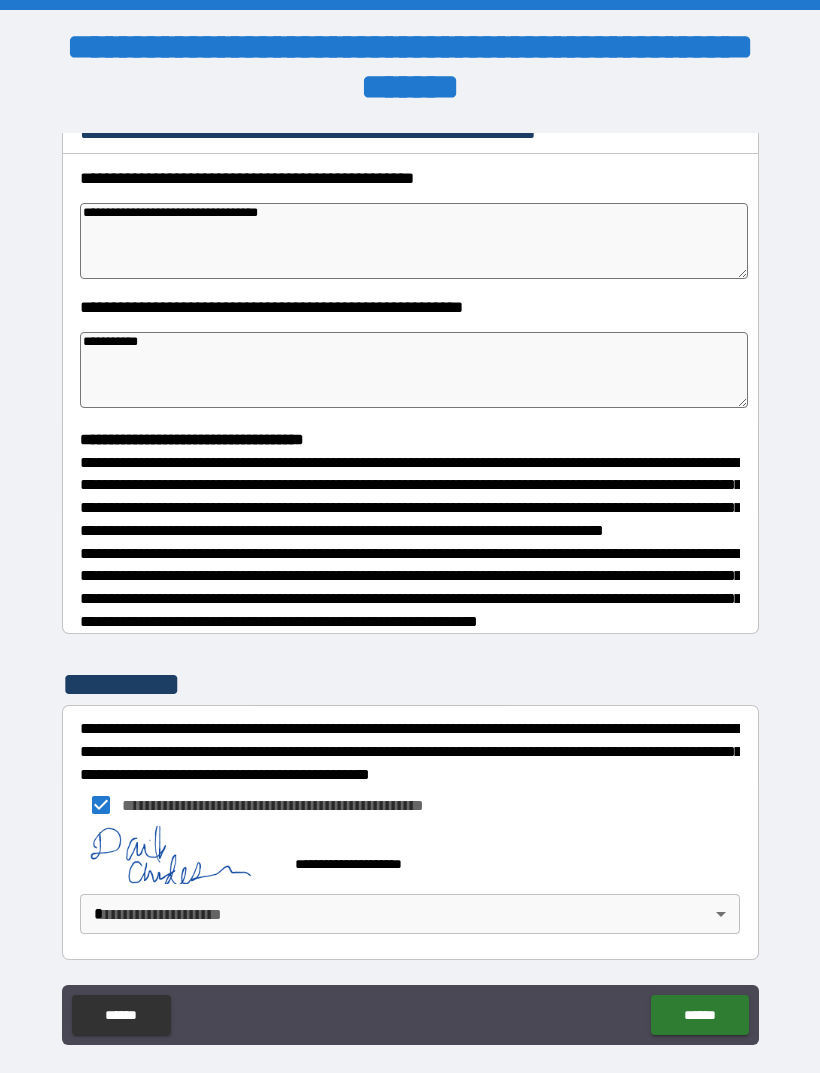 click on "**********" at bounding box center [410, 568] 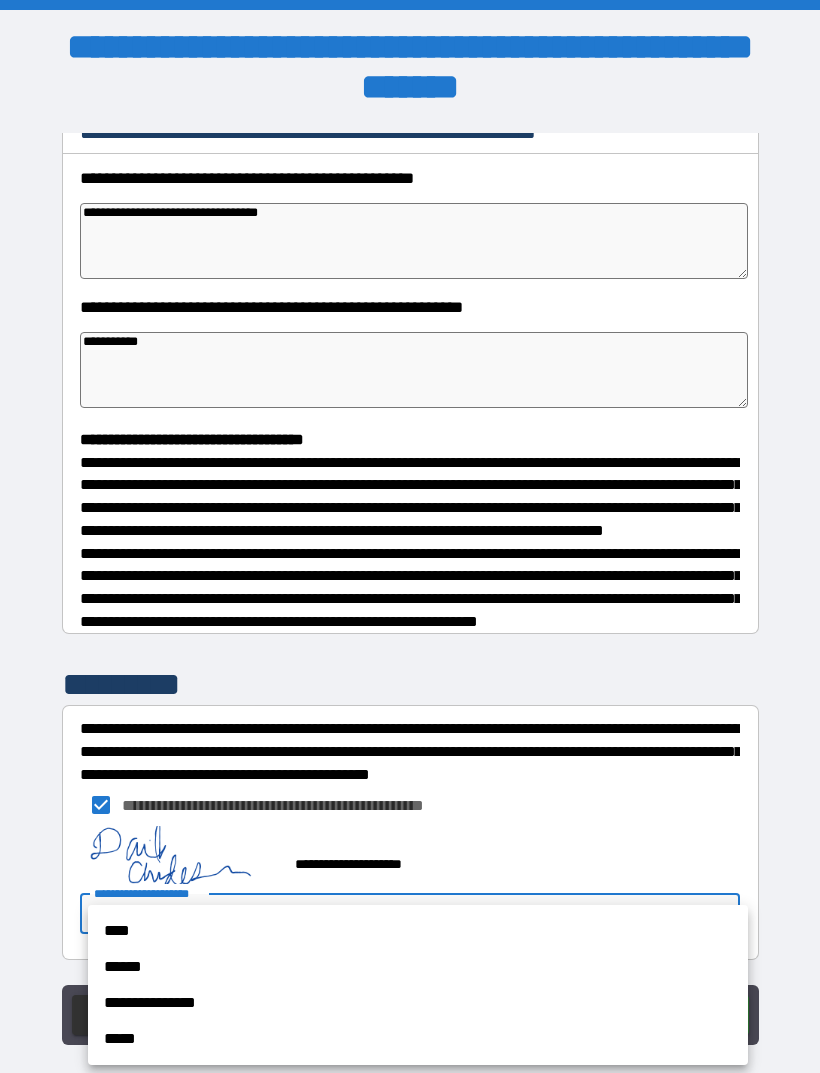 click on "**********" at bounding box center (418, 1003) 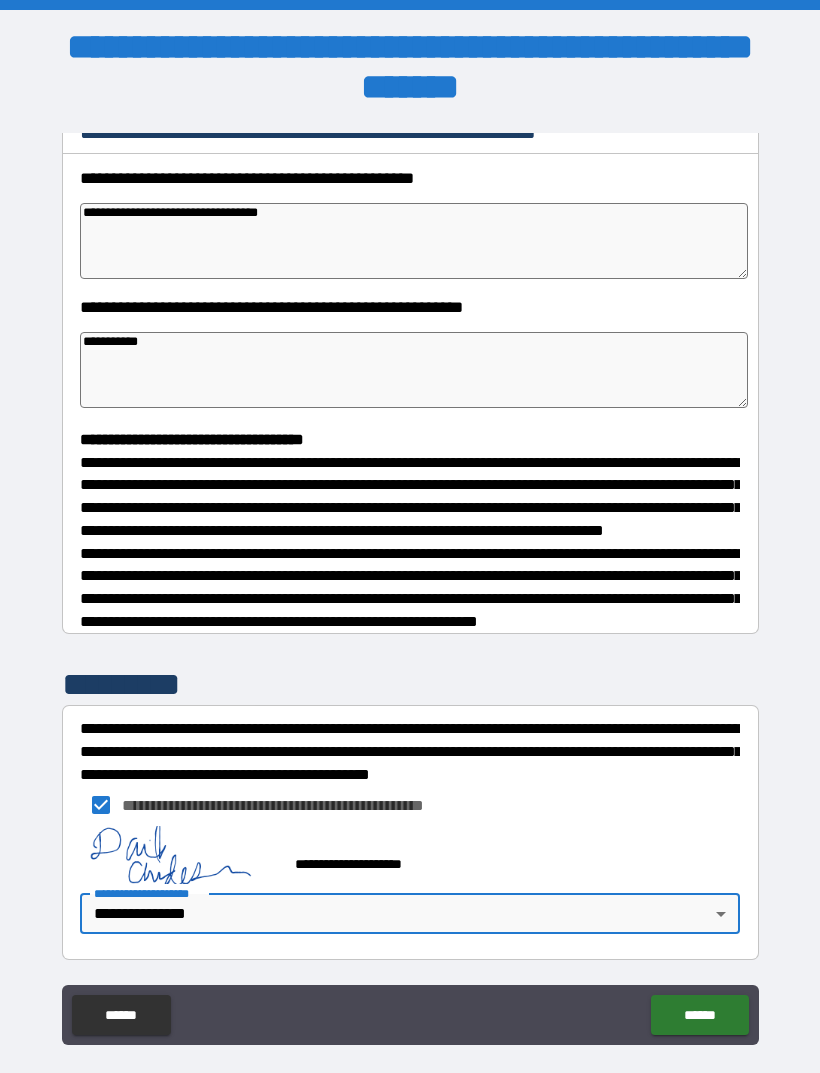 click on "******" at bounding box center [699, 1015] 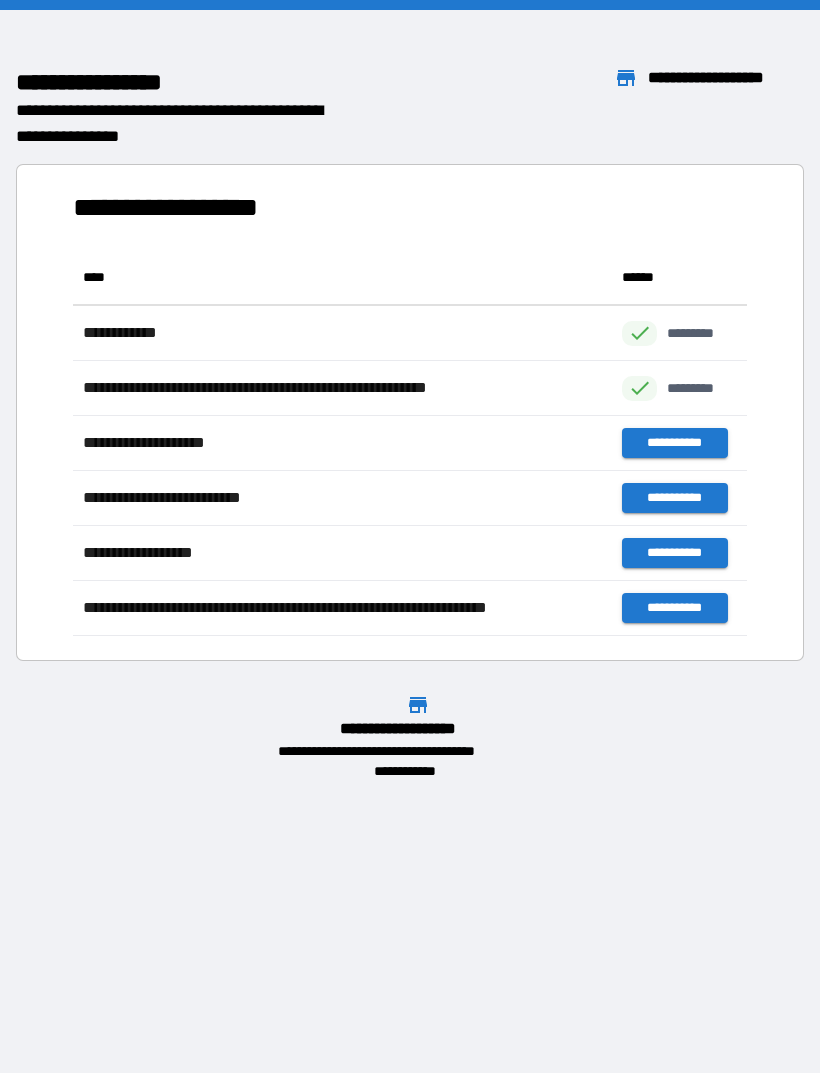 scroll, scrollTop: 1, scrollLeft: 1, axis: both 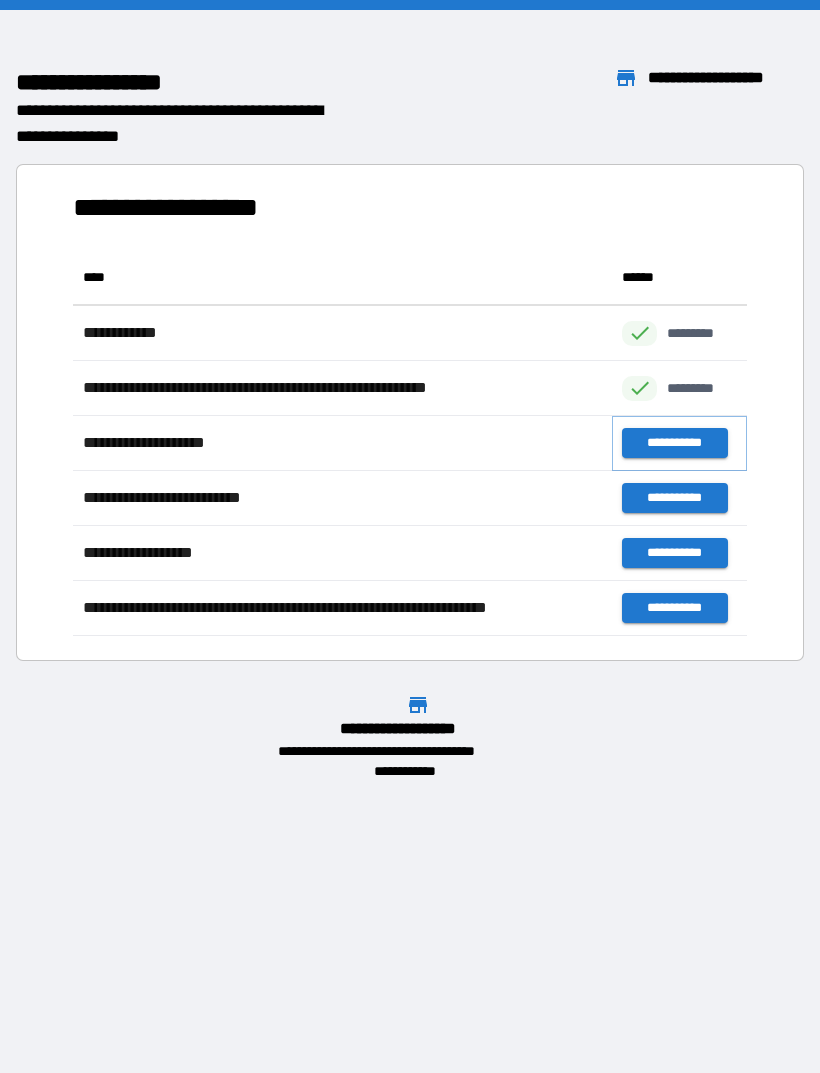 click on "**********" at bounding box center [674, 443] 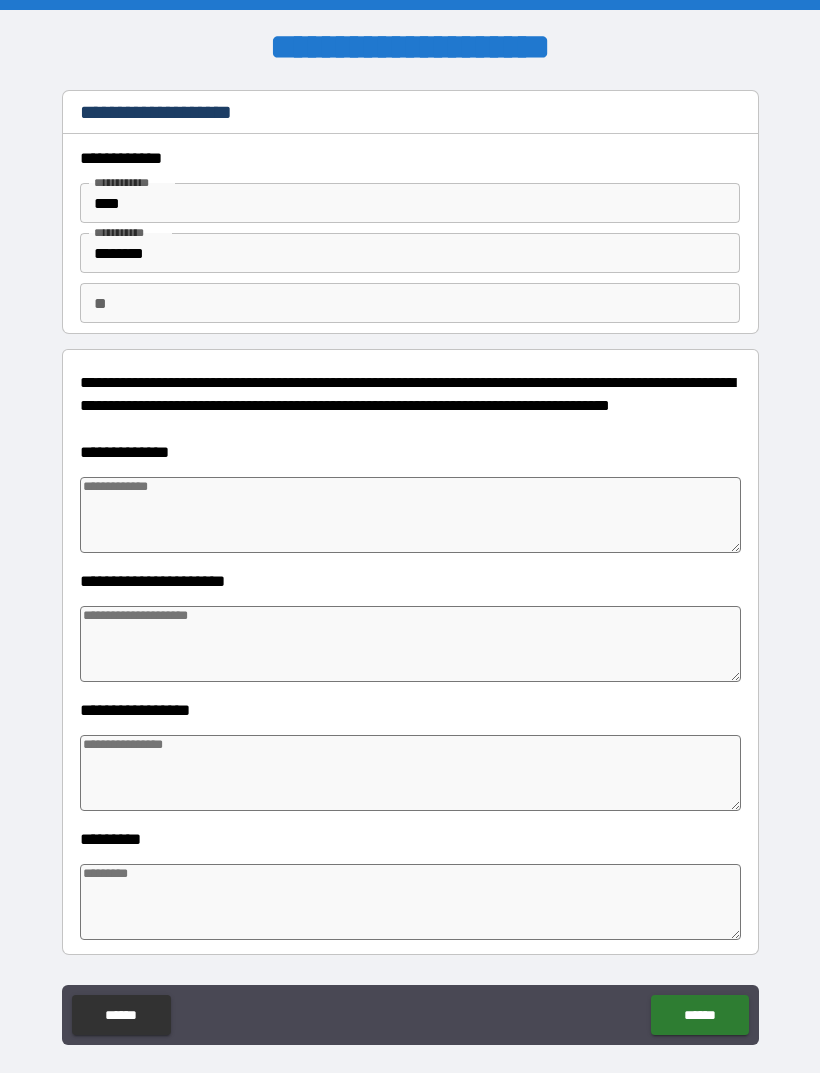 click on "****" at bounding box center (410, 203) 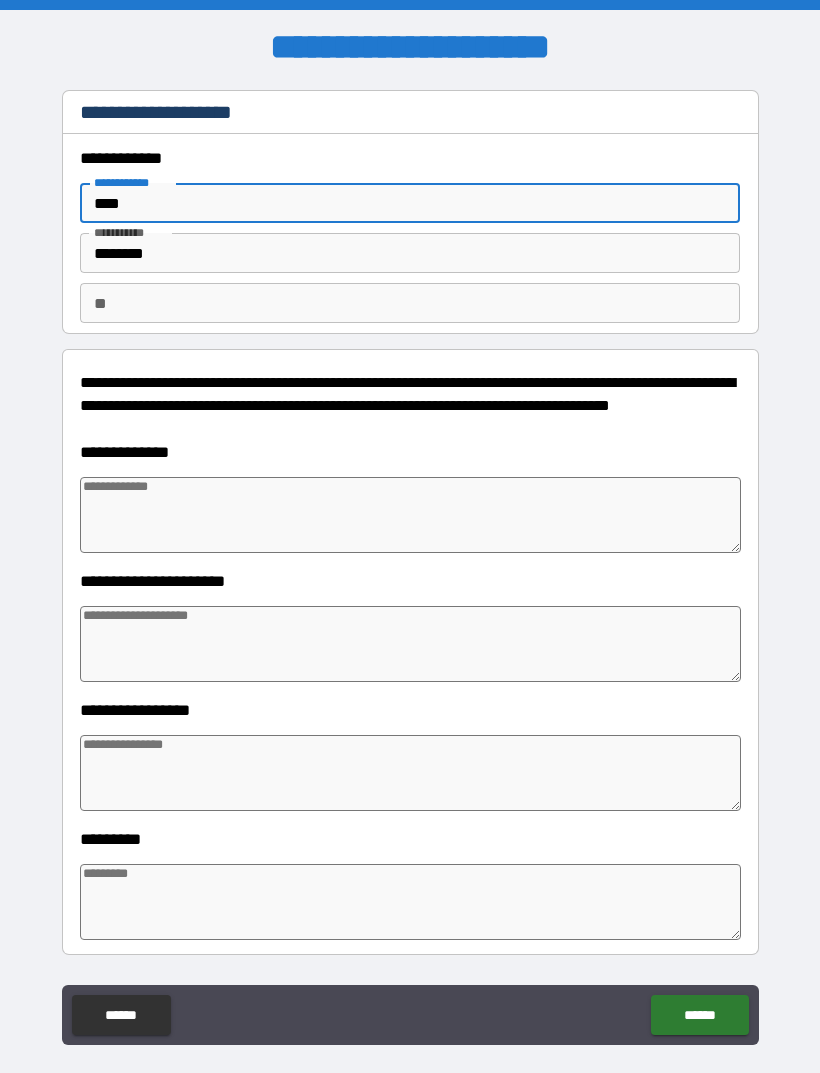 click at bounding box center [410, 515] 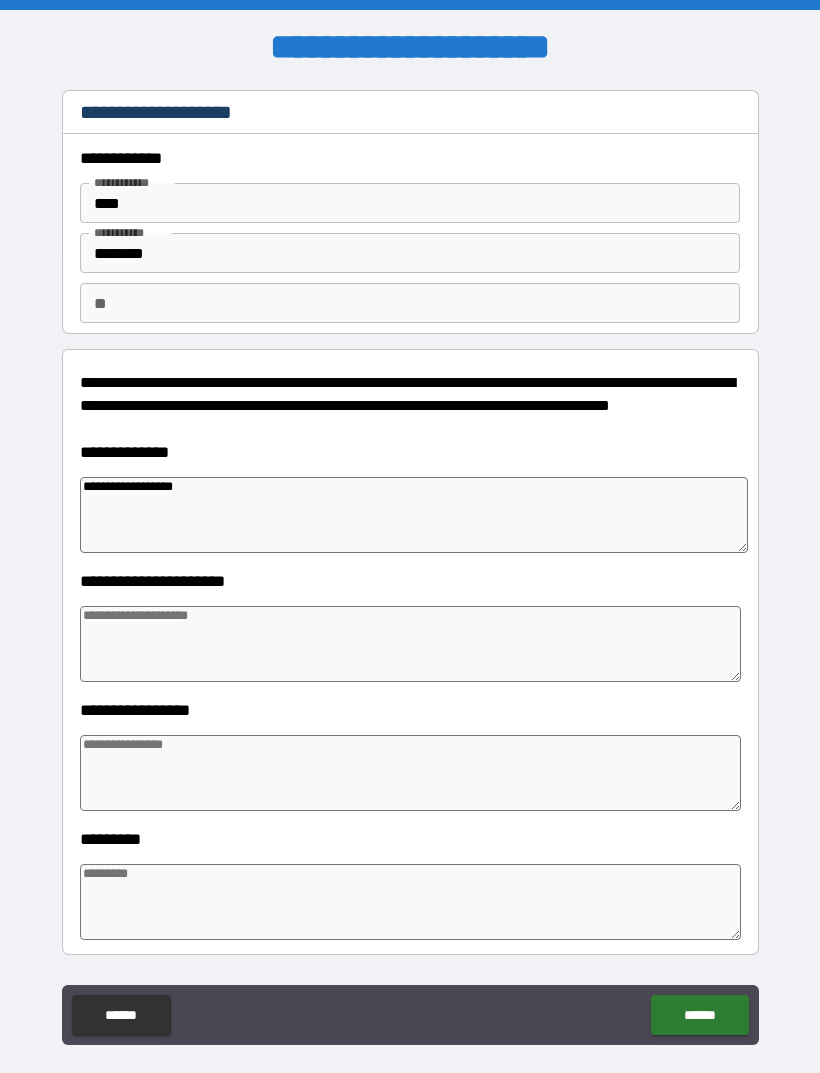 click at bounding box center (410, 644) 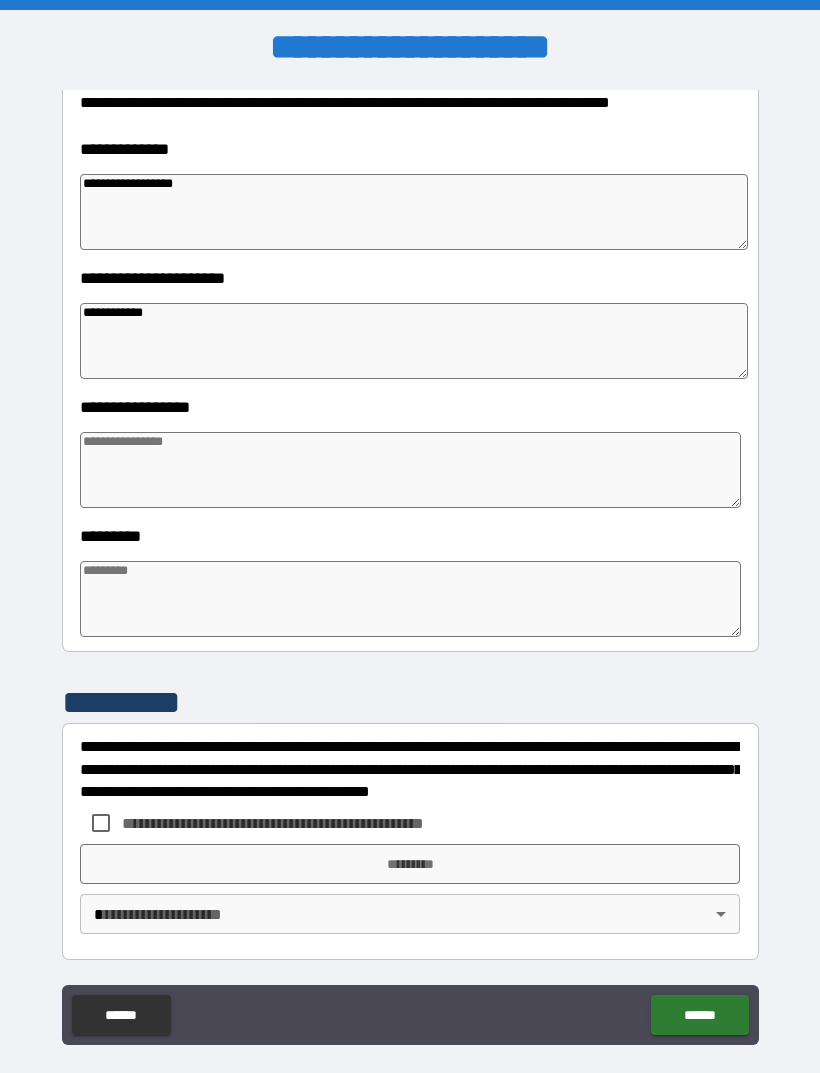 scroll, scrollTop: 303, scrollLeft: 0, axis: vertical 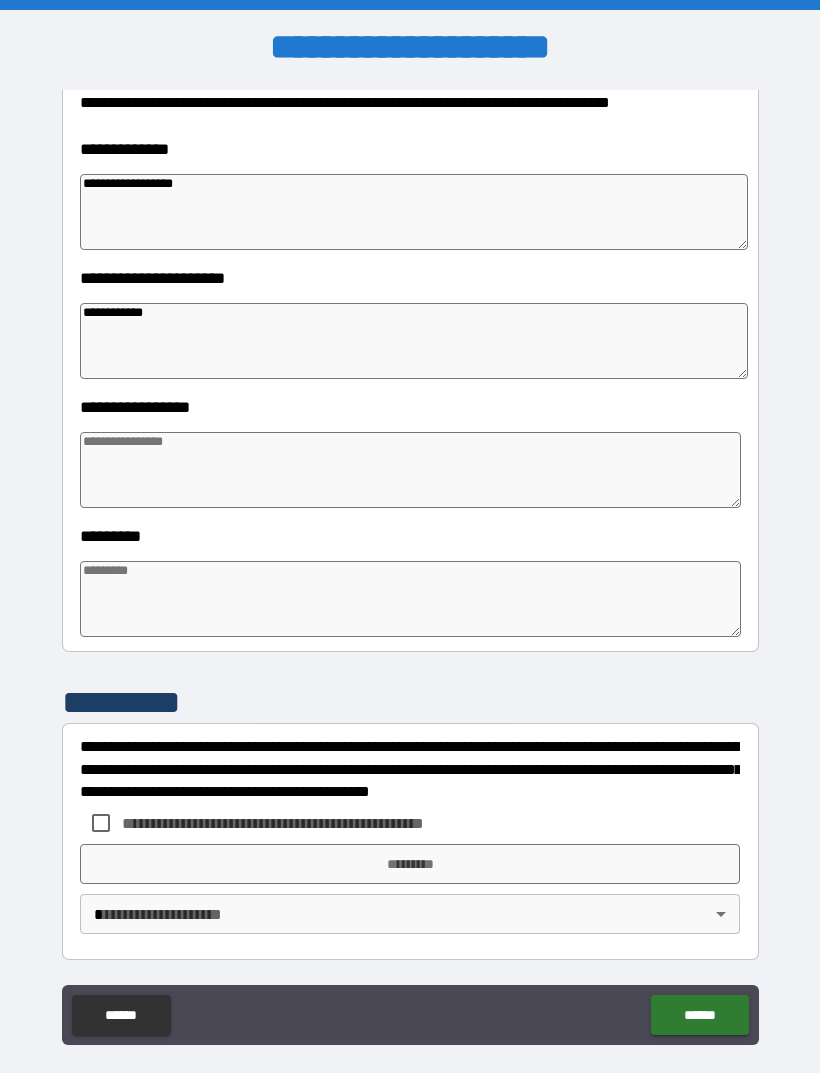 click at bounding box center (410, 599) 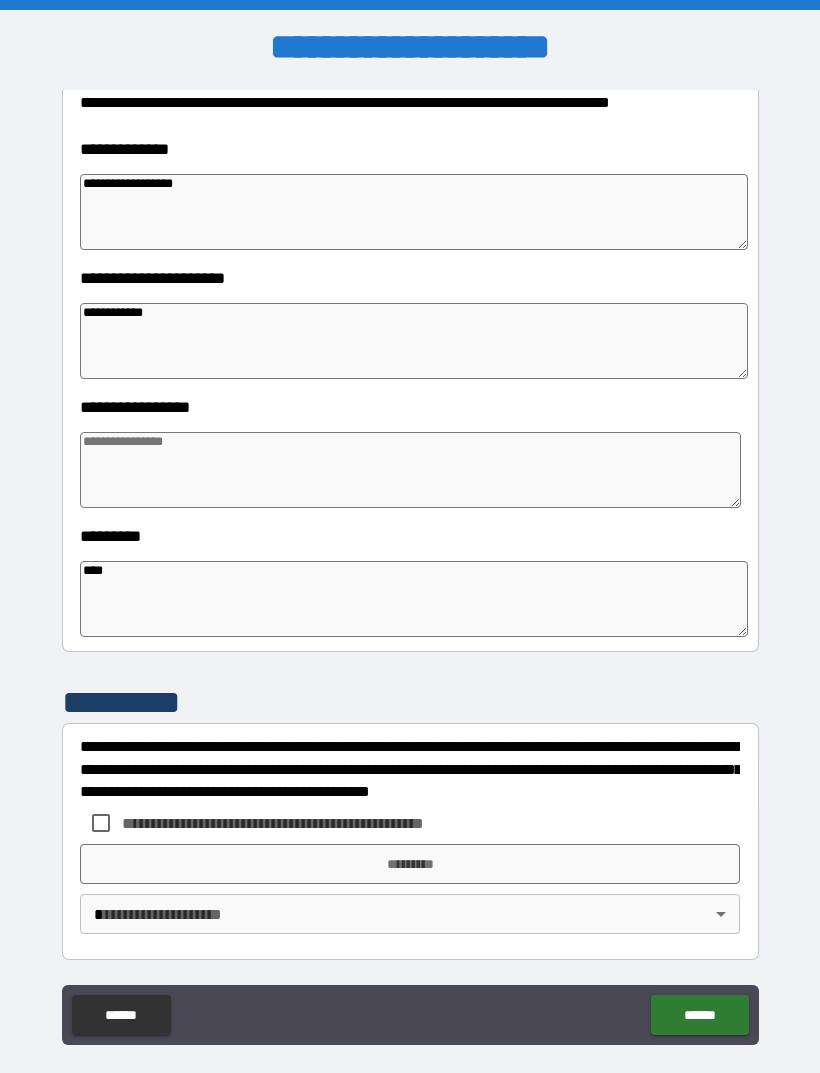 click at bounding box center [410, 470] 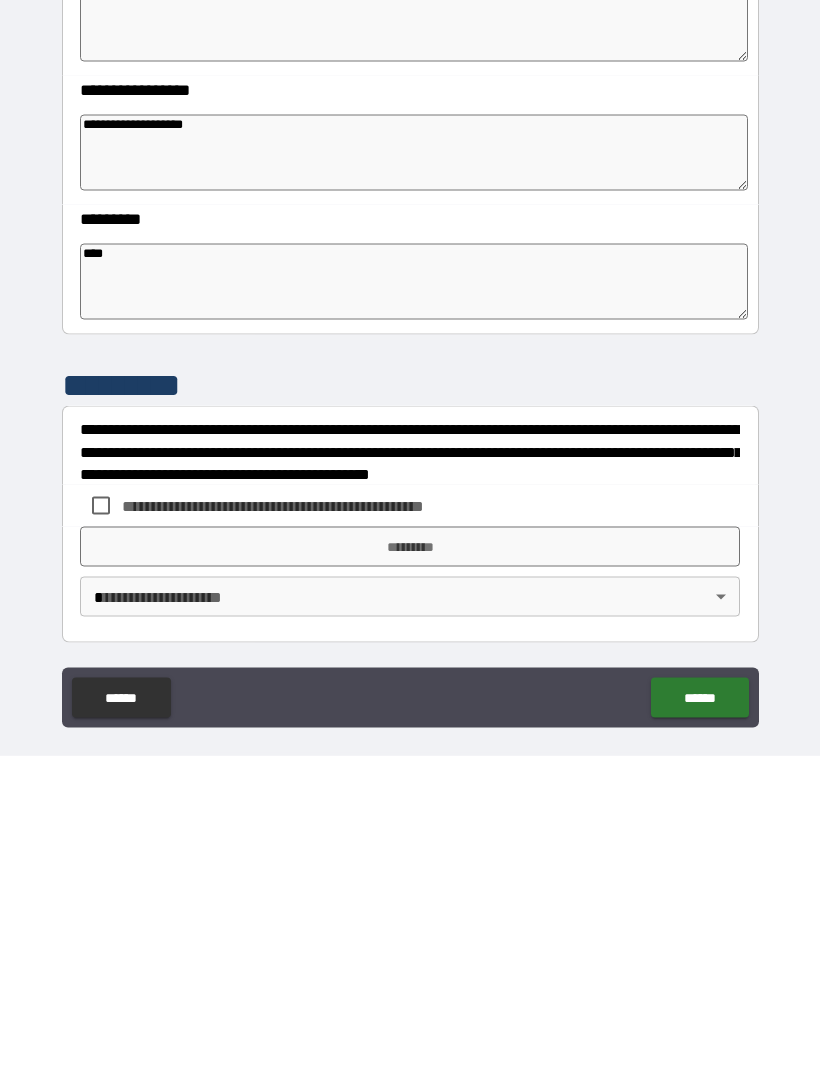 scroll, scrollTop: 64, scrollLeft: 0, axis: vertical 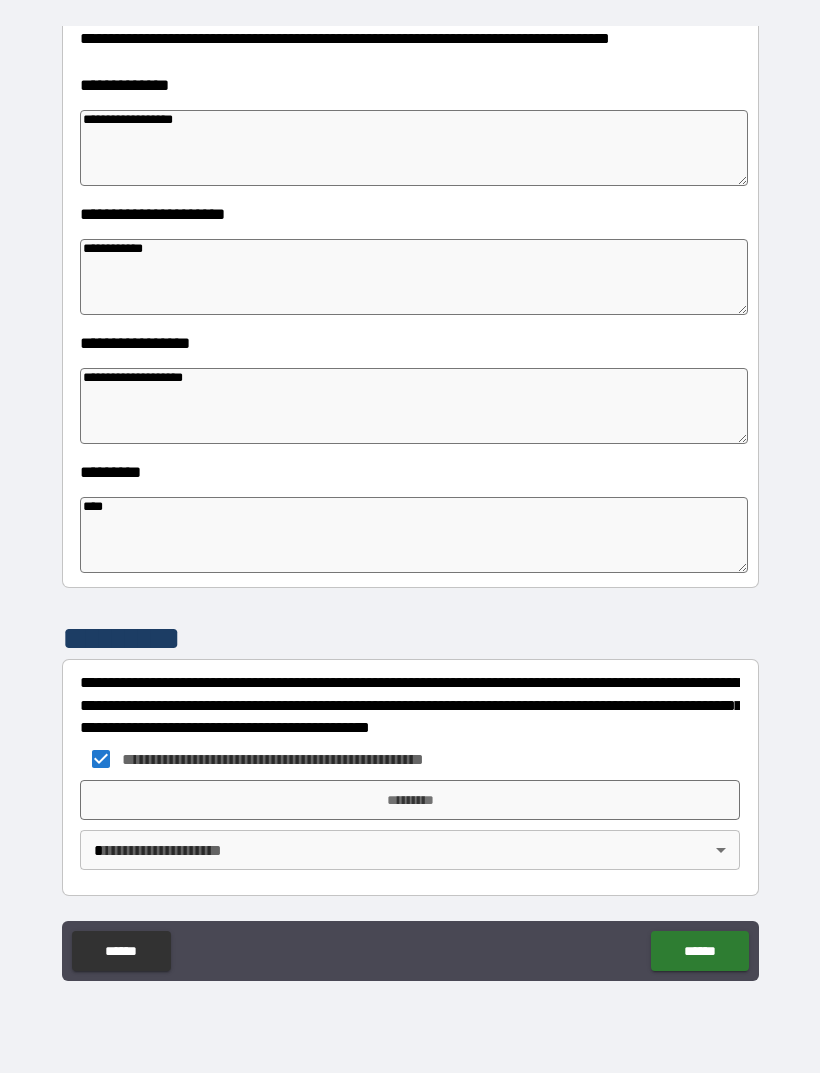 click on "*********" at bounding box center [410, 800] 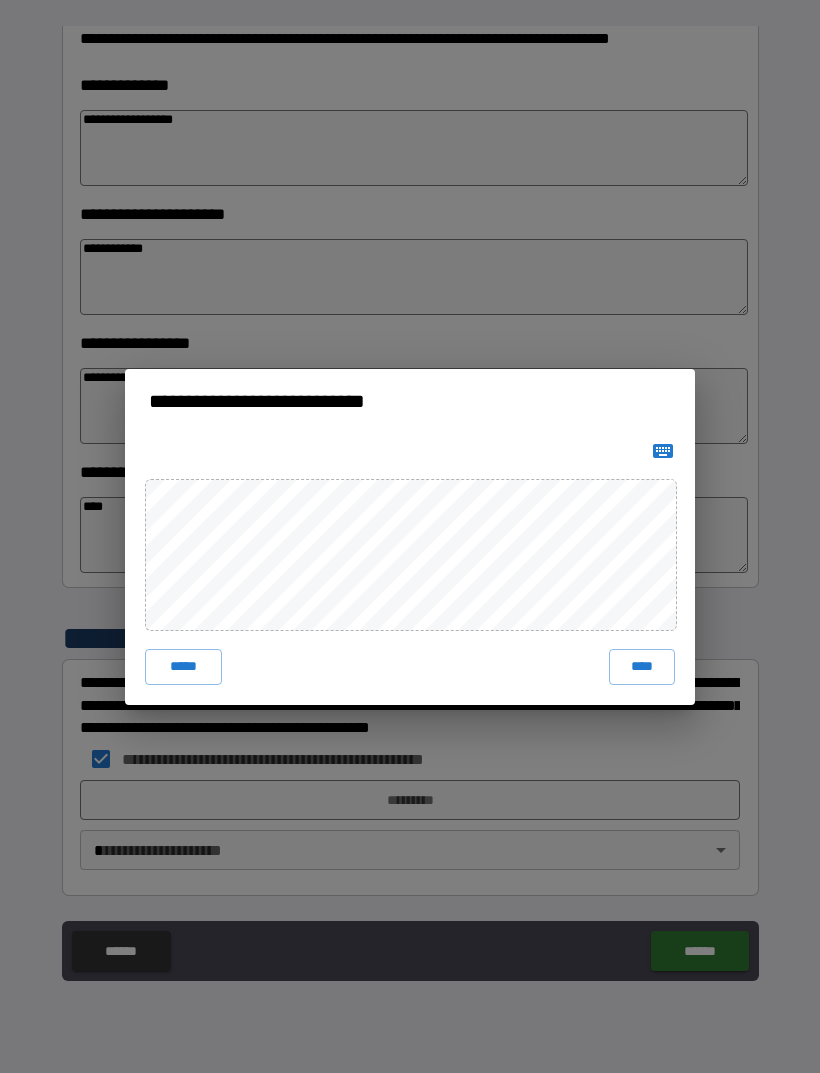 click on "****" at bounding box center [642, 667] 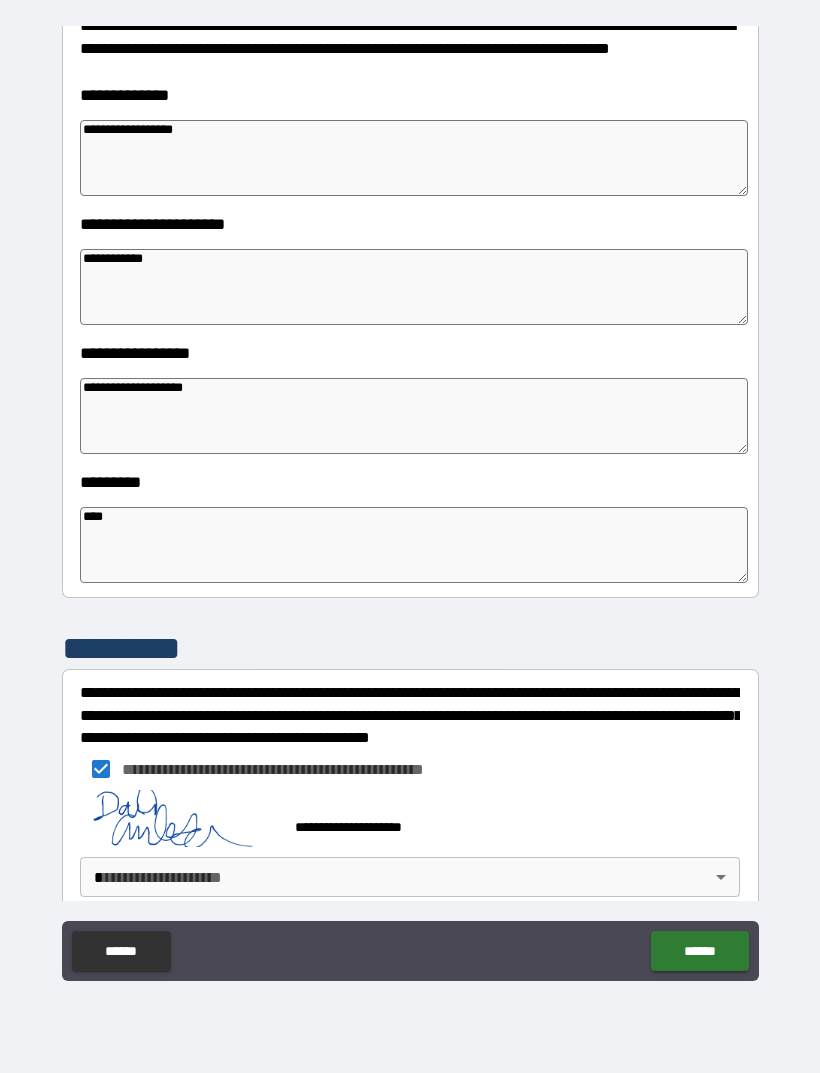click on "**********" at bounding box center [410, 504] 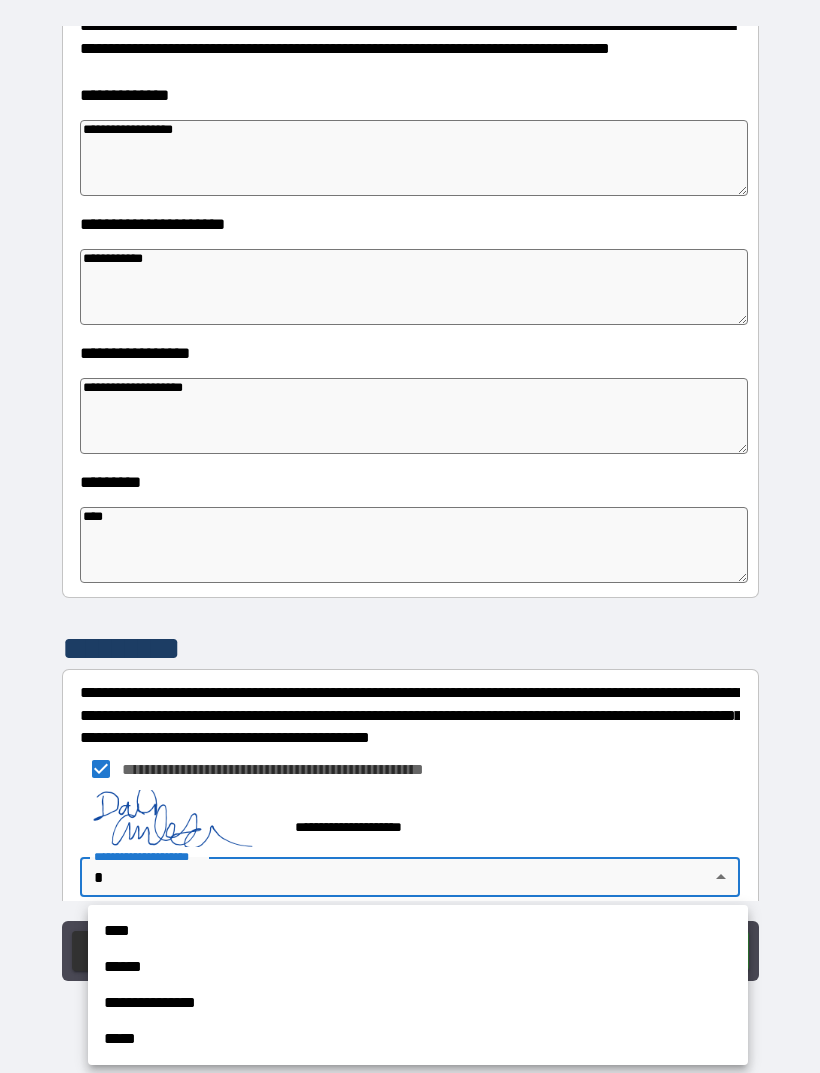 click on "**********" at bounding box center [418, 1003] 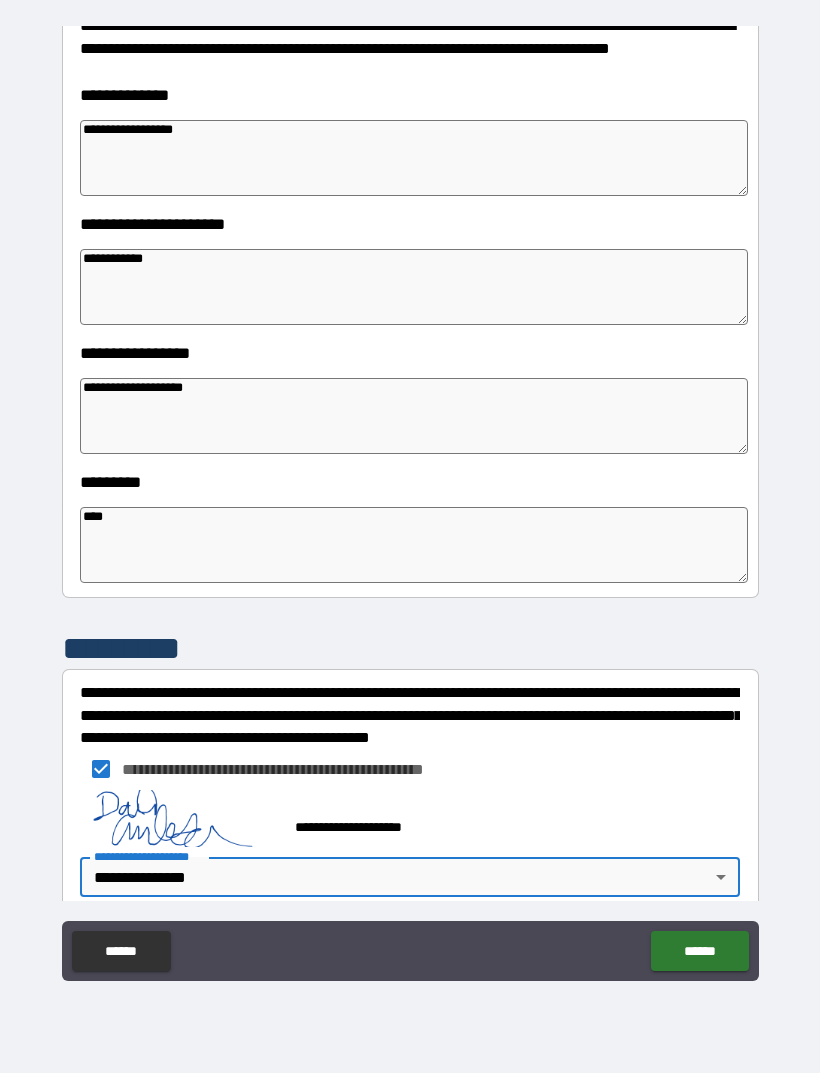 click on "******" at bounding box center [699, 951] 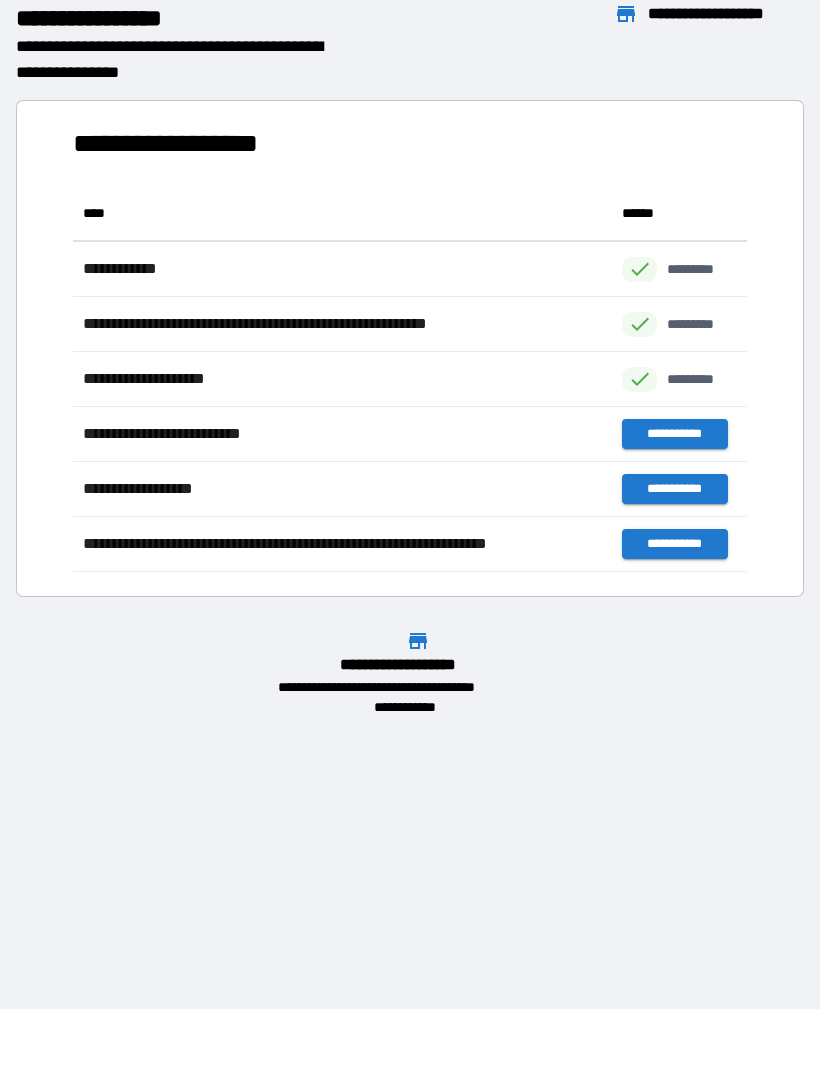 scroll, scrollTop: 1, scrollLeft: 1, axis: both 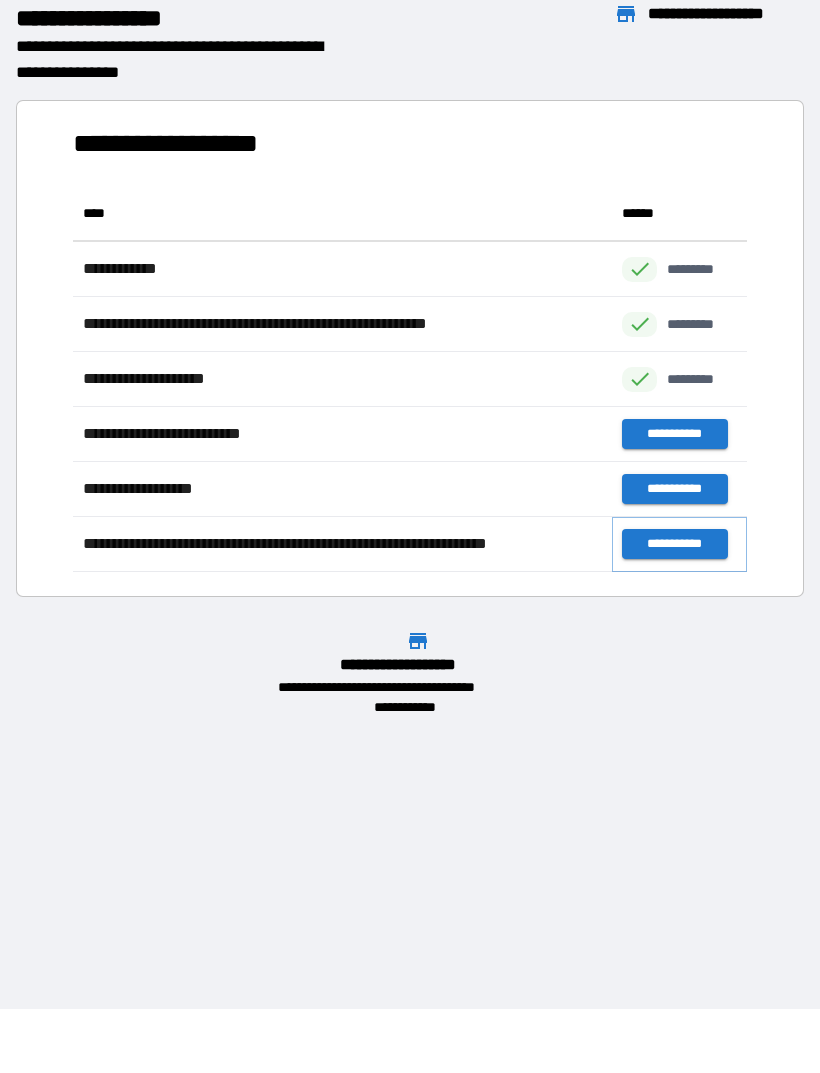 click on "**********" at bounding box center [674, 544] 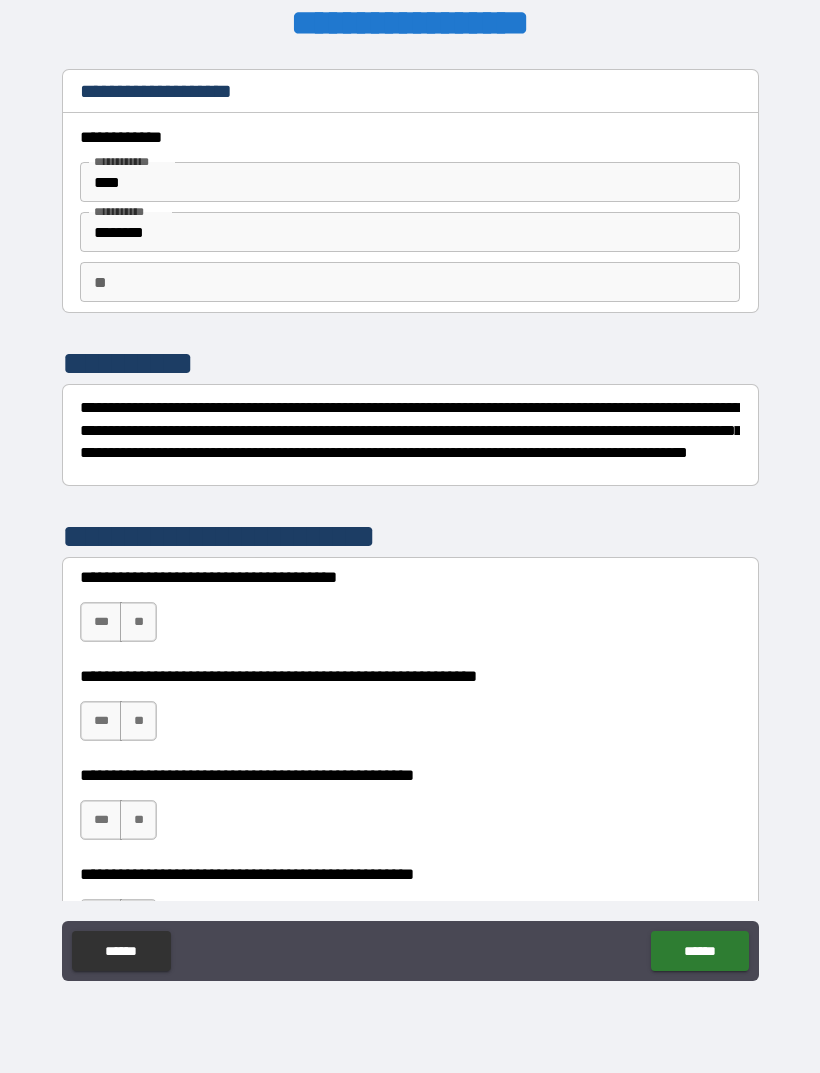 click on "****" at bounding box center [410, 182] 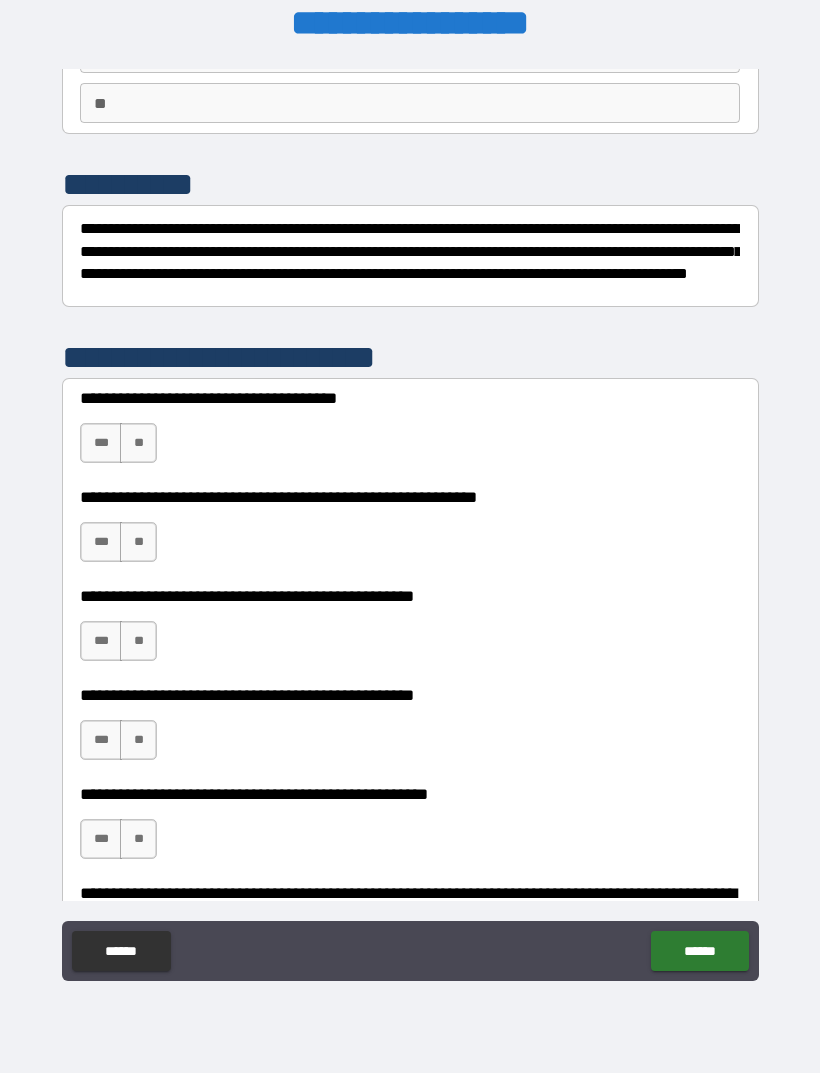 scroll, scrollTop: 180, scrollLeft: 0, axis: vertical 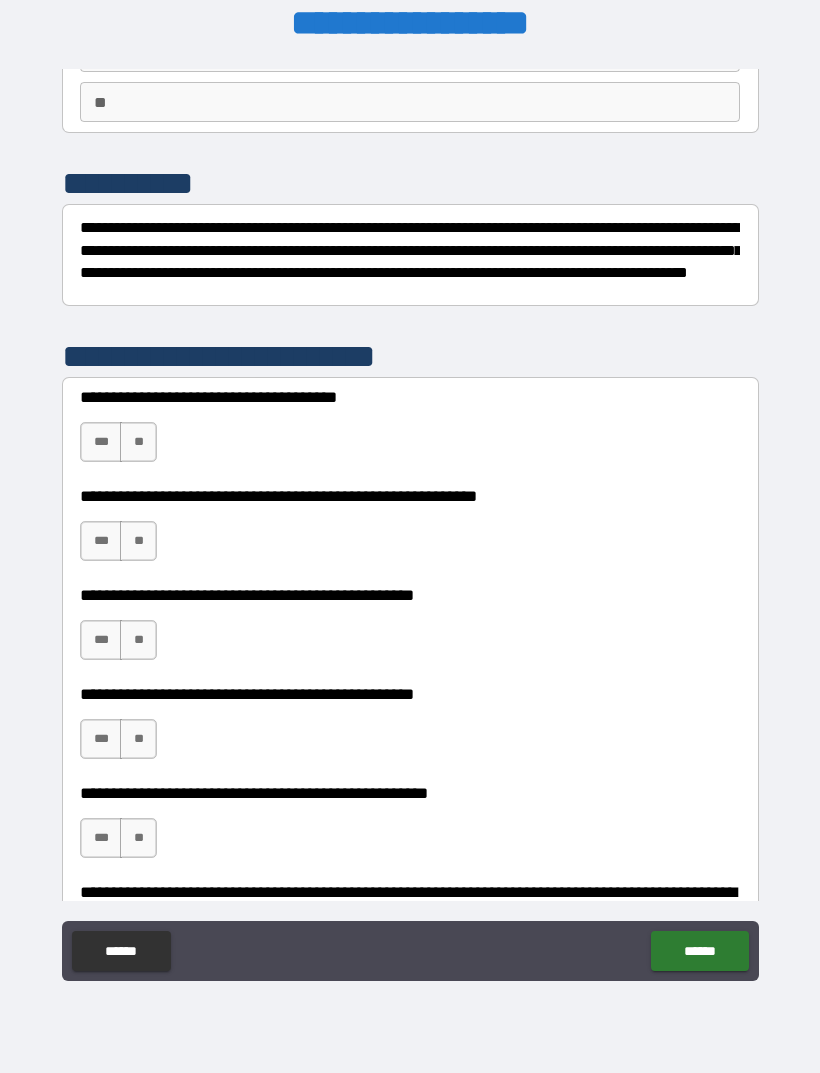 click on "**" at bounding box center [138, 442] 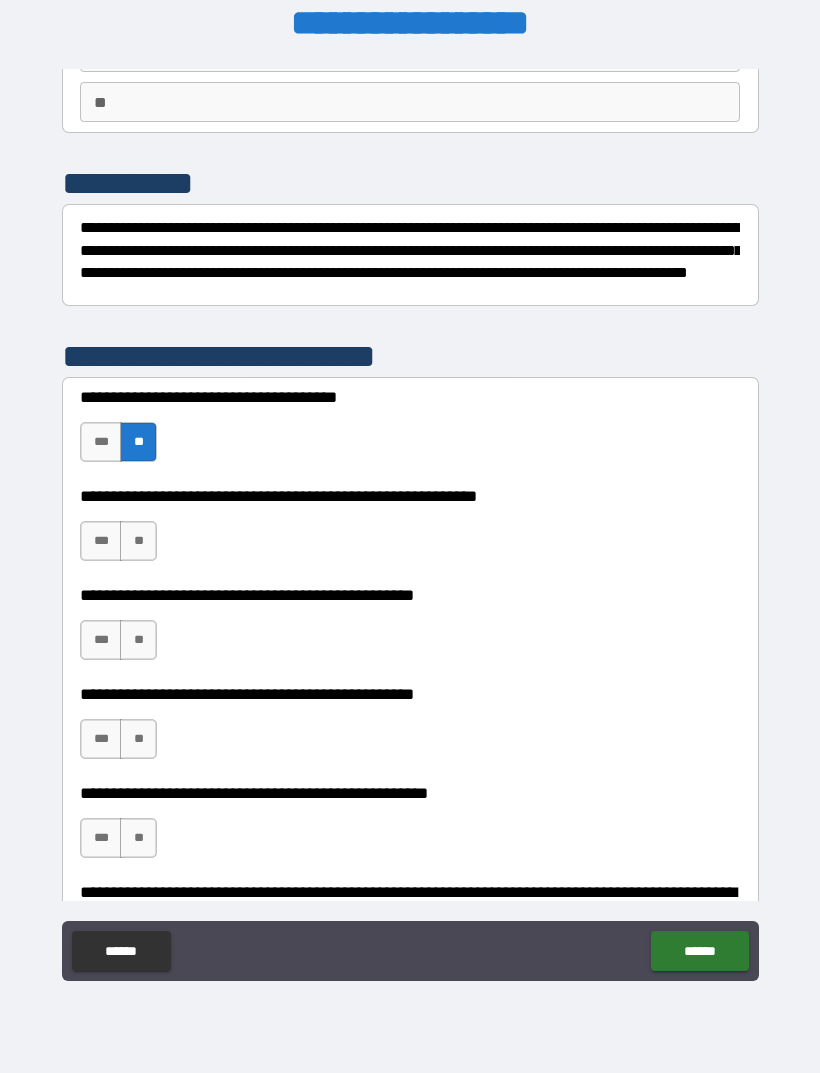 click on "**" at bounding box center [138, 541] 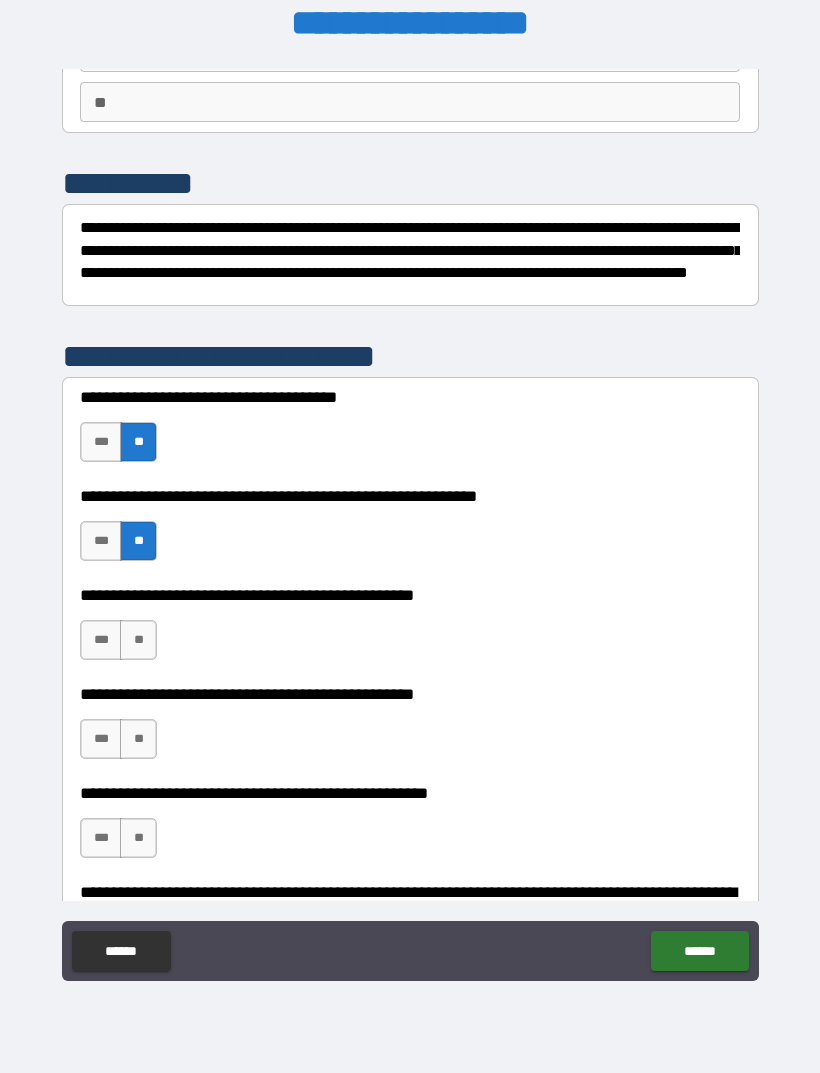 click on "**" at bounding box center (138, 640) 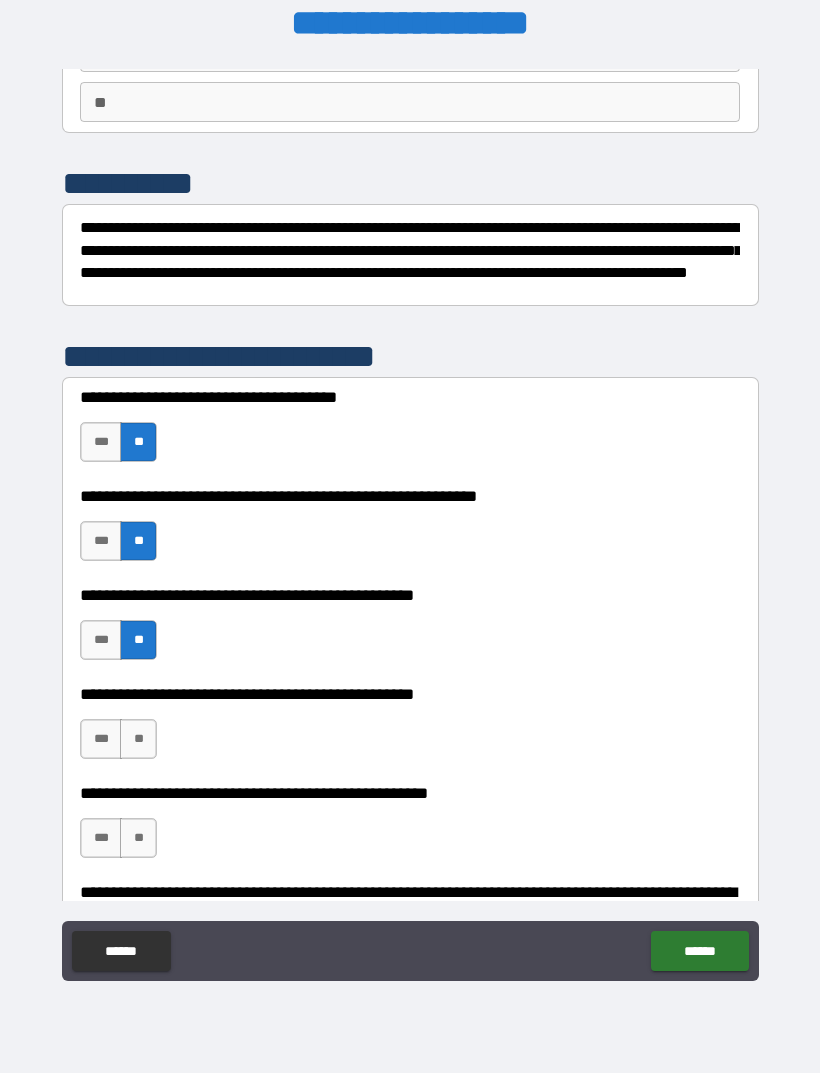 click on "**" at bounding box center [138, 739] 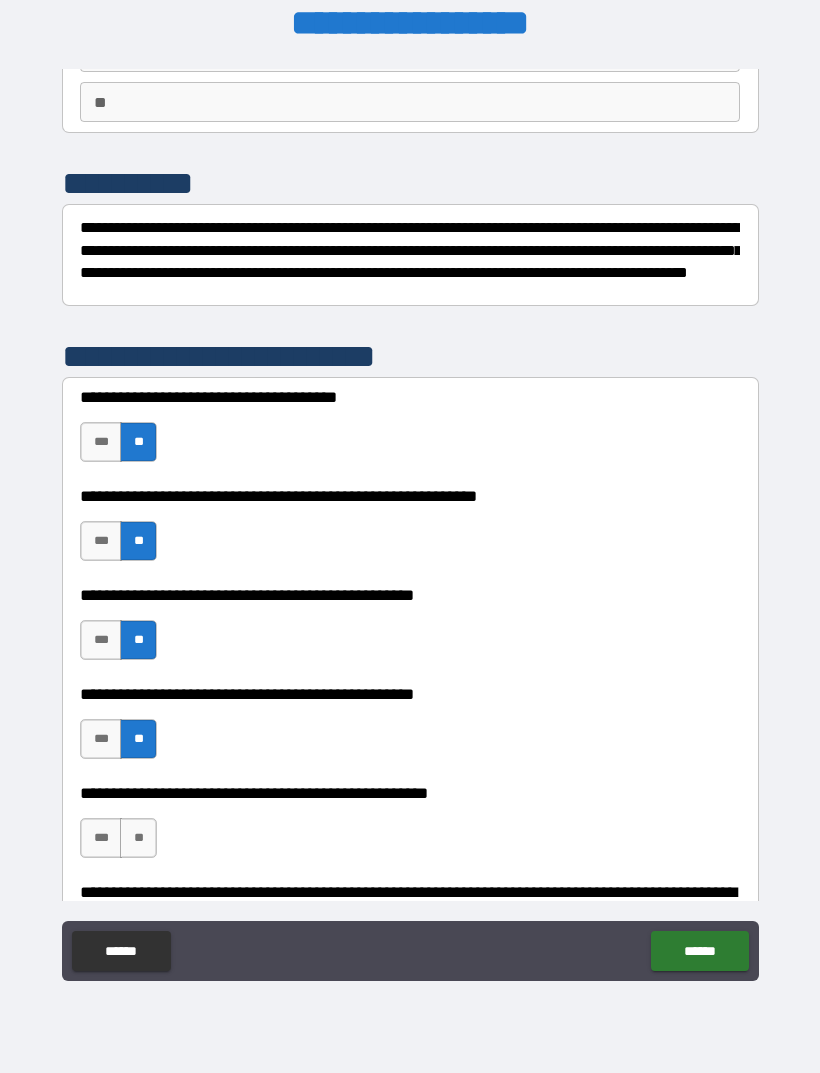 click on "**" at bounding box center [138, 838] 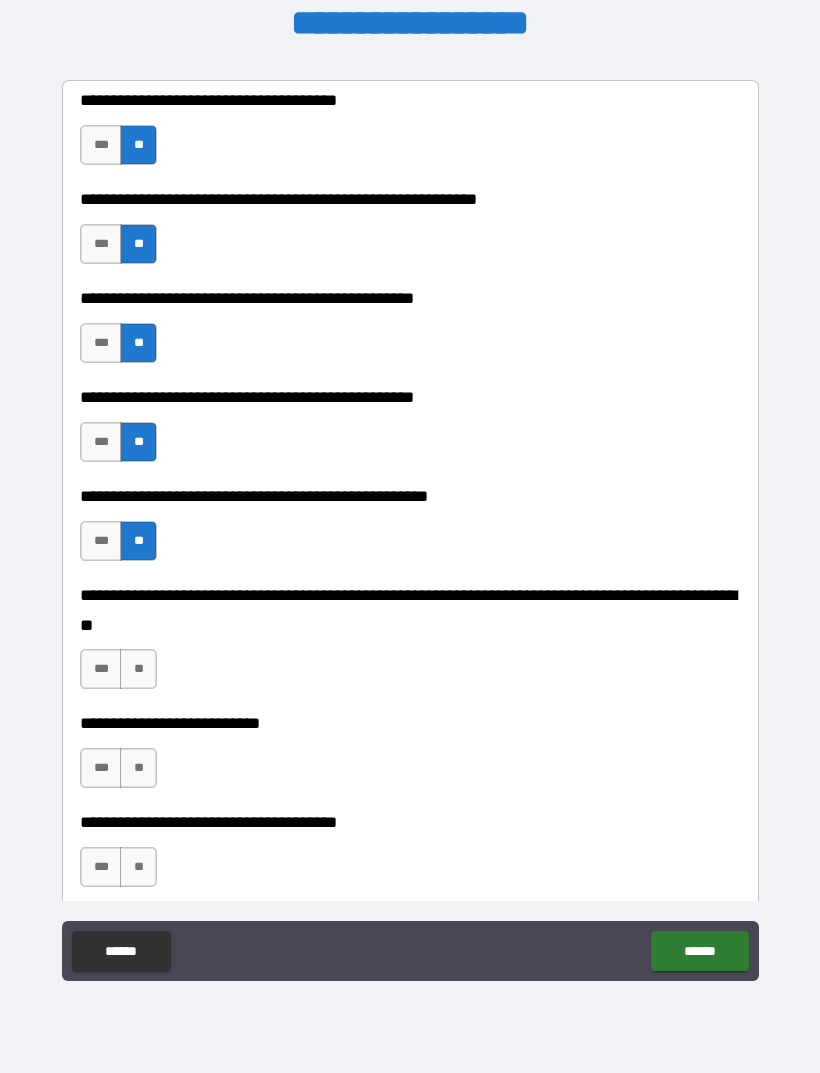 scroll, scrollTop: 491, scrollLeft: 0, axis: vertical 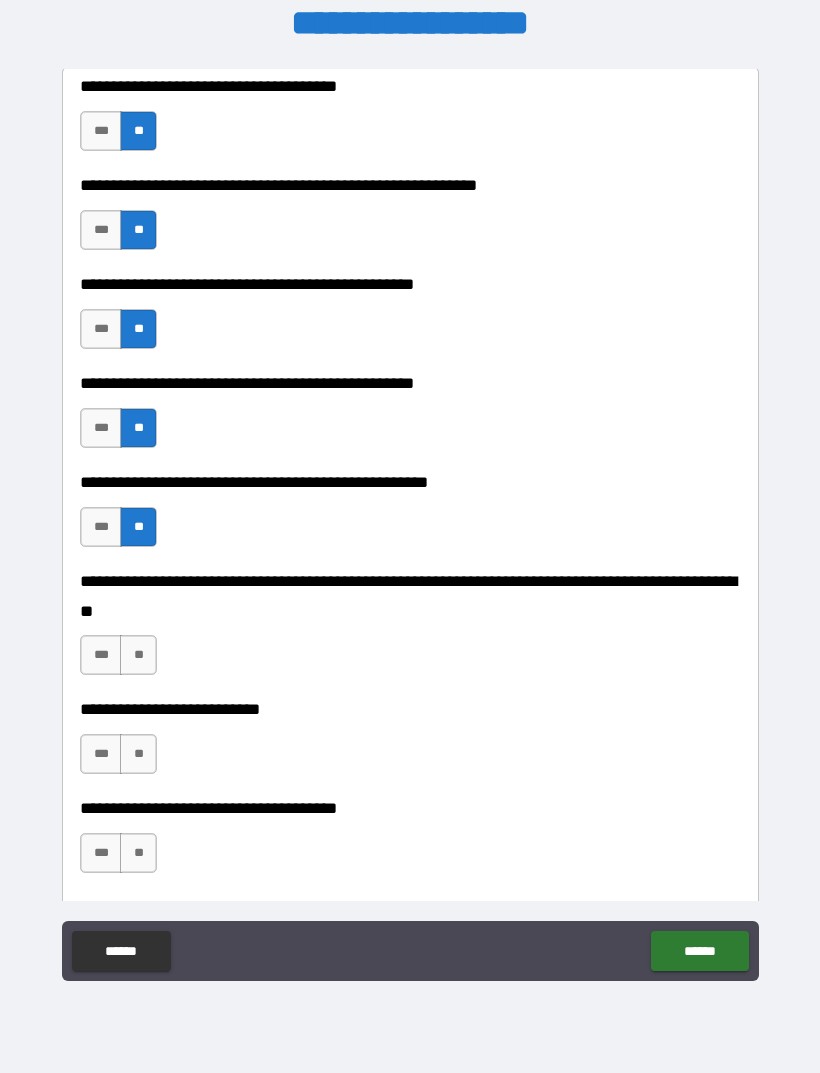 click on "**" at bounding box center [138, 655] 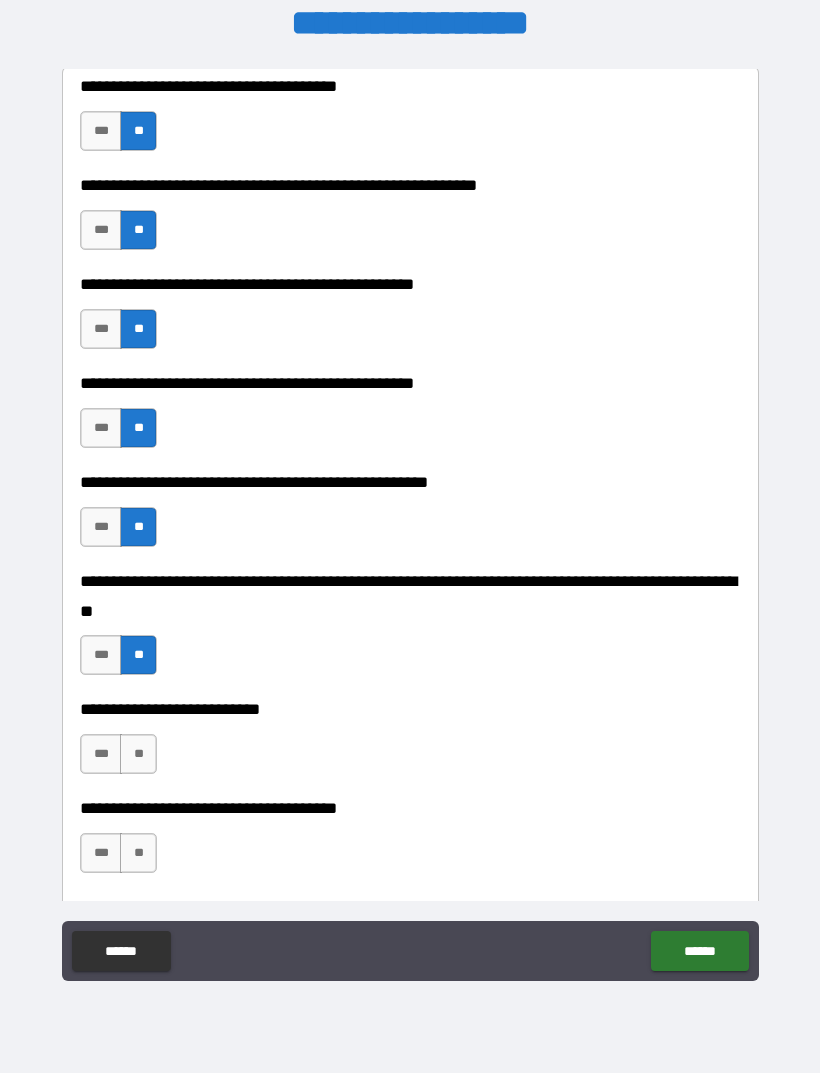 click on "**" at bounding box center (138, 754) 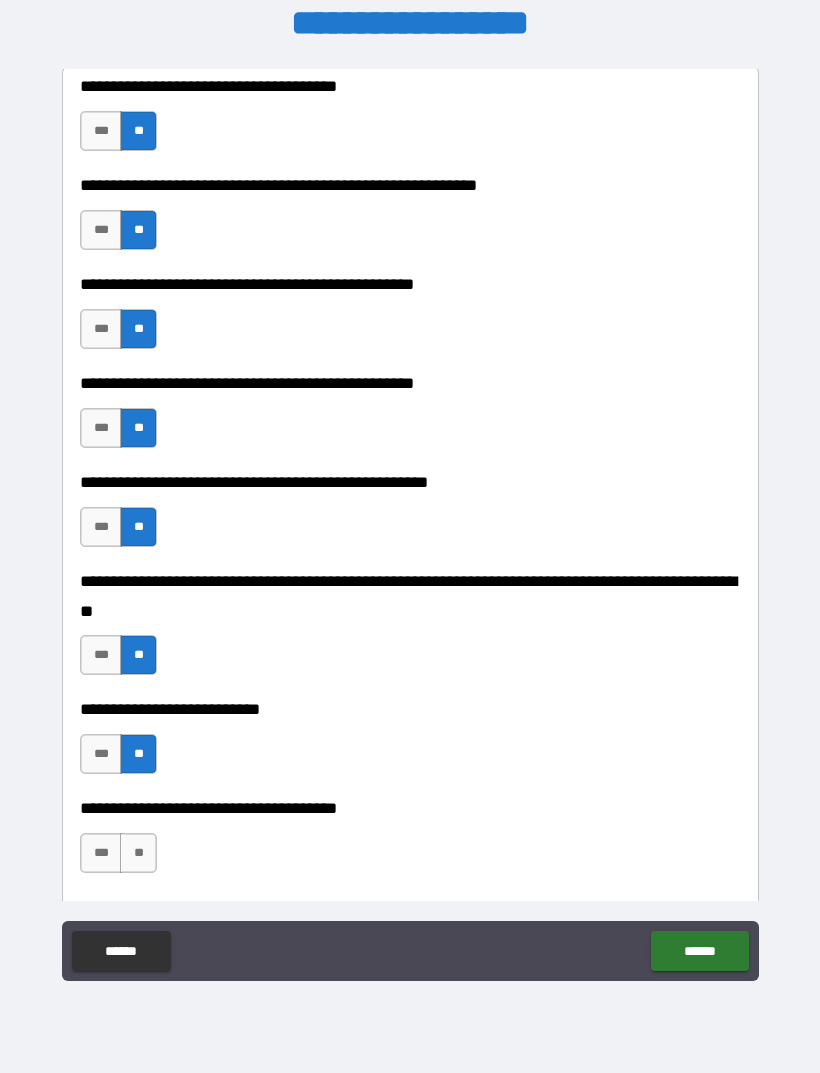 click on "**" at bounding box center (138, 853) 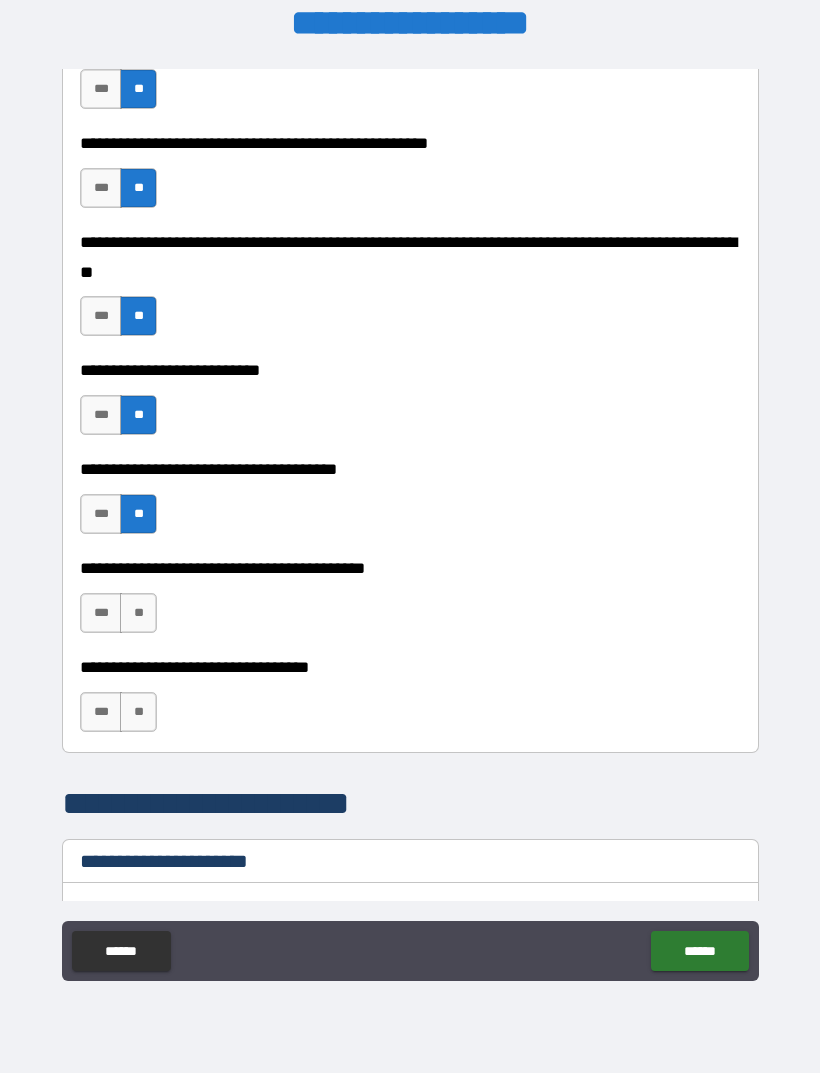 scroll, scrollTop: 837, scrollLeft: 0, axis: vertical 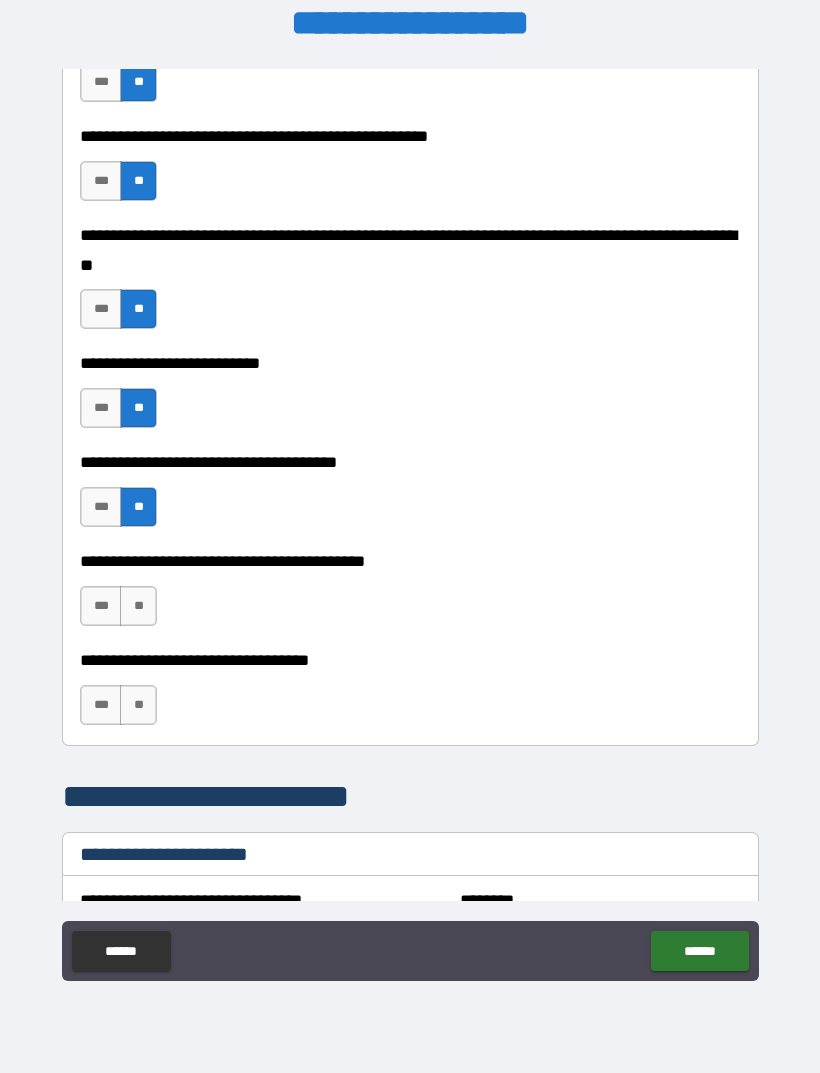 click on "**" at bounding box center [138, 606] 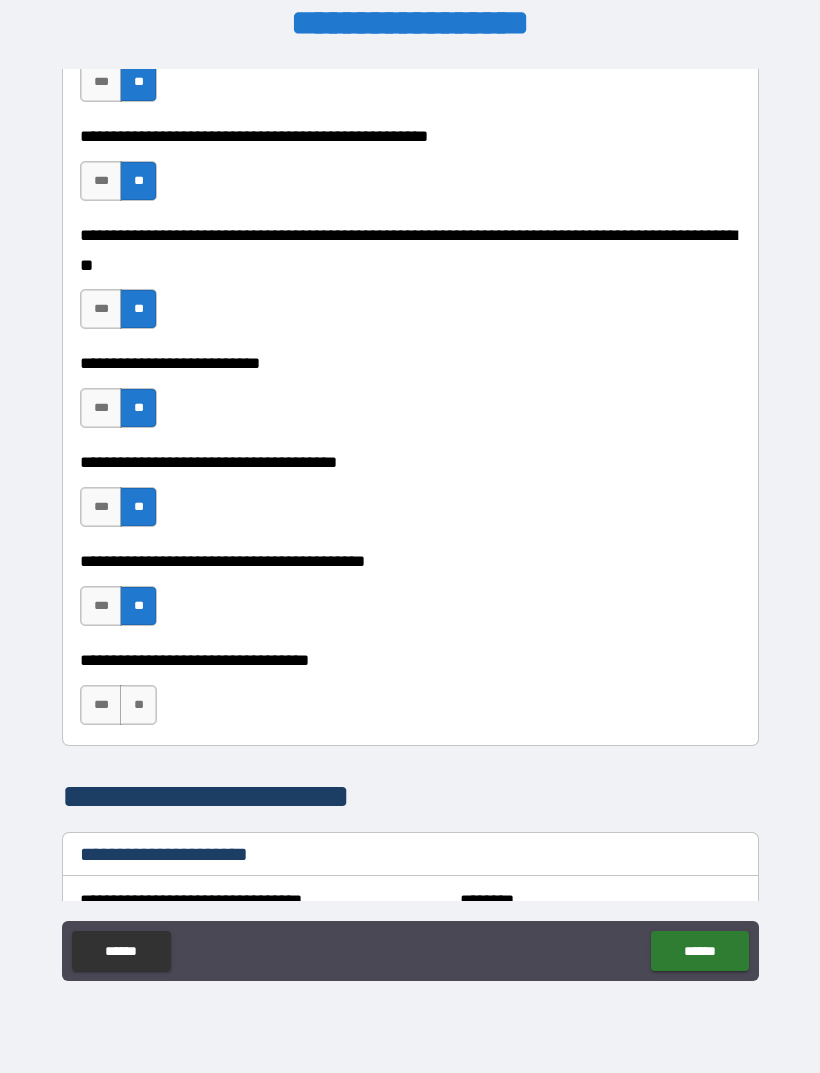 click on "**" at bounding box center (138, 705) 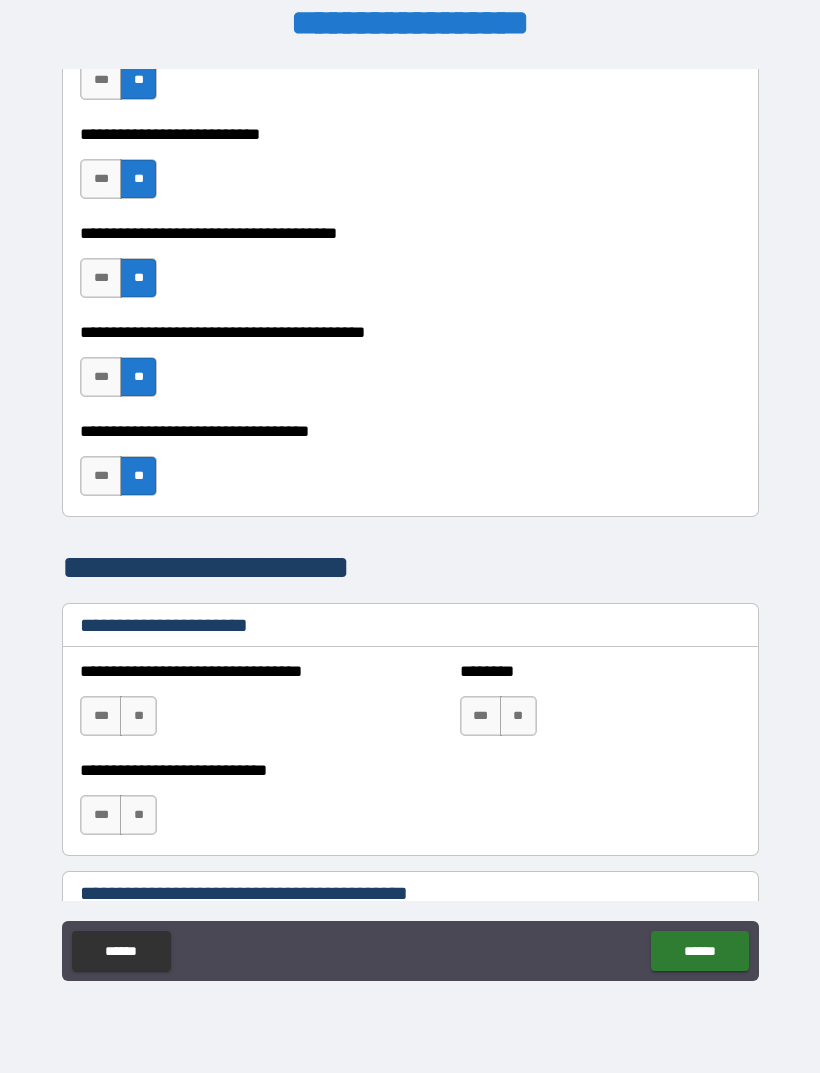 scroll, scrollTop: 1092, scrollLeft: 0, axis: vertical 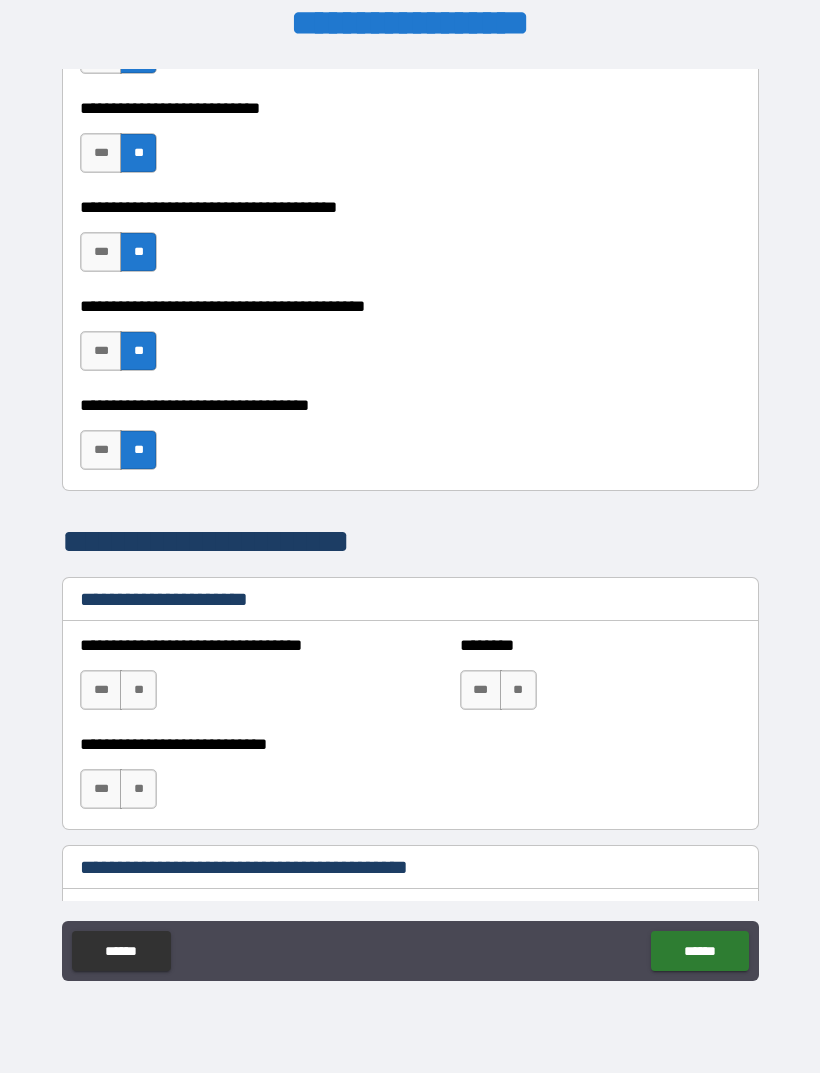click on "**" at bounding box center (518, 690) 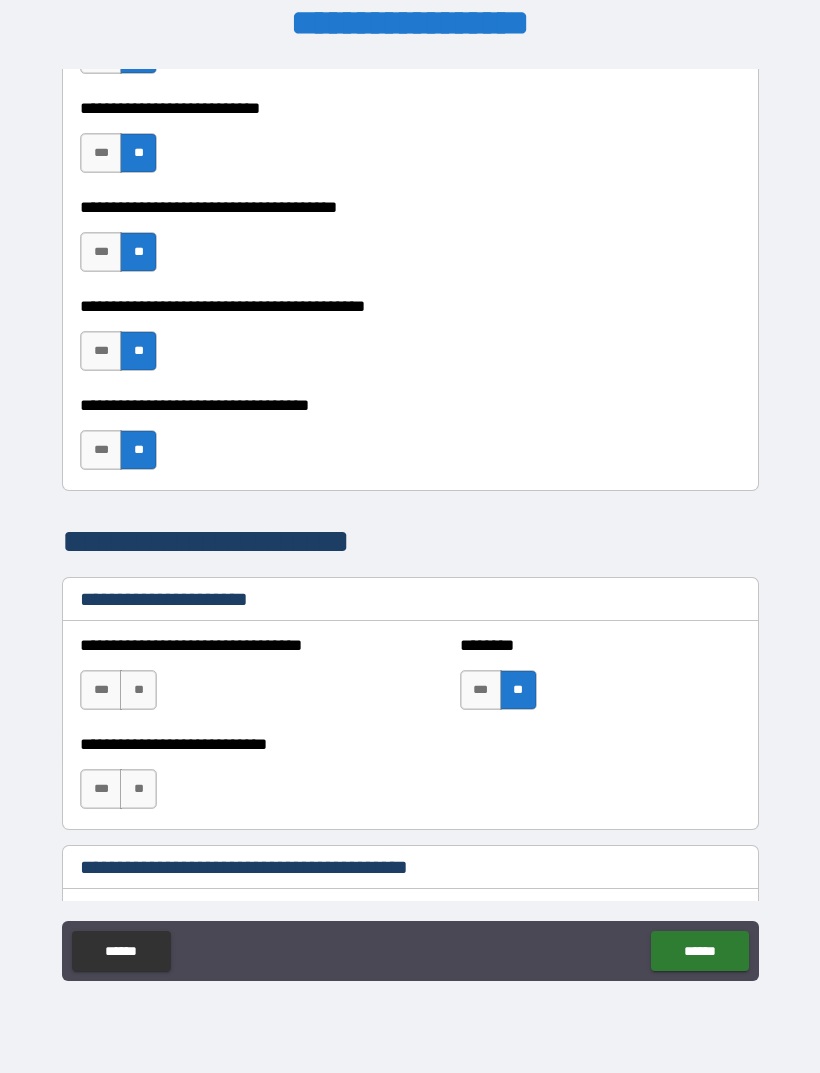 click on "**" at bounding box center [138, 789] 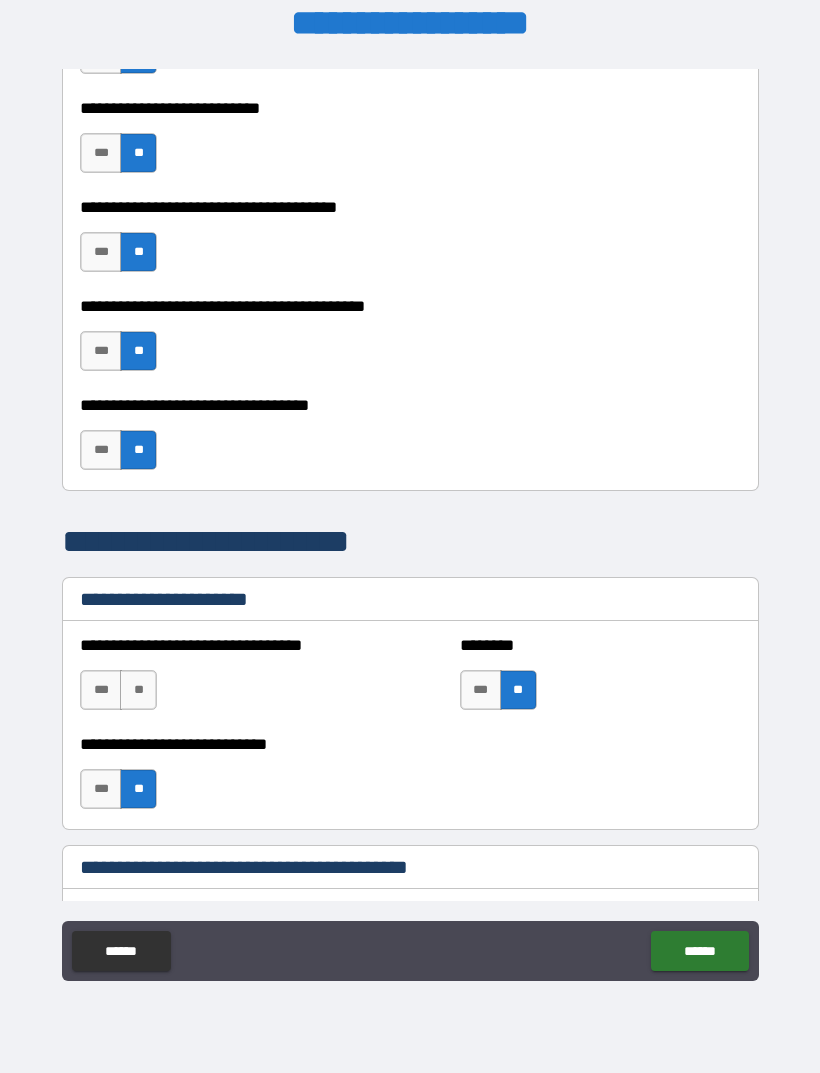 click on "**" at bounding box center (138, 690) 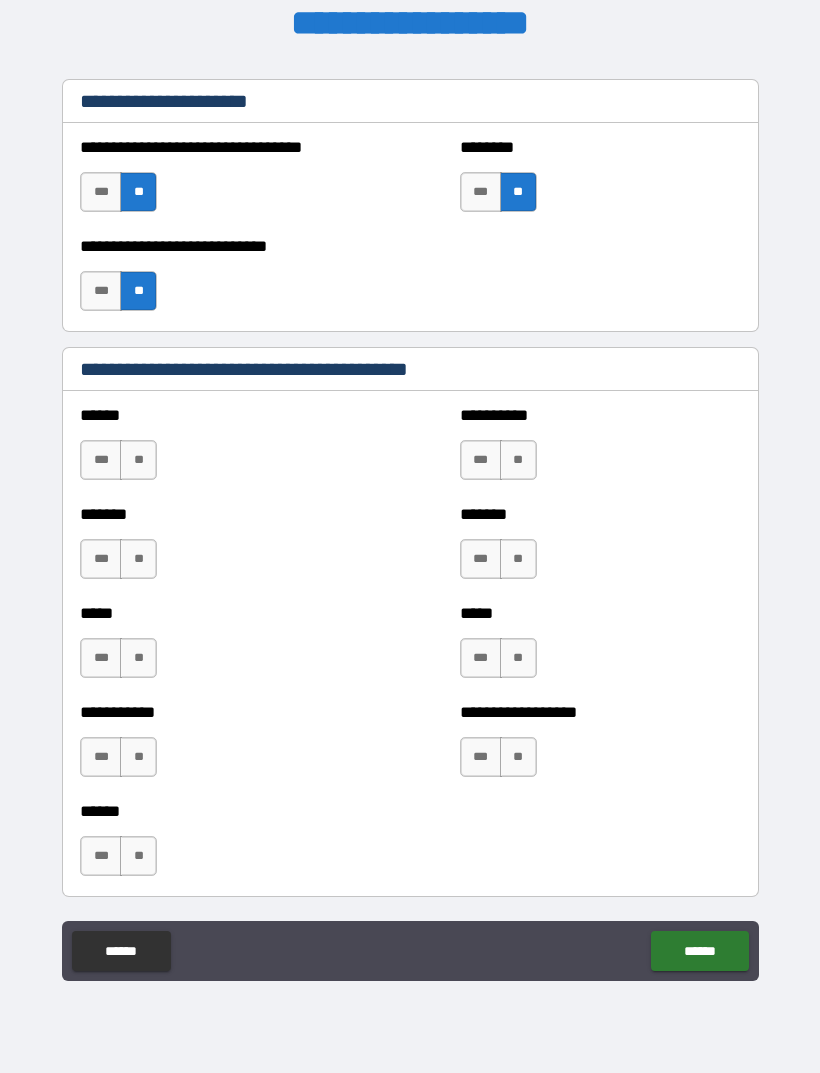 scroll, scrollTop: 1608, scrollLeft: 0, axis: vertical 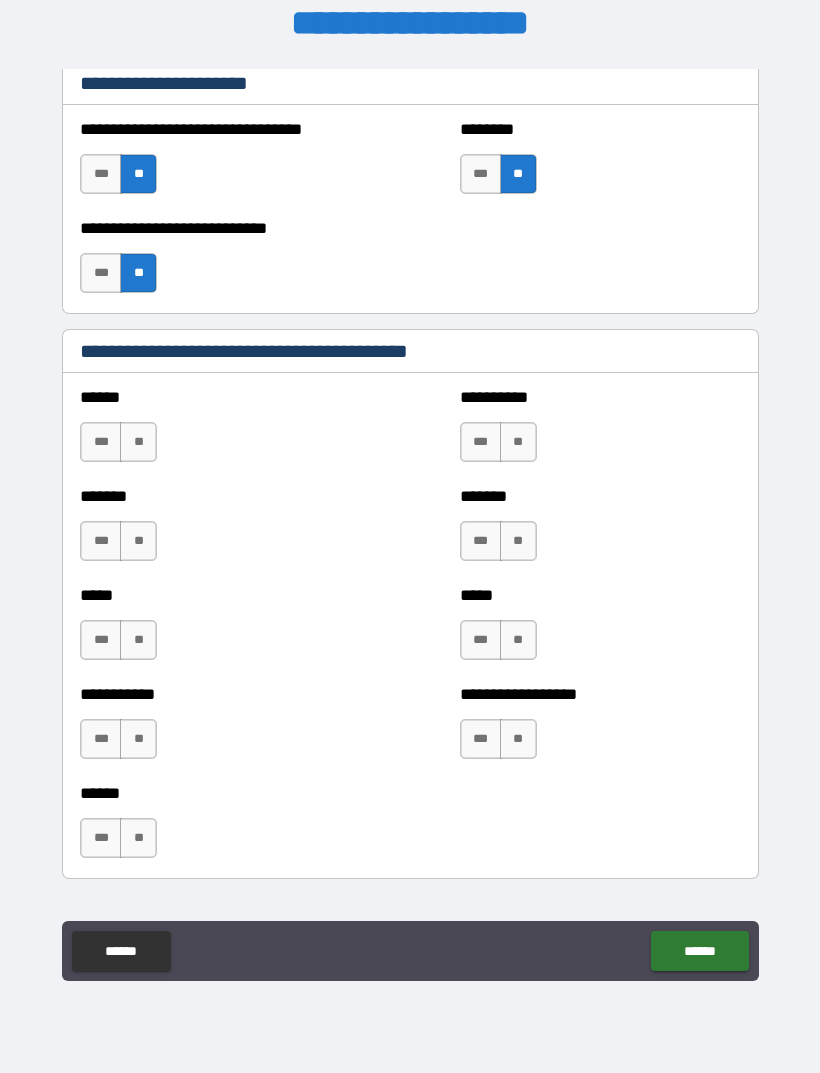 click on "**" at bounding box center (518, 442) 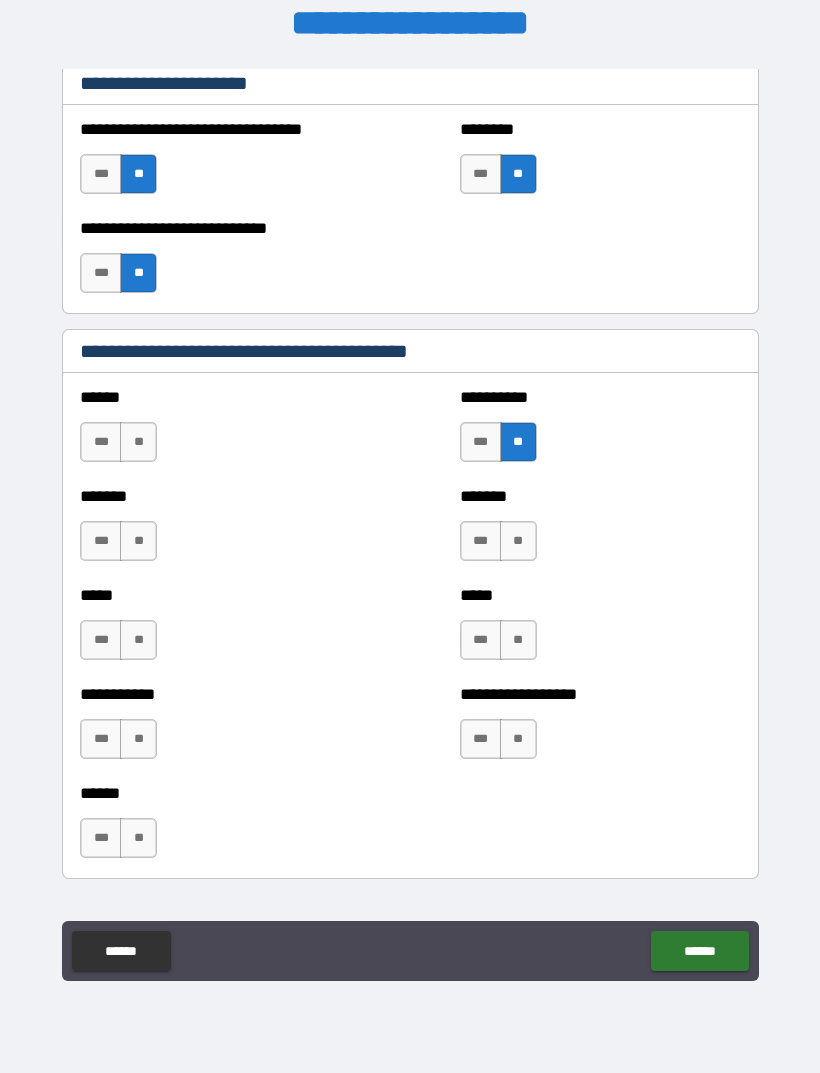 click on "**" at bounding box center (518, 541) 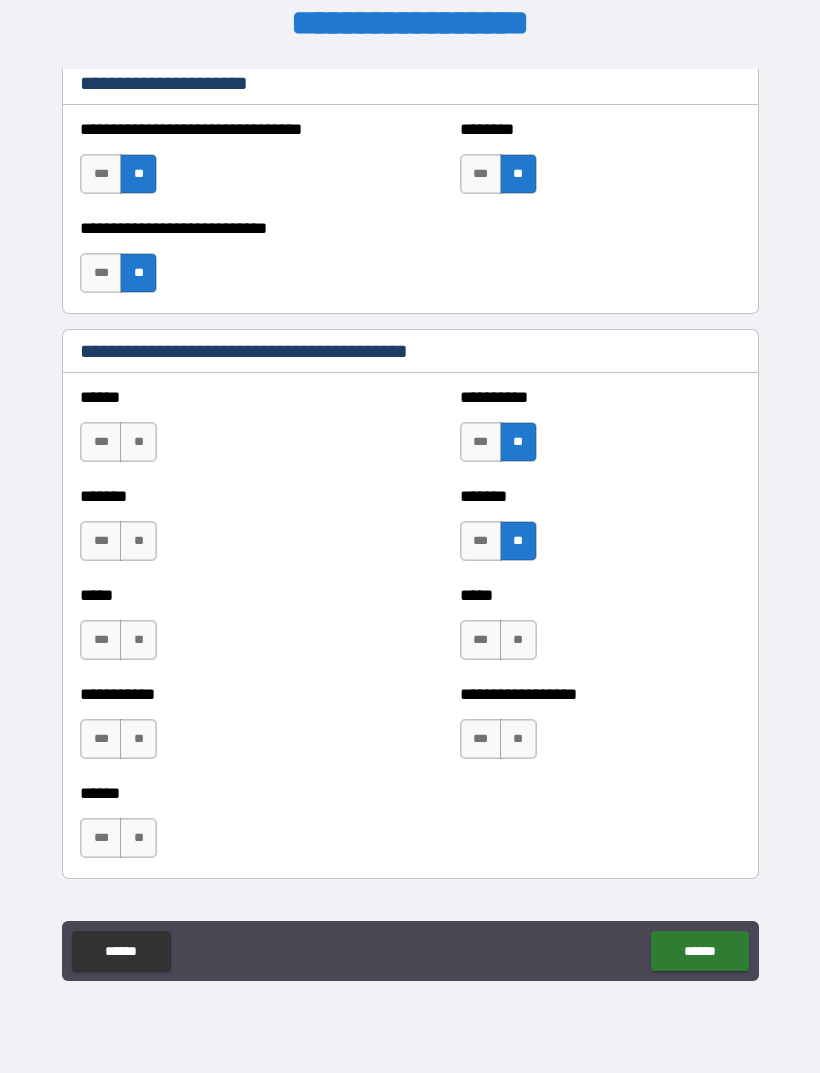 click on "**" at bounding box center (518, 640) 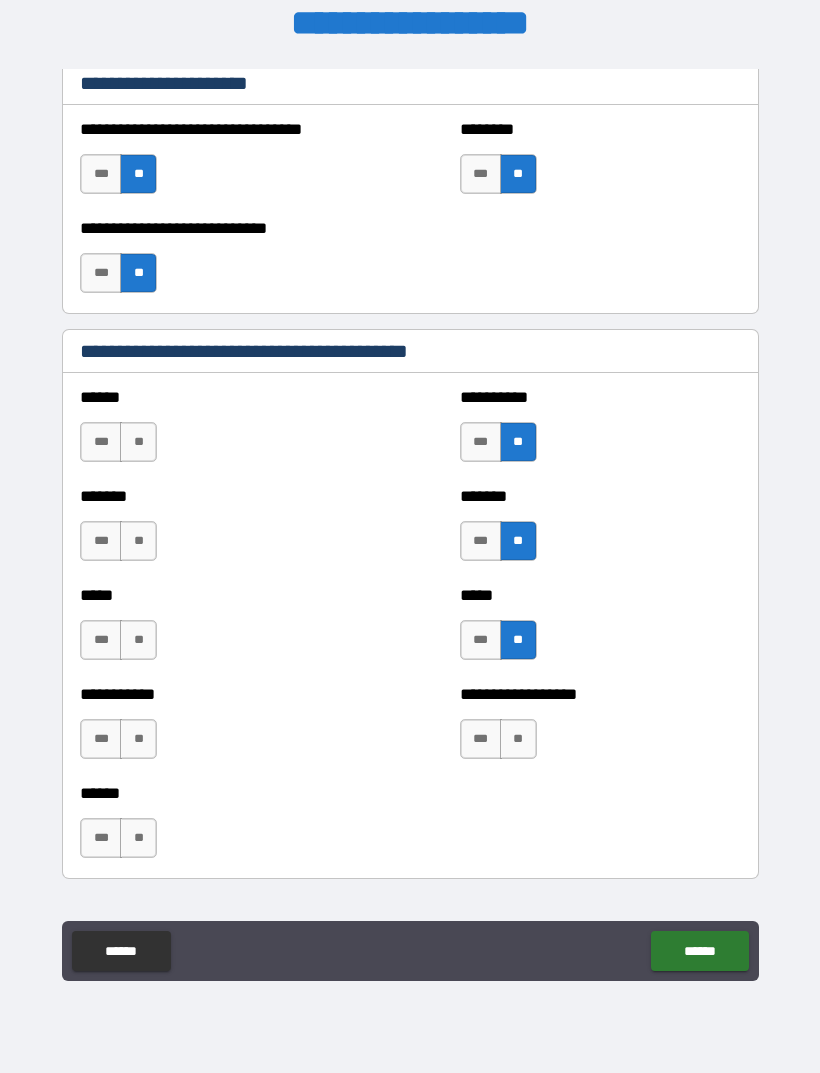 click on "**" at bounding box center (518, 739) 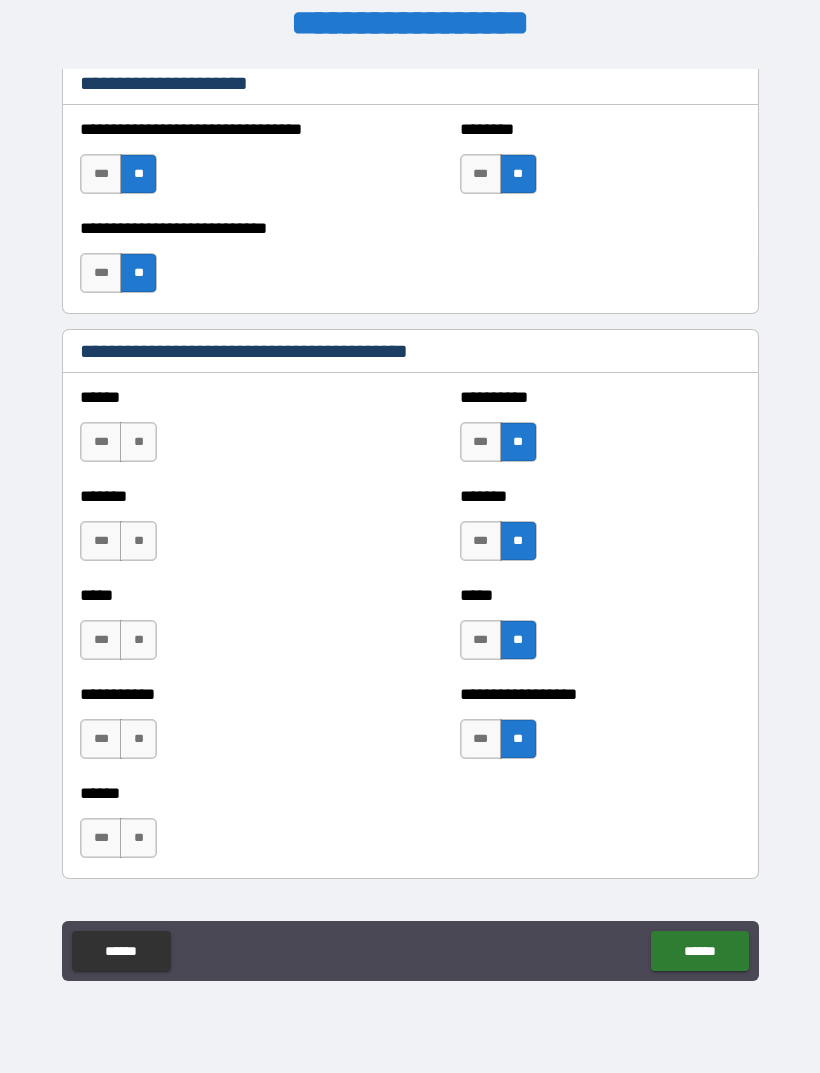 click on "**" at bounding box center [138, 838] 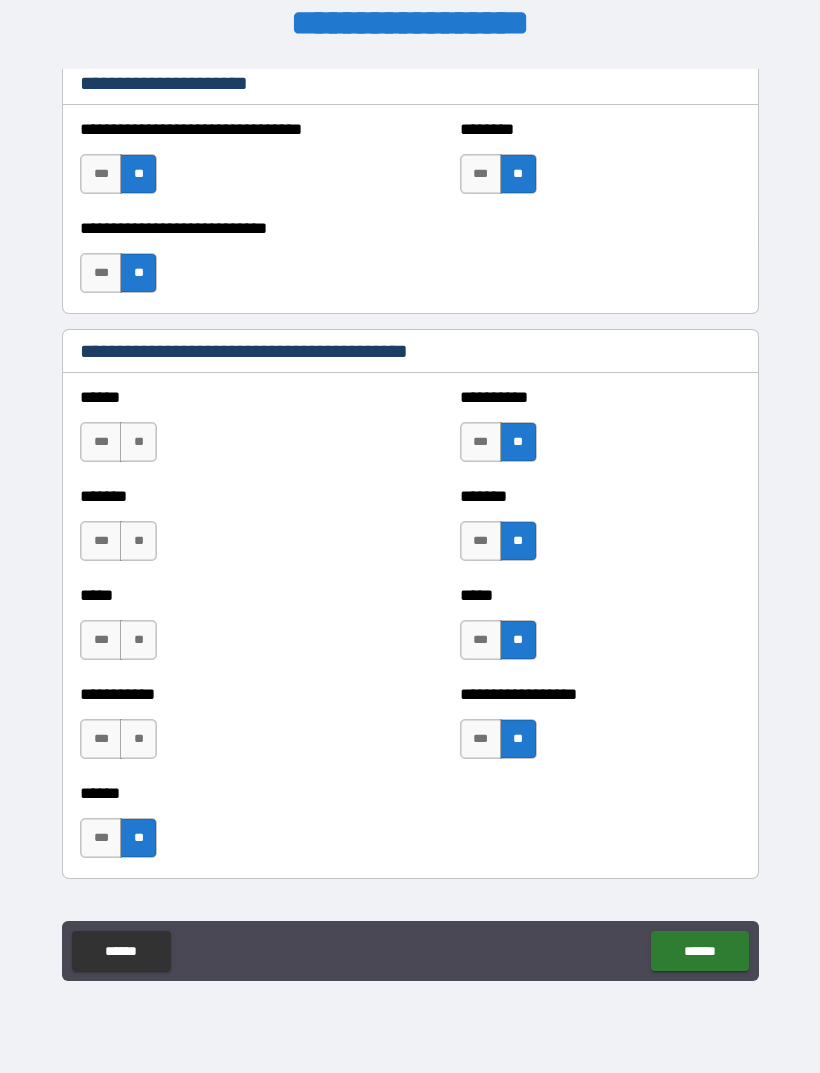 click on "**" at bounding box center [138, 739] 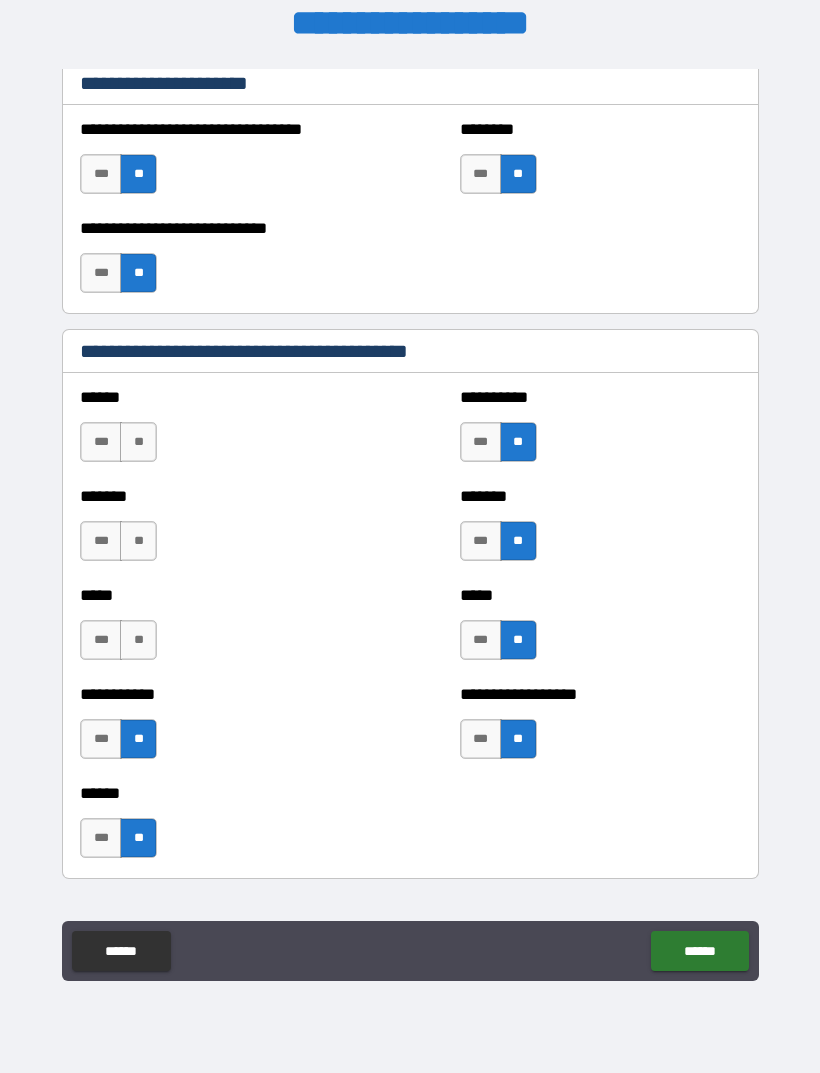 click on "**" at bounding box center (138, 640) 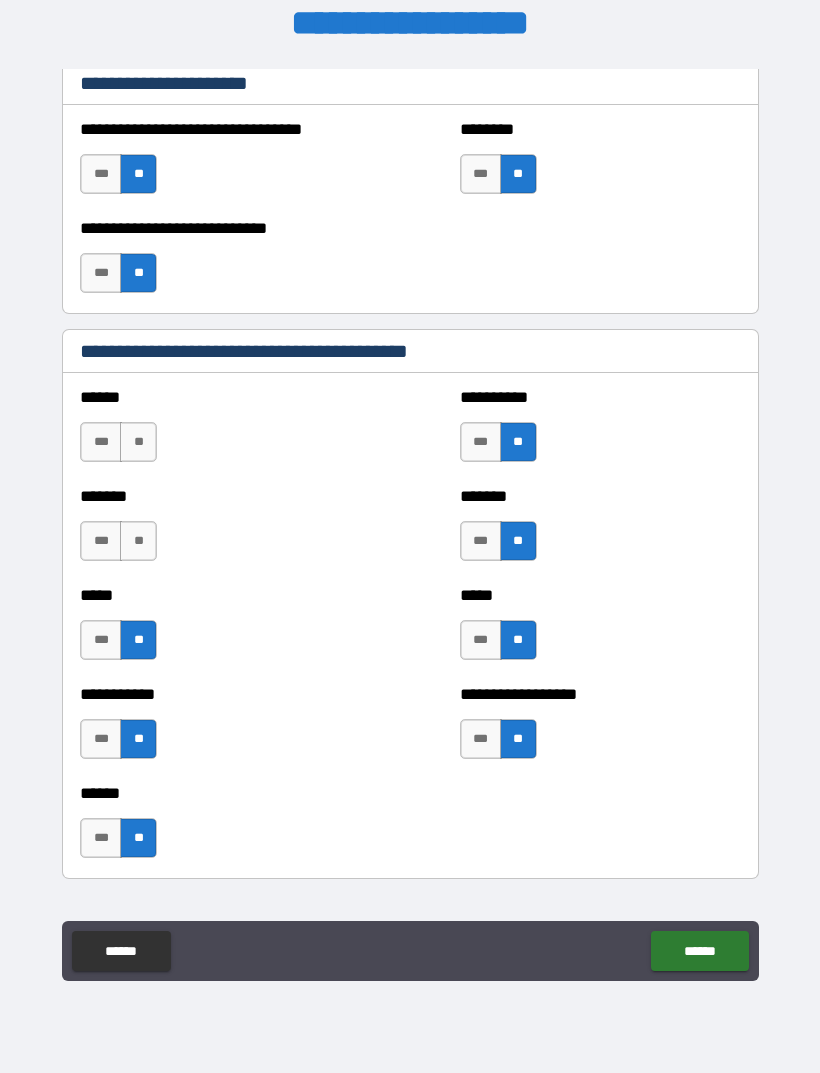 click on "**" at bounding box center [138, 541] 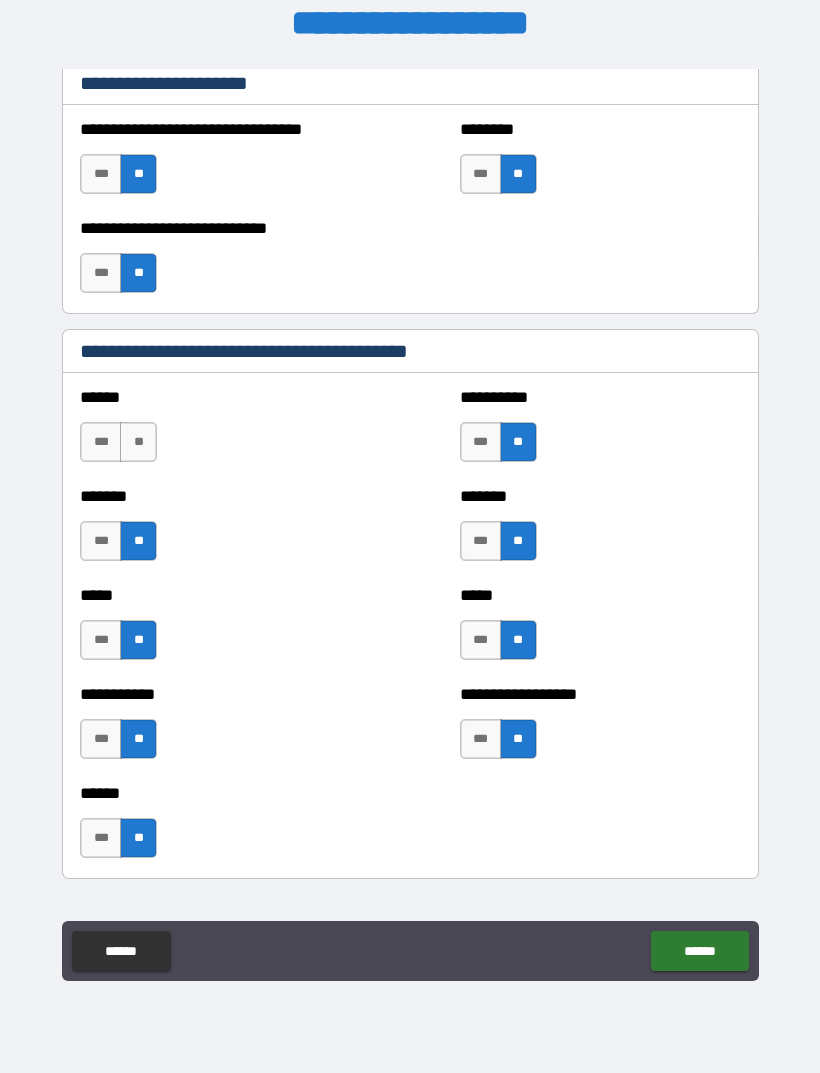 click on "**" at bounding box center [138, 442] 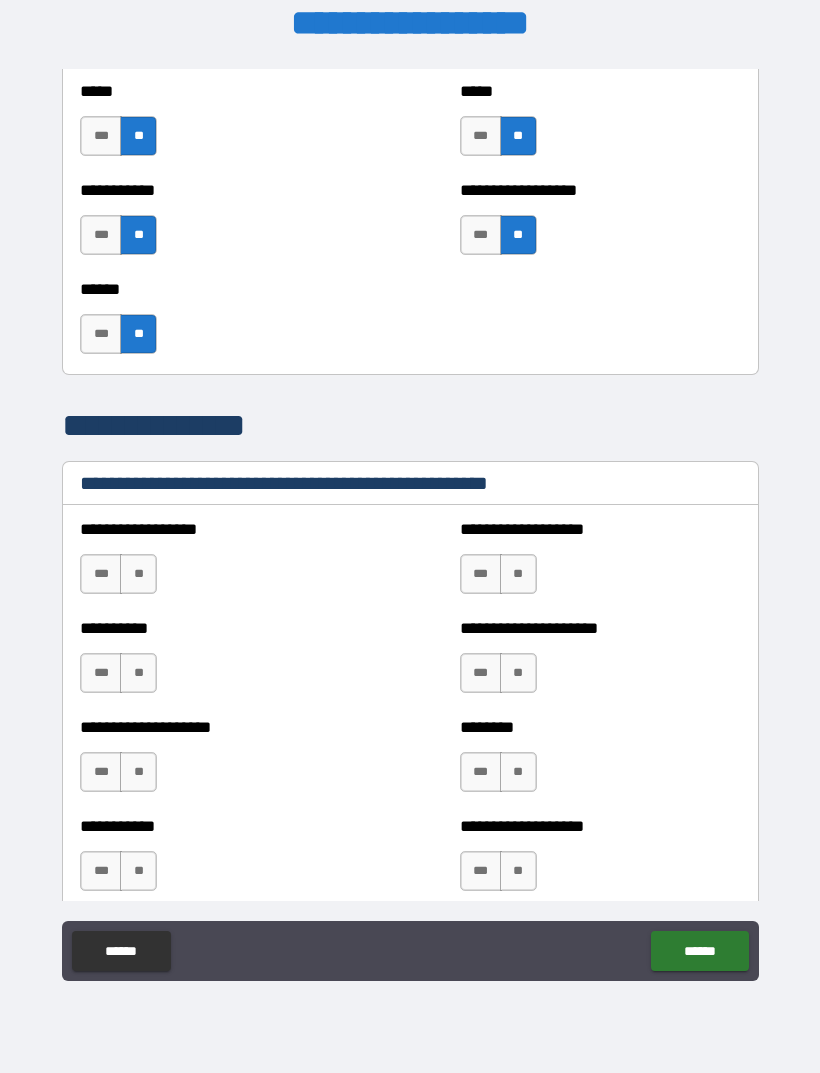 scroll, scrollTop: 2113, scrollLeft: 0, axis: vertical 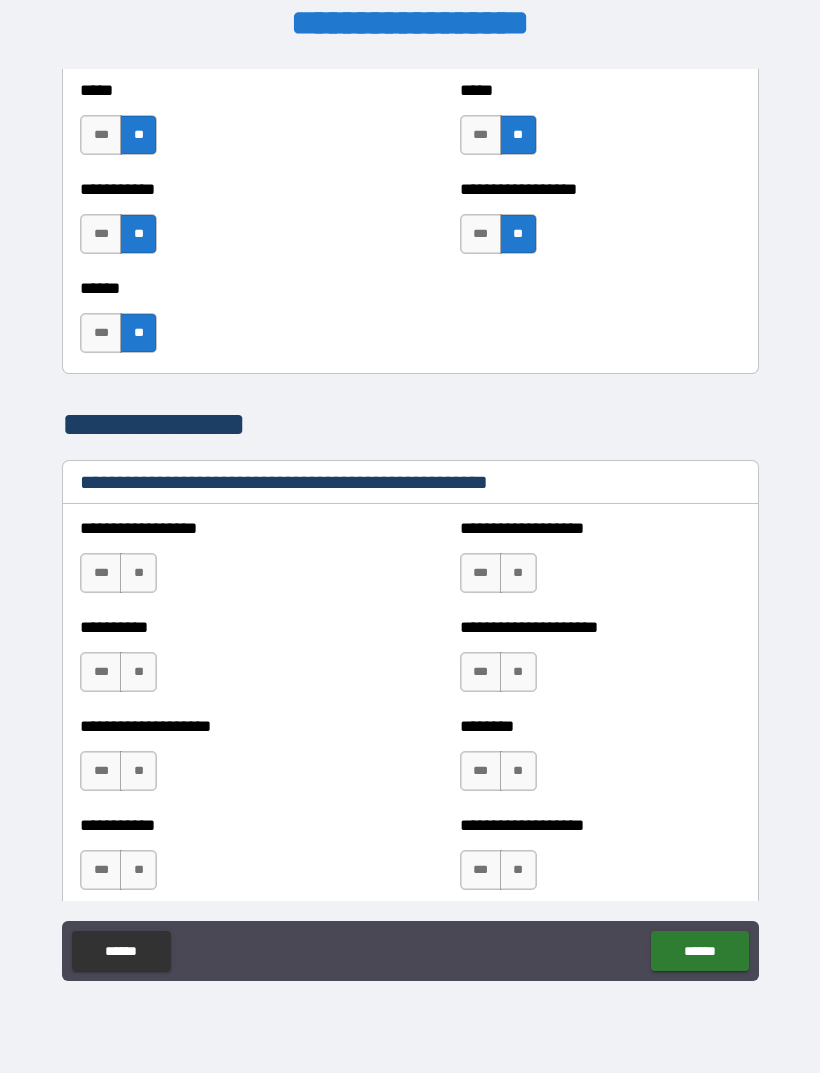 click on "**" at bounding box center (138, 573) 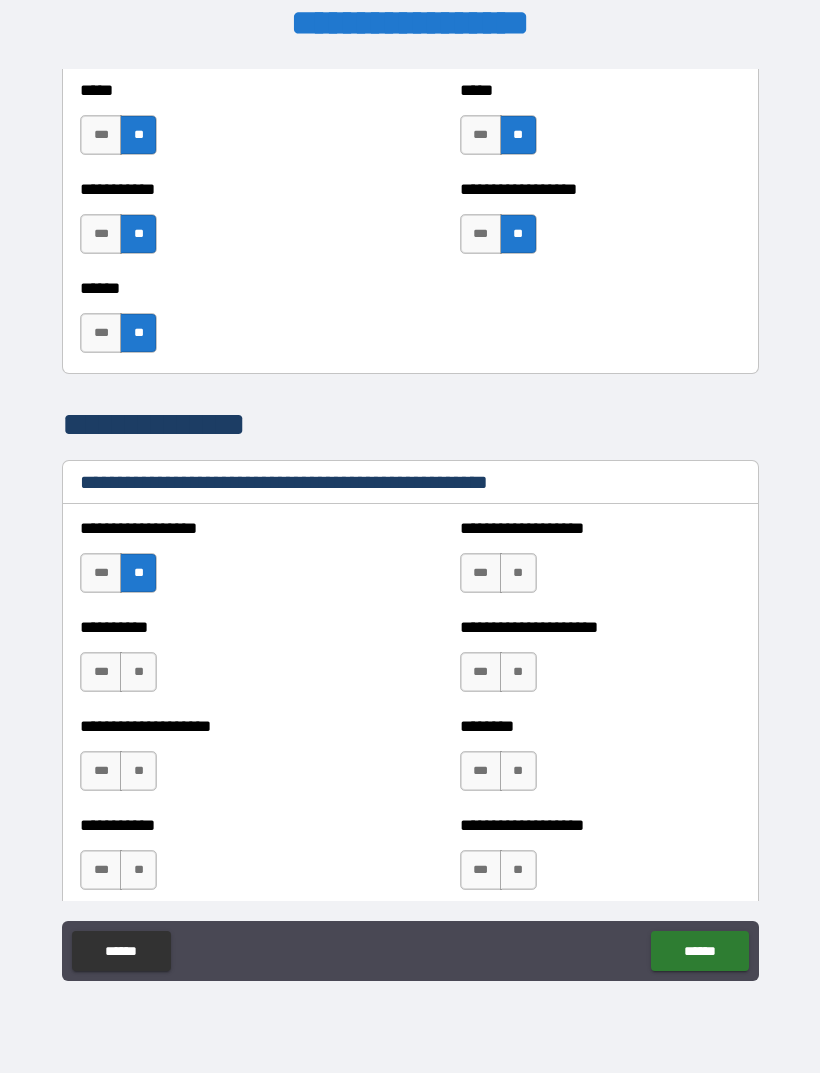 click on "**" at bounding box center (138, 672) 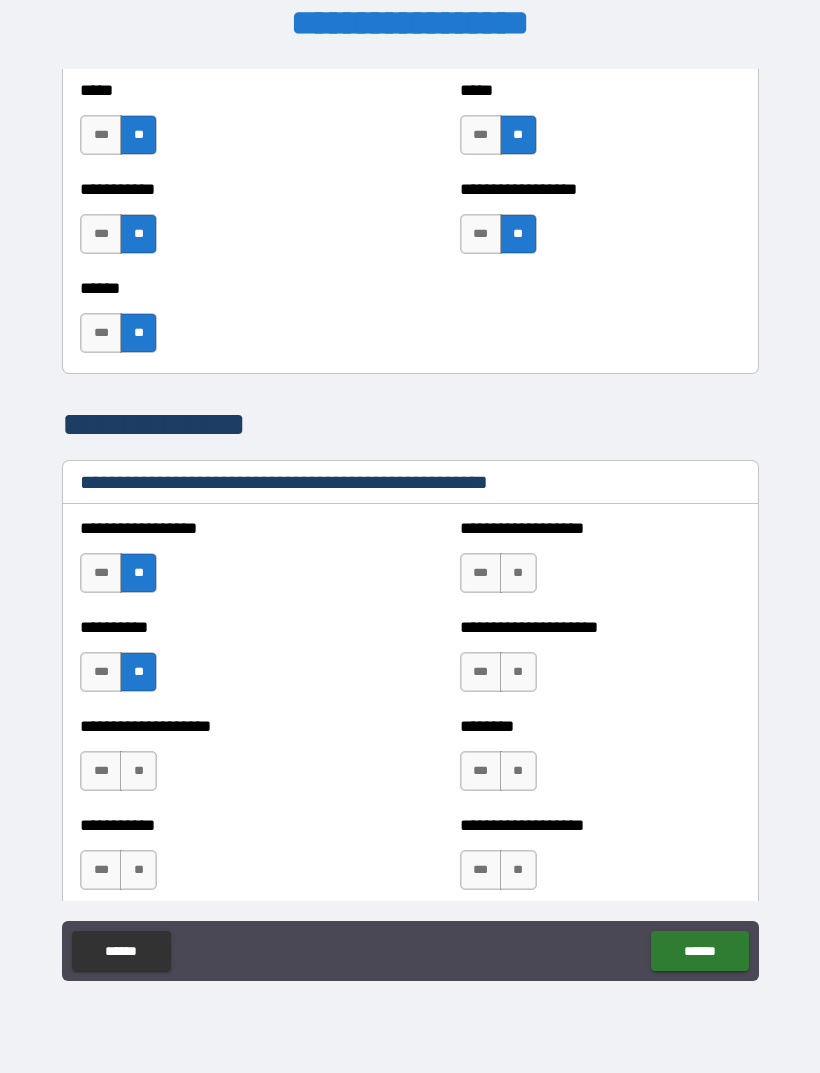 click on "**" at bounding box center [138, 771] 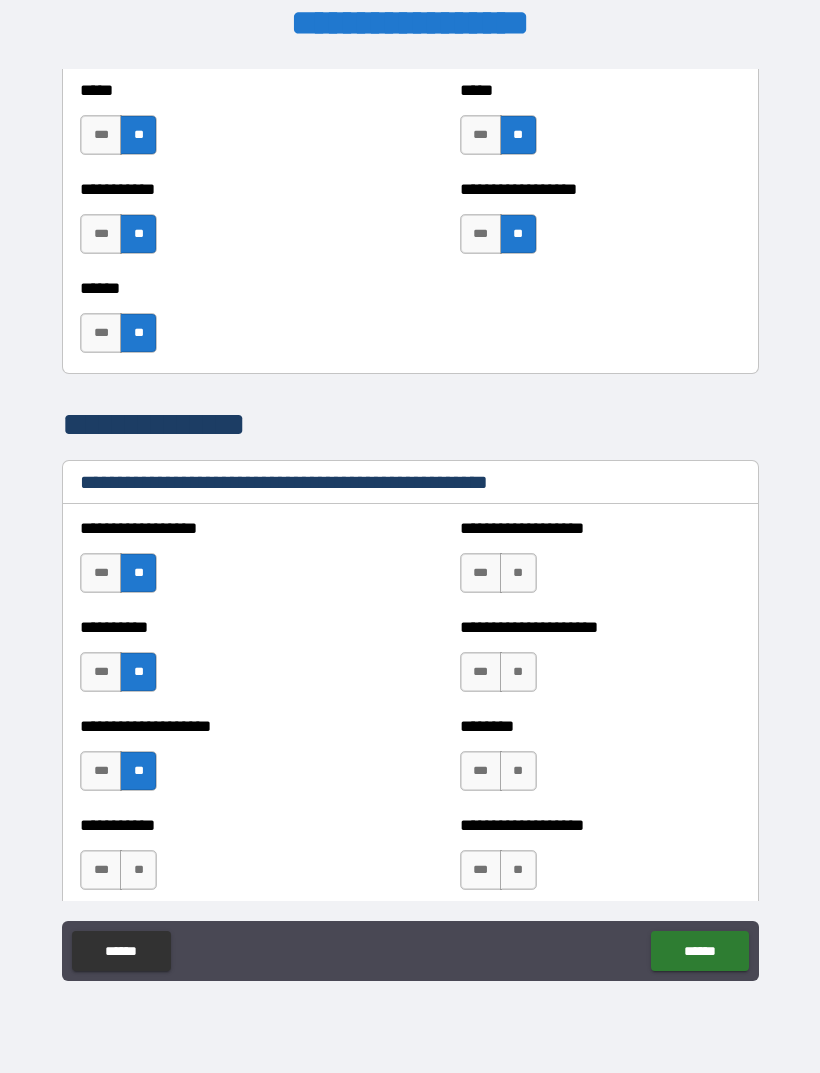 click on "**" at bounding box center (138, 870) 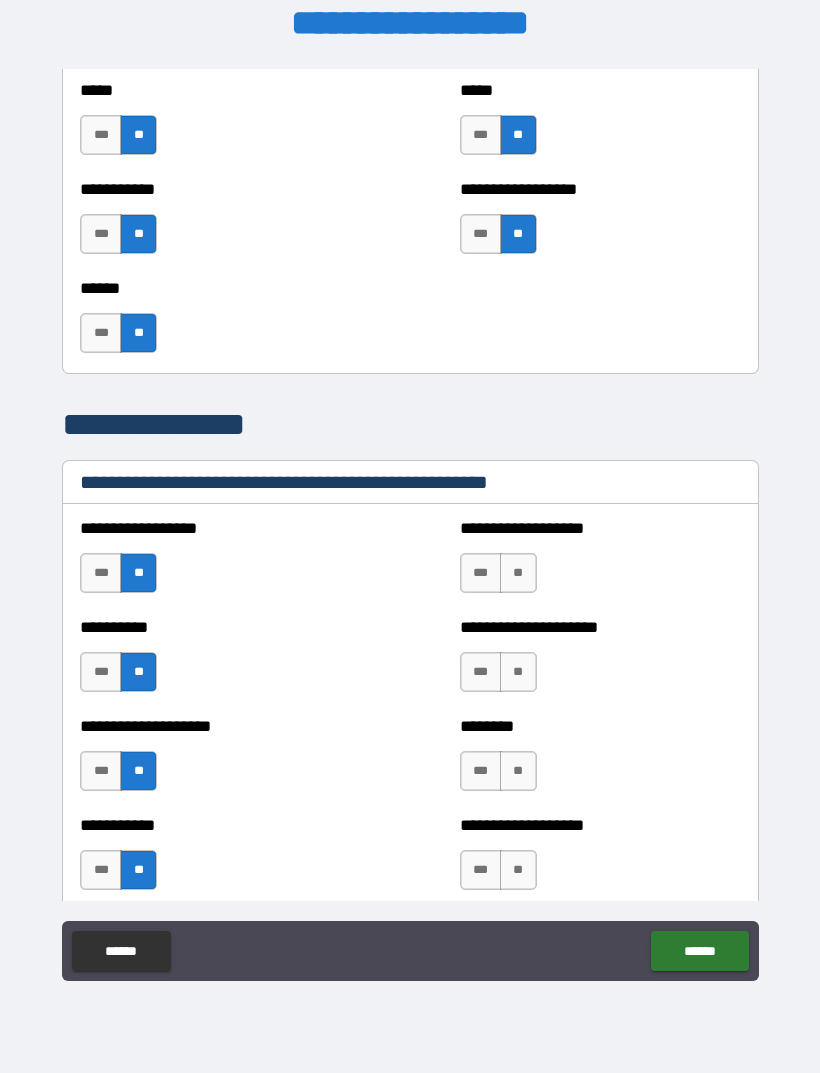 click on "**" at bounding box center [518, 573] 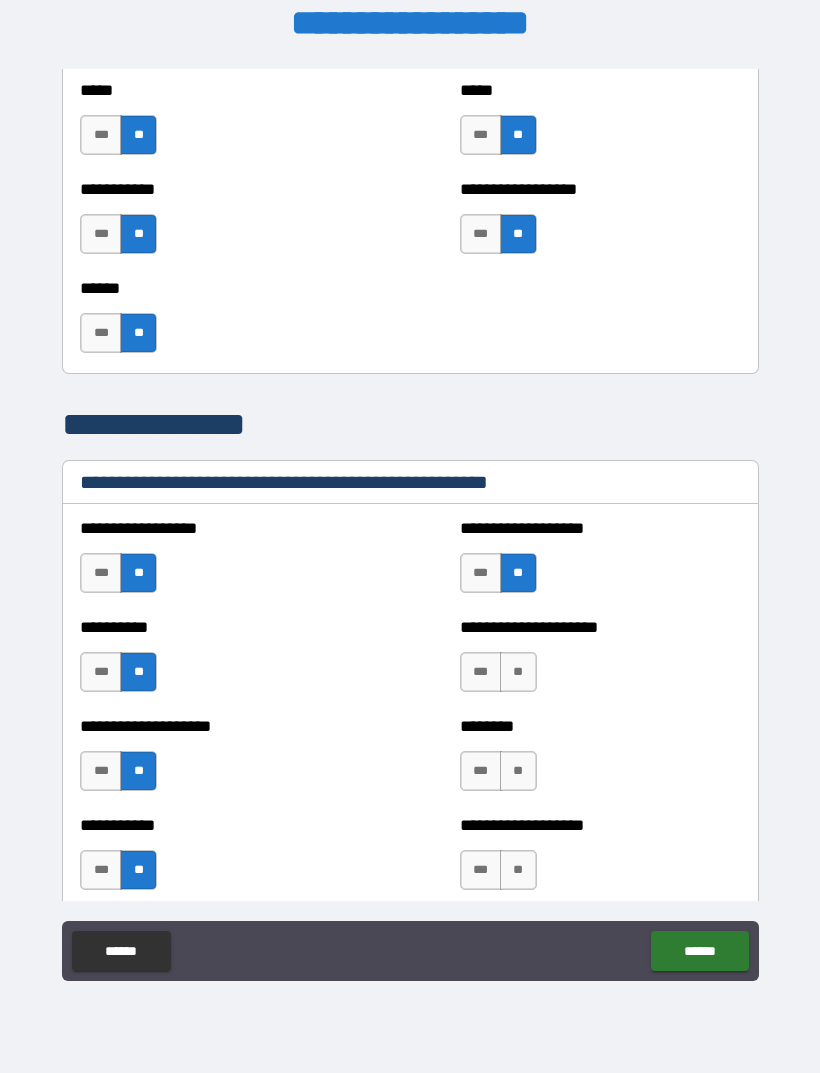 click on "**" at bounding box center (518, 672) 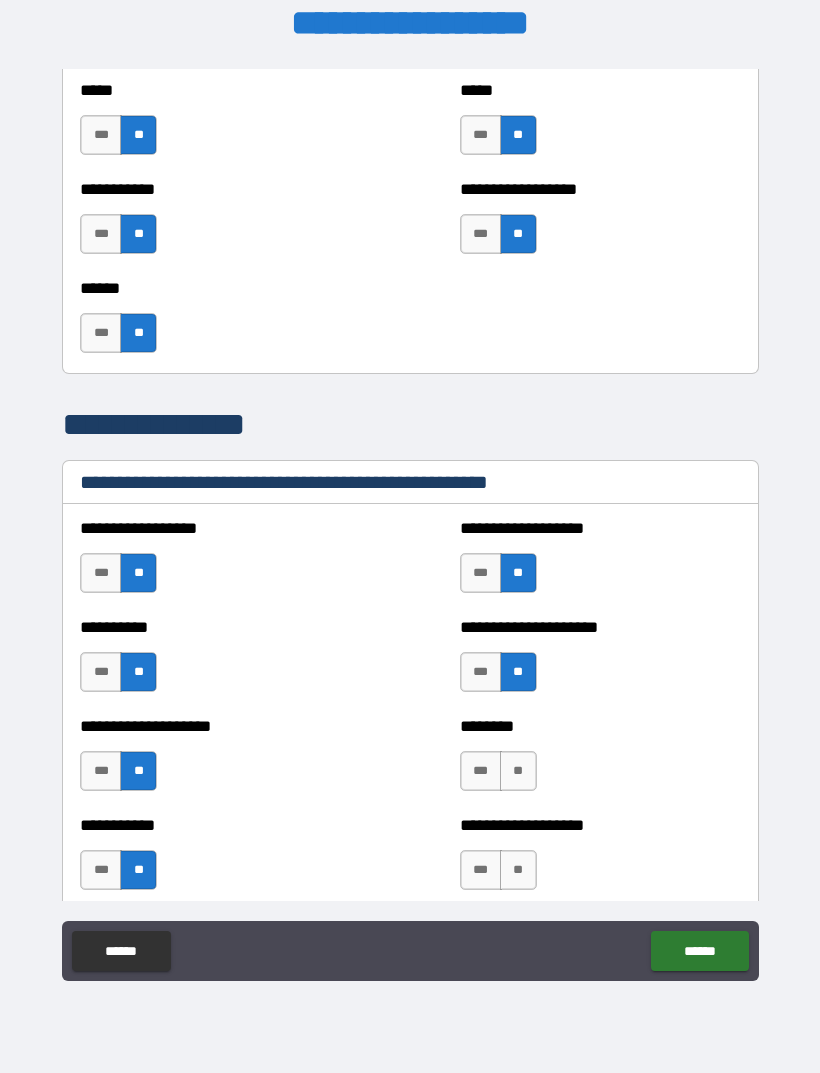 click on "******** *** **" at bounding box center (600, 761) 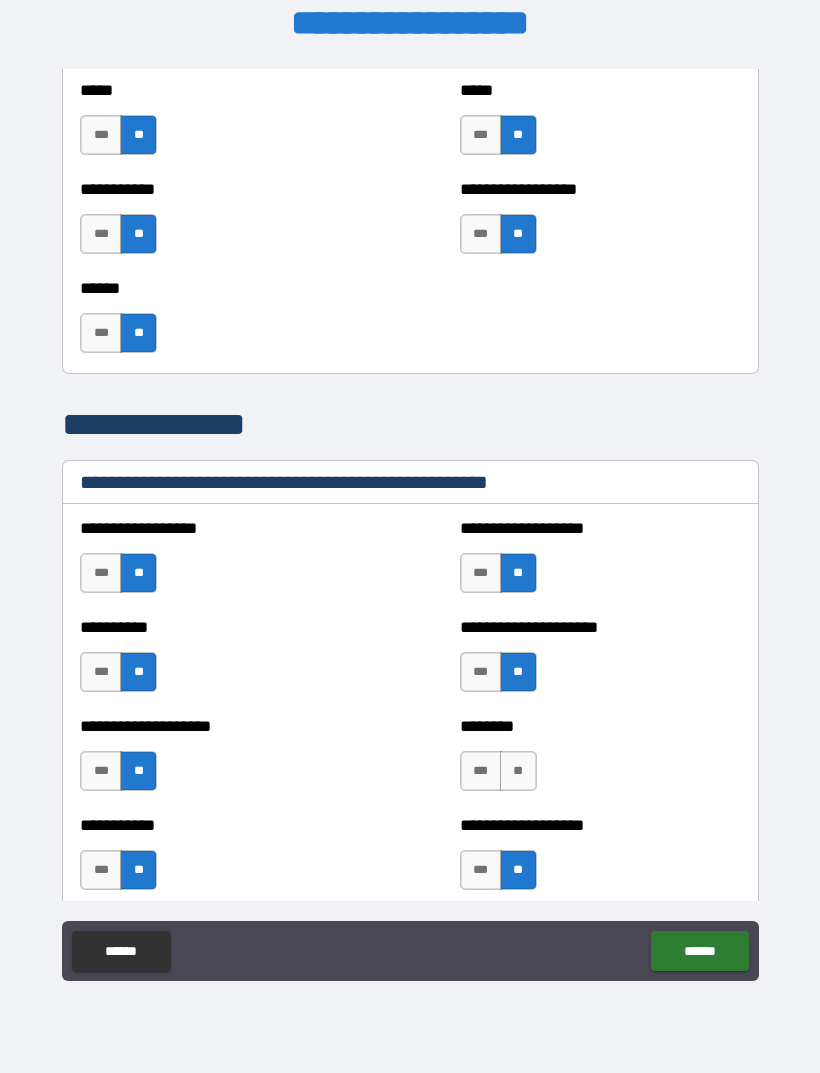 click on "**" at bounding box center [518, 771] 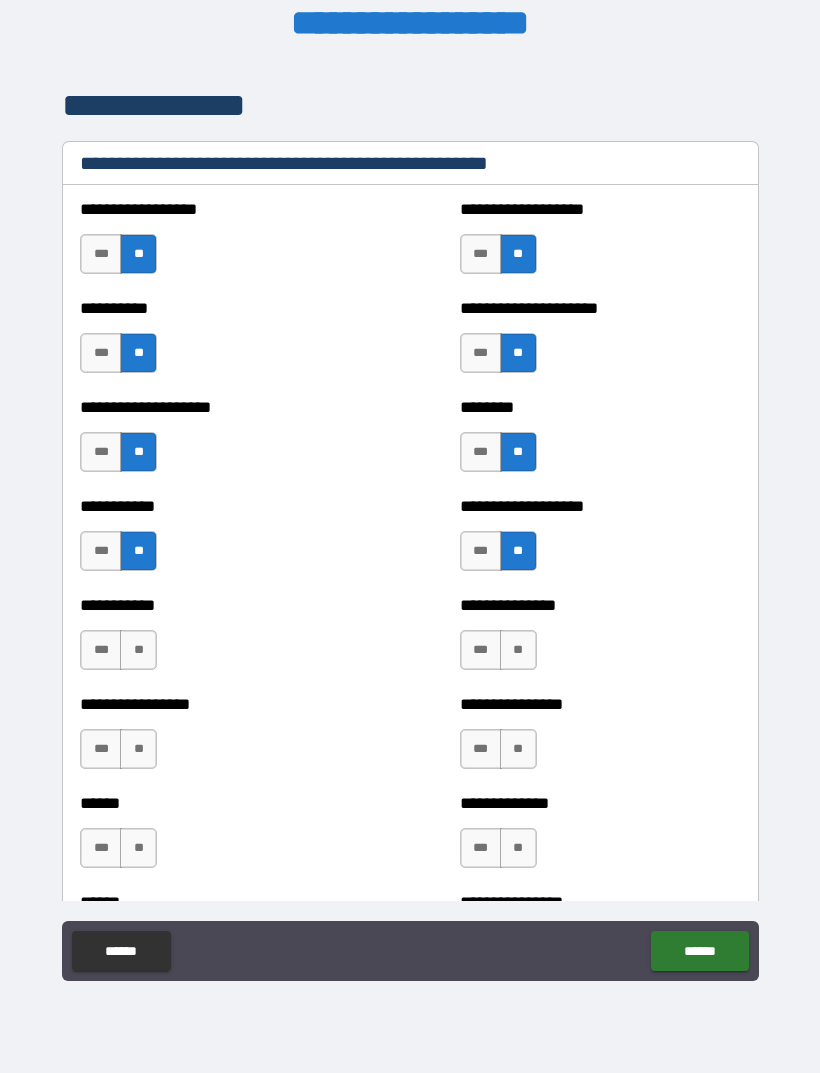 scroll, scrollTop: 2446, scrollLeft: 0, axis: vertical 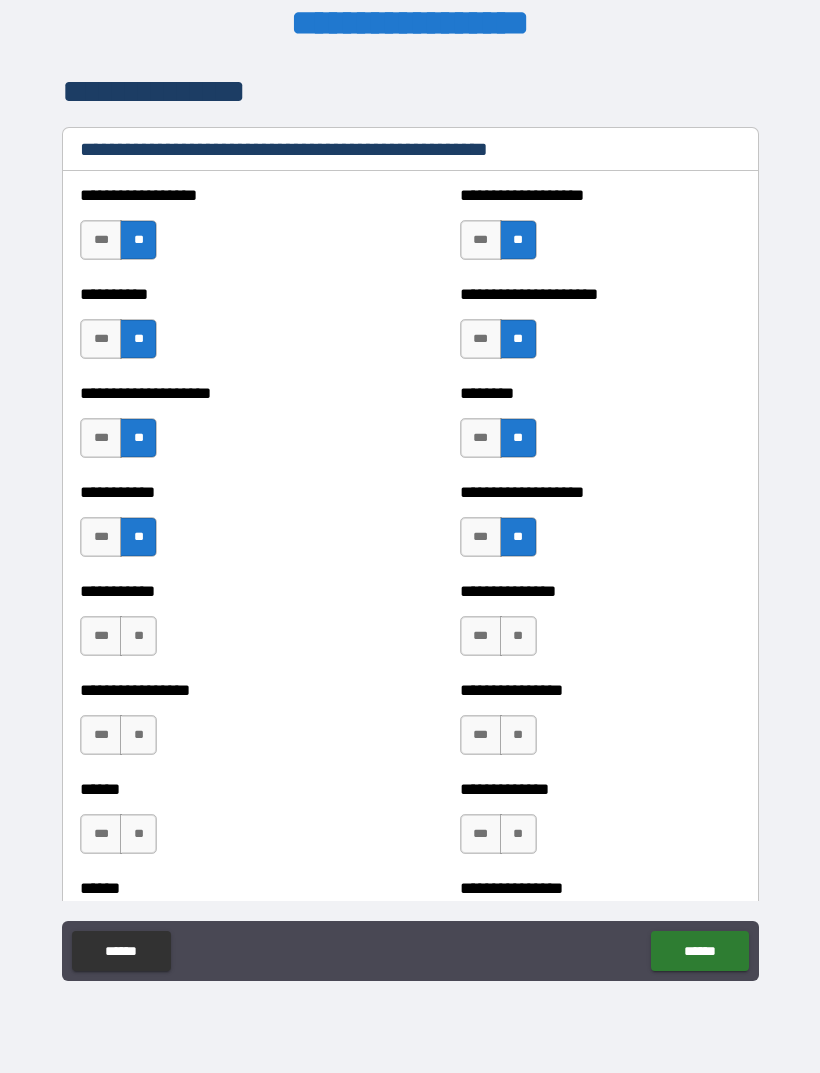 click on "**" at bounding box center (518, 636) 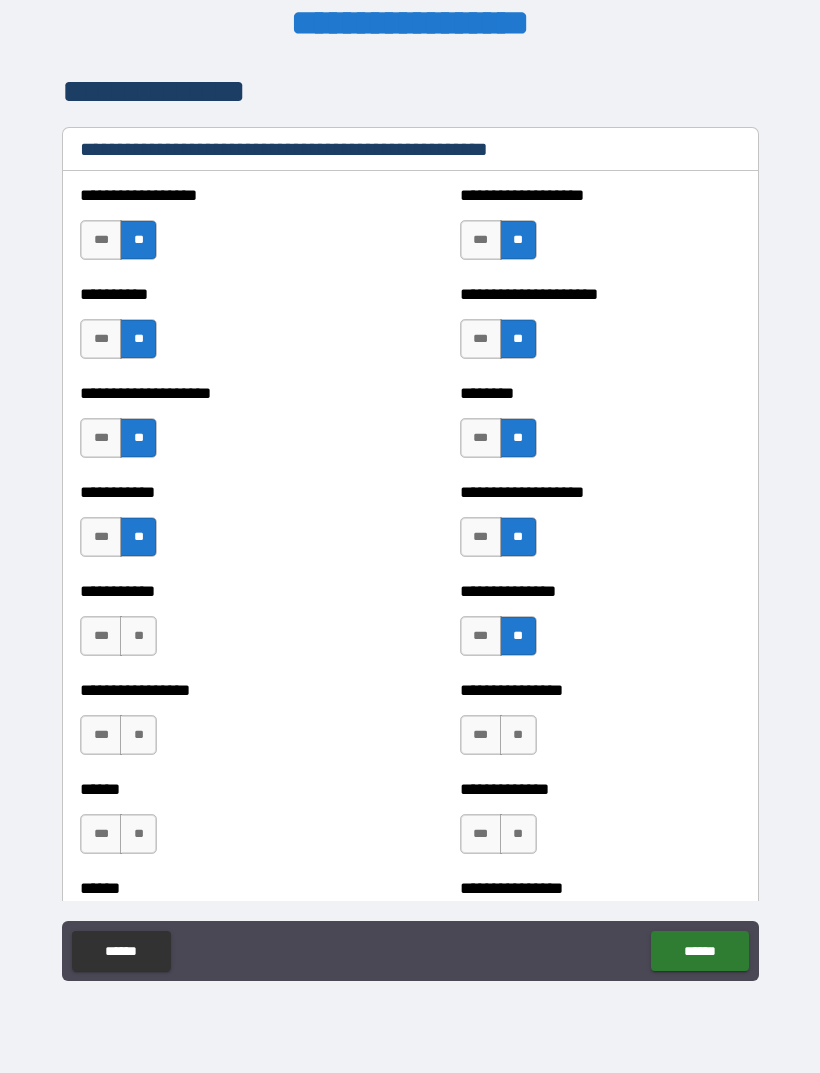 click on "**" at bounding box center [518, 735] 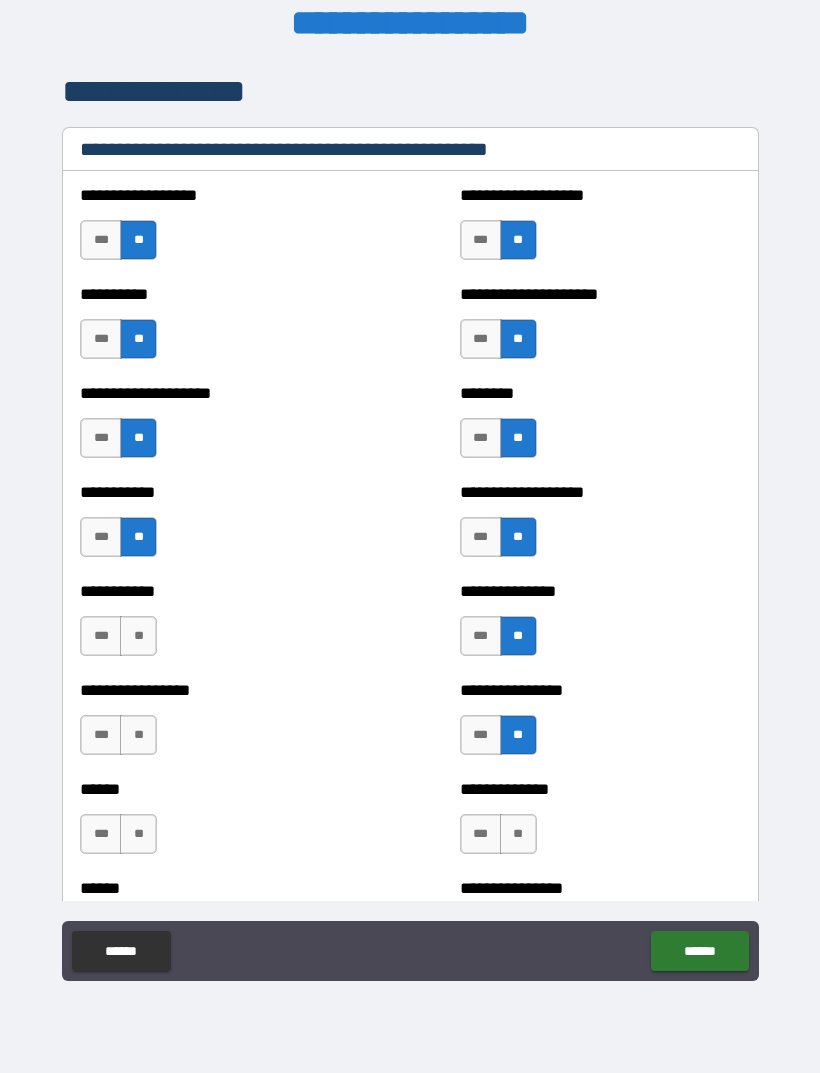 click on "**" at bounding box center [518, 834] 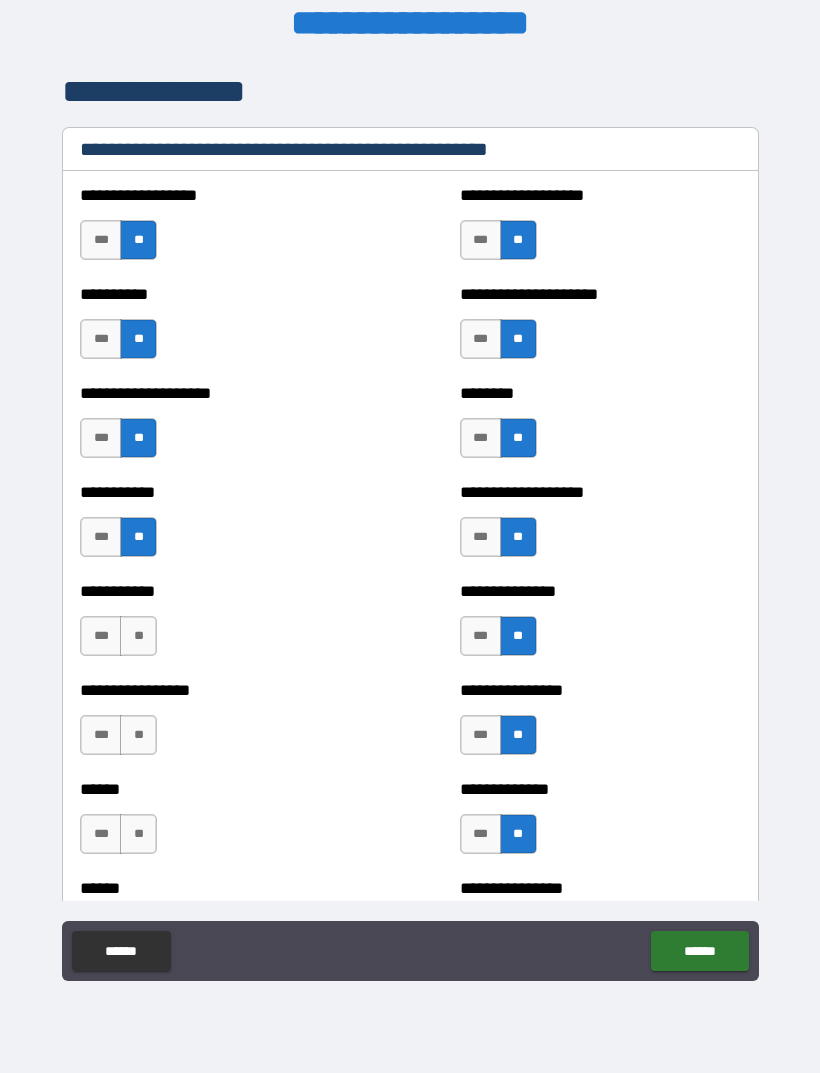 click on "**" at bounding box center (138, 834) 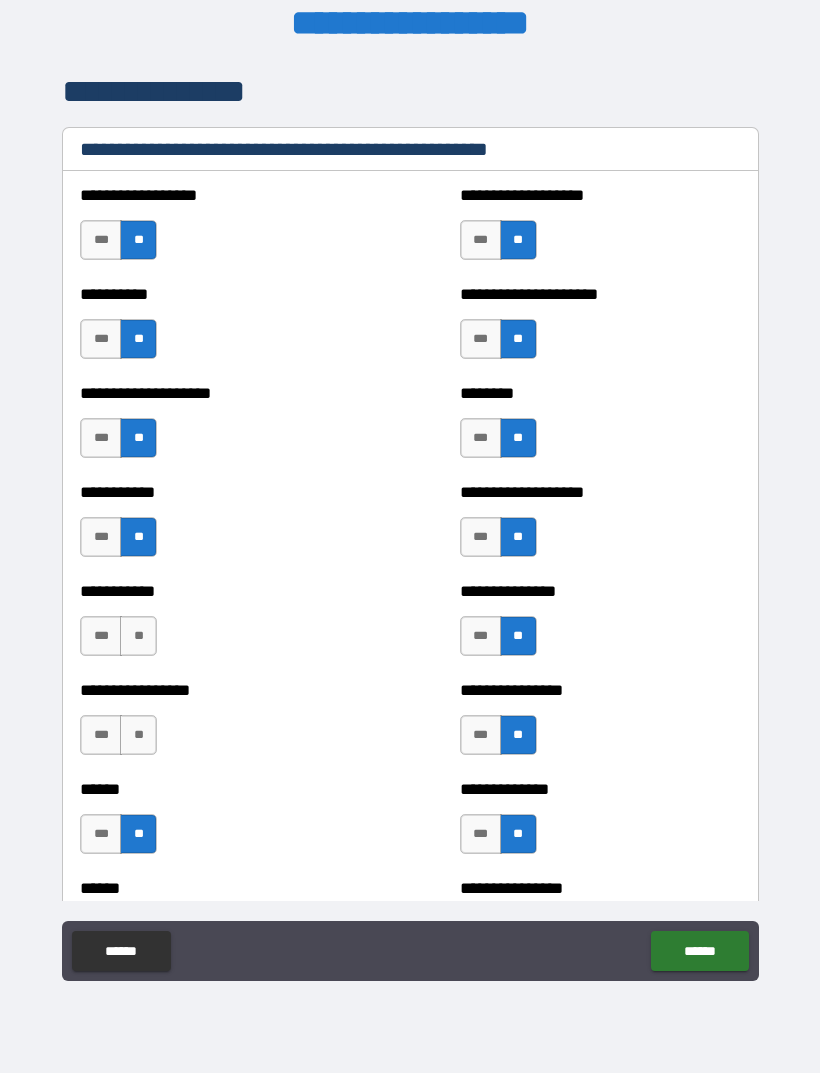 click on "**" at bounding box center (138, 735) 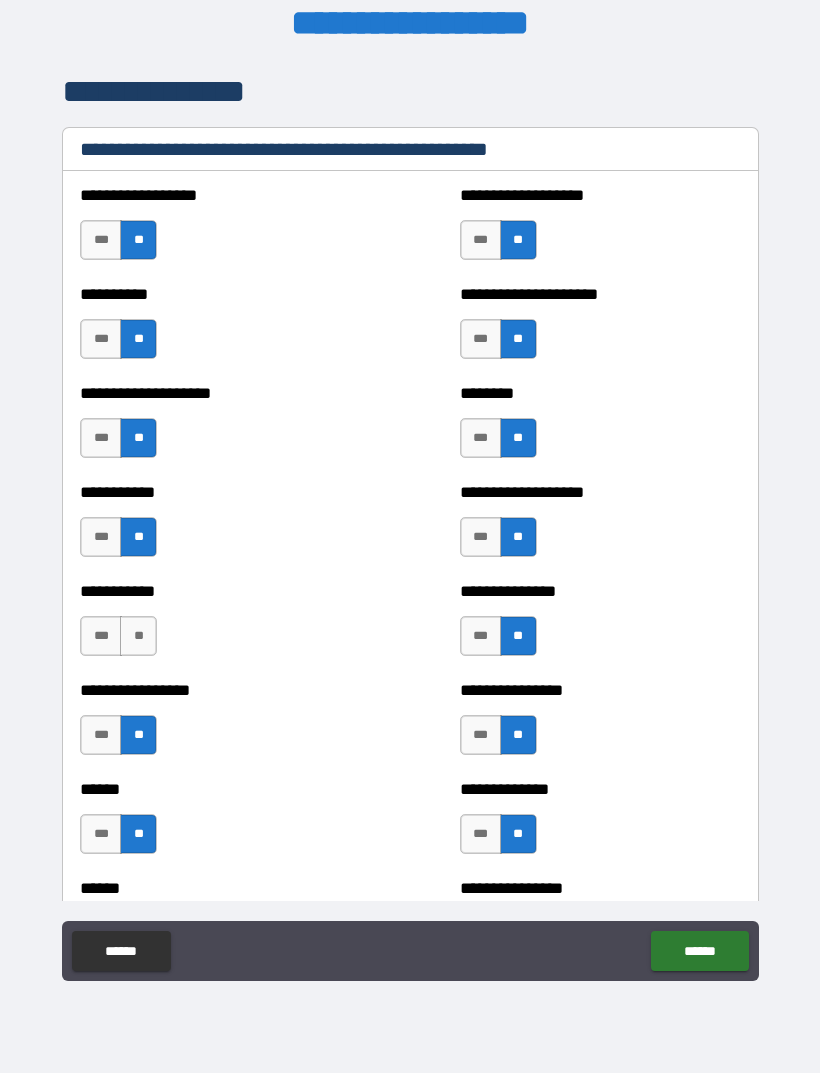 click on "**" at bounding box center [138, 636] 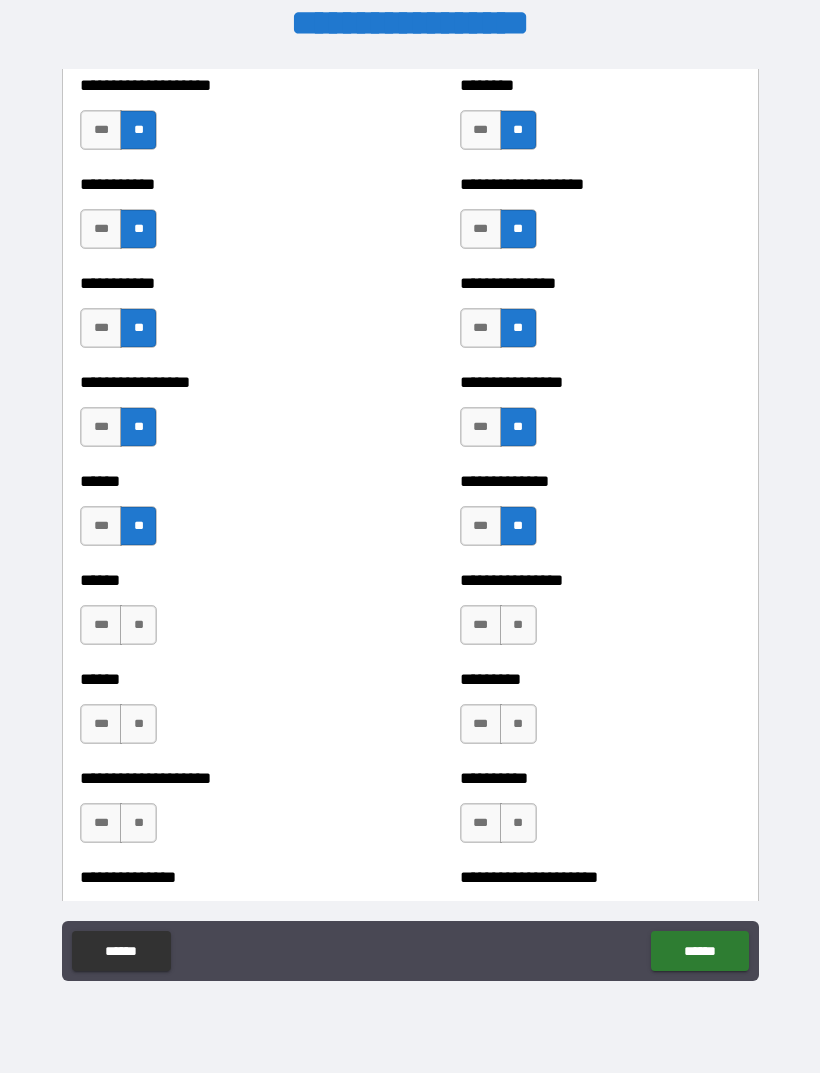 scroll, scrollTop: 2755, scrollLeft: 0, axis: vertical 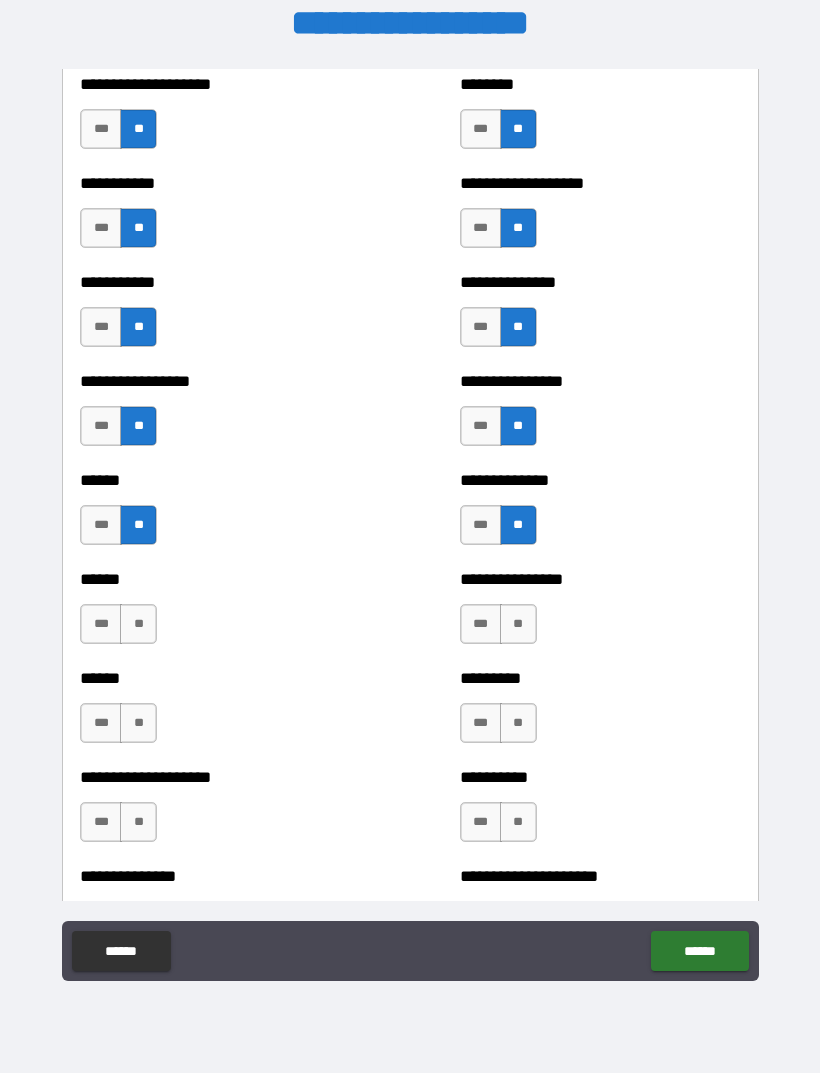 click on "**" at bounding box center [138, 624] 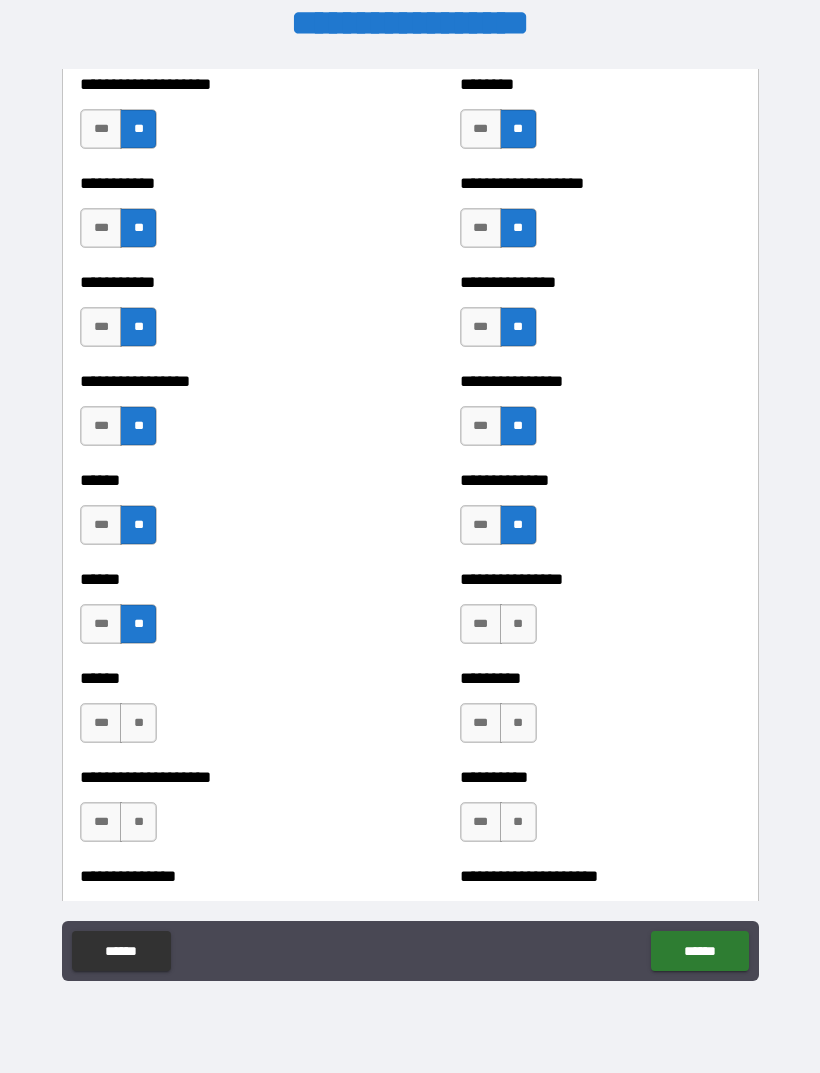 click on "**" at bounding box center (138, 723) 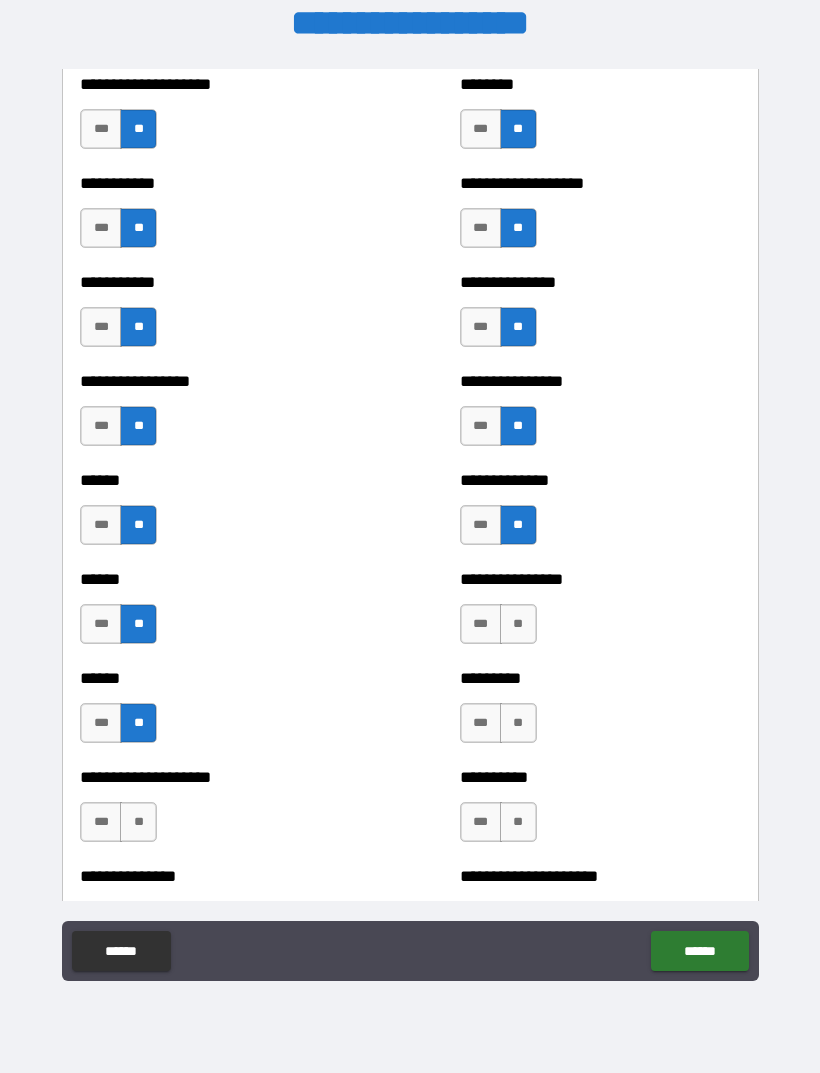click on "**" at bounding box center [138, 822] 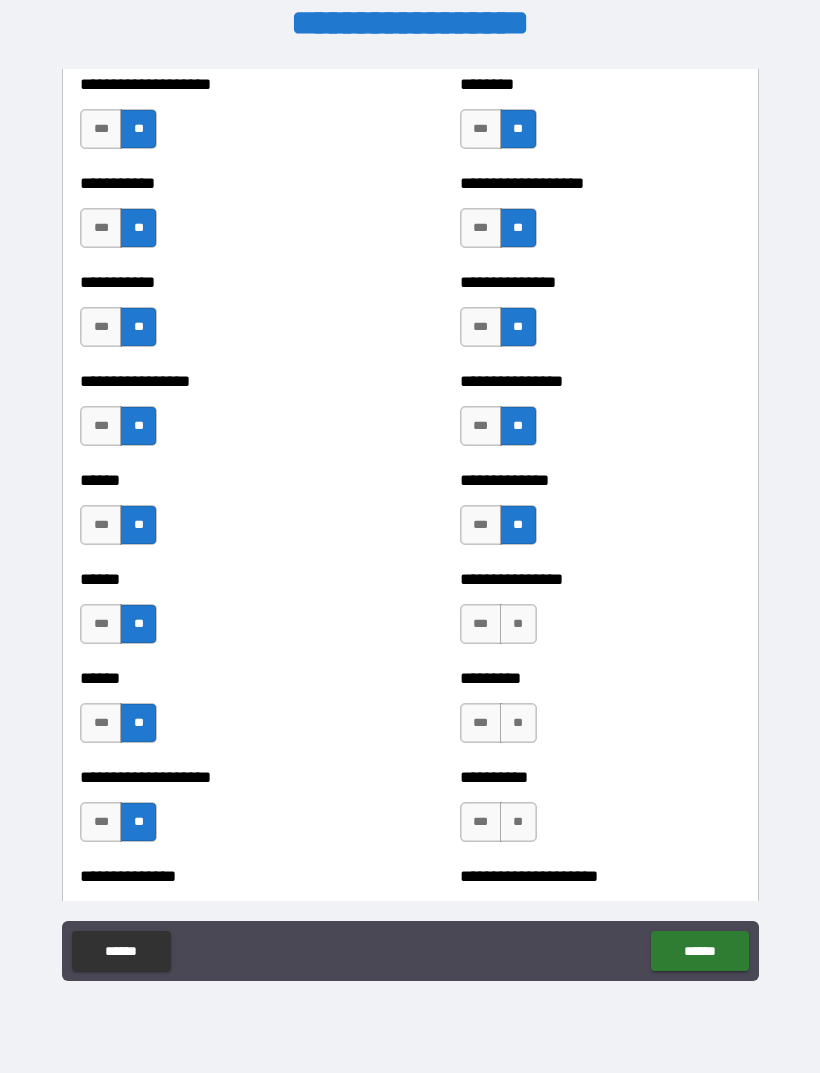 click on "**" at bounding box center (518, 822) 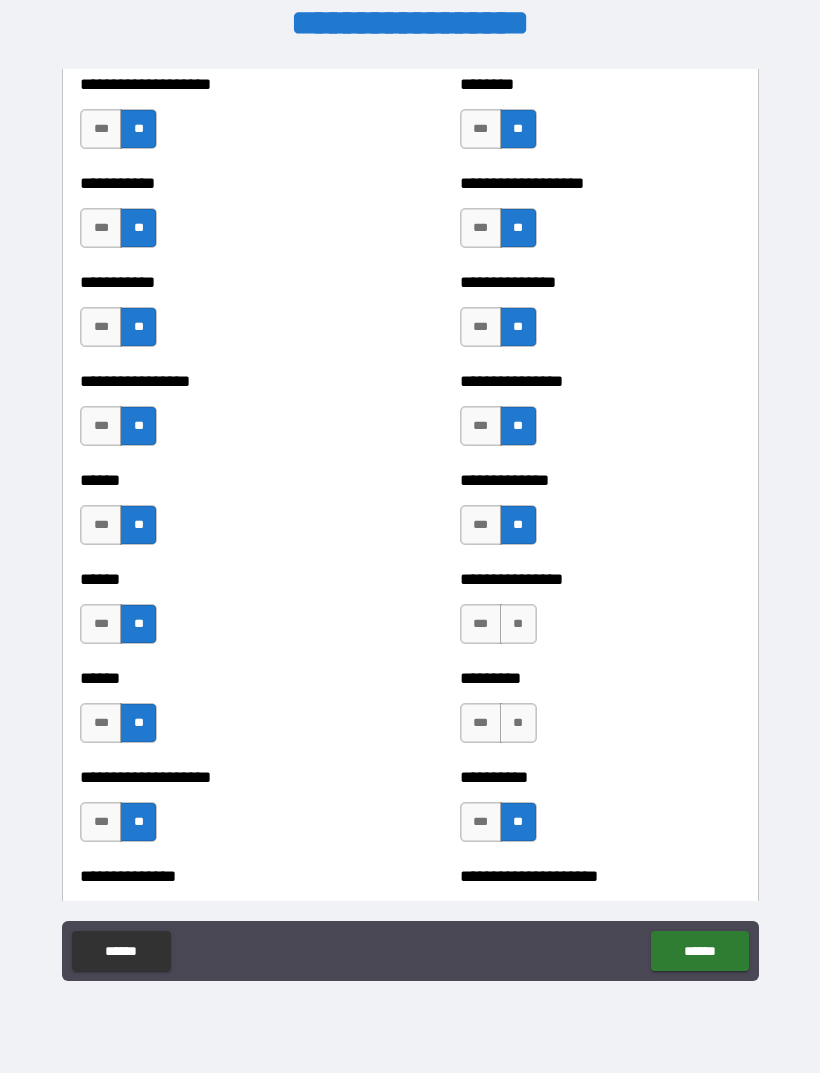 click on "**" at bounding box center (518, 723) 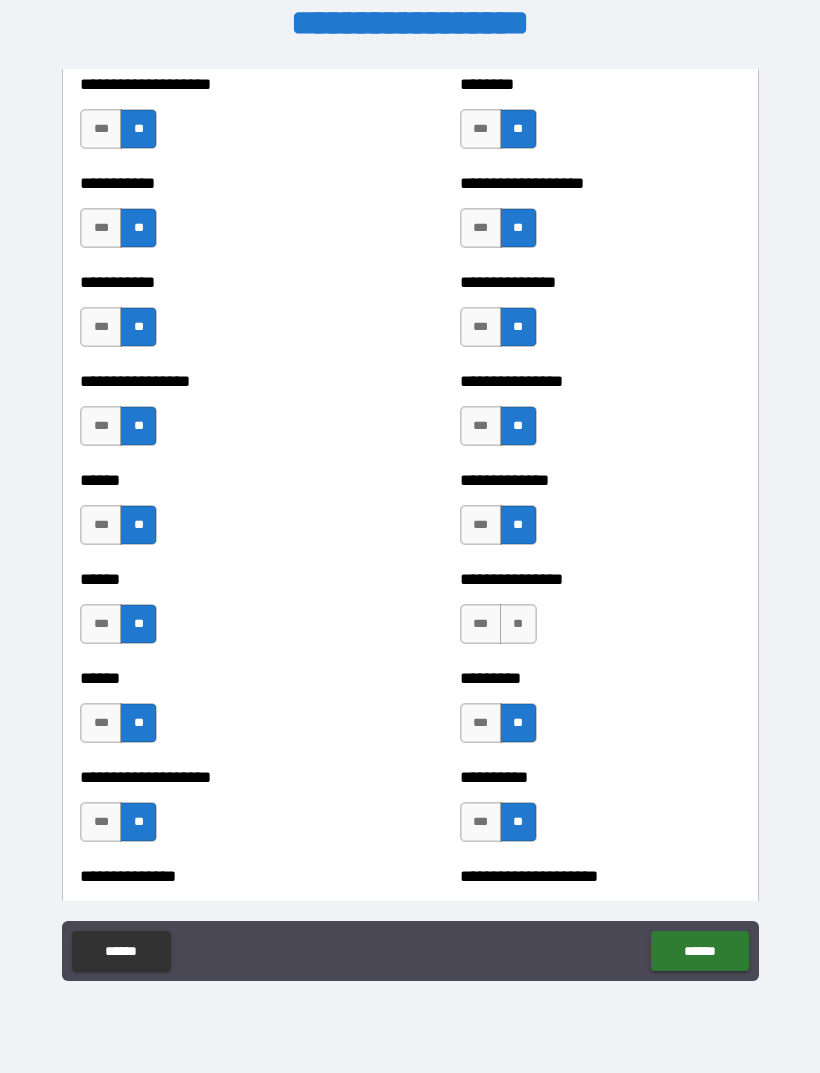 click on "**" at bounding box center (518, 624) 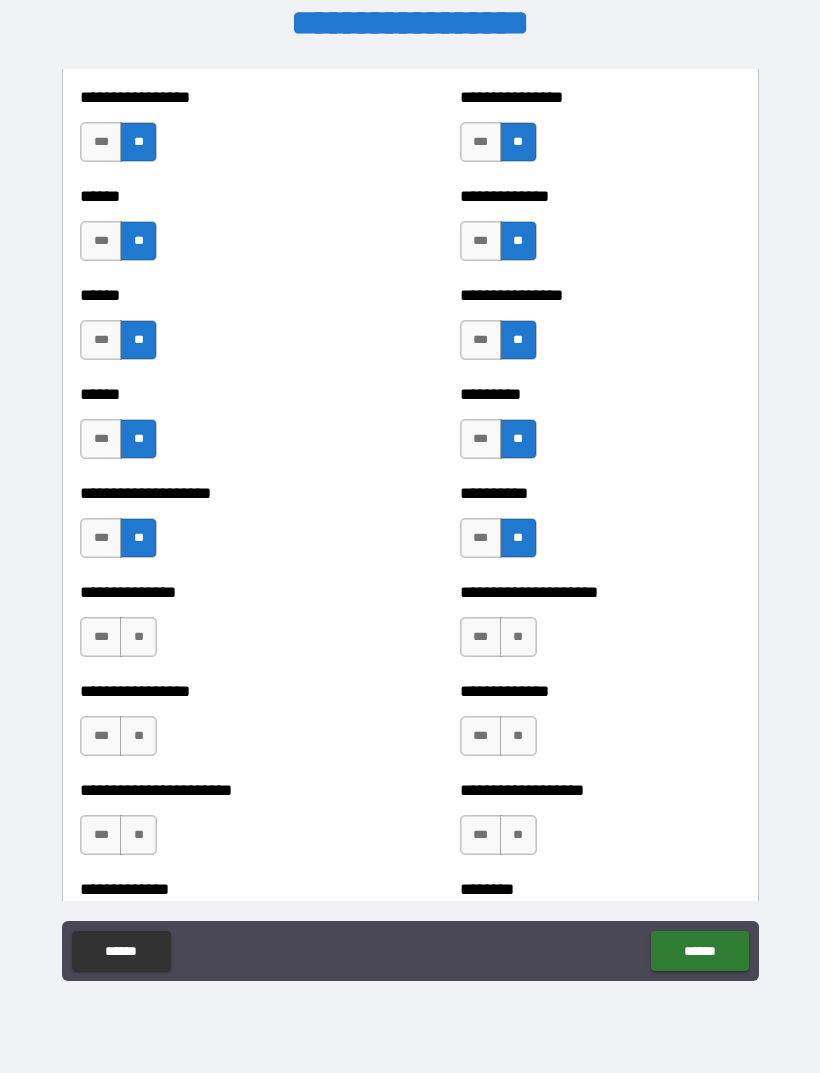 scroll, scrollTop: 3080, scrollLeft: 0, axis: vertical 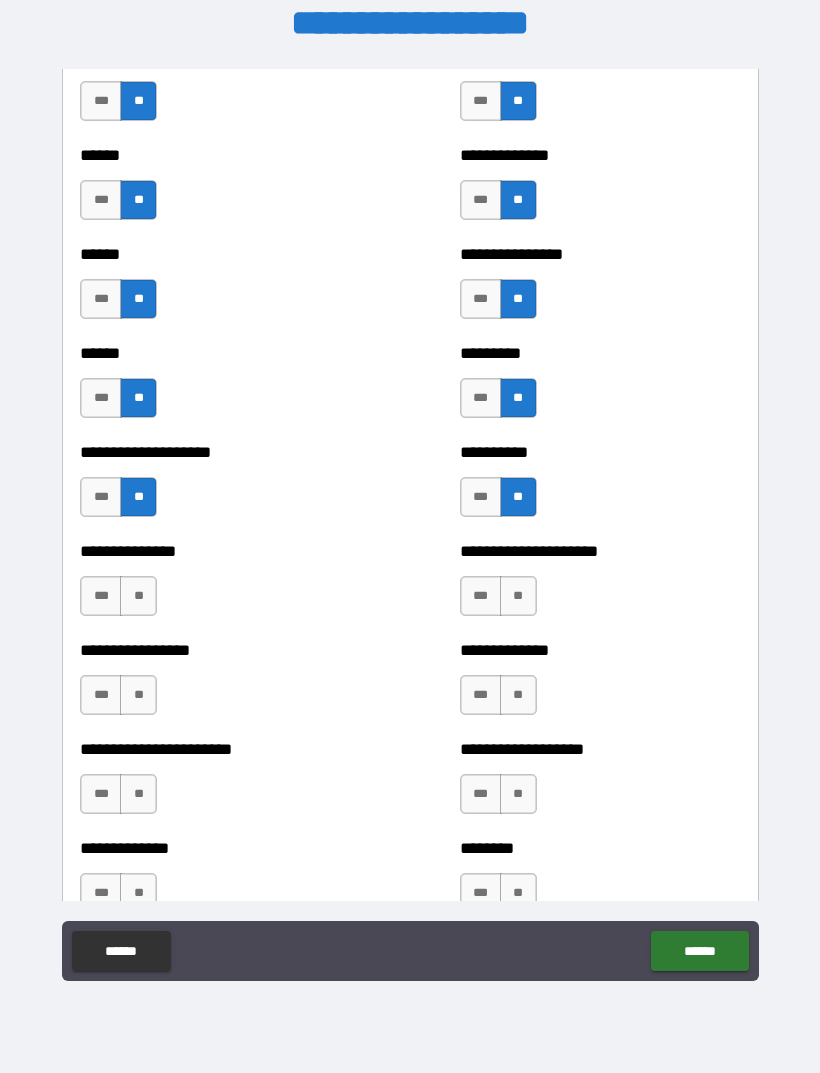 click on "**" at bounding box center [518, 596] 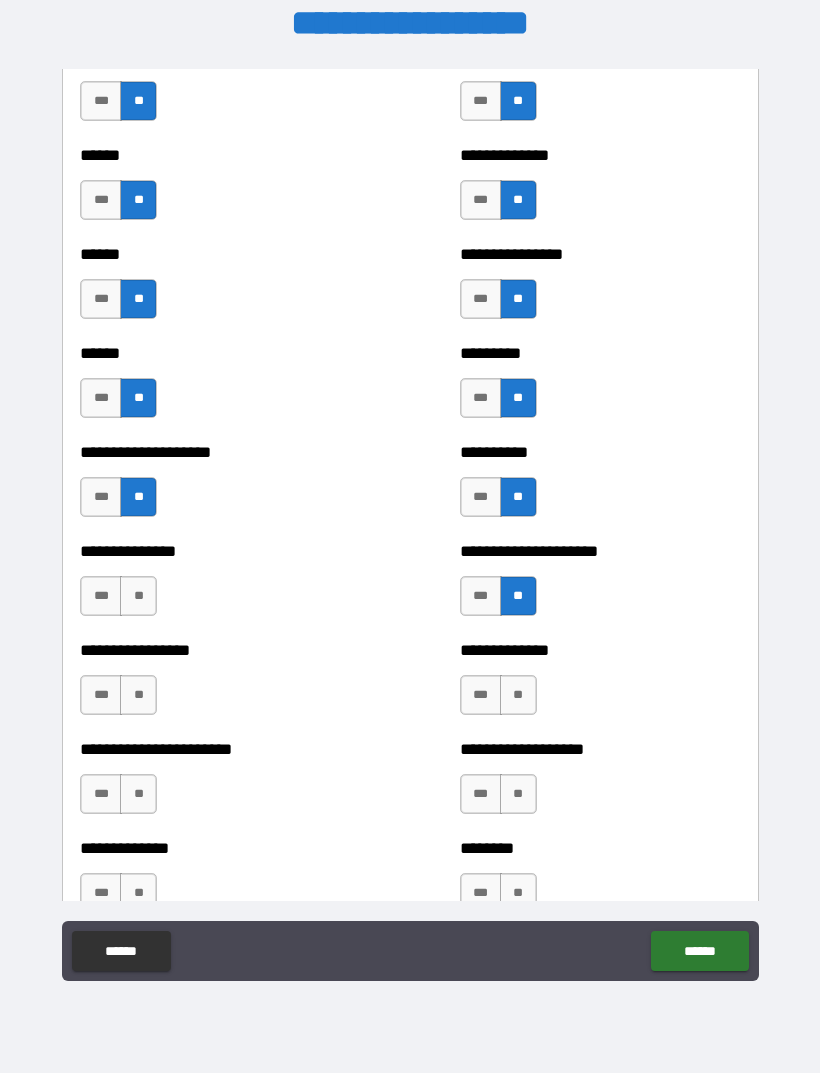 click on "**" at bounding box center [518, 695] 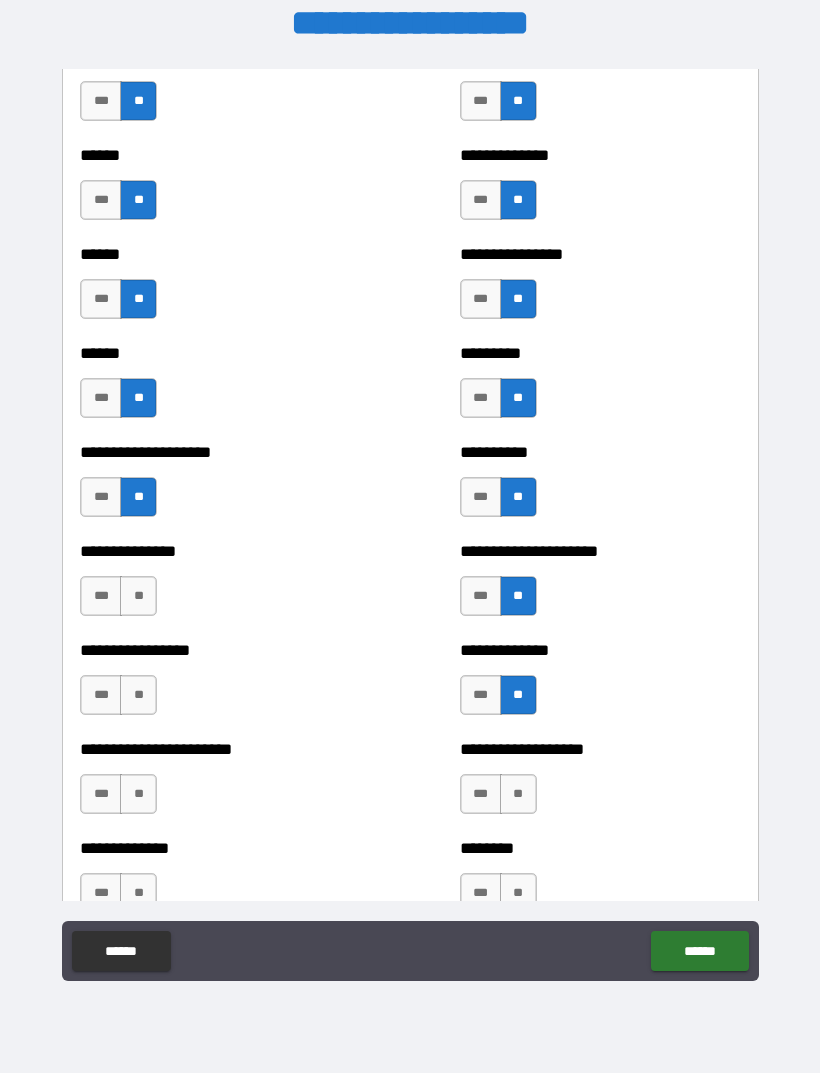click on "**" at bounding box center [518, 794] 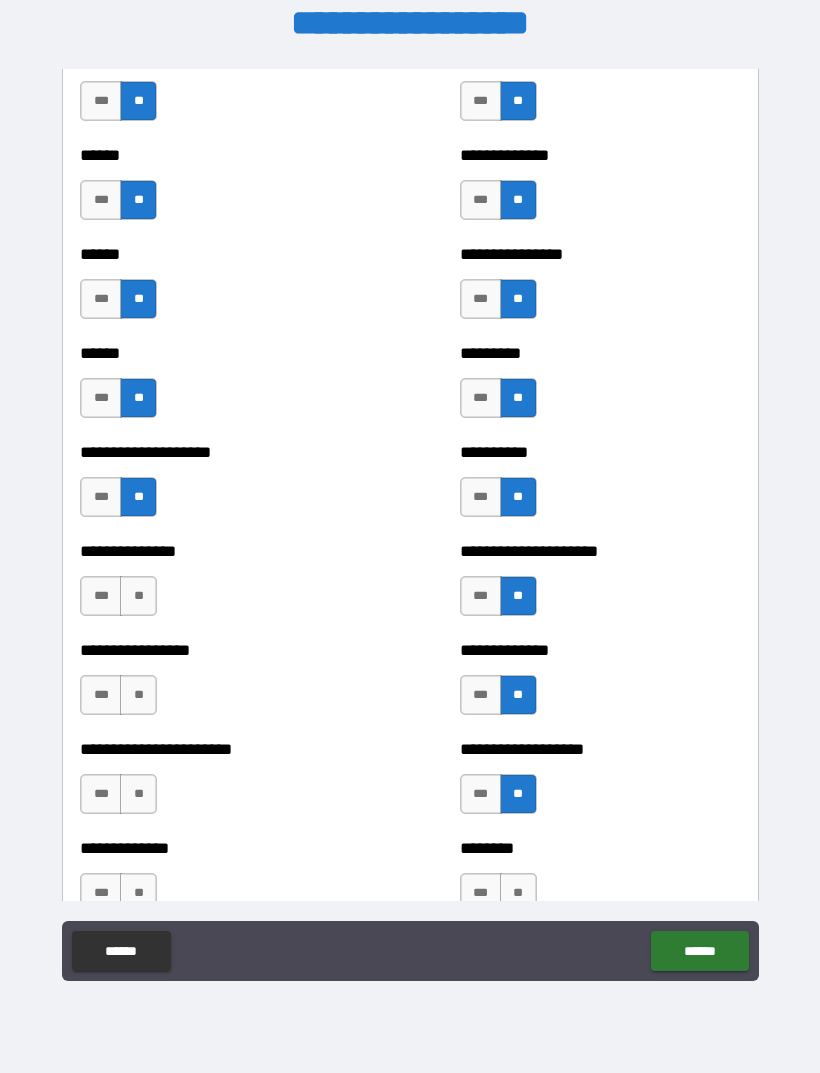 click on "******** *** **" at bounding box center (600, 883) 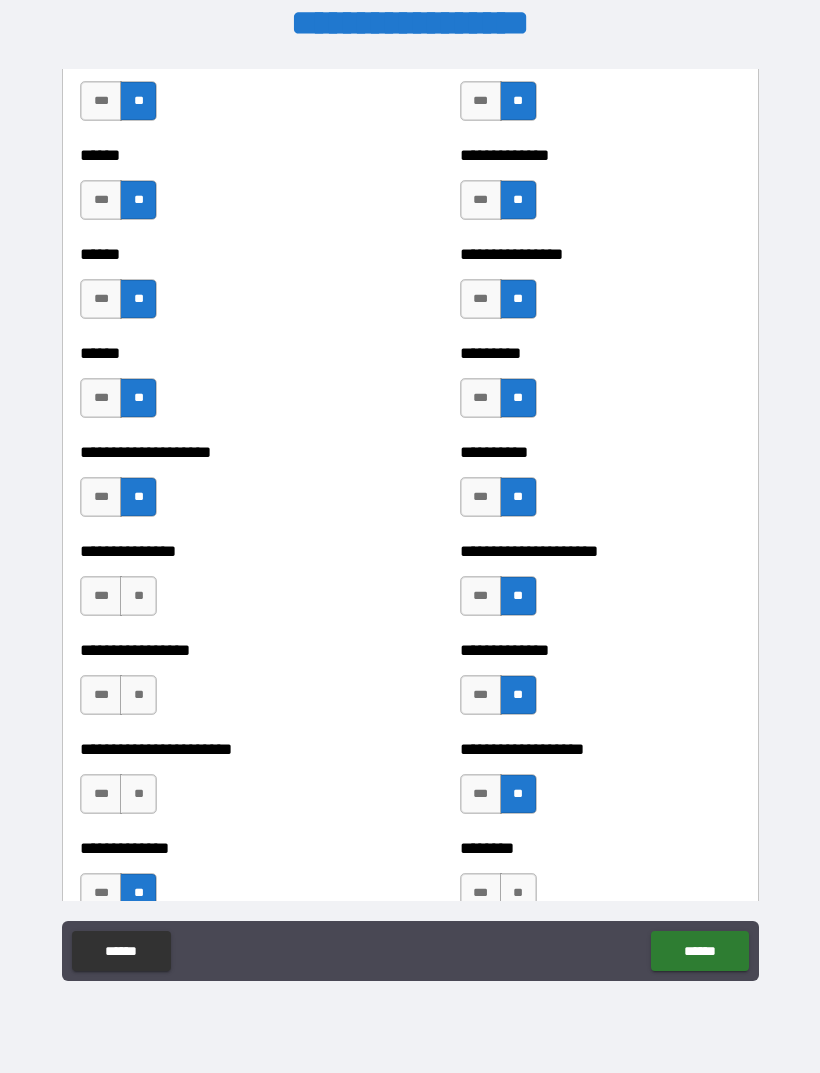click on "**" at bounding box center (138, 794) 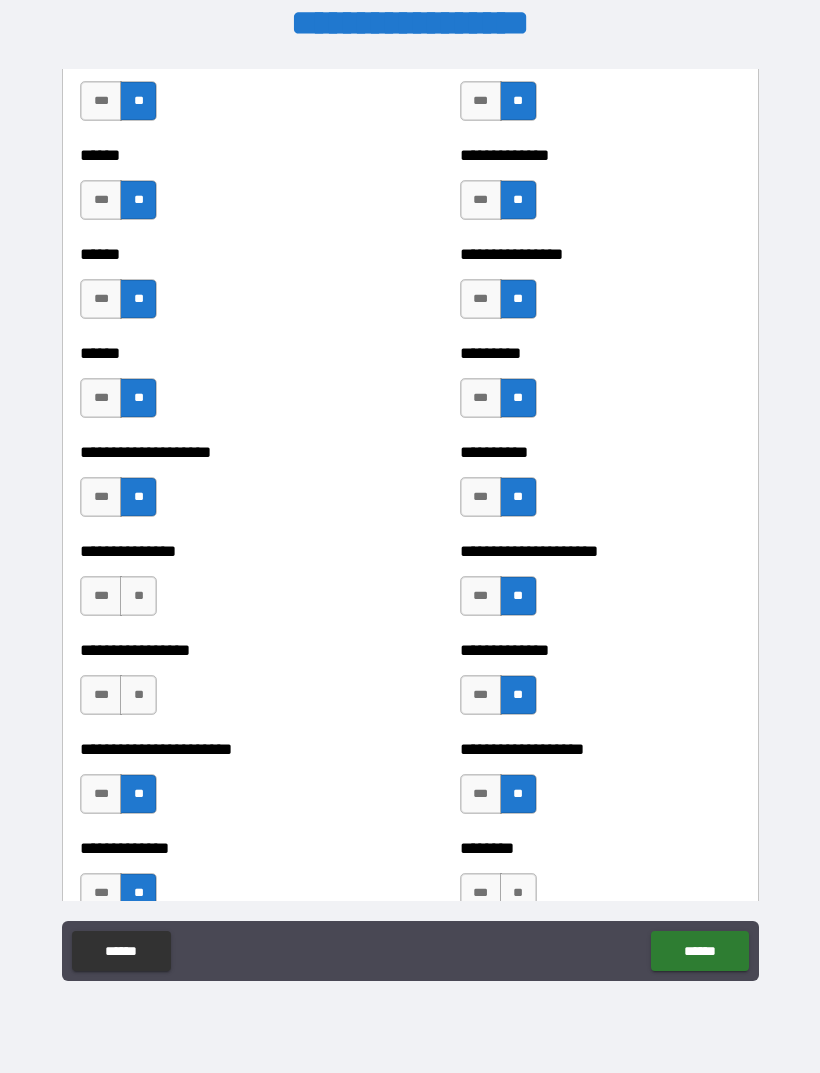 click on "**" at bounding box center [138, 695] 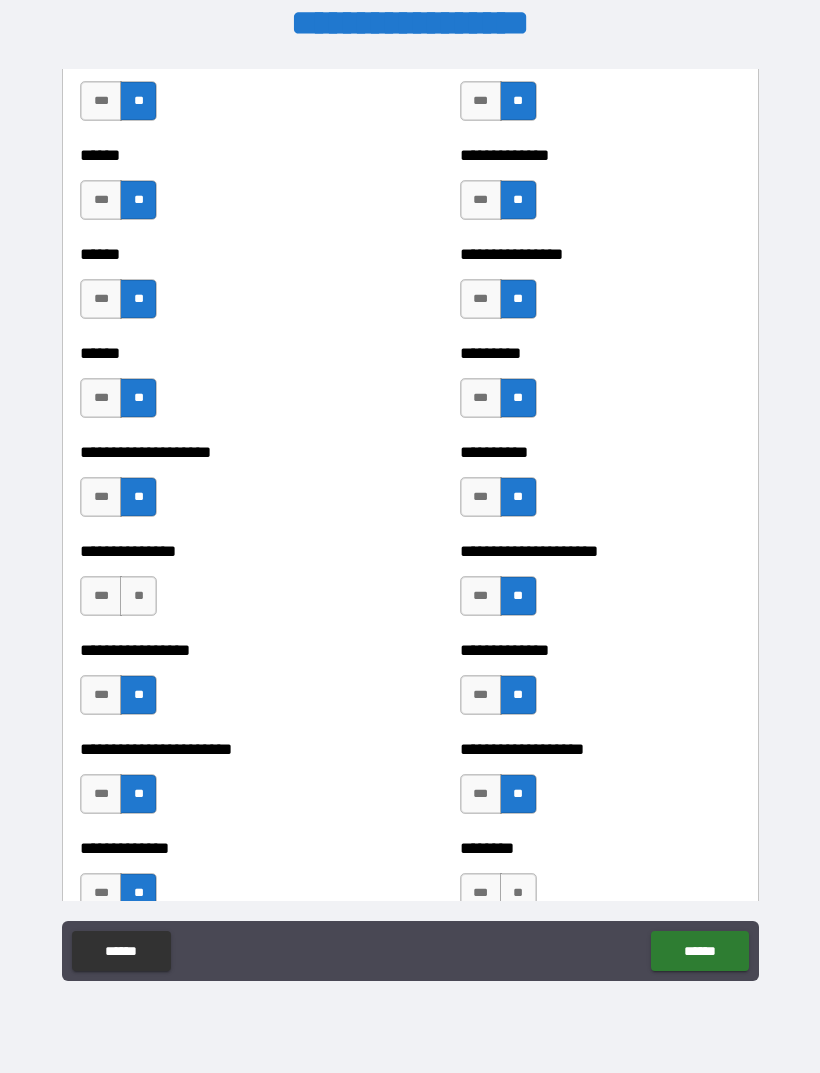 click on "**" at bounding box center [138, 596] 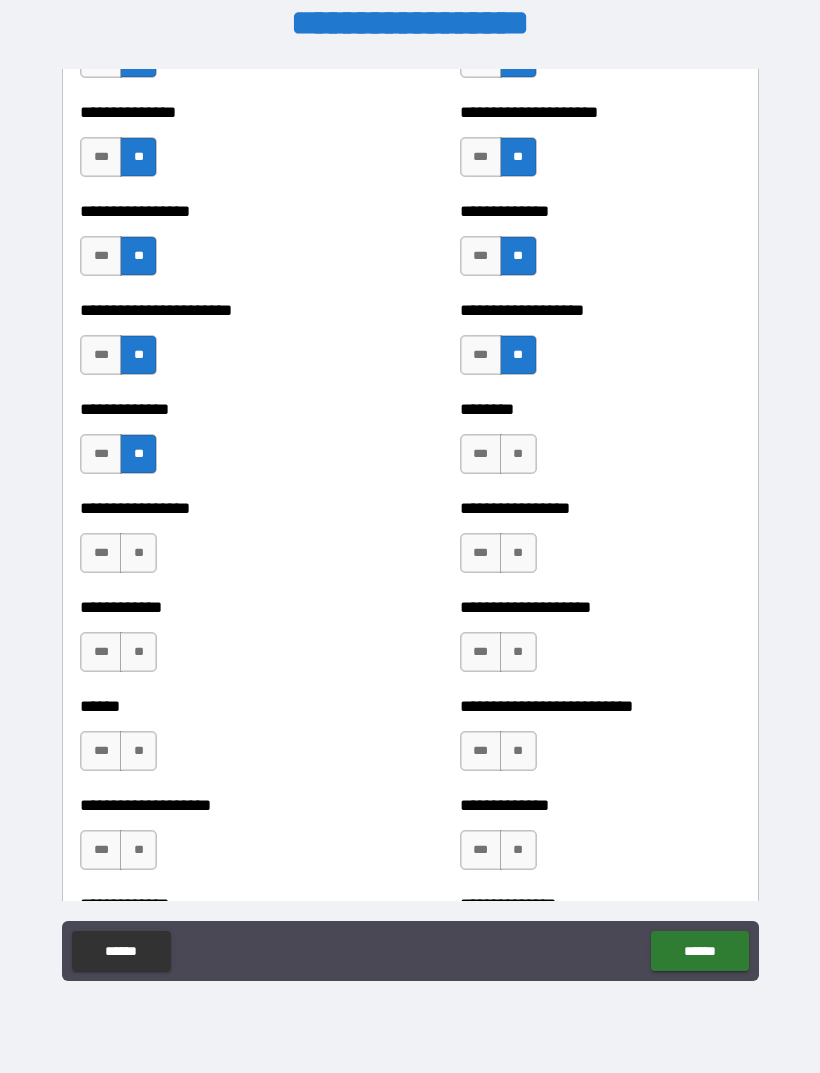 scroll, scrollTop: 3543, scrollLeft: 0, axis: vertical 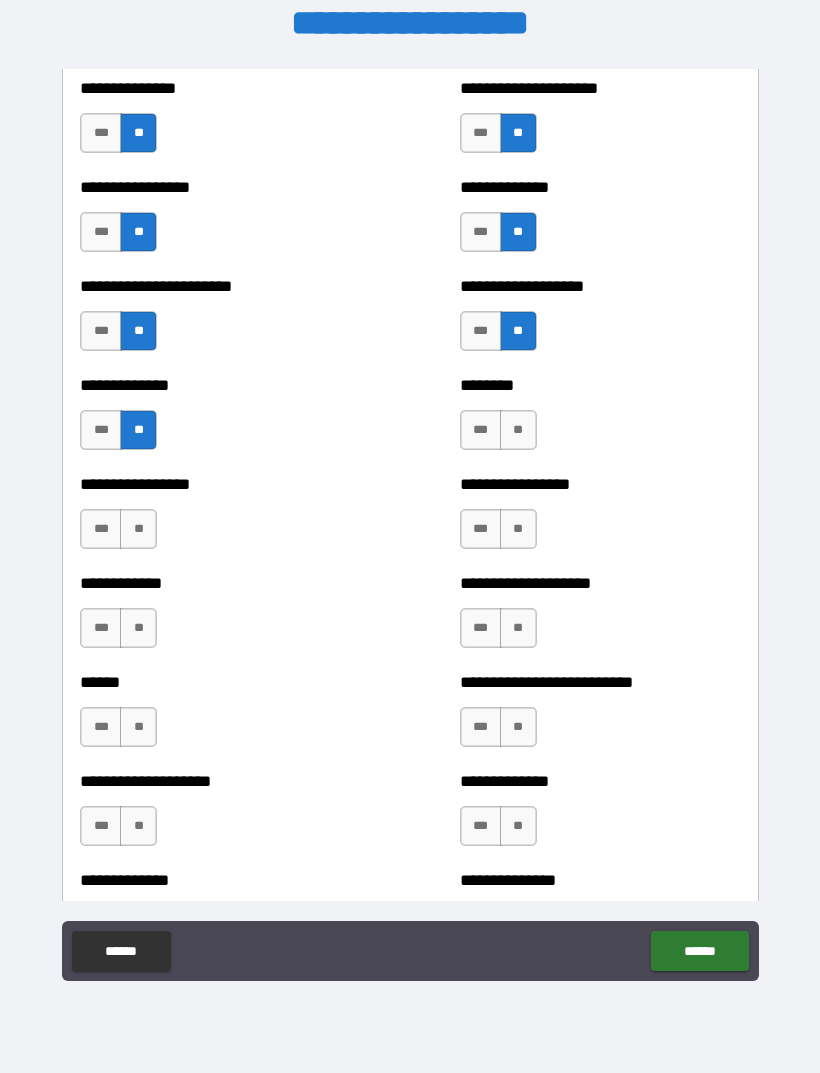 click on "**" at bounding box center (138, 529) 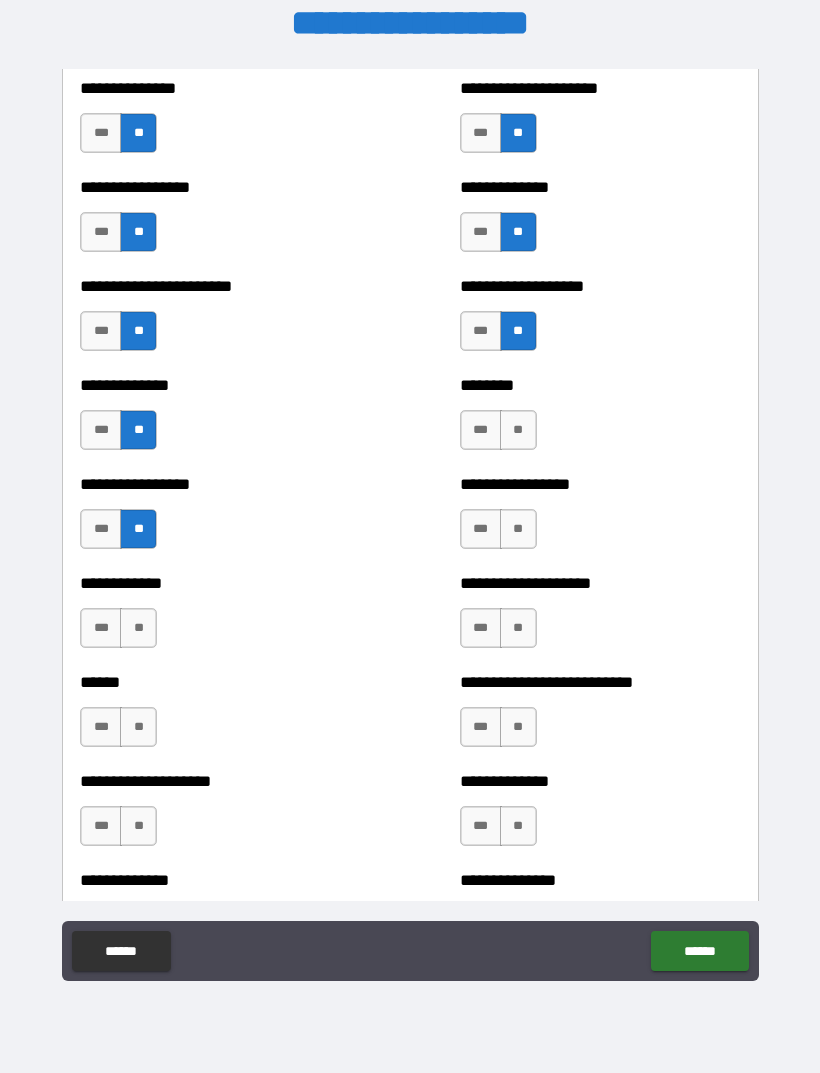 click on "**" at bounding box center [138, 628] 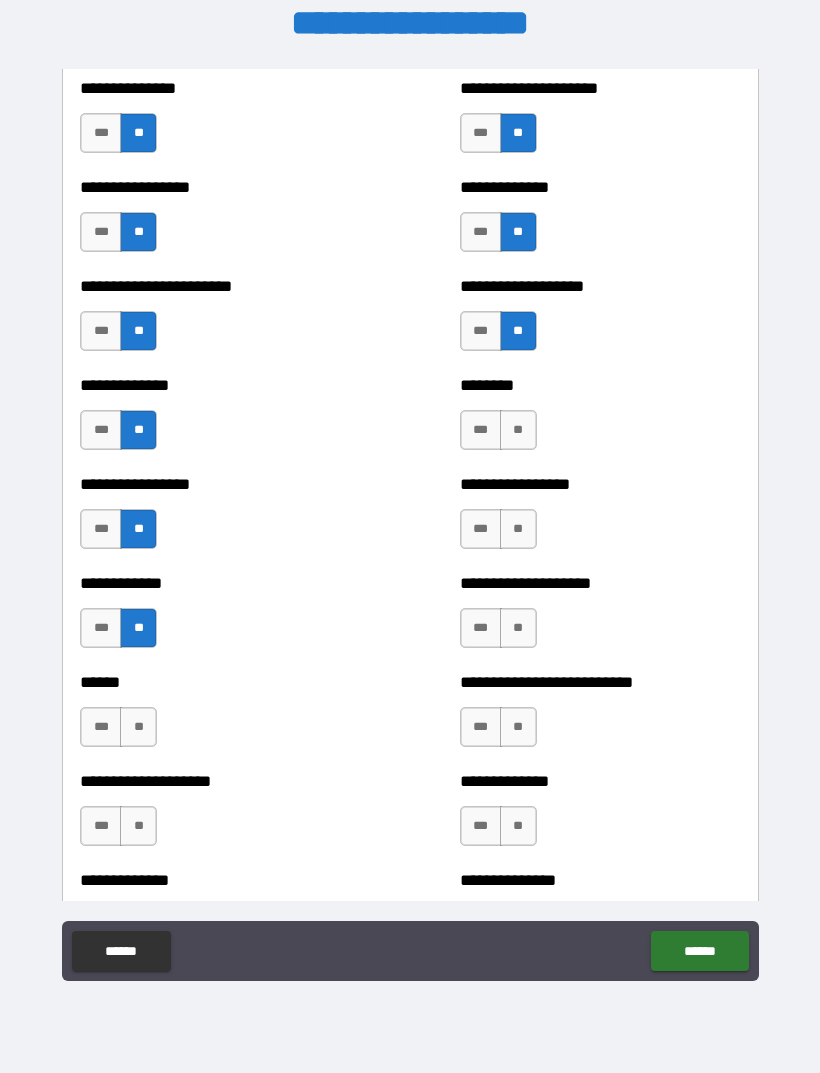 click on "**" at bounding box center [138, 727] 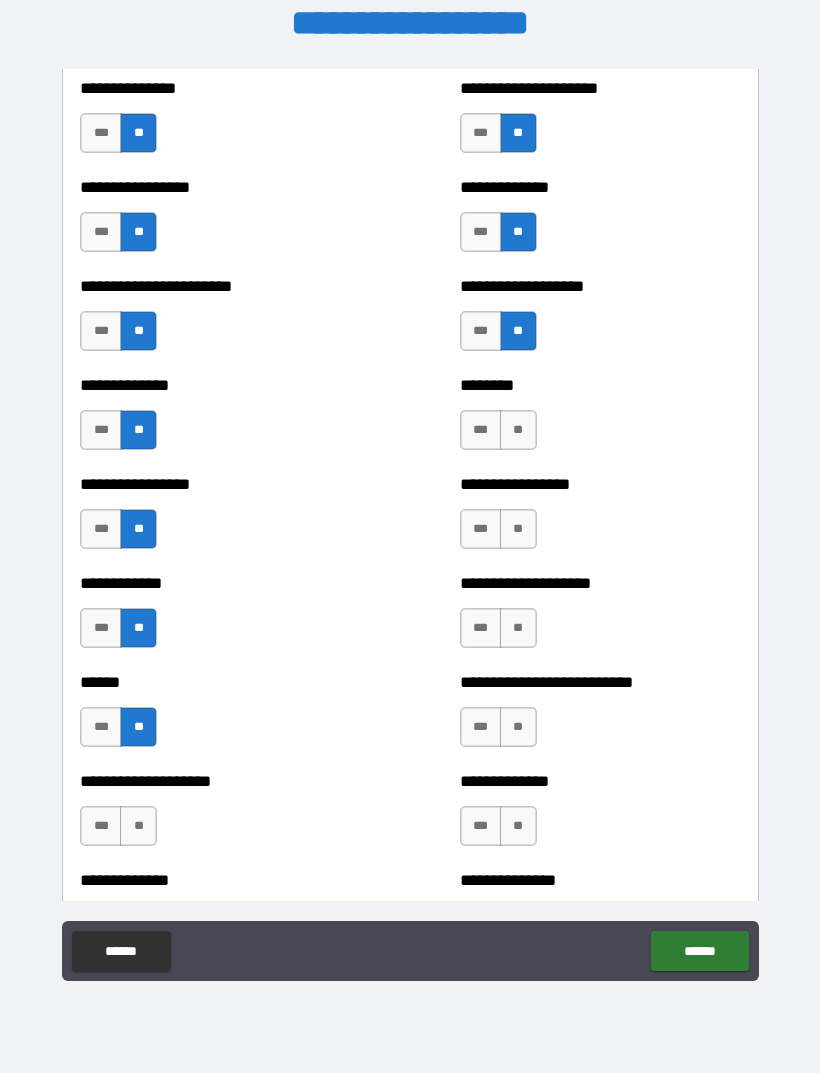 click on "**" at bounding box center [138, 826] 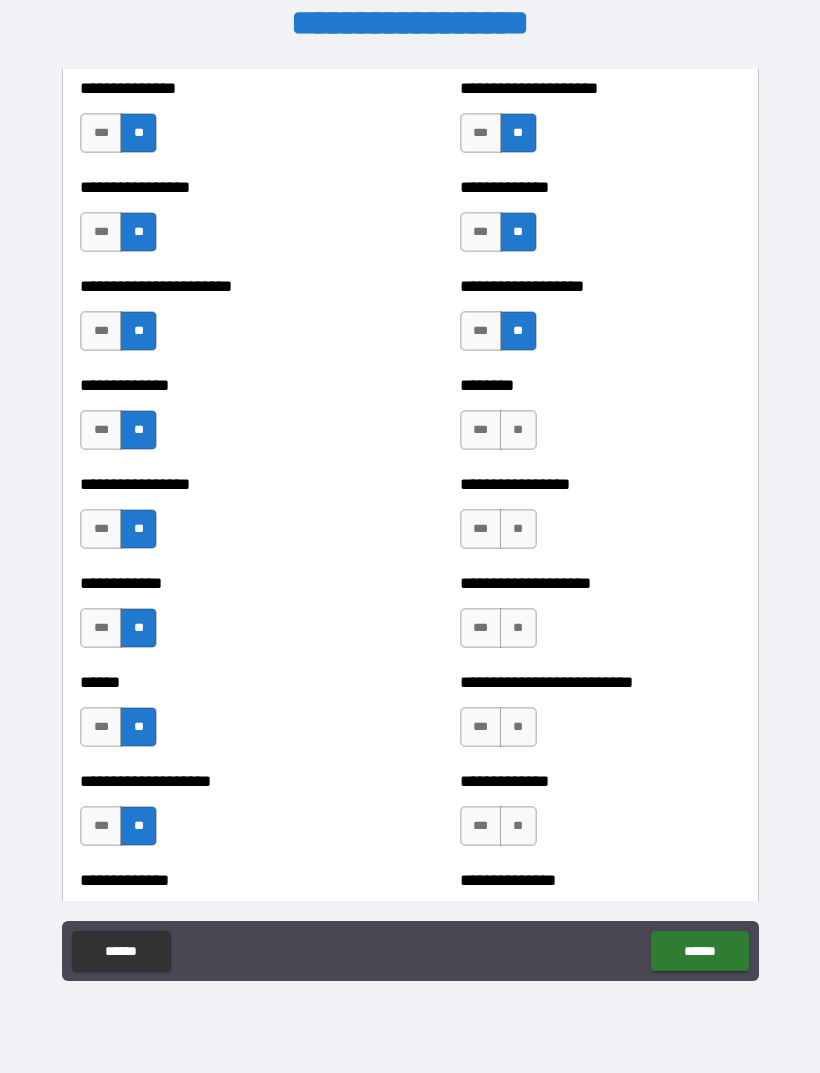 click on "**" at bounding box center [518, 826] 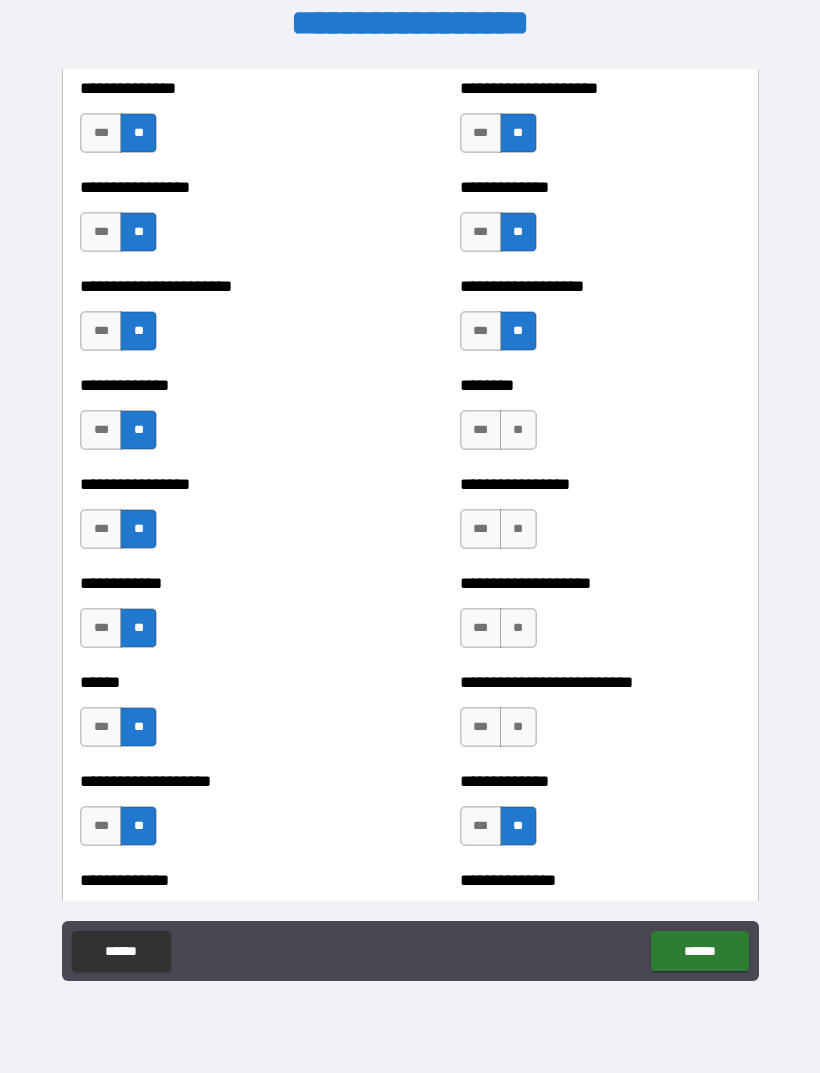 click on "**" at bounding box center (518, 727) 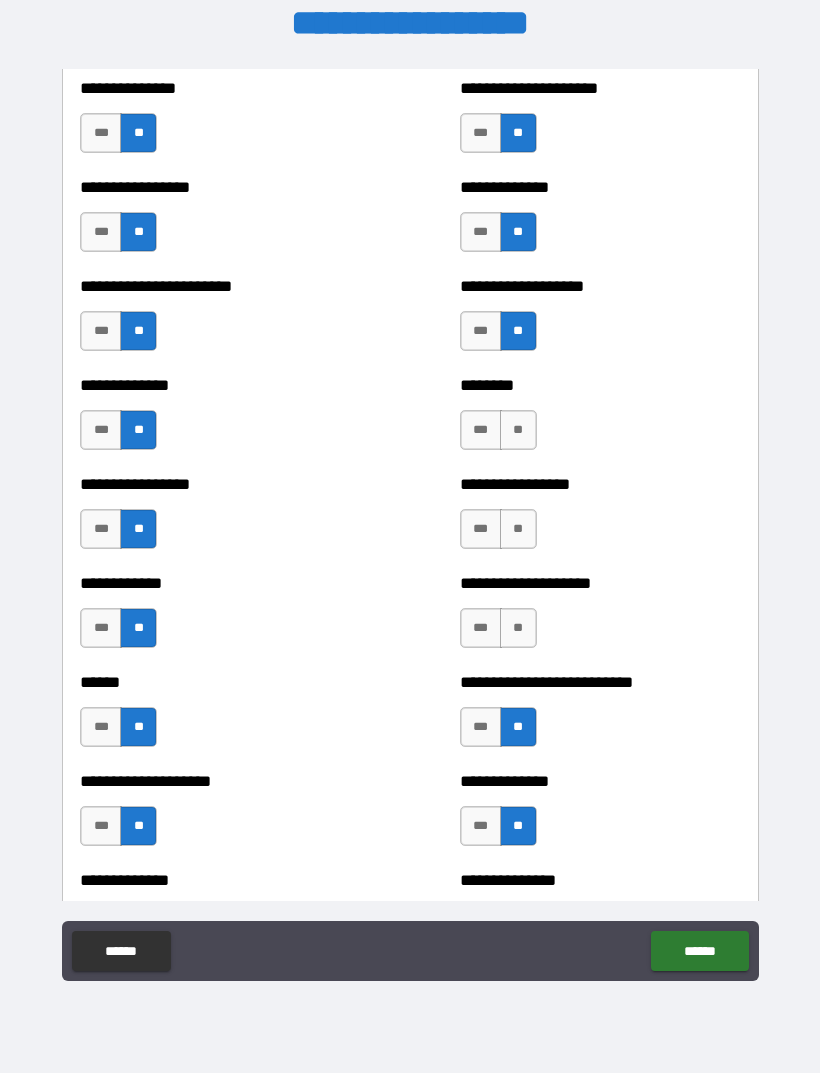 click on "**" at bounding box center (518, 628) 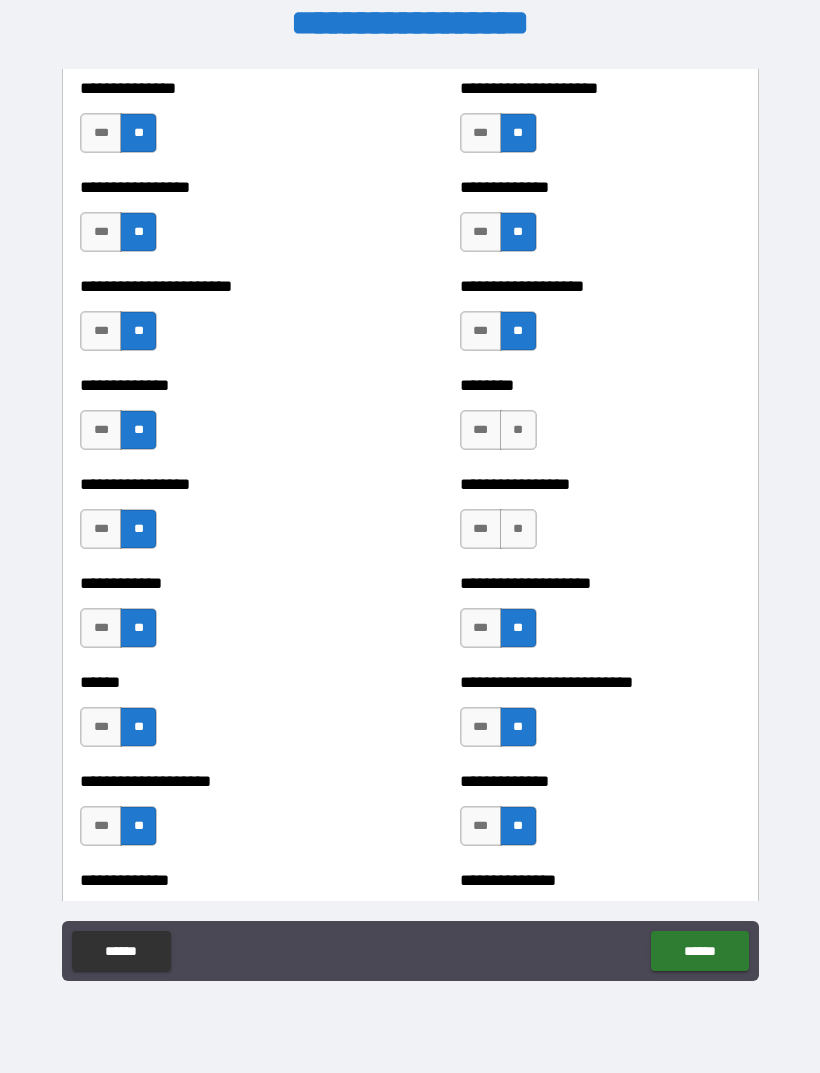click on "**" at bounding box center [518, 529] 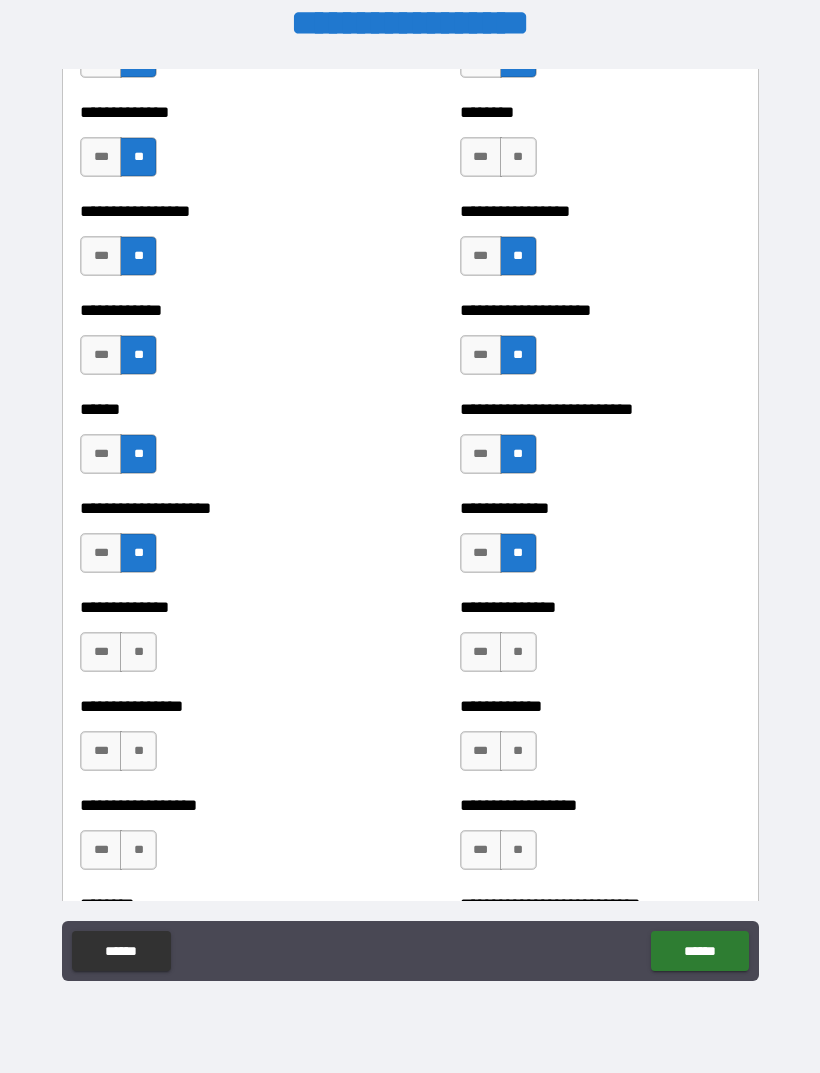 scroll, scrollTop: 3818, scrollLeft: 0, axis: vertical 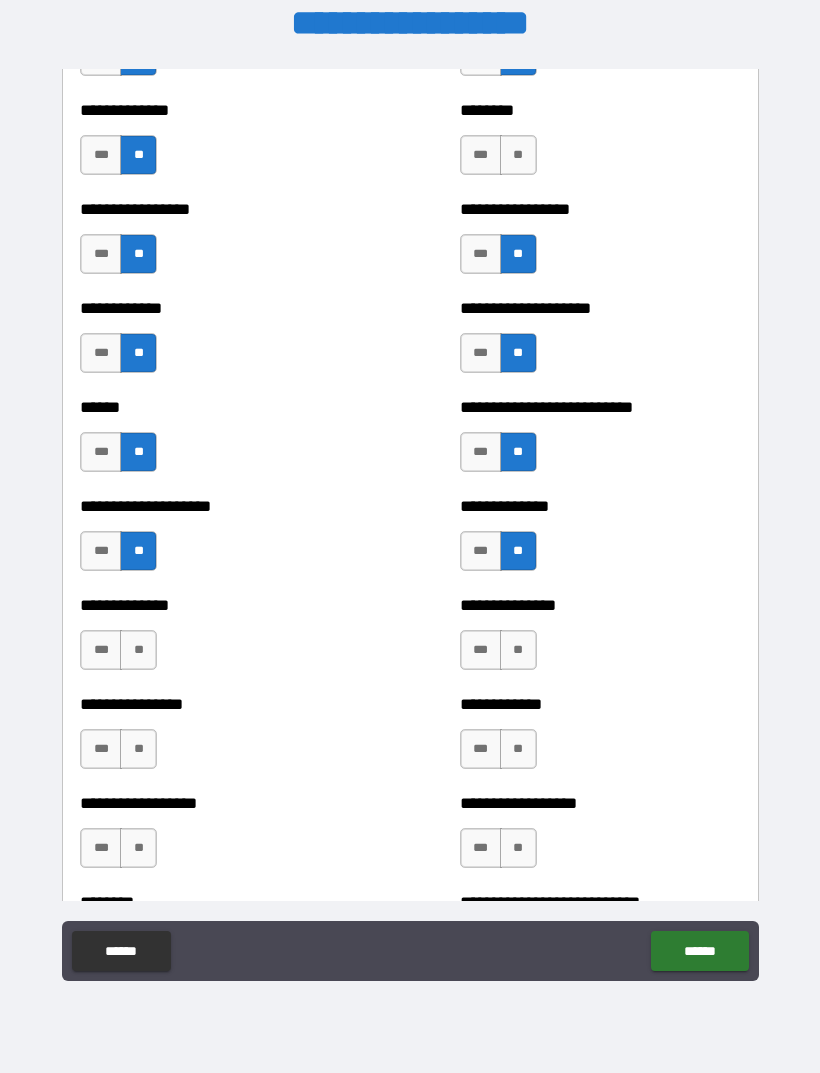 click on "**" at bounding box center (518, 650) 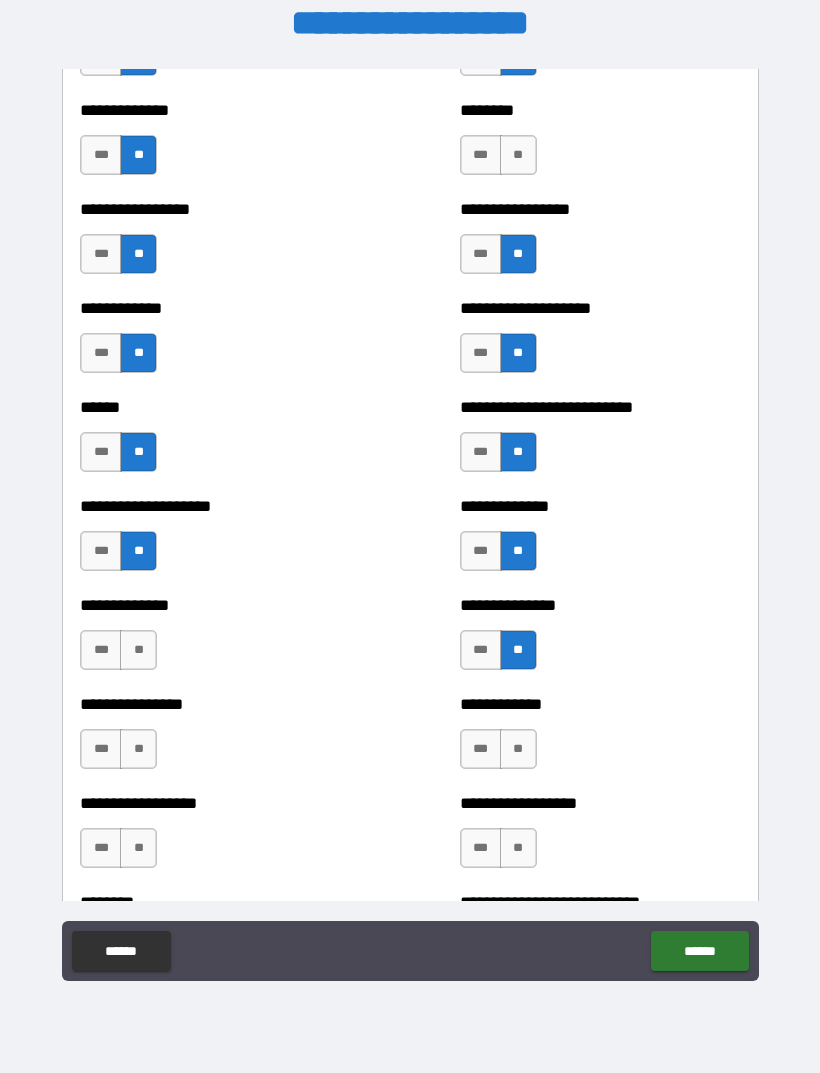 click on "**" at bounding box center [518, 749] 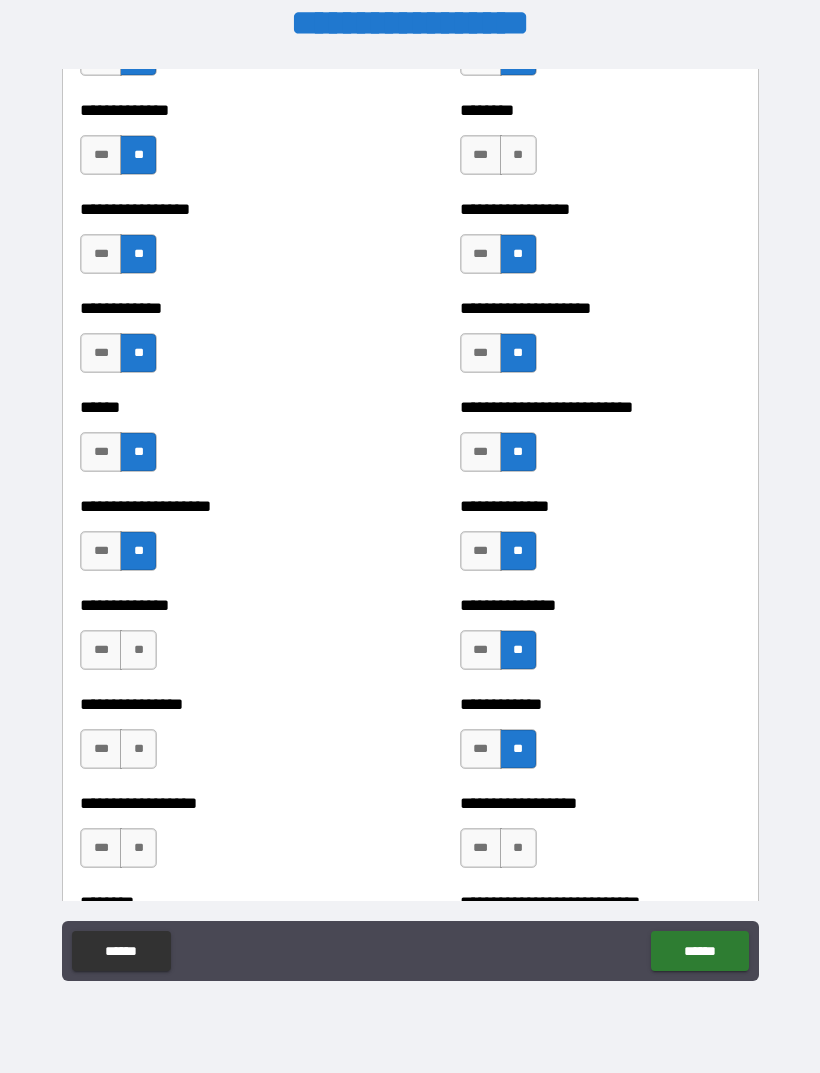 click on "**" at bounding box center [518, 848] 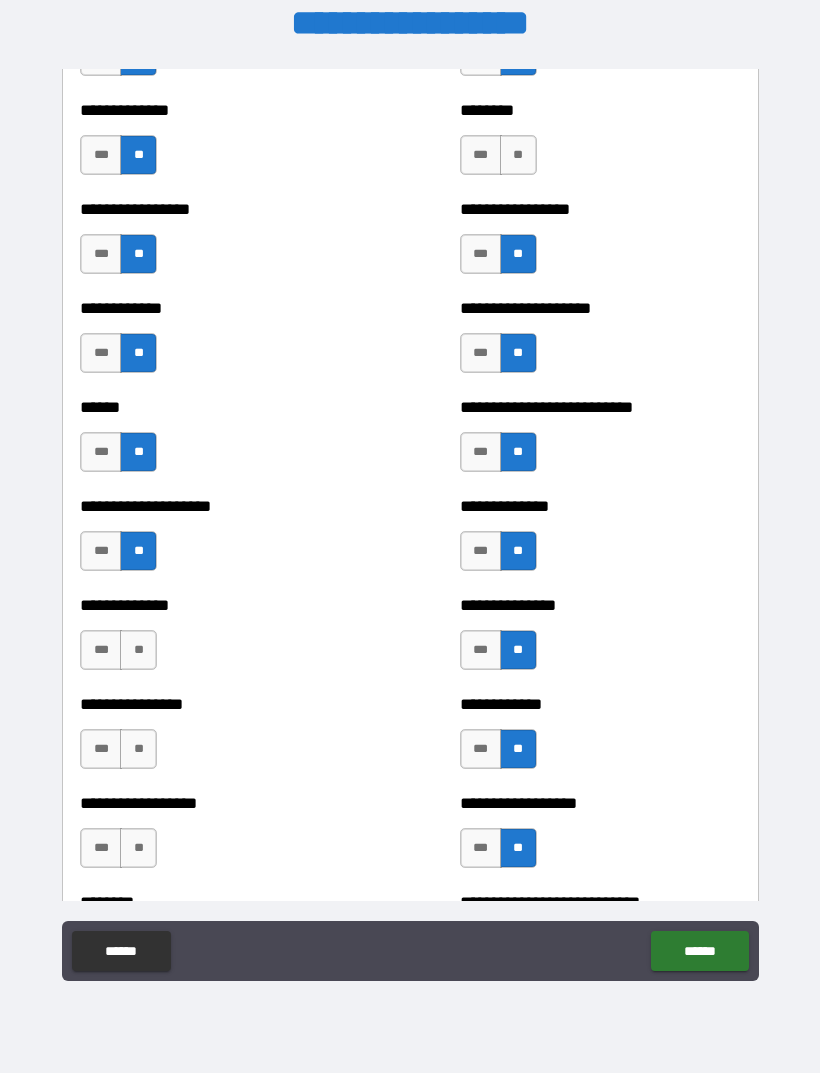 click on "**" at bounding box center [138, 848] 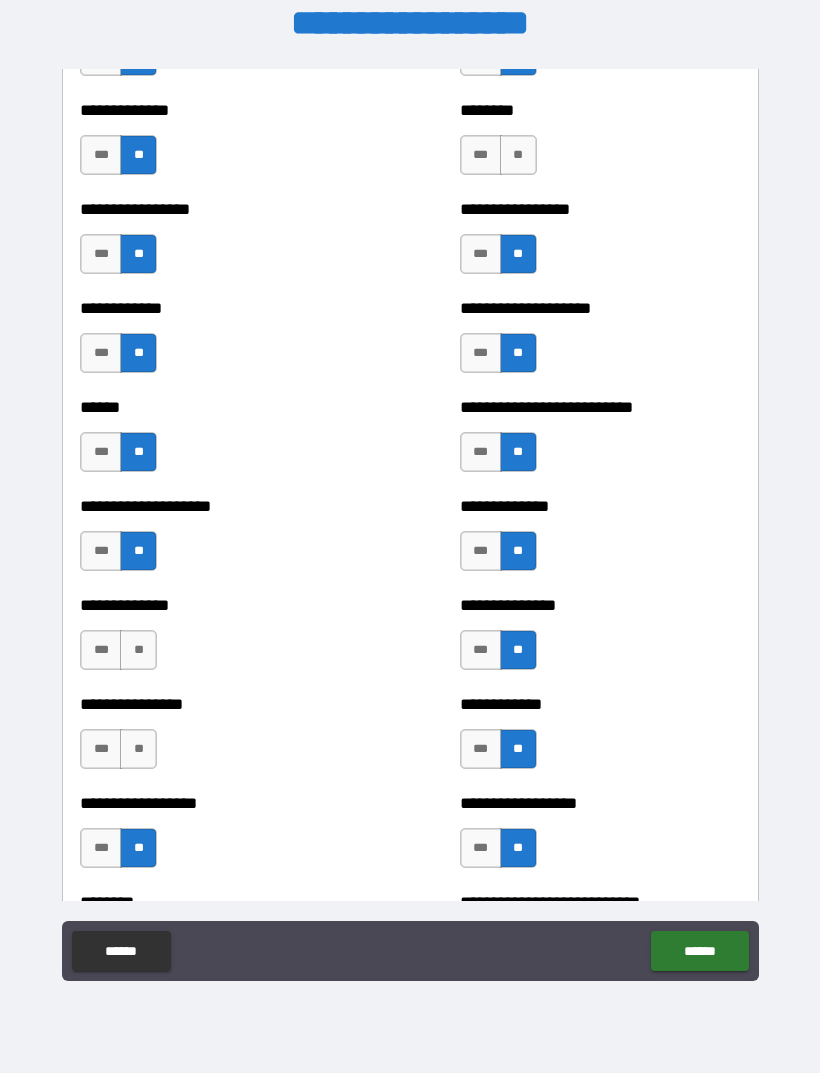 click on "**" at bounding box center (138, 749) 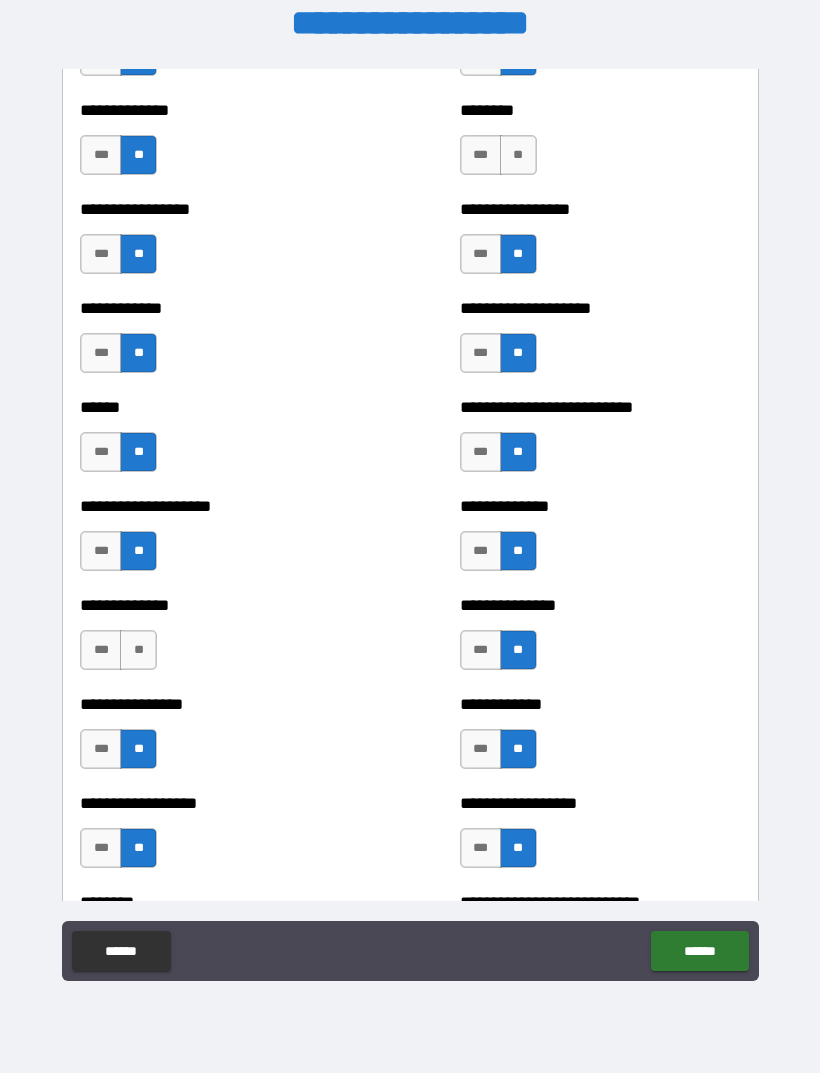 click on "**" at bounding box center [138, 650] 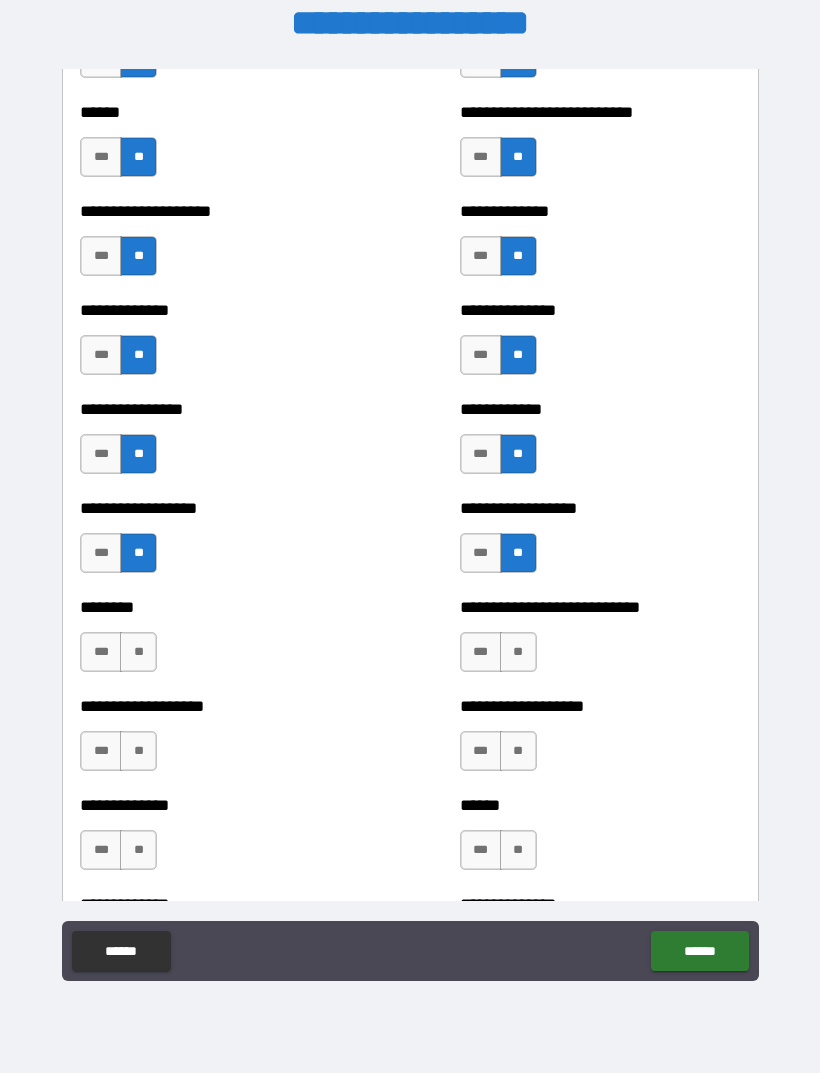 scroll, scrollTop: 4128, scrollLeft: 0, axis: vertical 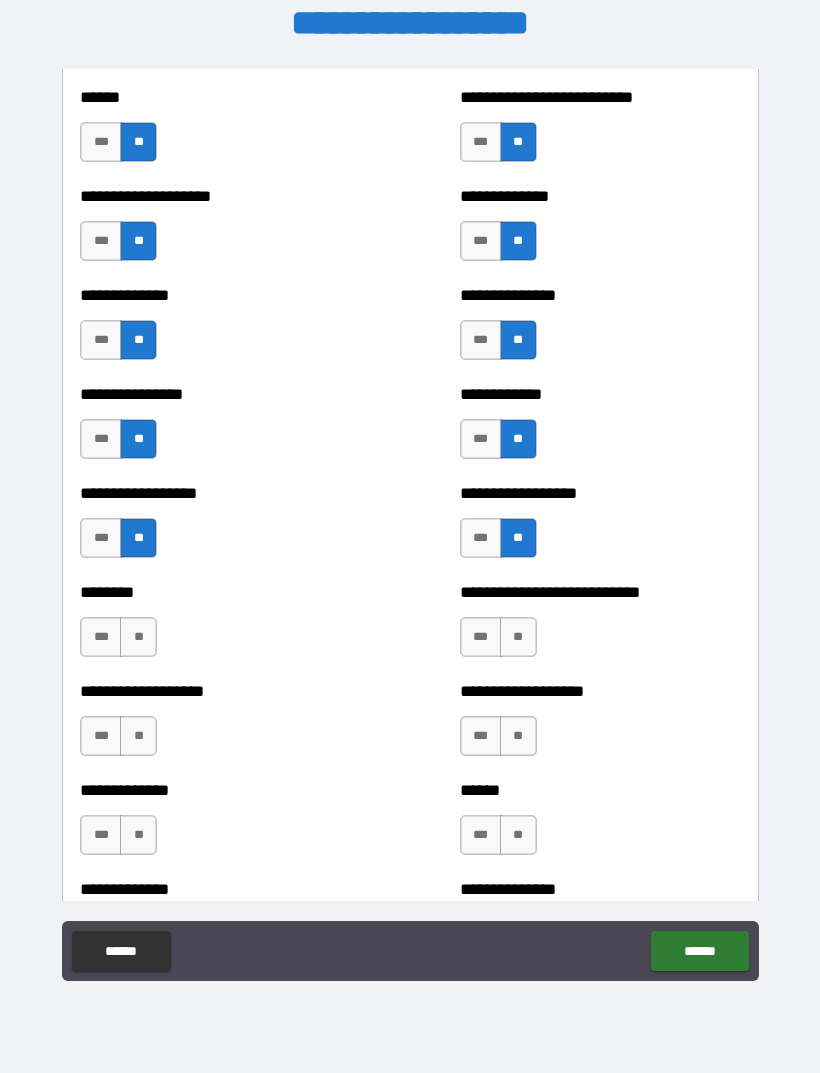 click on "**" at bounding box center [138, 637] 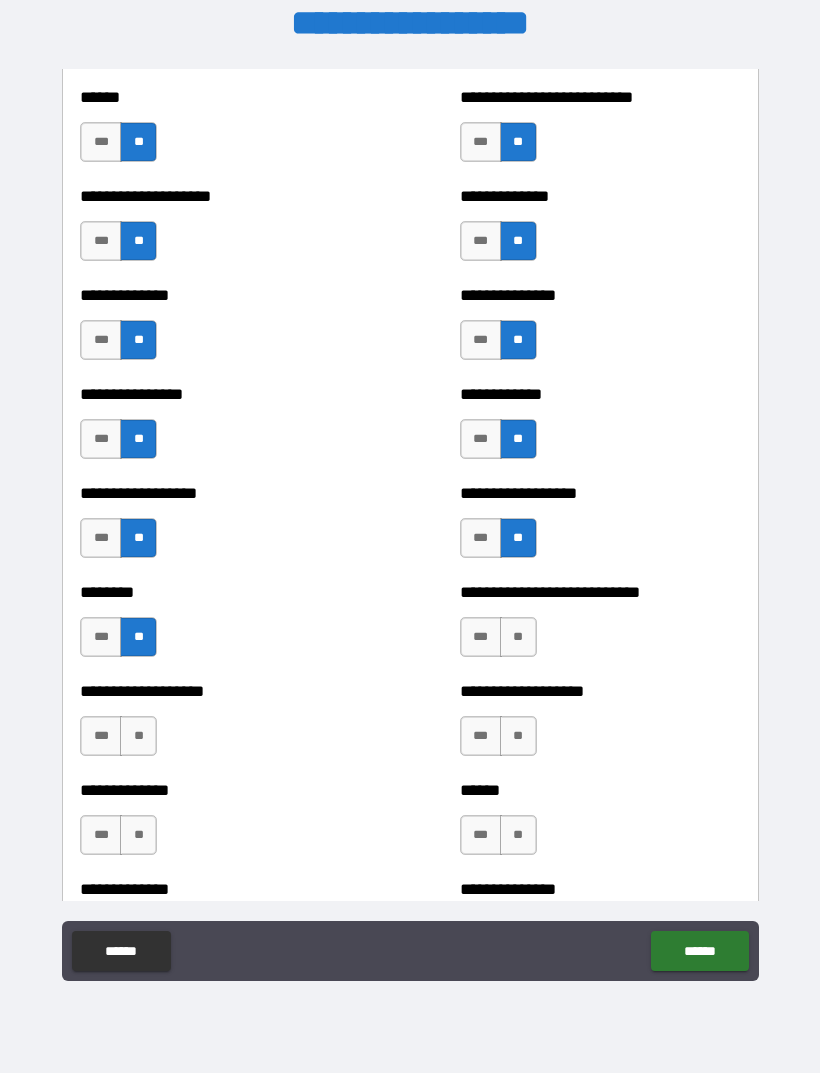 click on "**" at bounding box center (138, 736) 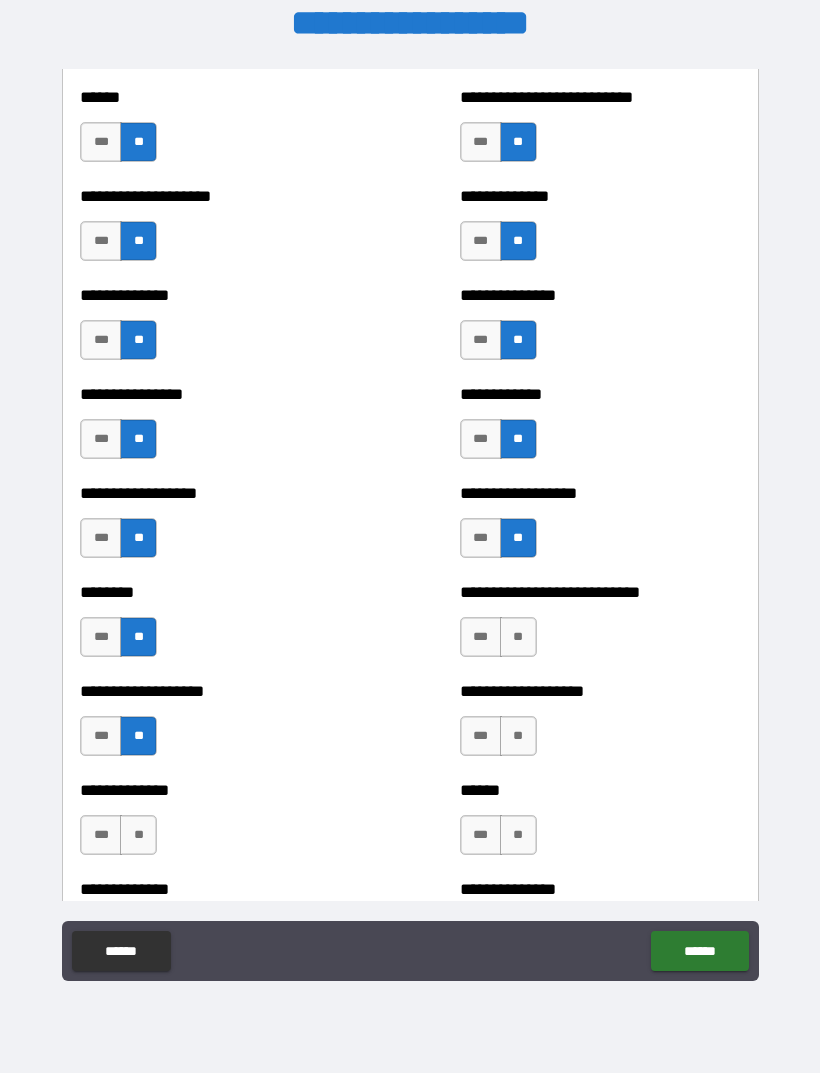 click on "**" at bounding box center (138, 835) 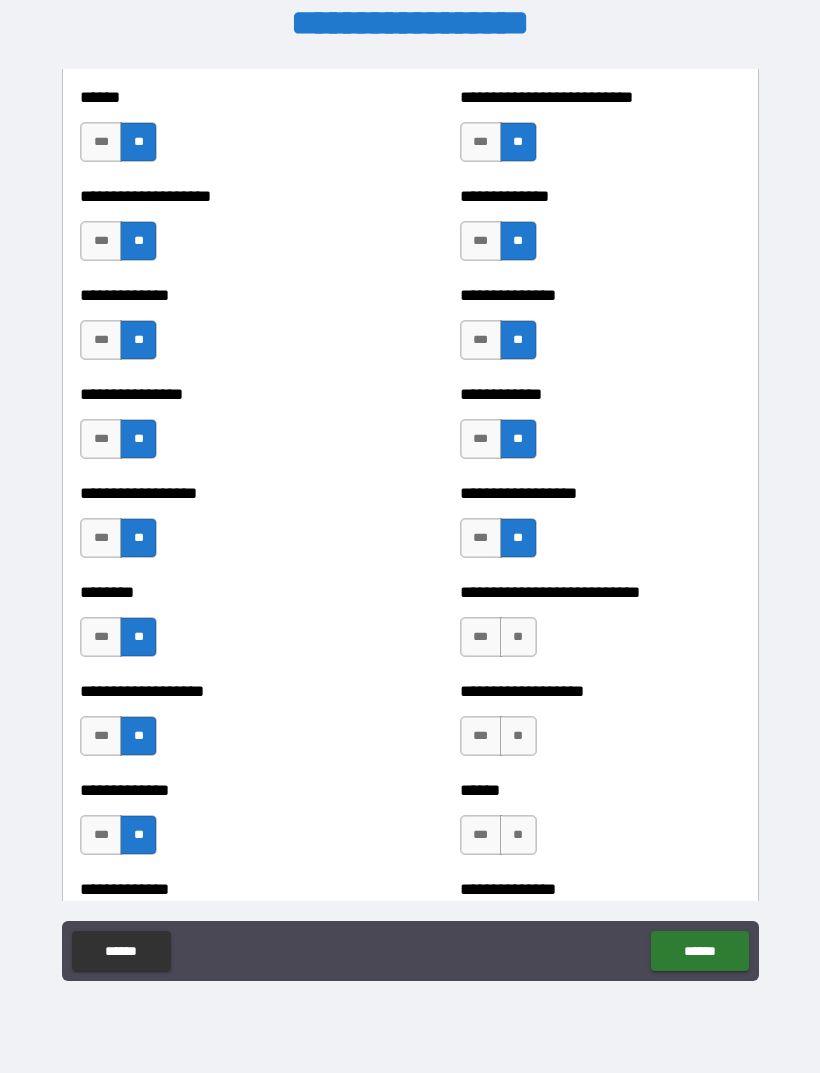 click on "**" at bounding box center (518, 835) 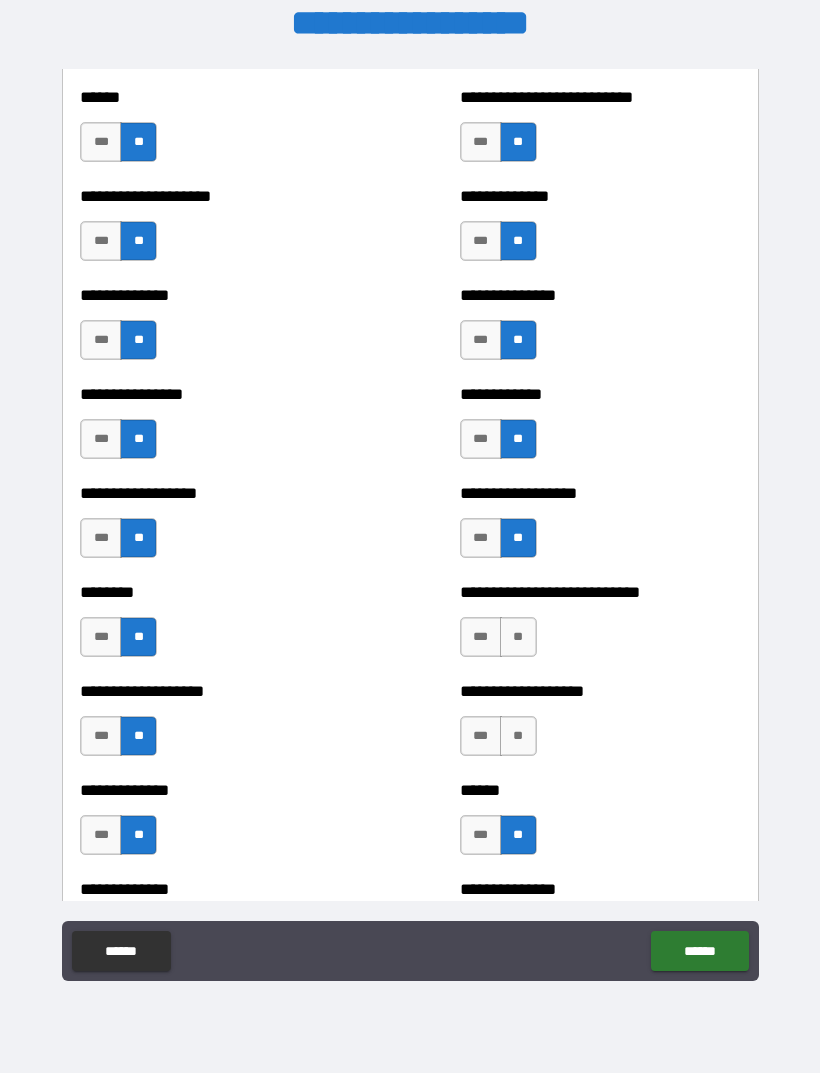 click on "**" at bounding box center [518, 736] 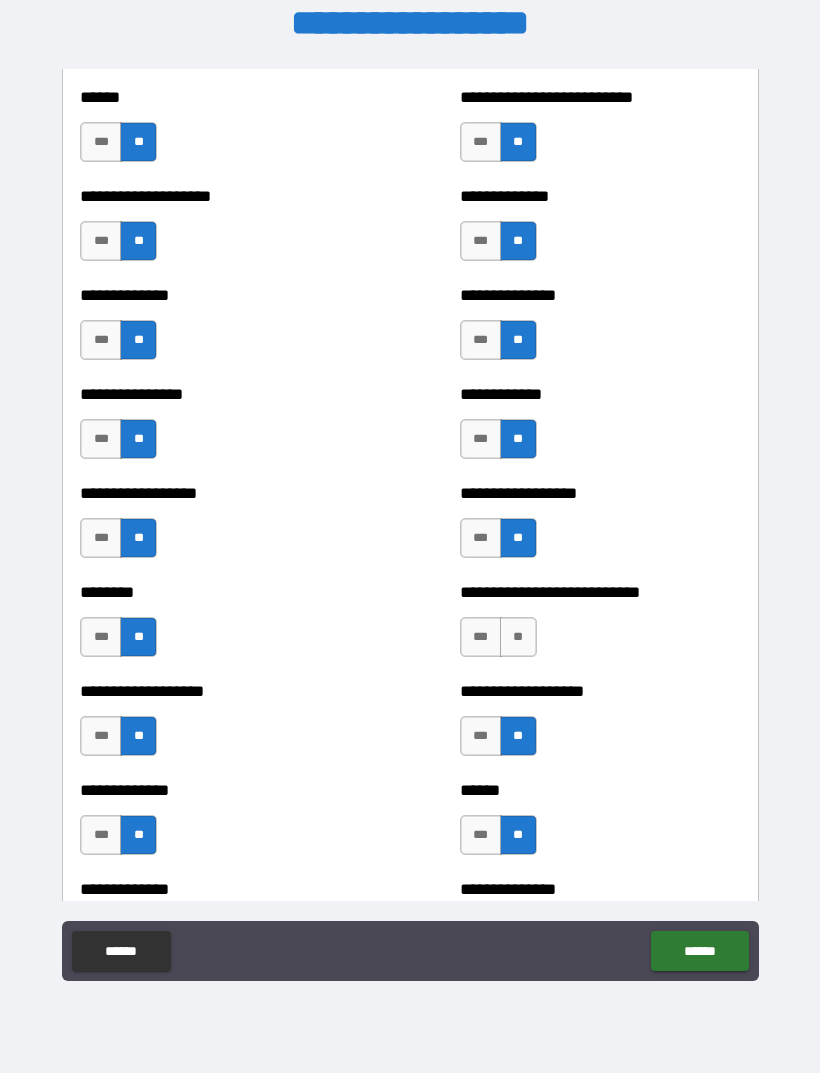 click on "**" at bounding box center (518, 637) 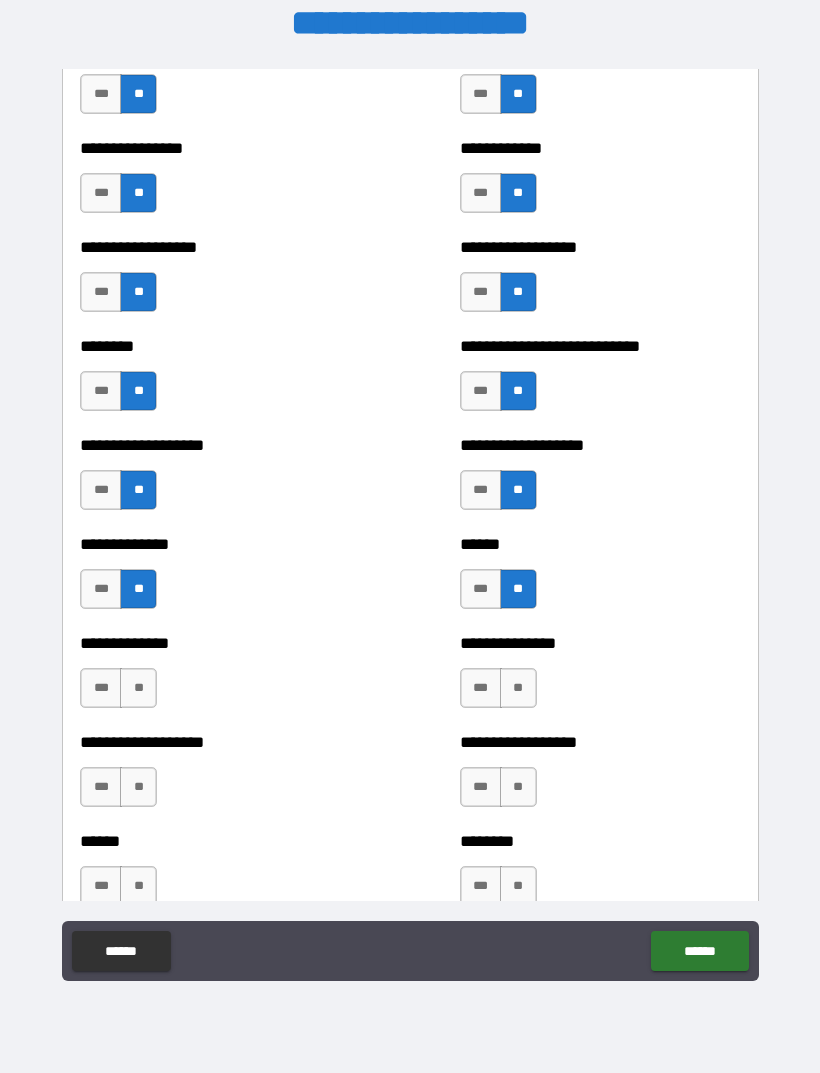 scroll, scrollTop: 4403, scrollLeft: 0, axis: vertical 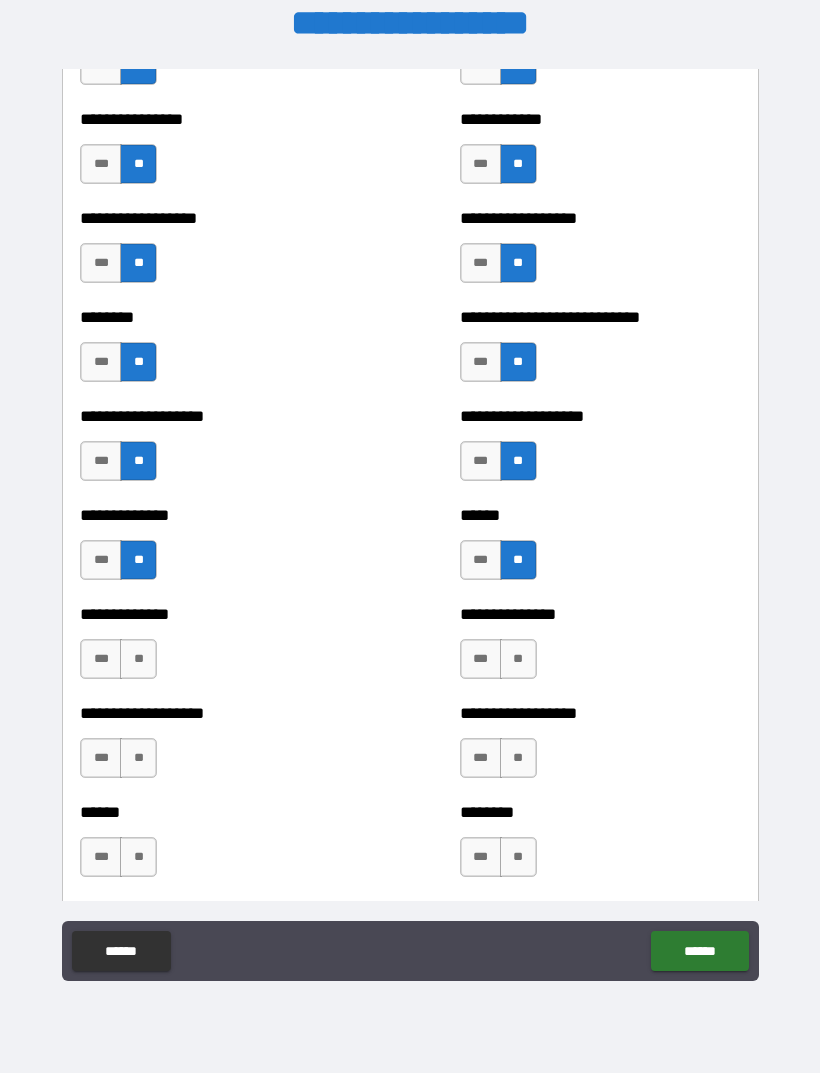 click on "**" at bounding box center [518, 659] 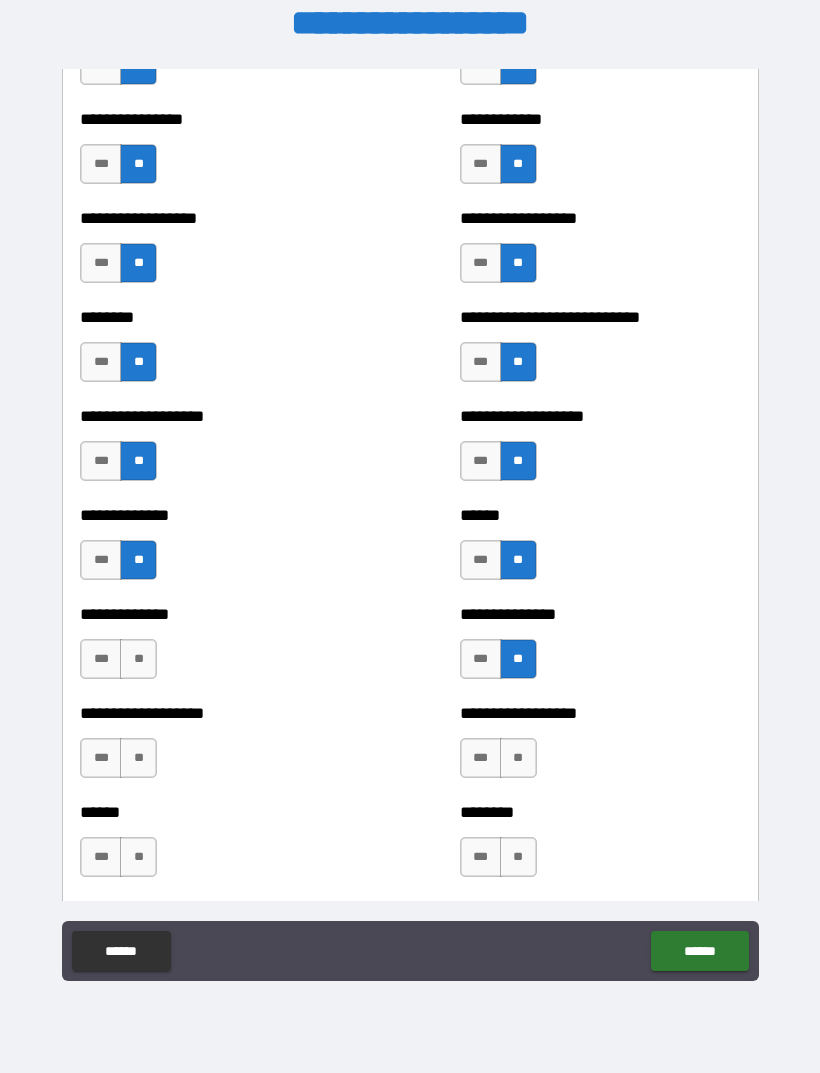 click on "**" at bounding box center [518, 758] 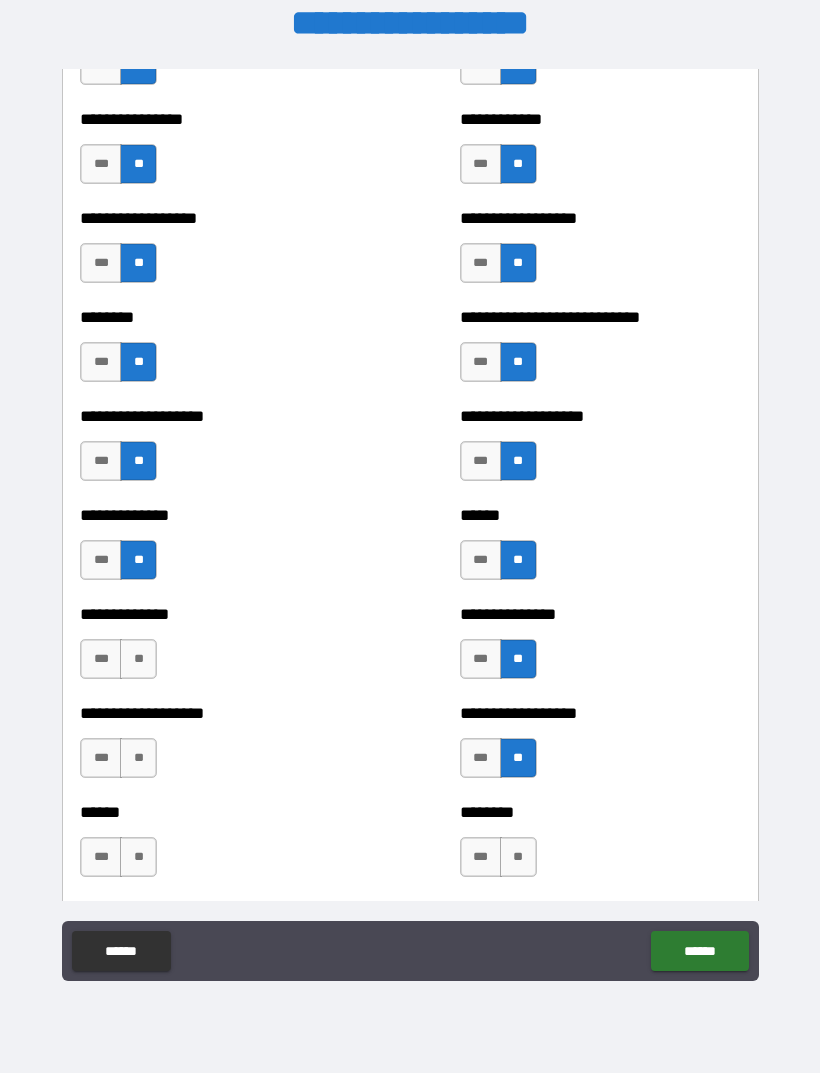 click on "**" at bounding box center (518, 857) 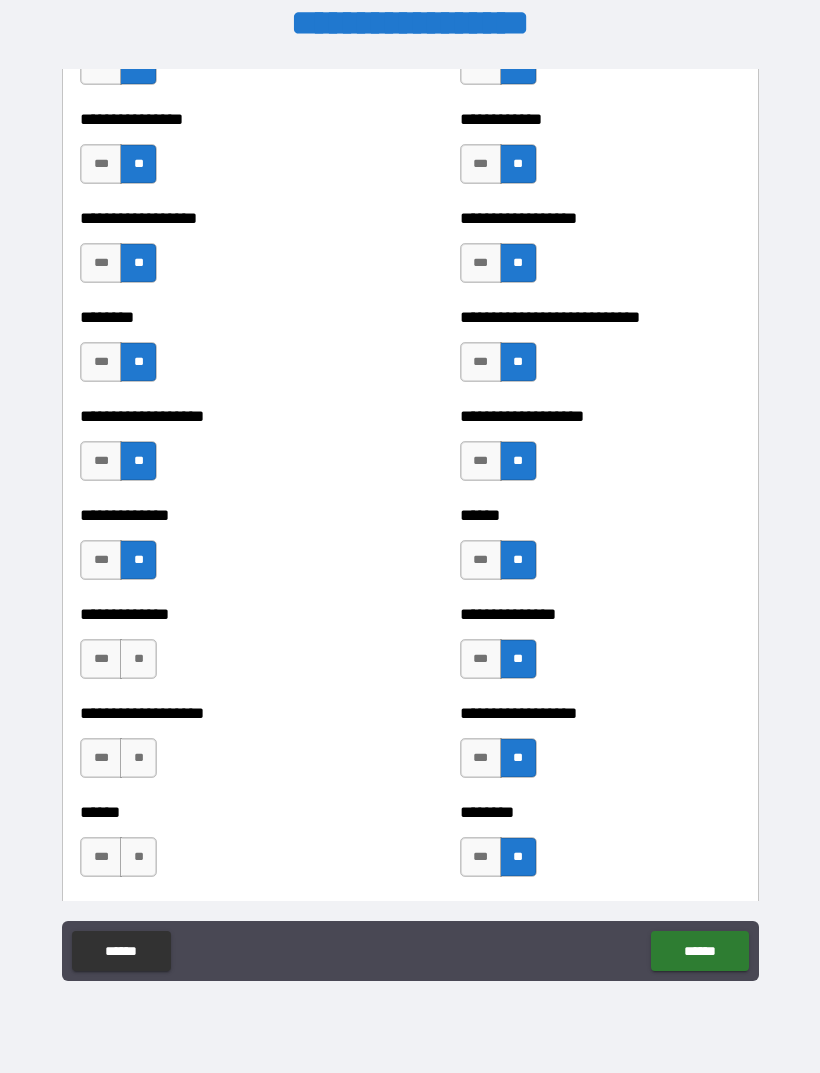click on "**" at bounding box center (138, 857) 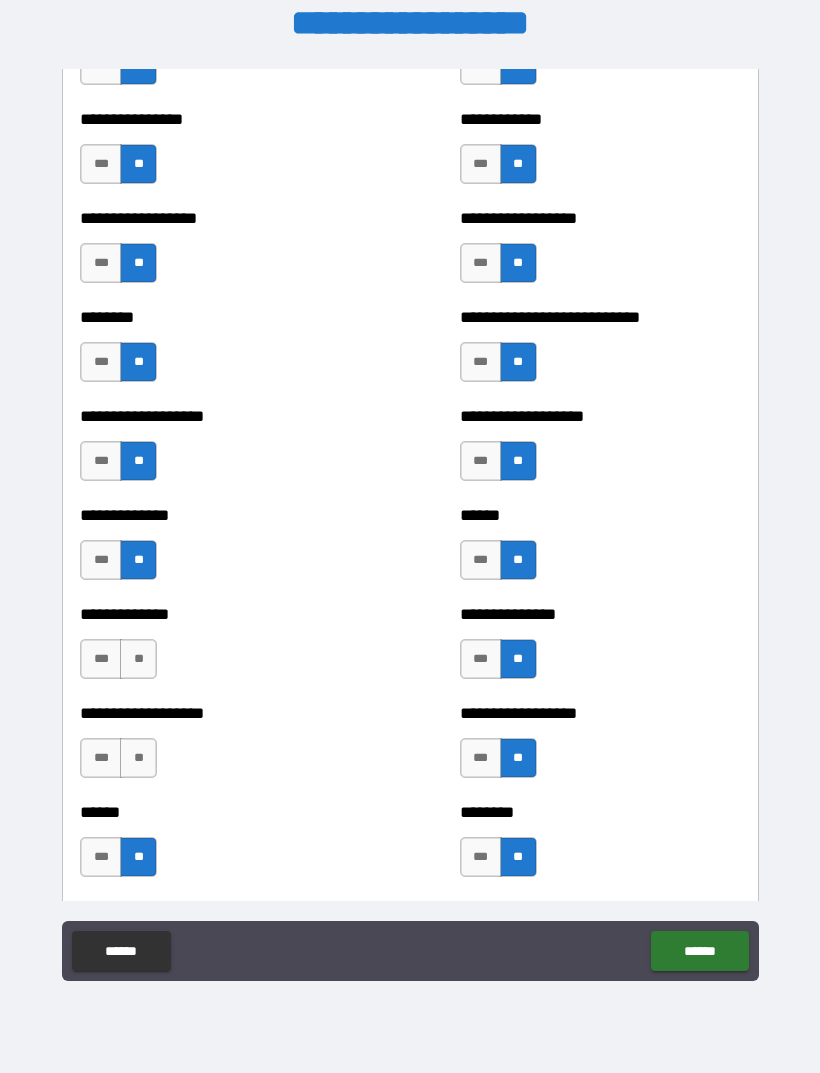 click on "**" at bounding box center [138, 758] 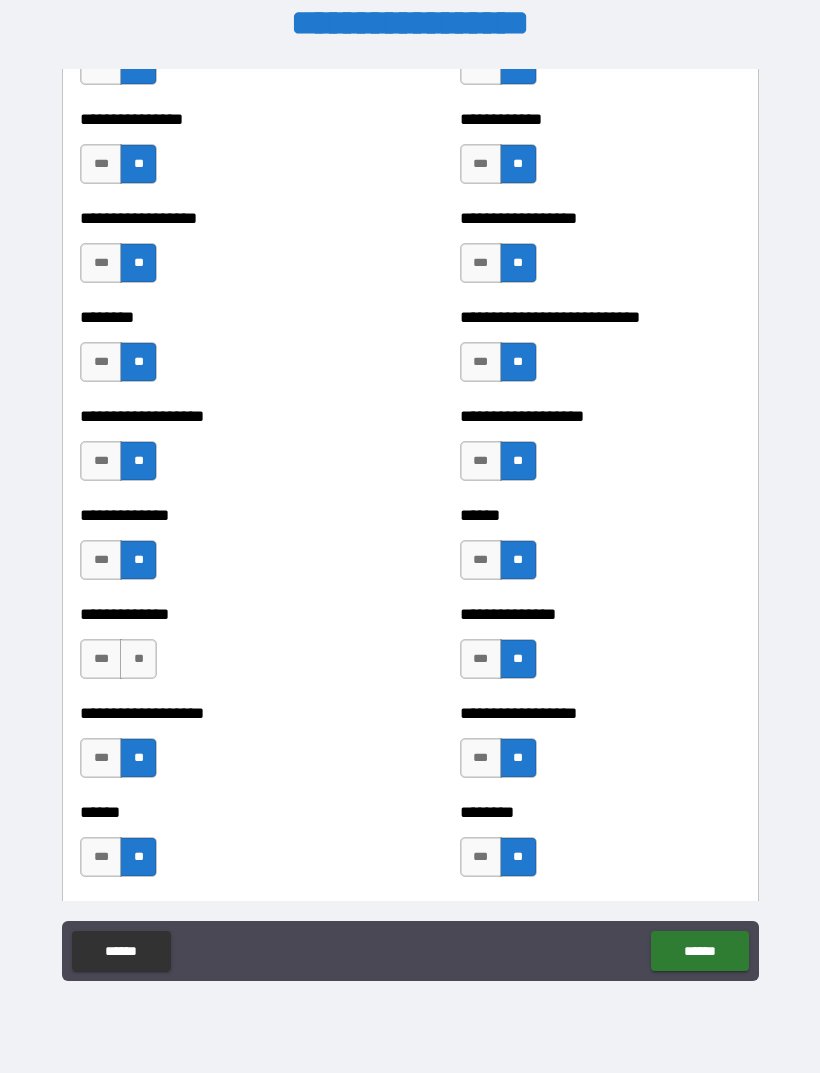 click on "**" at bounding box center [138, 659] 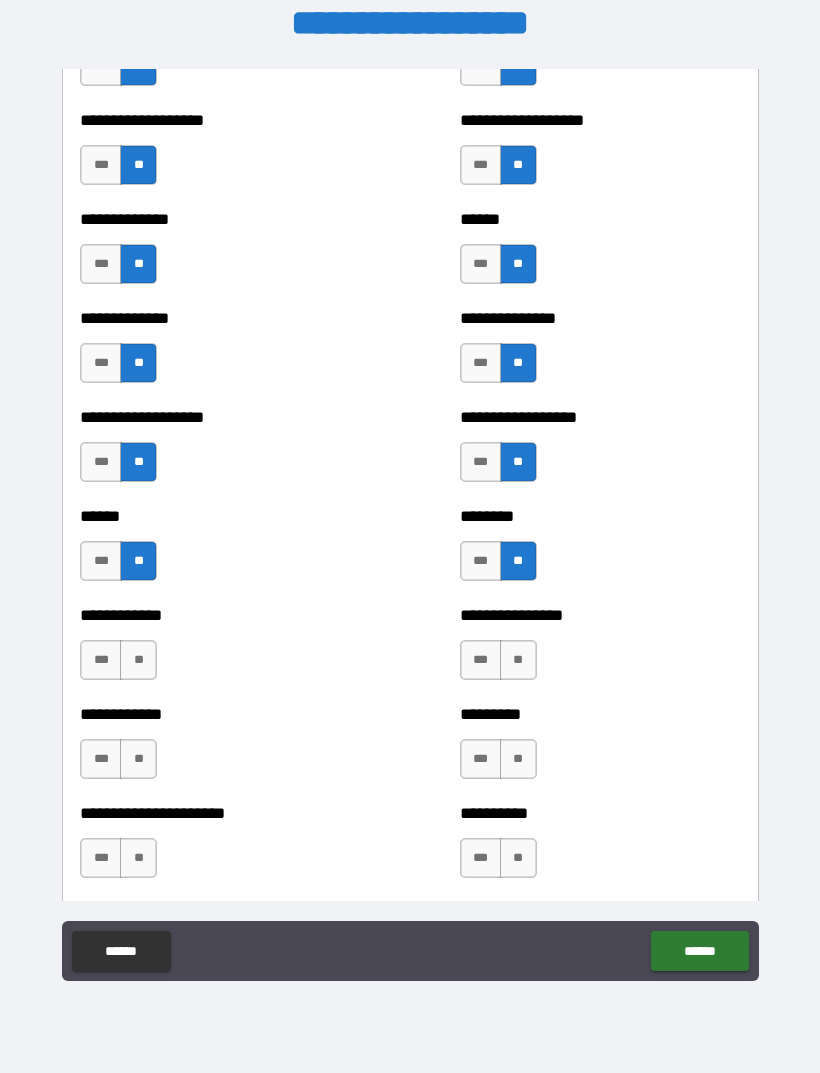 scroll, scrollTop: 4703, scrollLeft: 0, axis: vertical 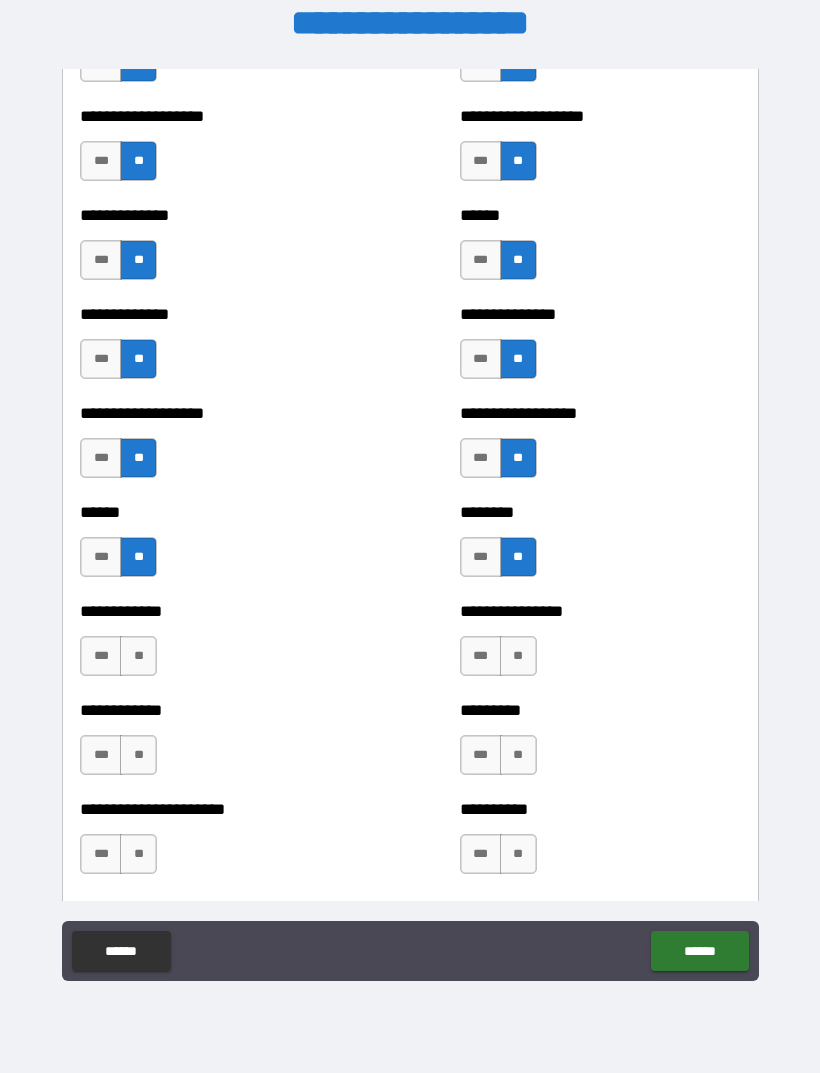 click on "**" at bounding box center (138, 656) 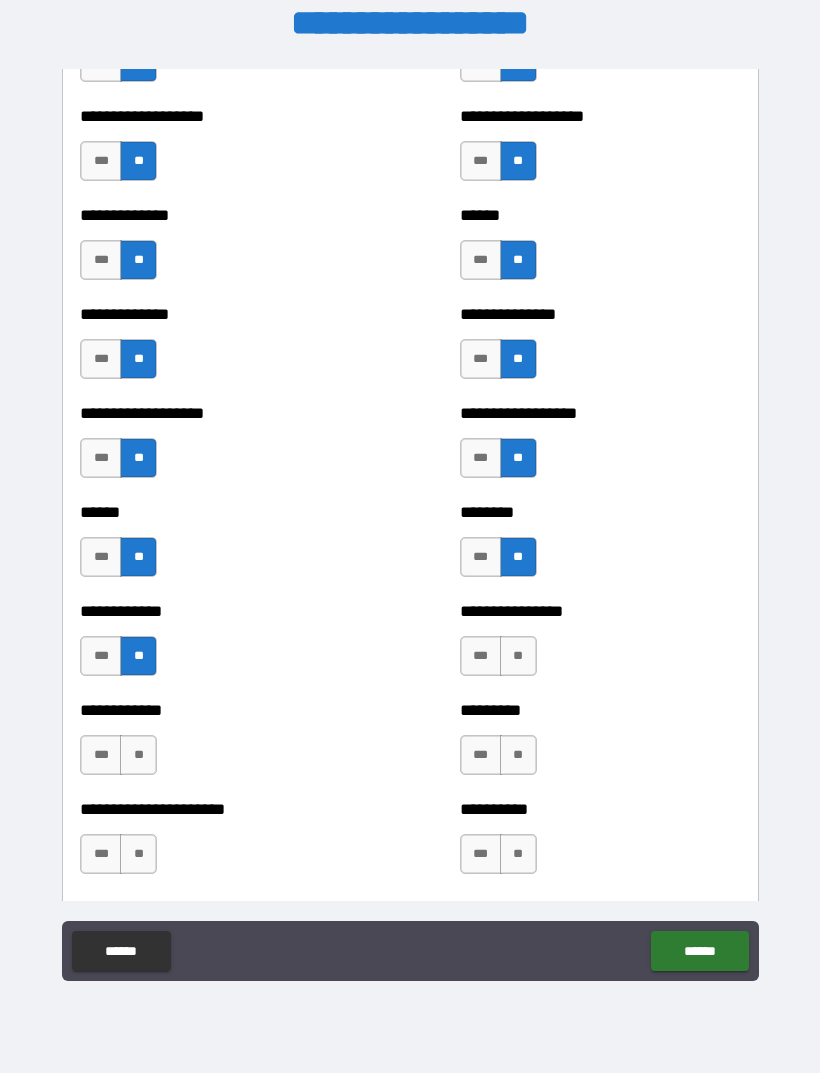 click on "**" at bounding box center (138, 755) 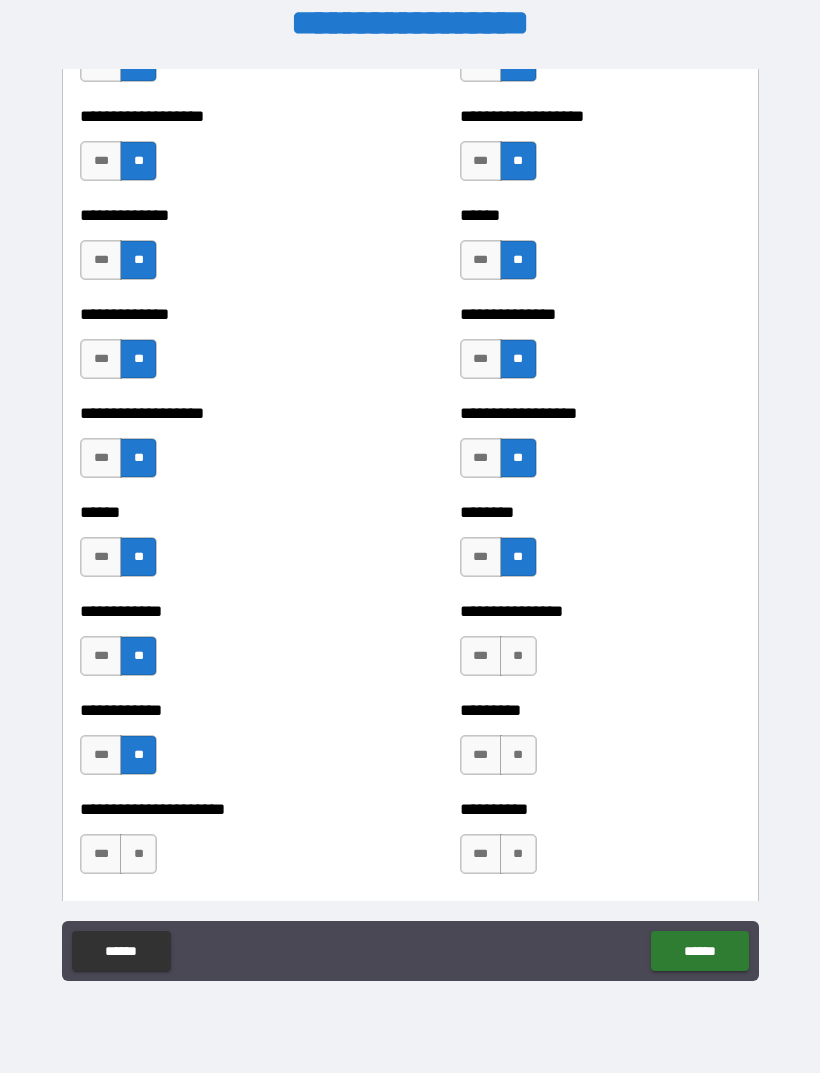 click on "**" at bounding box center [138, 854] 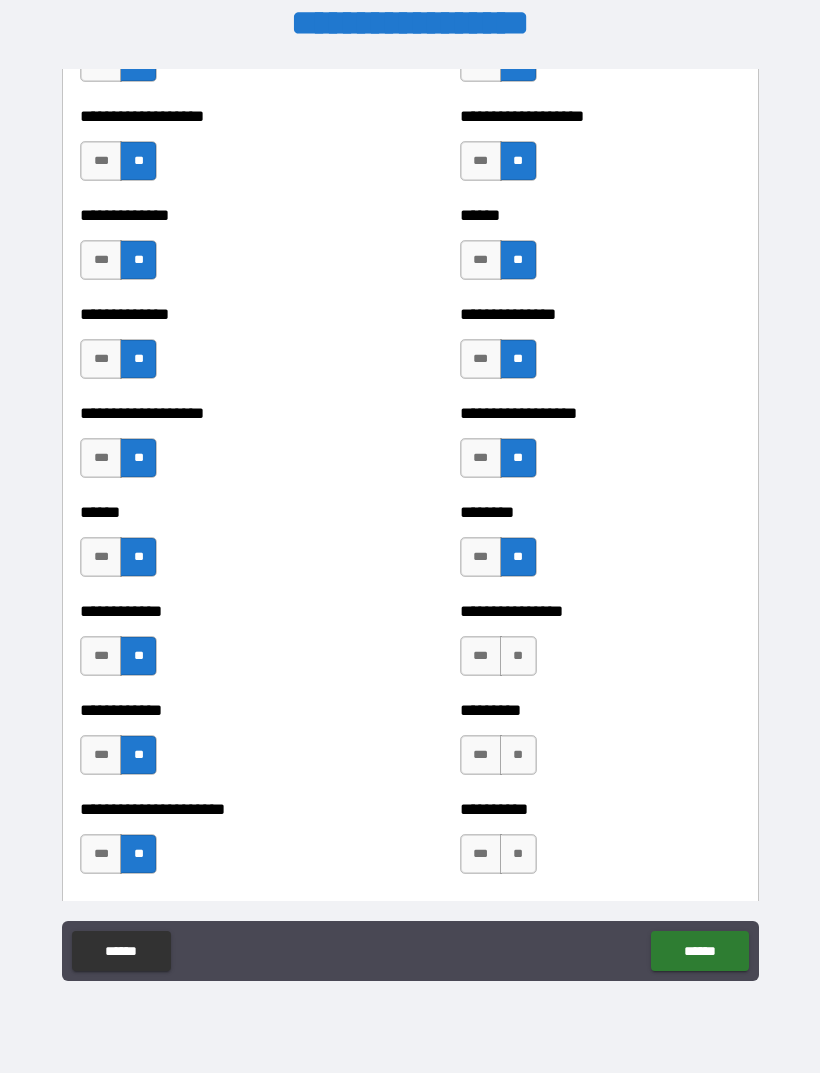 click on "**" at bounding box center (518, 854) 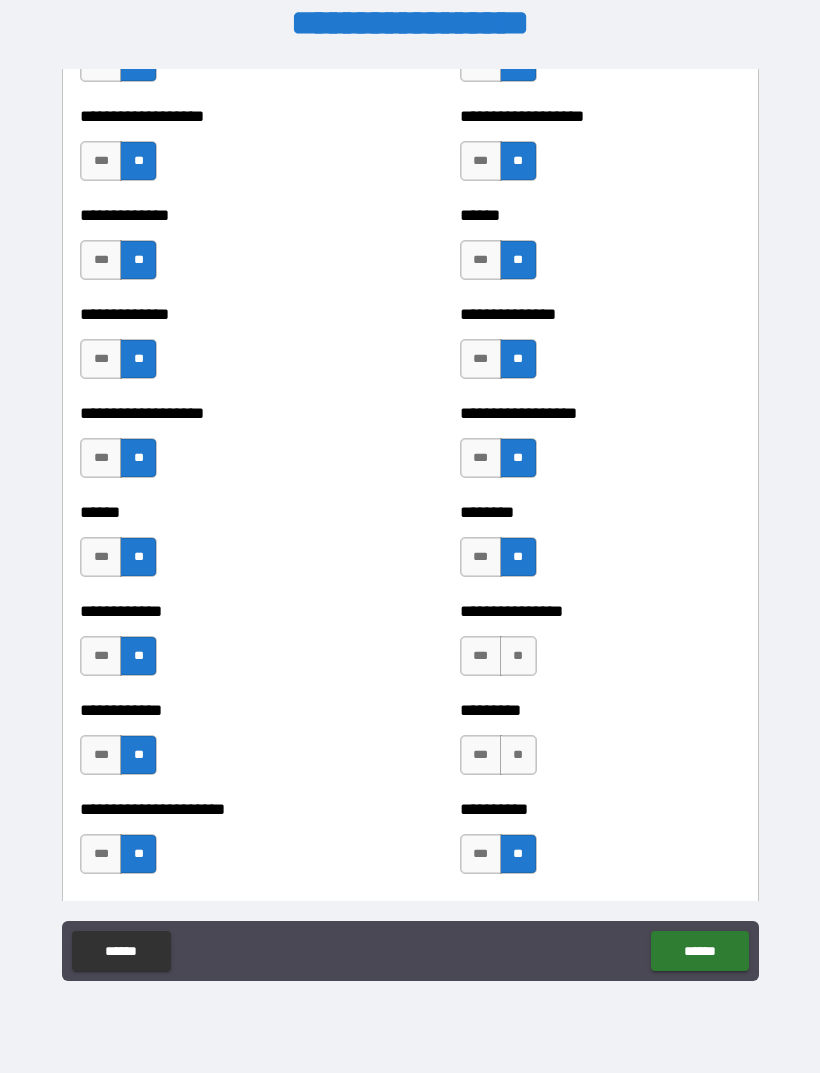 click on "**" at bounding box center (518, 755) 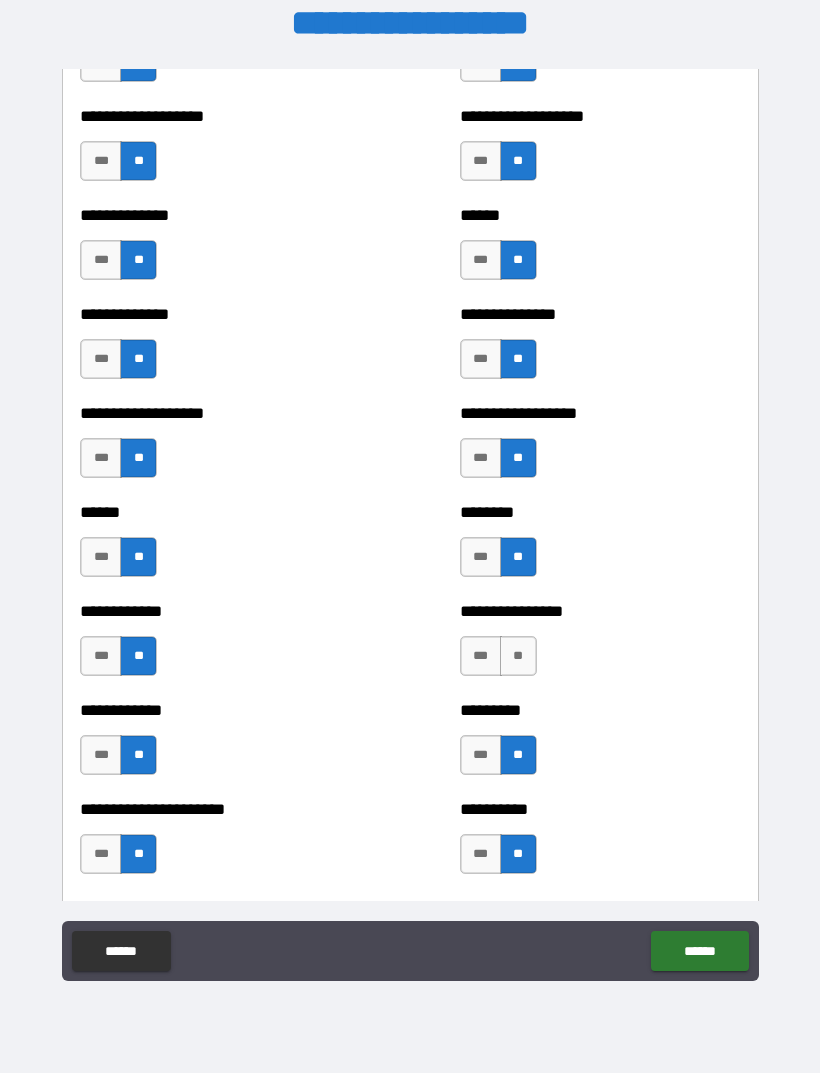 click on "**" at bounding box center (518, 656) 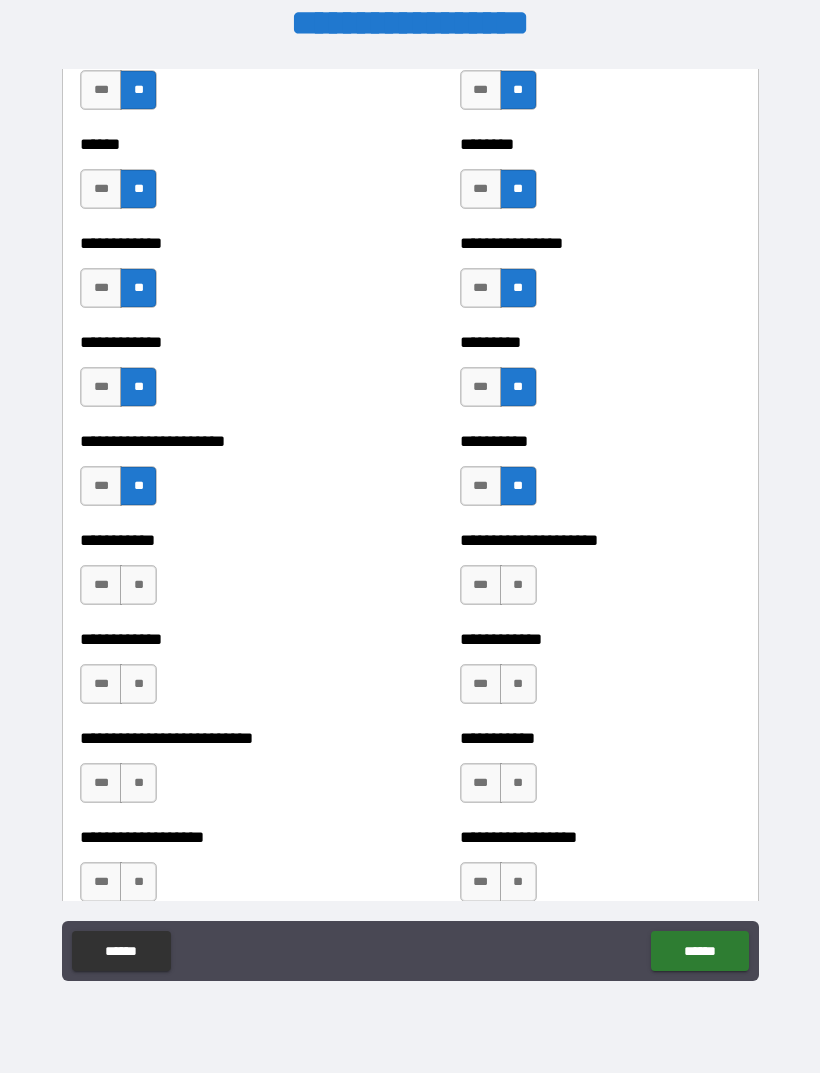 scroll, scrollTop: 5079, scrollLeft: 0, axis: vertical 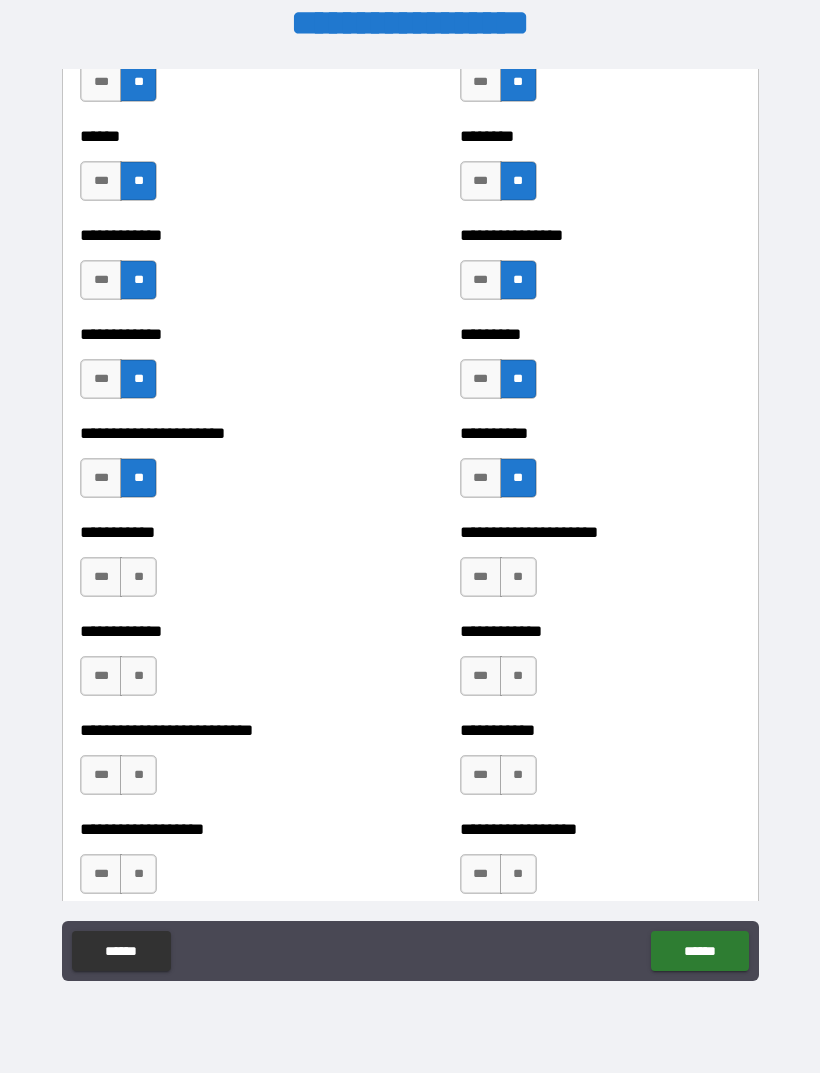 click on "**" at bounding box center [518, 577] 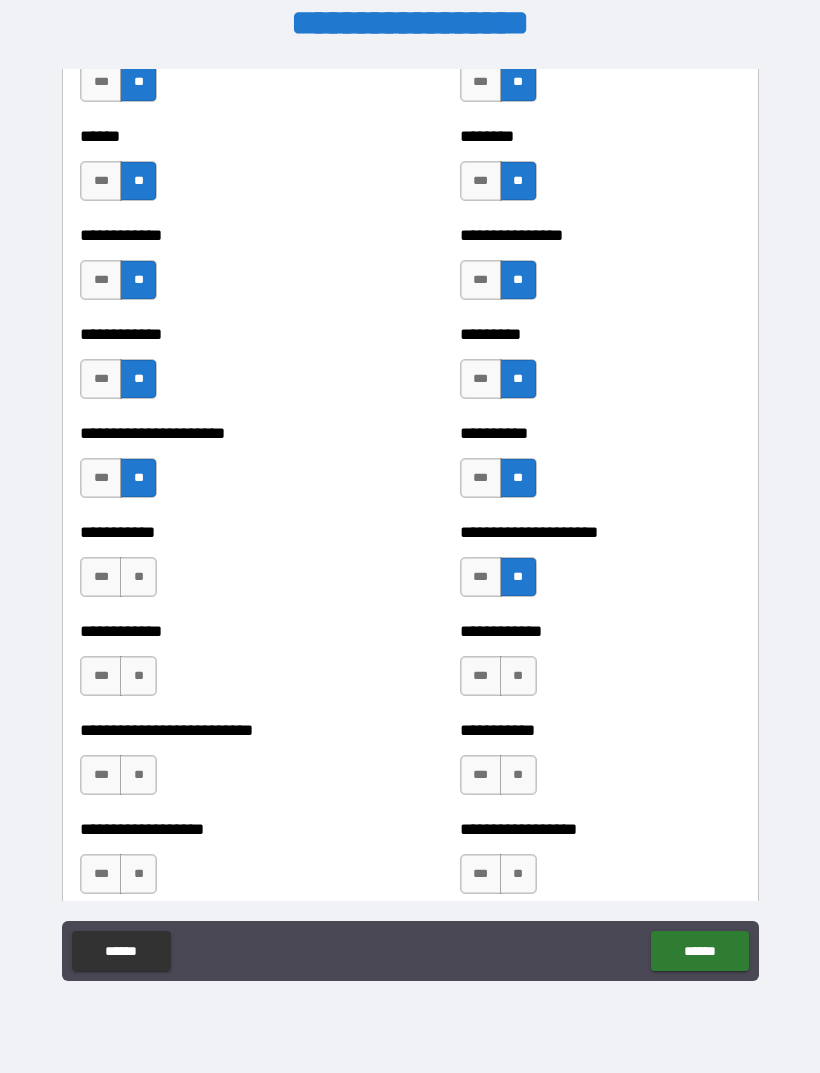 click on "**" at bounding box center (518, 676) 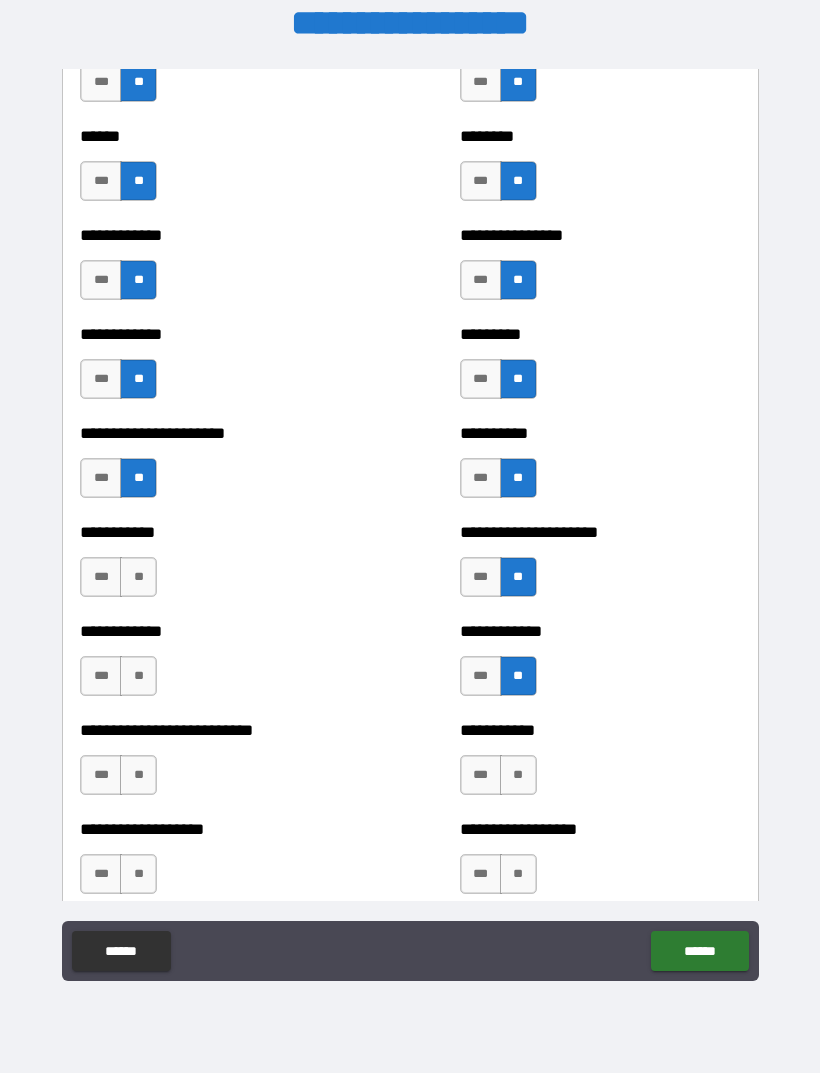 click on "**" at bounding box center [518, 775] 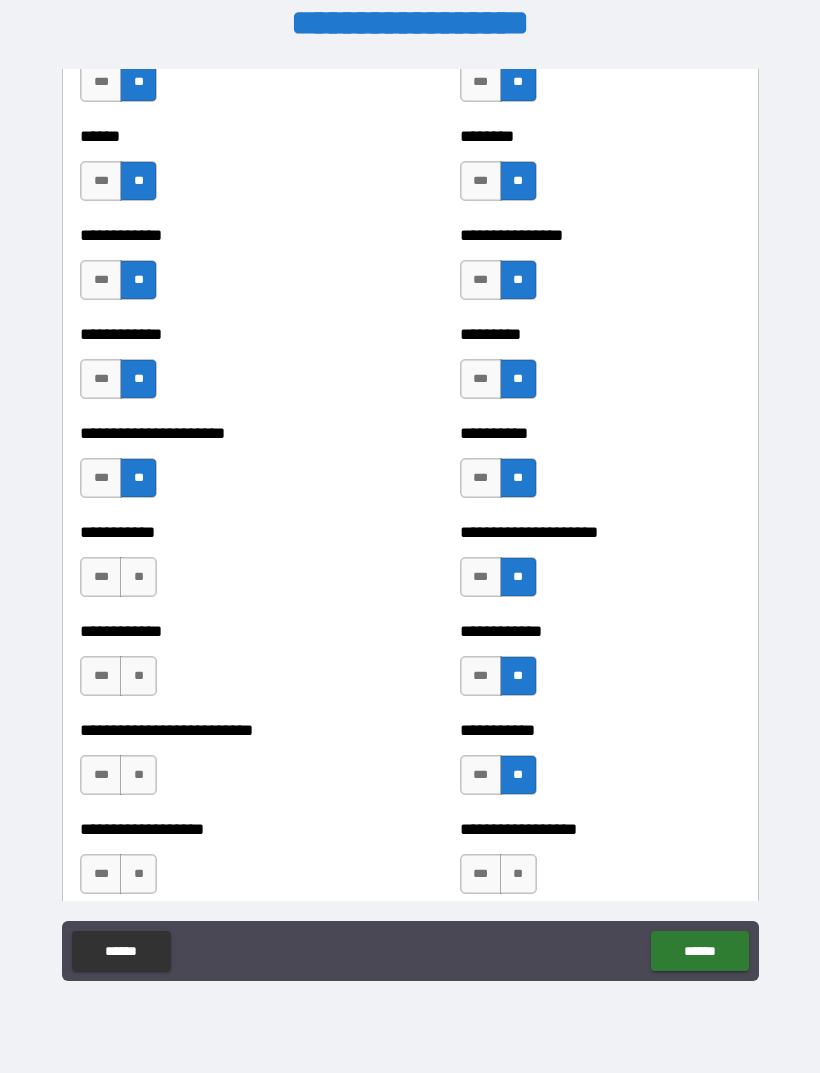 click on "**" at bounding box center [518, 874] 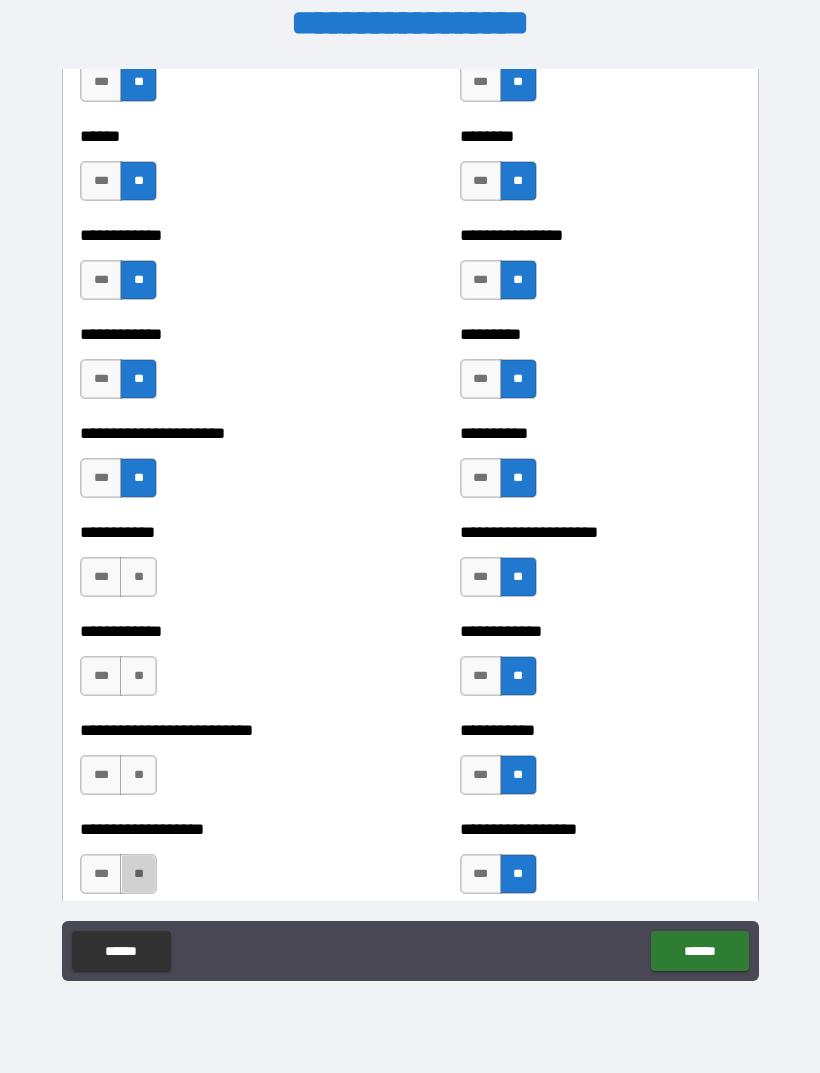 click on "**" at bounding box center (138, 874) 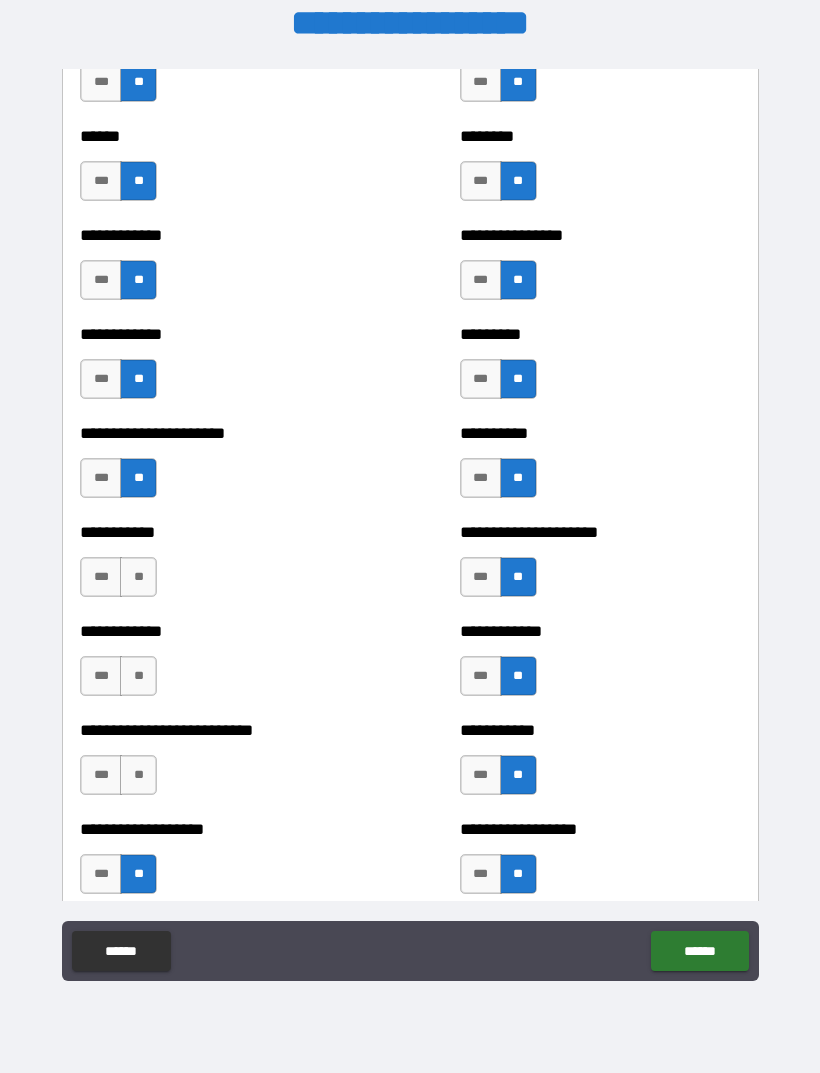 click on "**********" at bounding box center (220, 765) 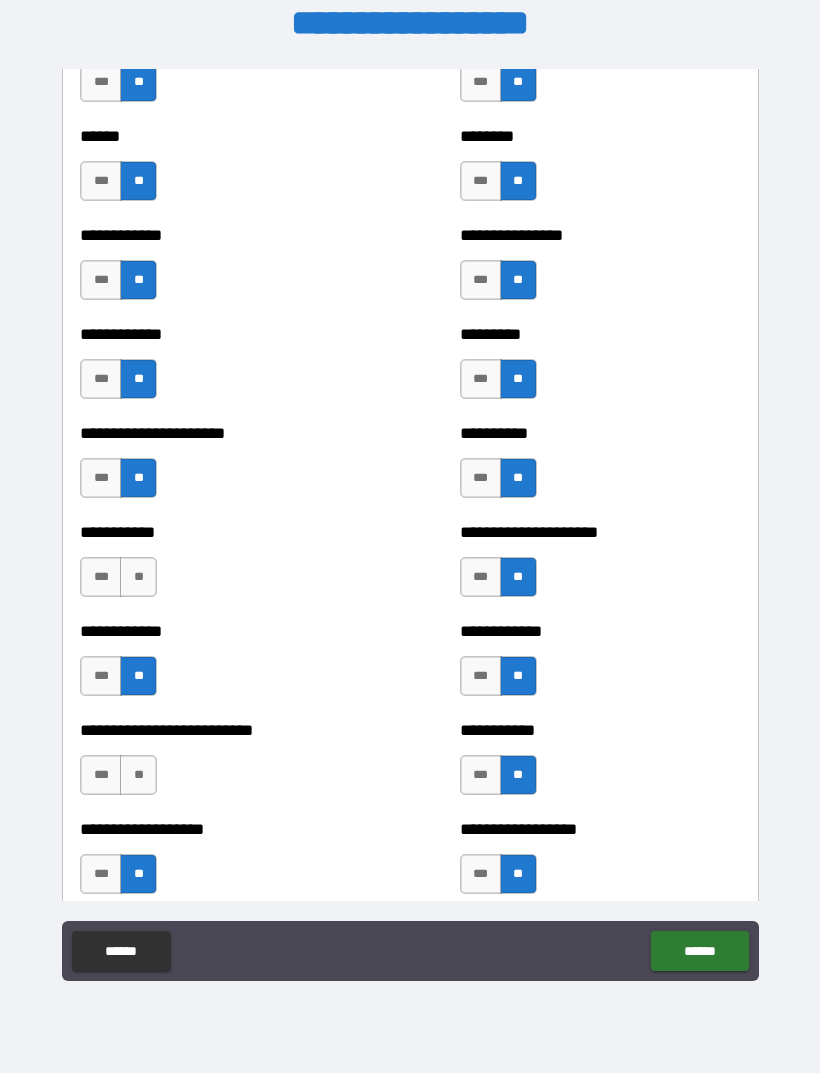 click on "**" at bounding box center (138, 577) 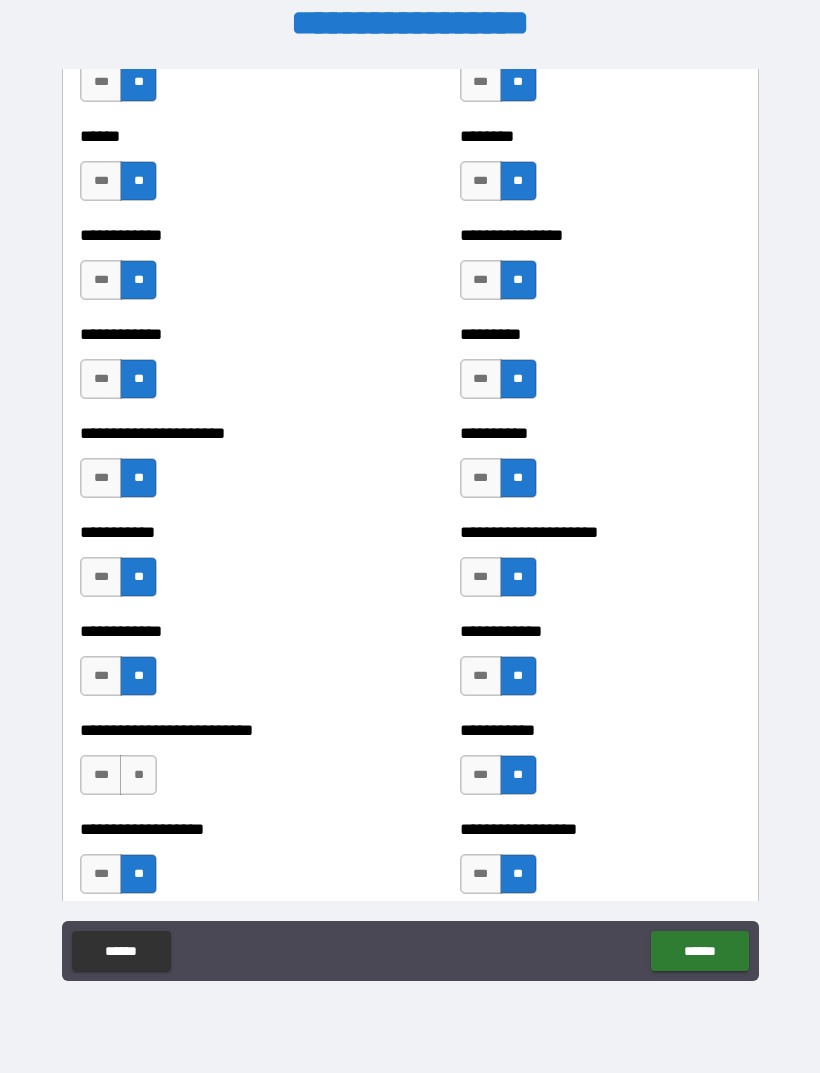 scroll, scrollTop: 5242, scrollLeft: 0, axis: vertical 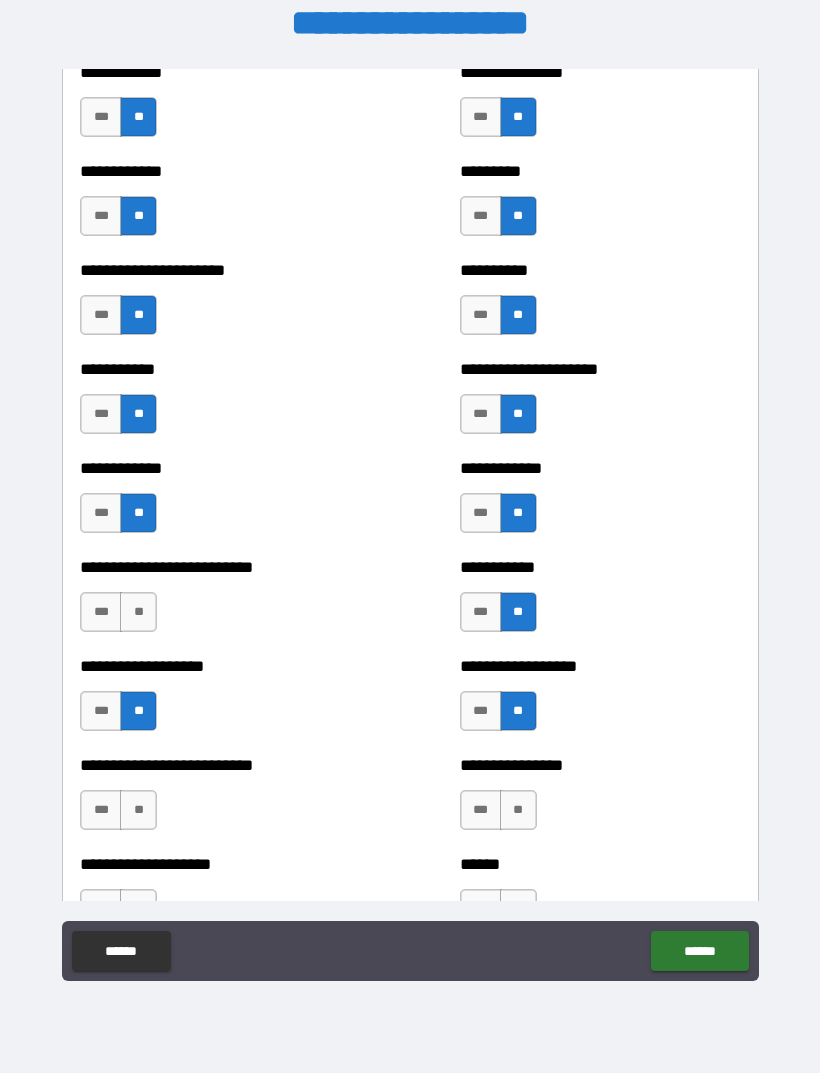 click on "**" at bounding box center [138, 612] 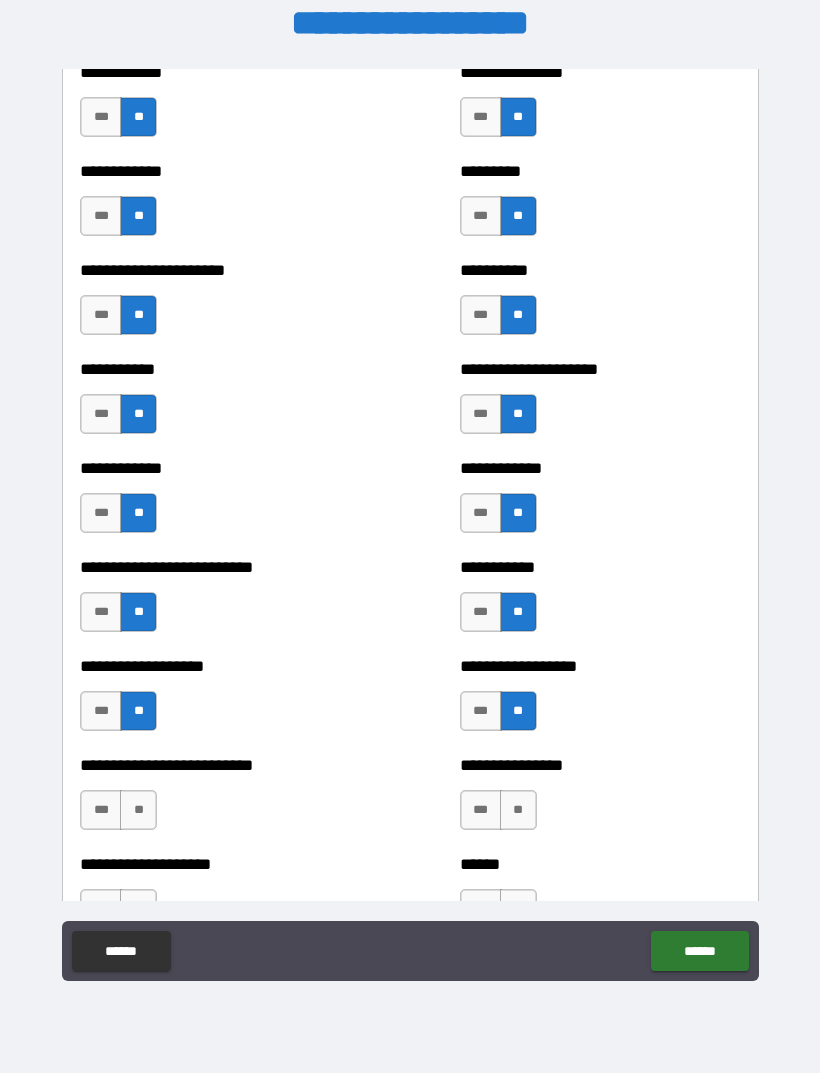 click on "**" at bounding box center [138, 810] 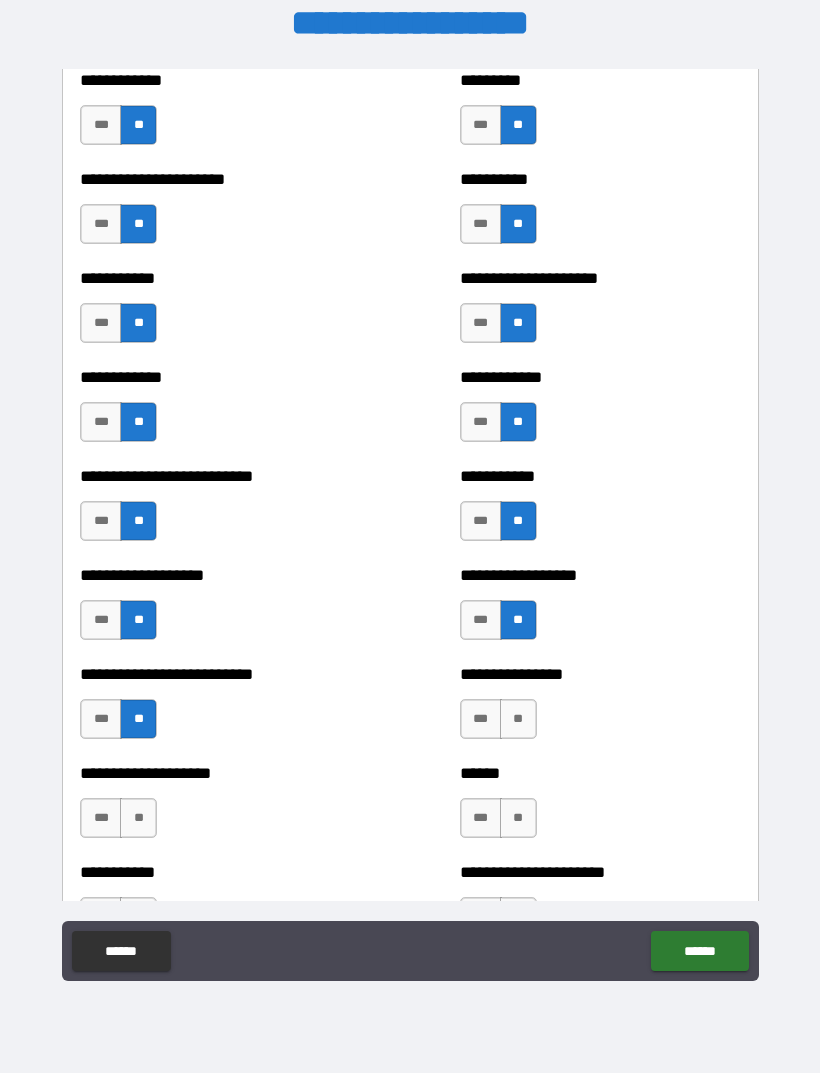 scroll, scrollTop: 5506, scrollLeft: 0, axis: vertical 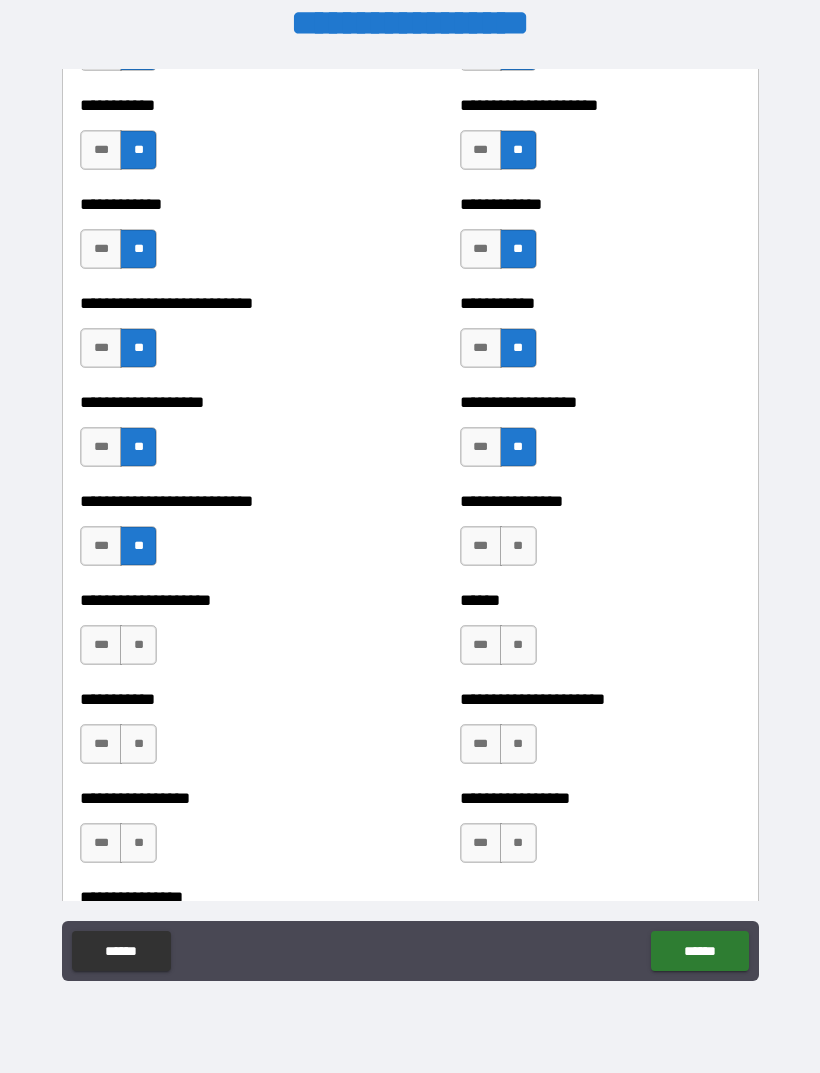 click on "**" at bounding box center [138, 645] 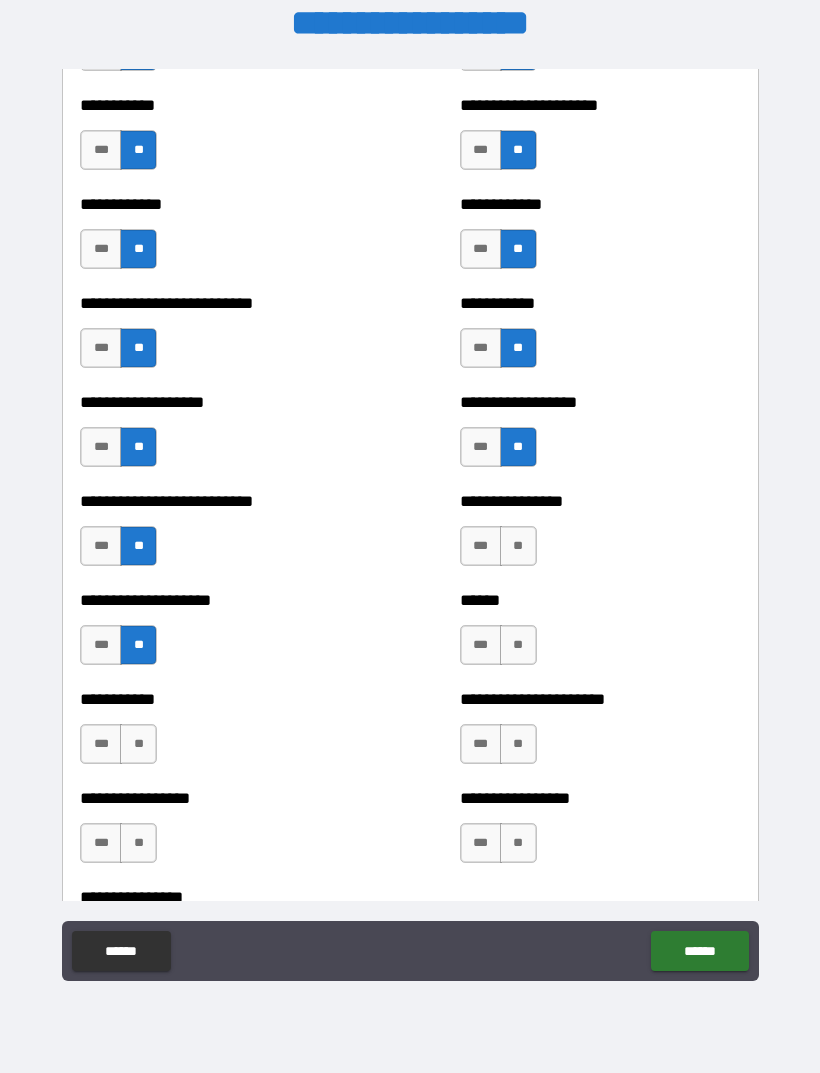 click on "**" at bounding box center (138, 744) 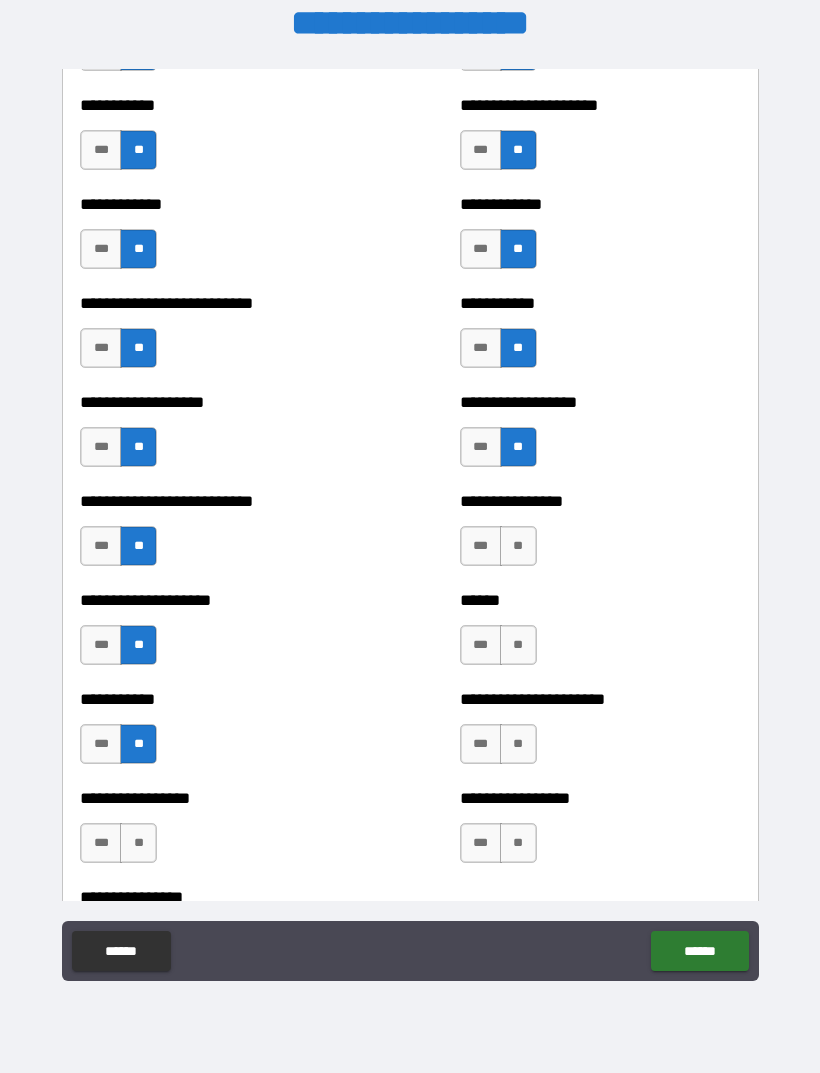click on "**" at bounding box center (138, 843) 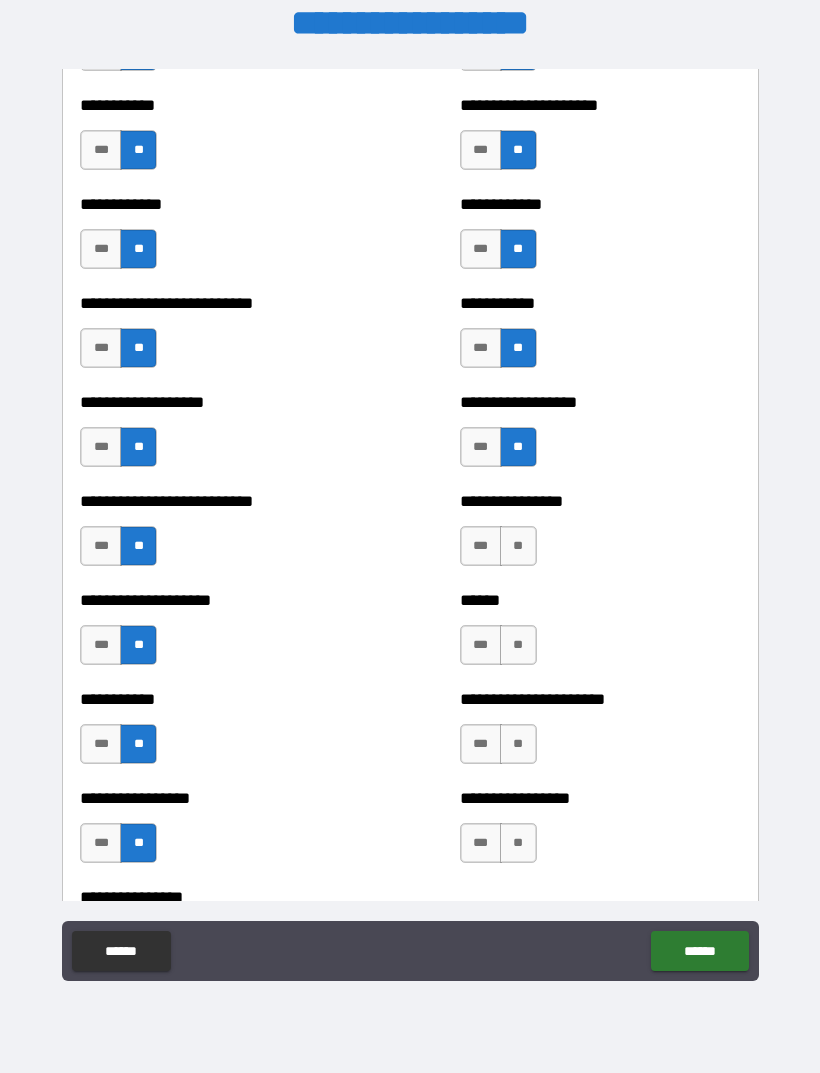 click on "**" at bounding box center [518, 843] 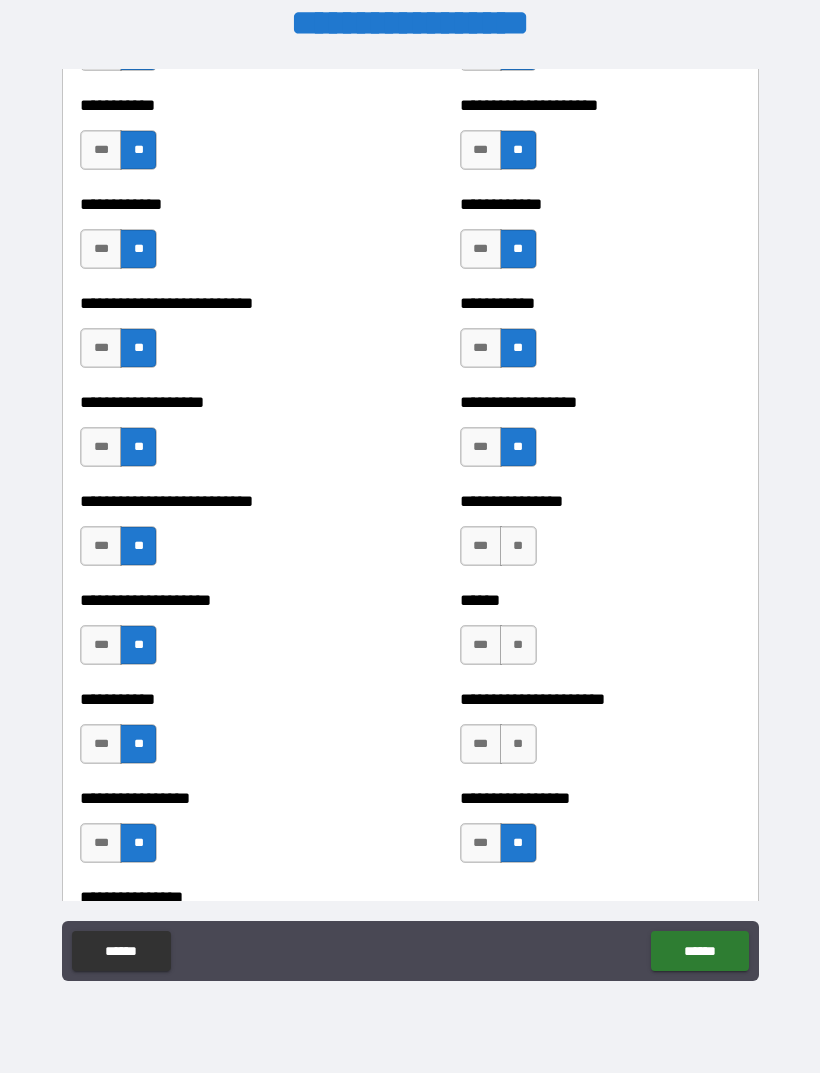 click on "**" at bounding box center [518, 744] 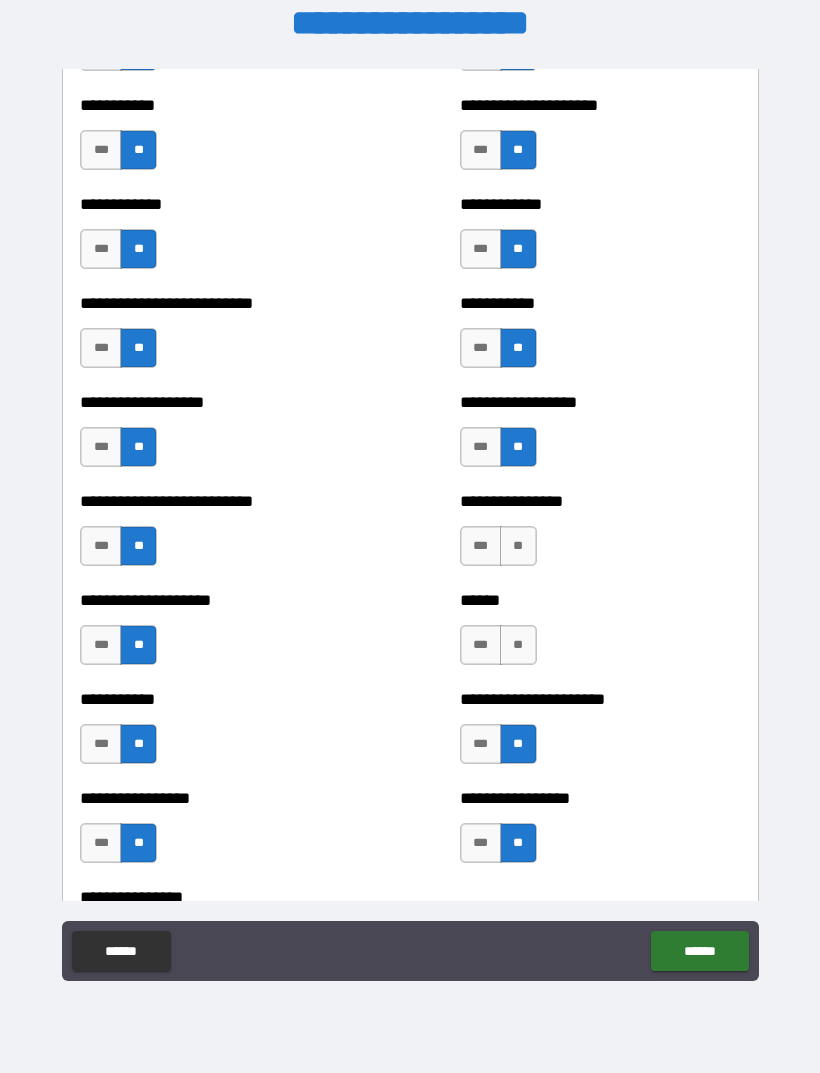 click on "****** *** **" at bounding box center [600, 635] 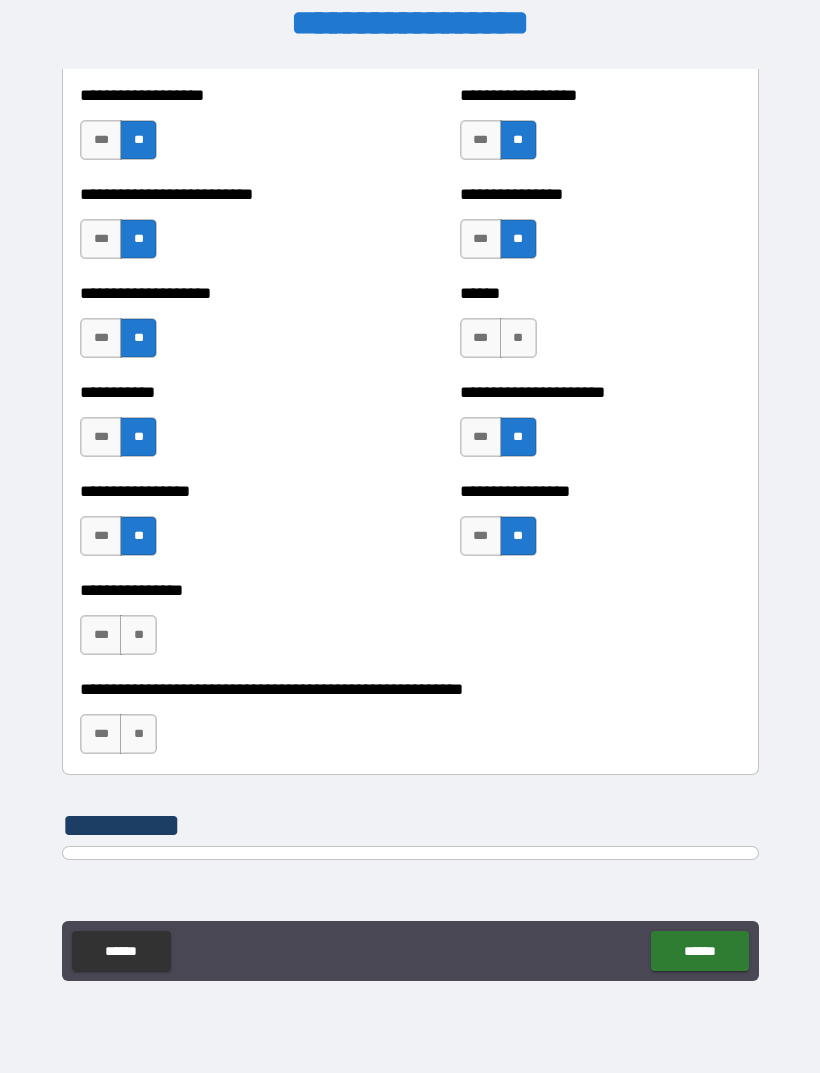 scroll, scrollTop: 5823, scrollLeft: 0, axis: vertical 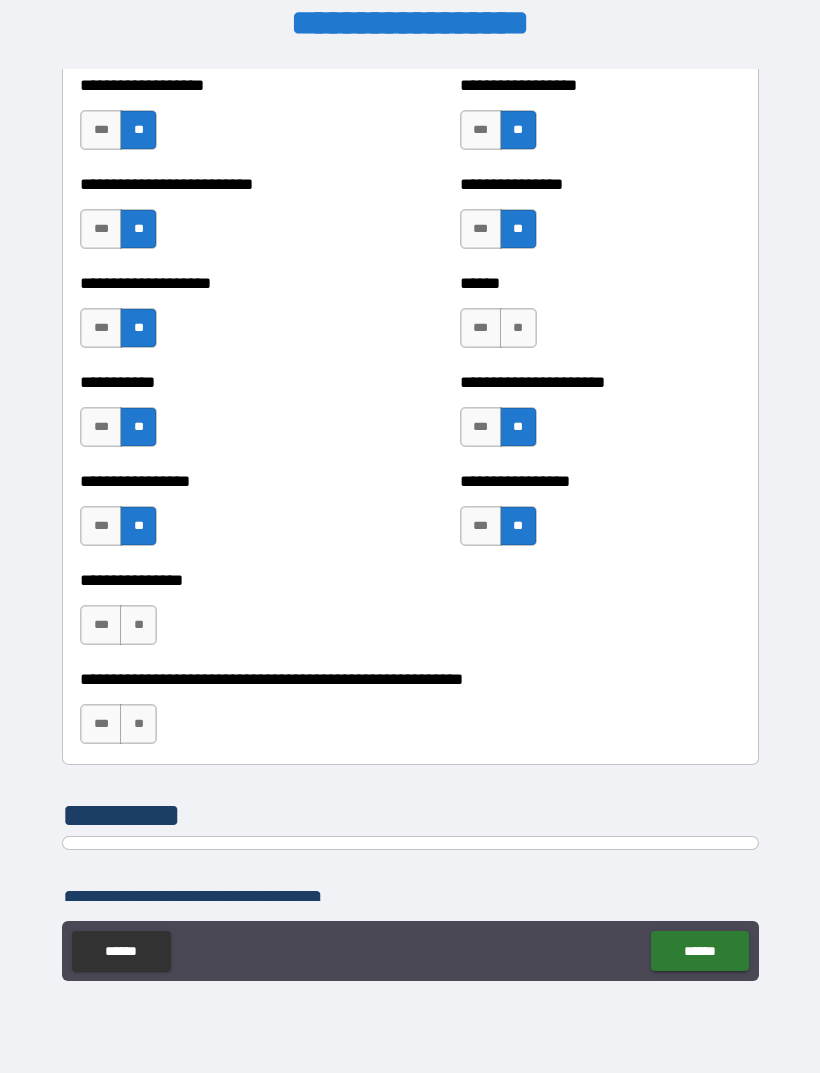 click on "**" at bounding box center [138, 625] 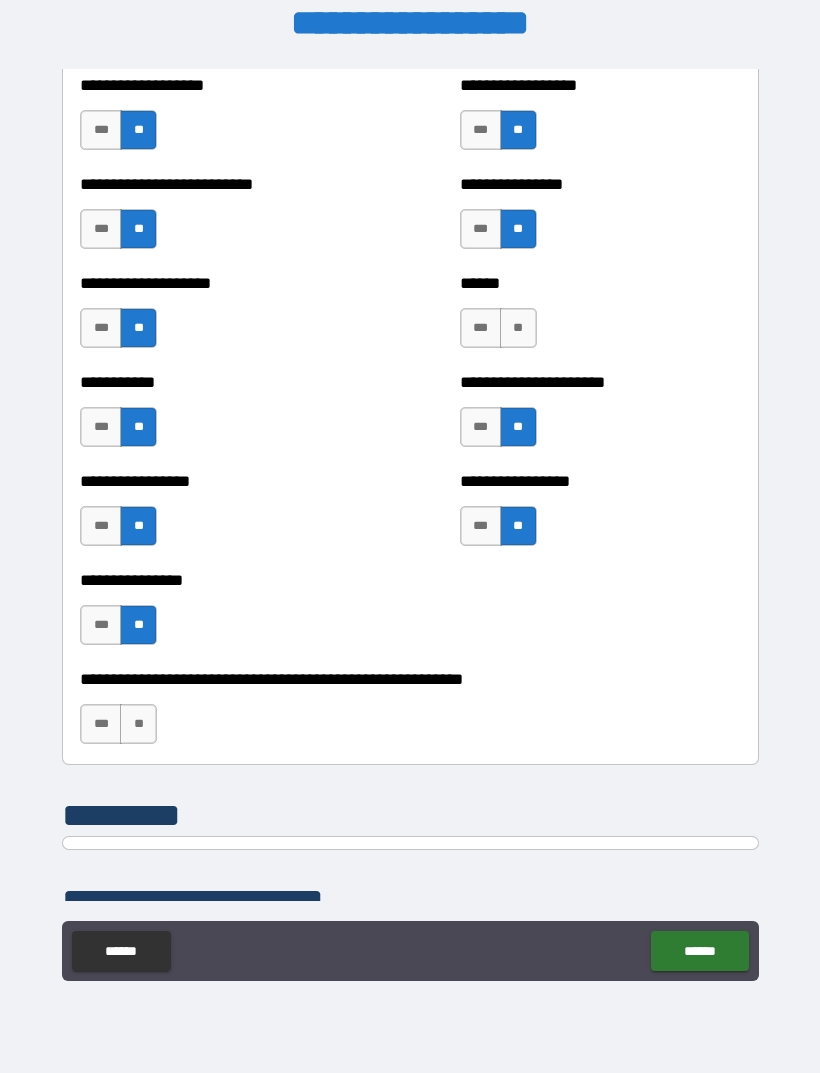 click on "**" at bounding box center [138, 724] 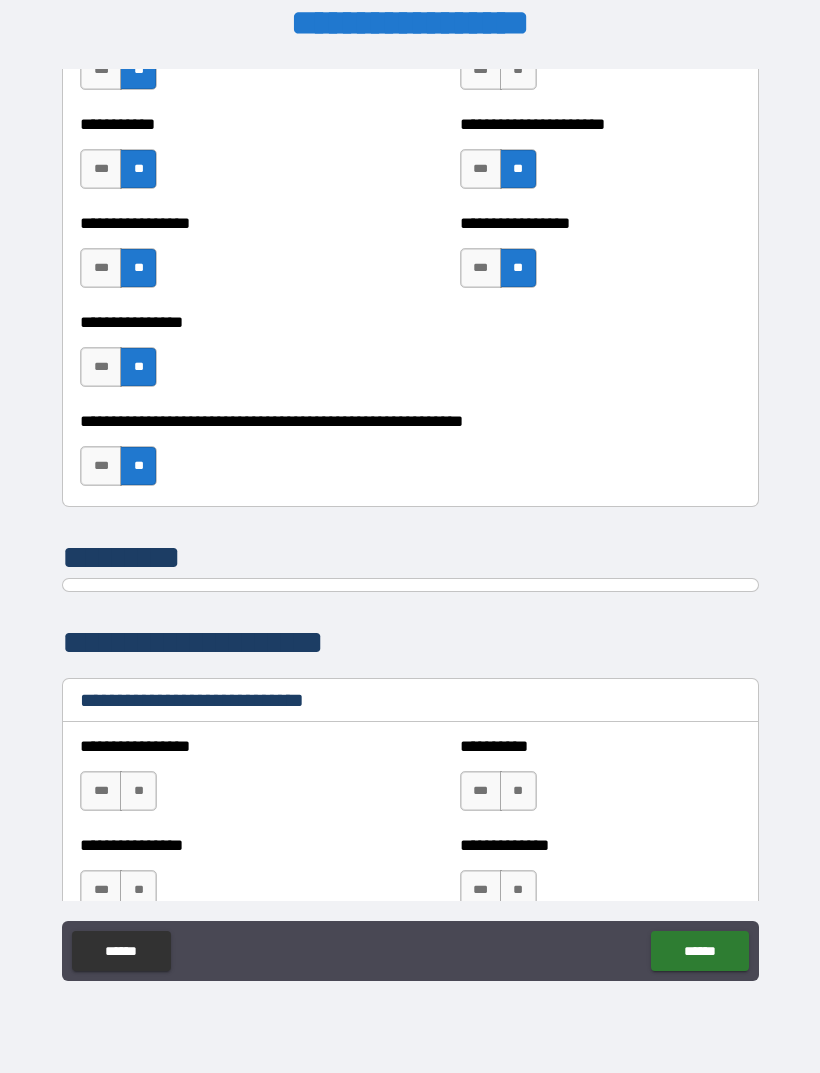 scroll, scrollTop: 6102, scrollLeft: 0, axis: vertical 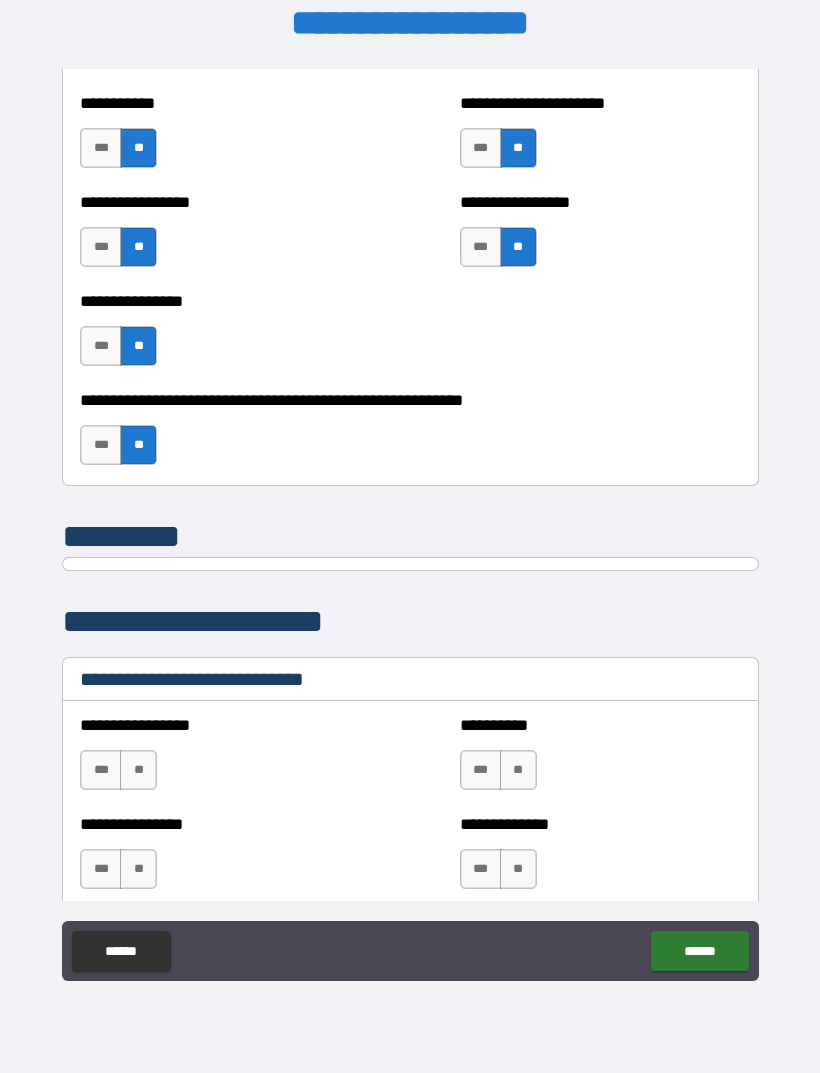 click on "**" at bounding box center (138, 869) 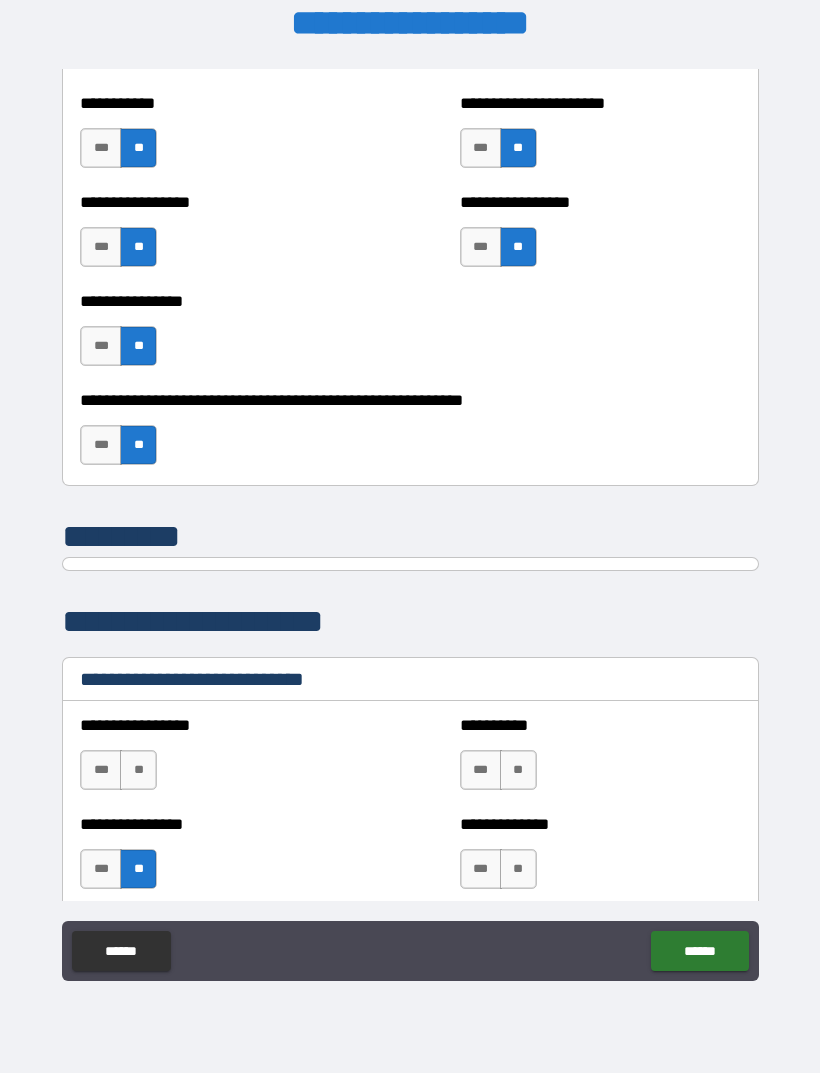 click on "**" at bounding box center [138, 770] 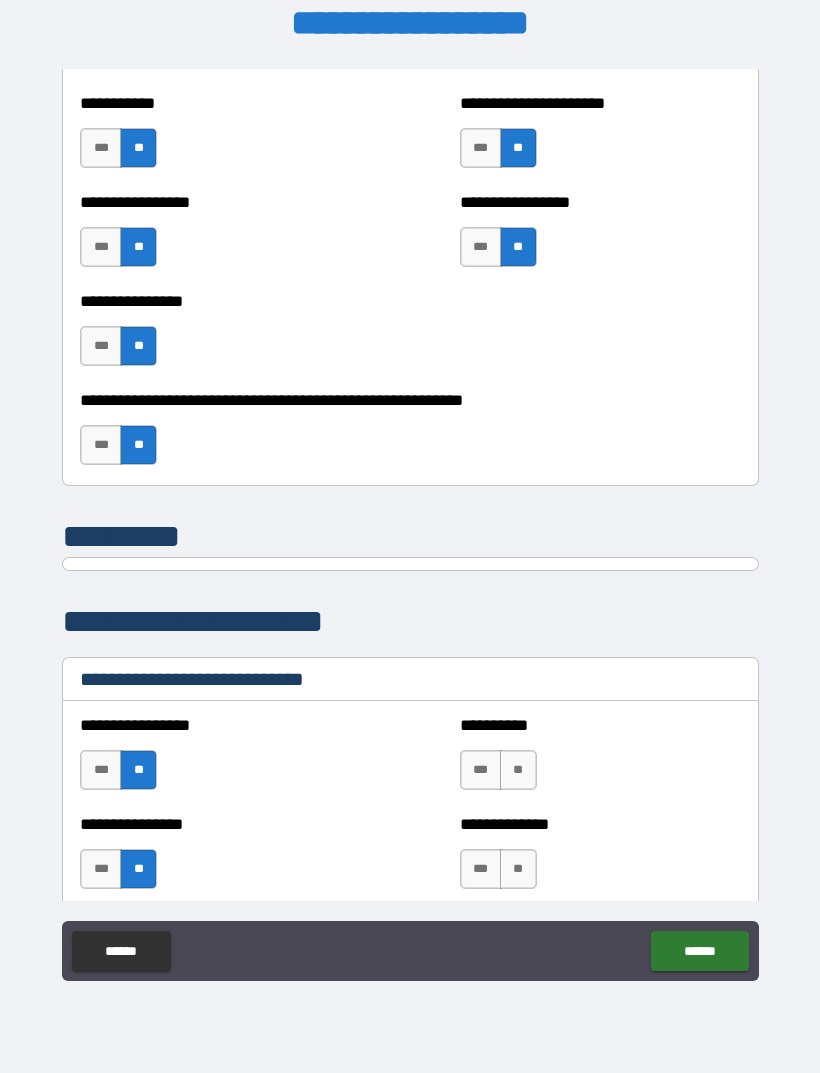 click on "**" at bounding box center [518, 770] 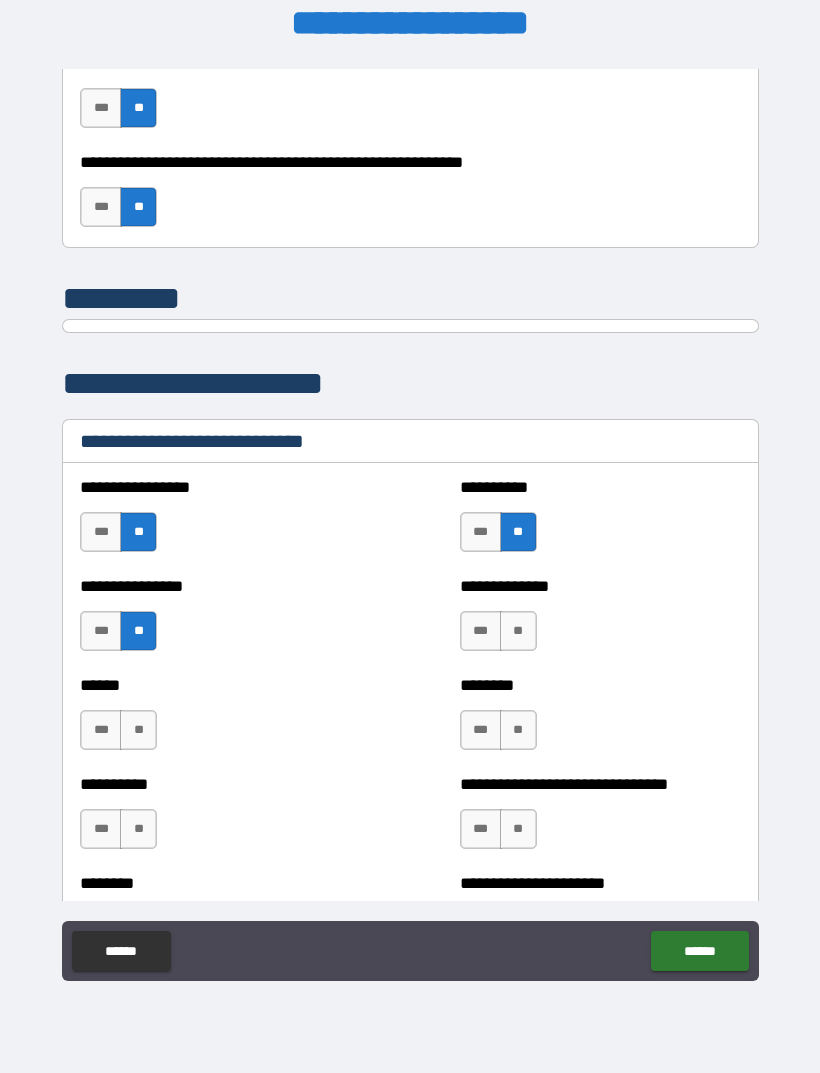 scroll, scrollTop: 6347, scrollLeft: 0, axis: vertical 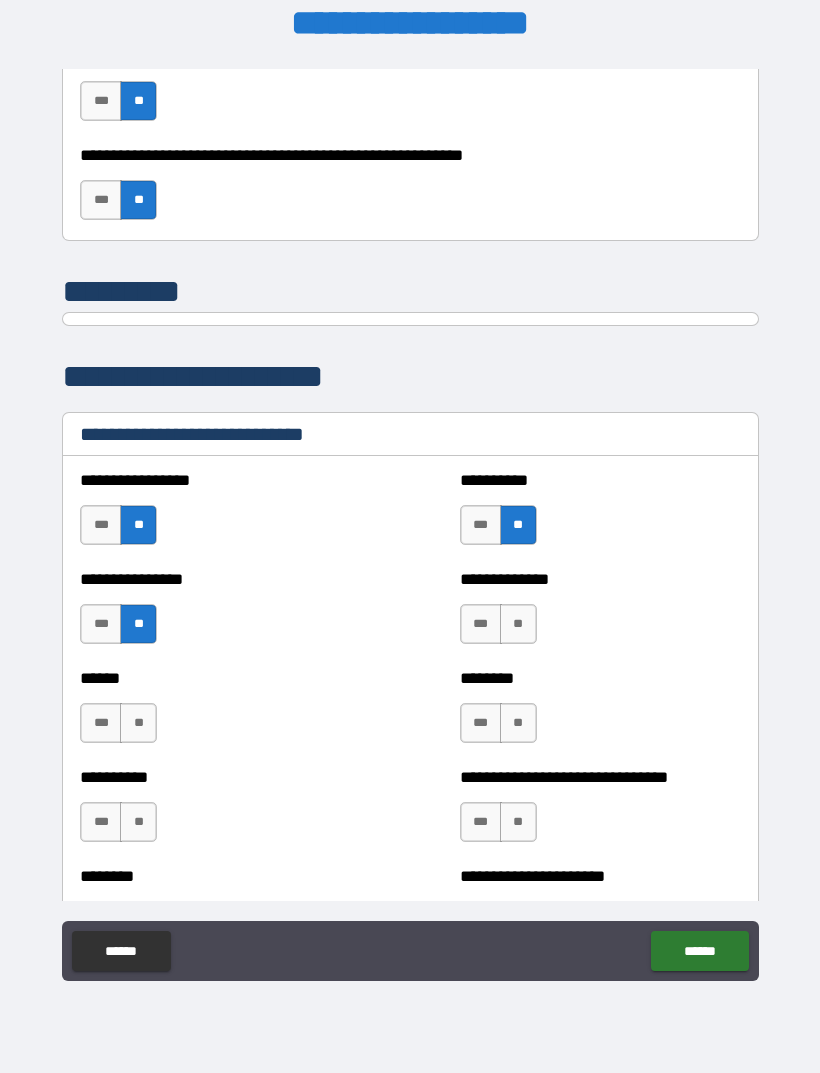 click on "**" at bounding box center [518, 624] 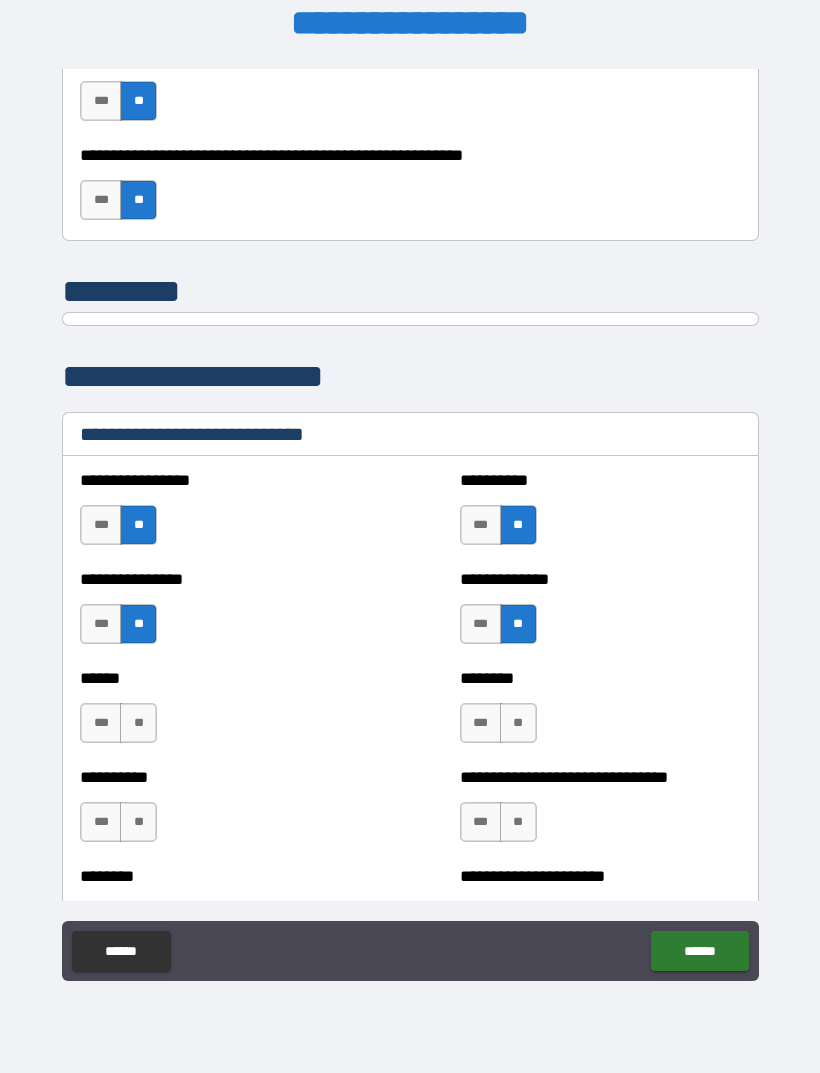 click on "***" at bounding box center [481, 723] 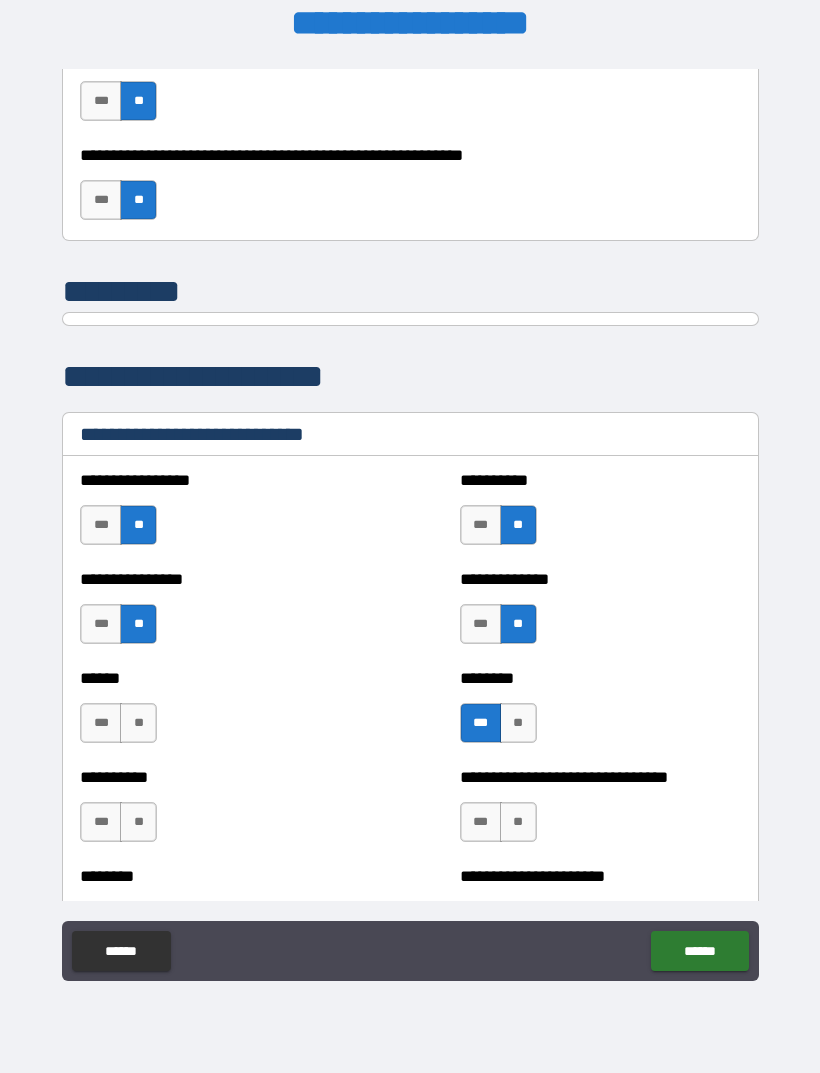 click on "***" at bounding box center [101, 723] 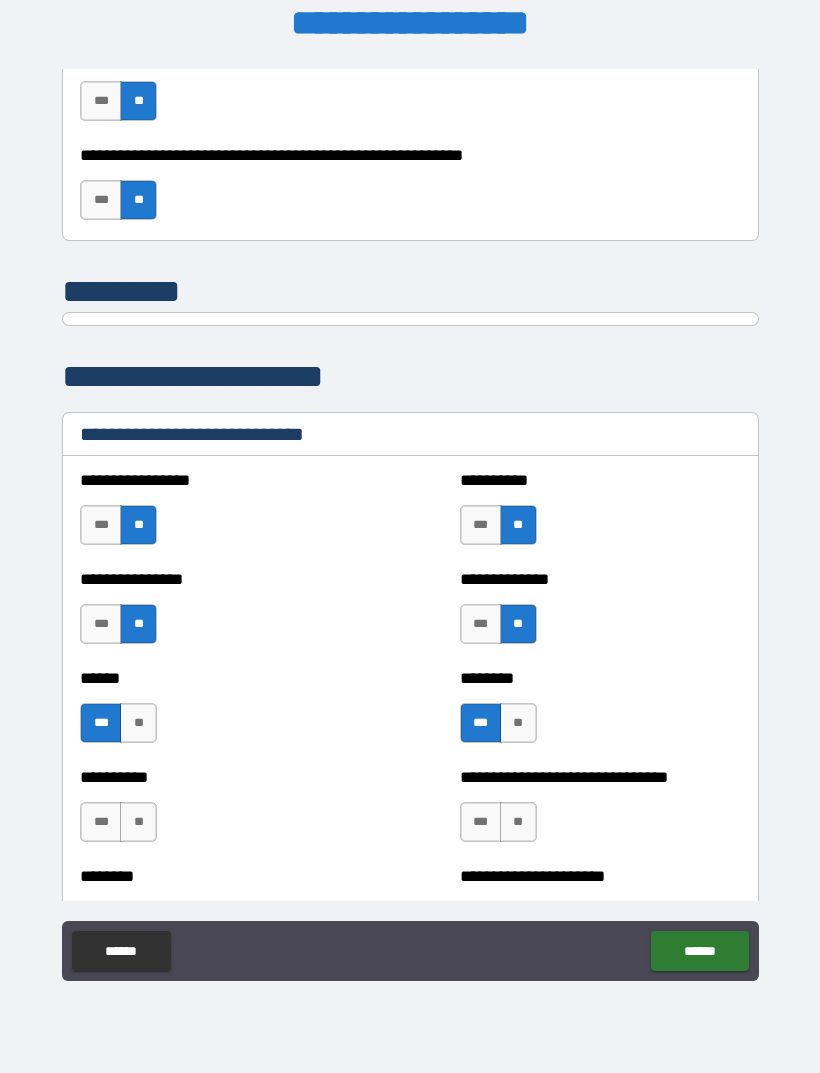 click on "**" at bounding box center (138, 822) 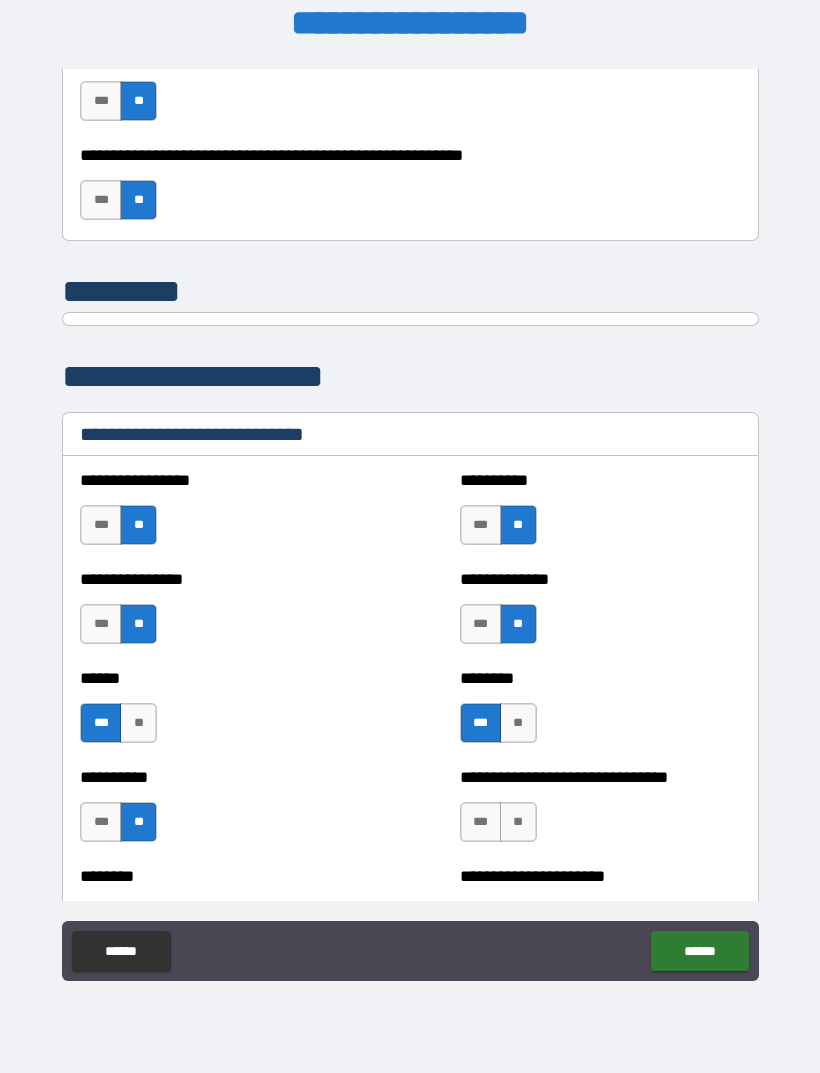 click on "**" at bounding box center (518, 822) 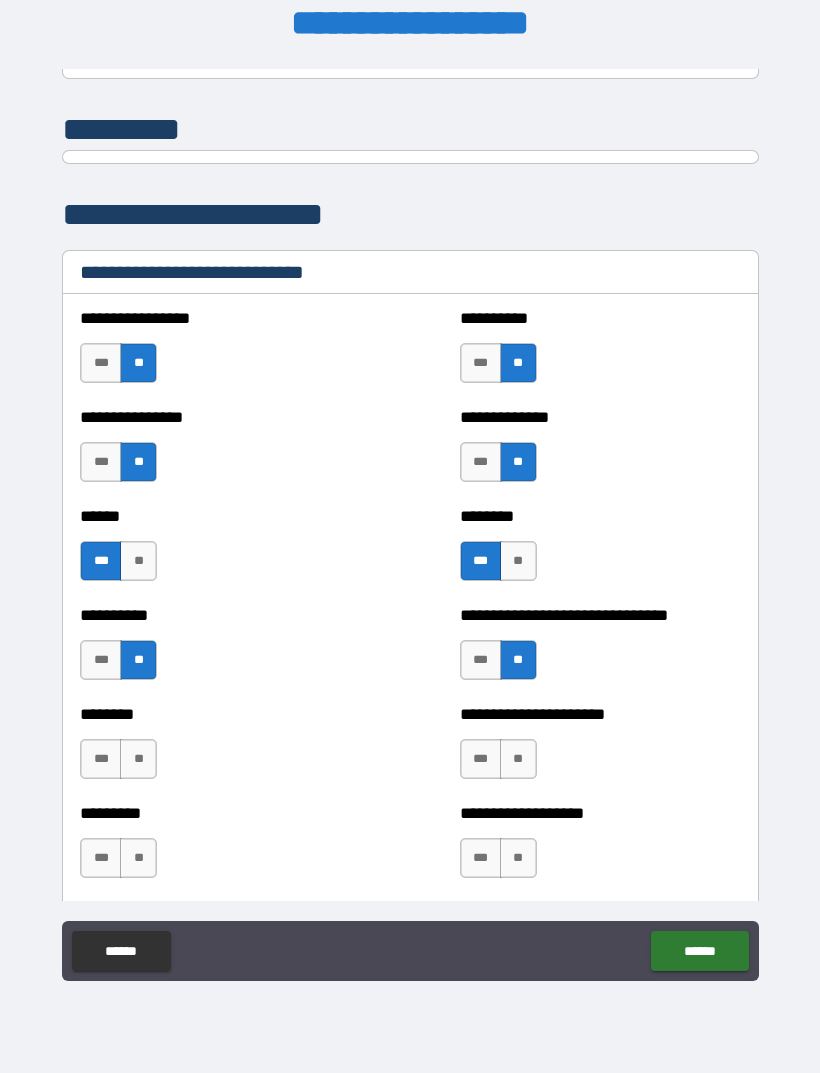 scroll, scrollTop: 6545, scrollLeft: 0, axis: vertical 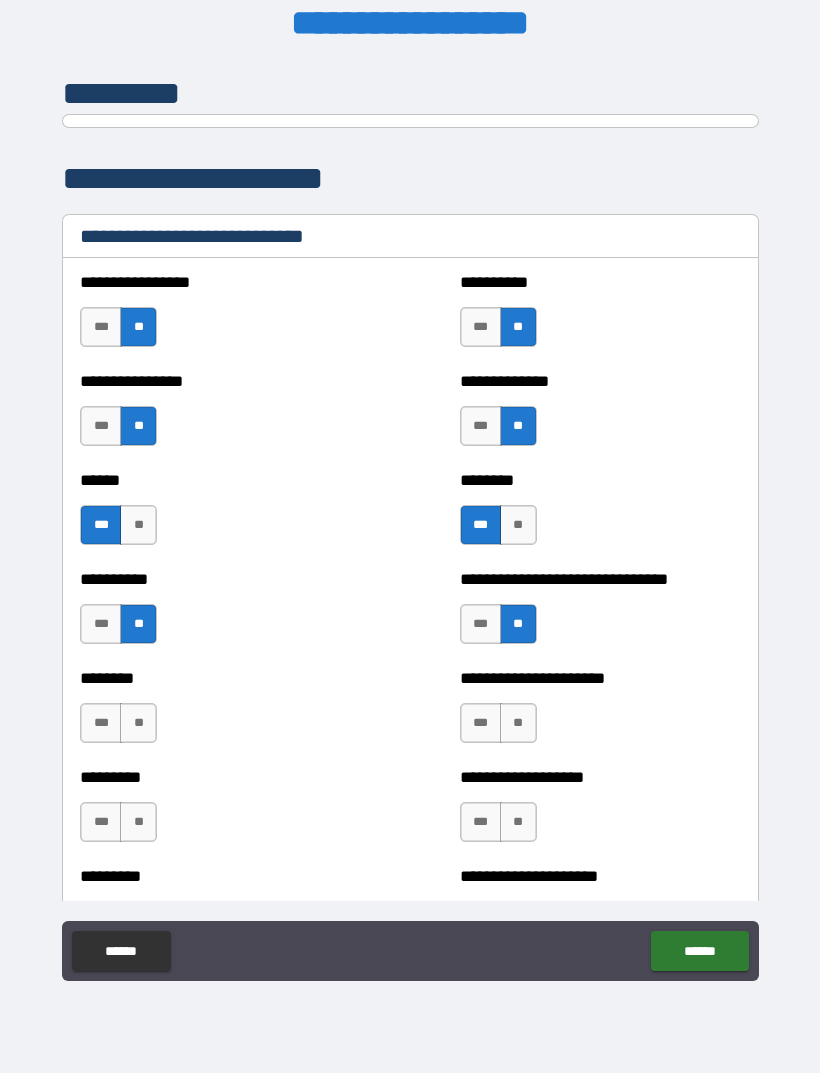 click on "**" at bounding box center (518, 723) 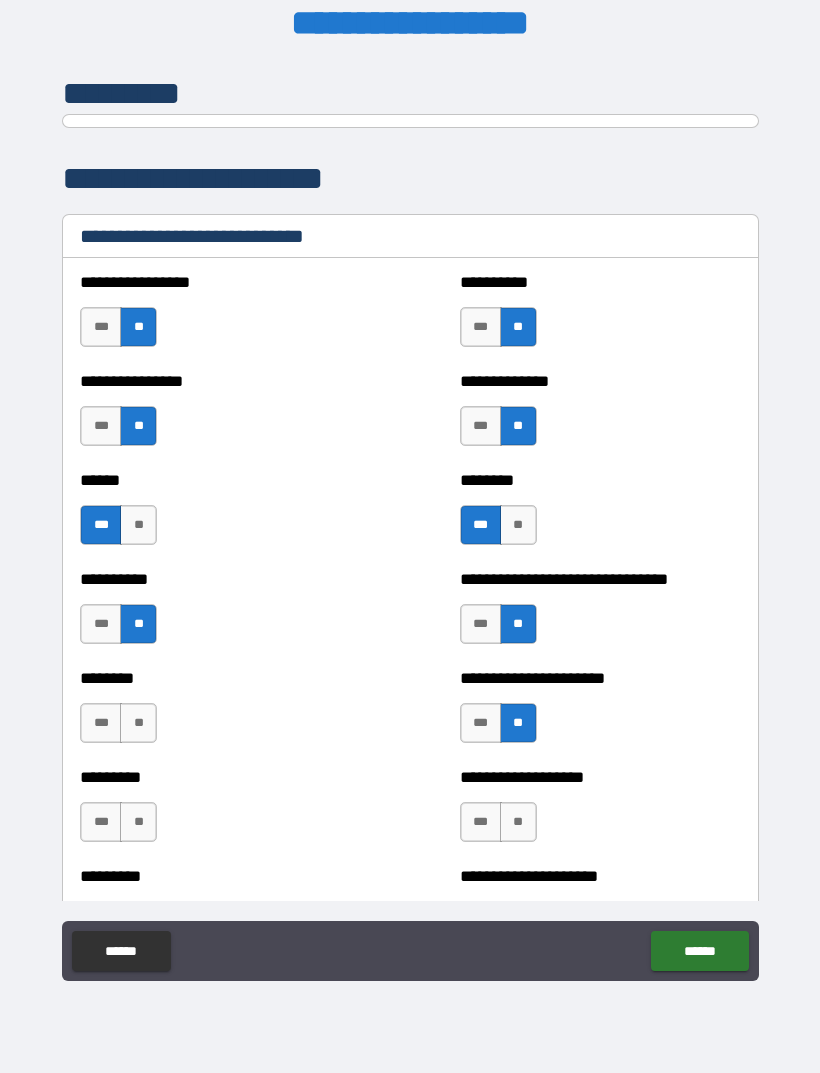 click on "**" at bounding box center (138, 723) 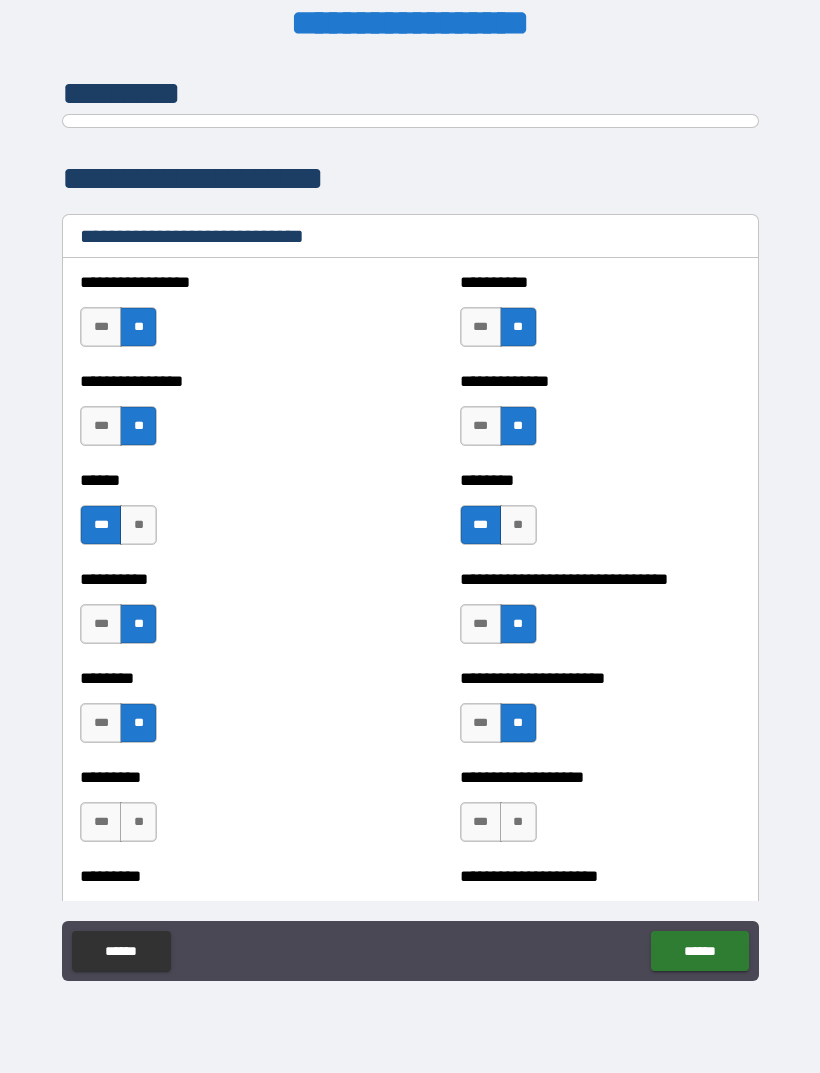 click on "**" at bounding box center [138, 822] 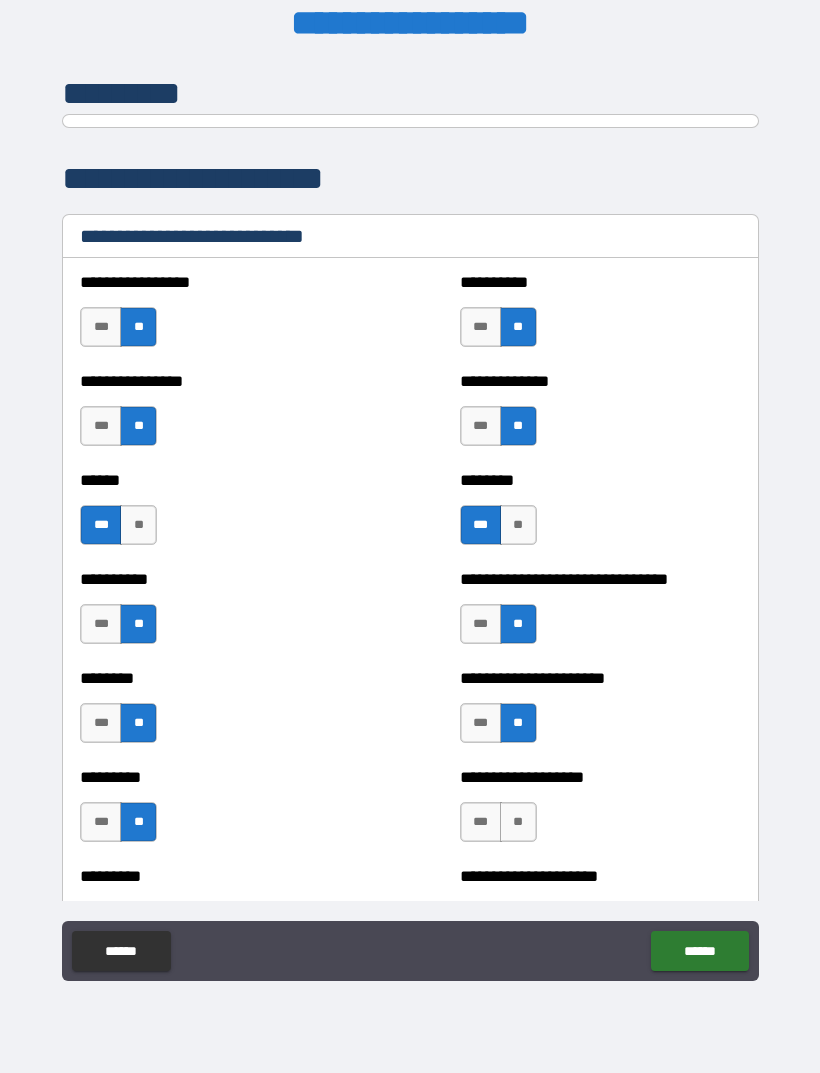 click on "**" at bounding box center [518, 822] 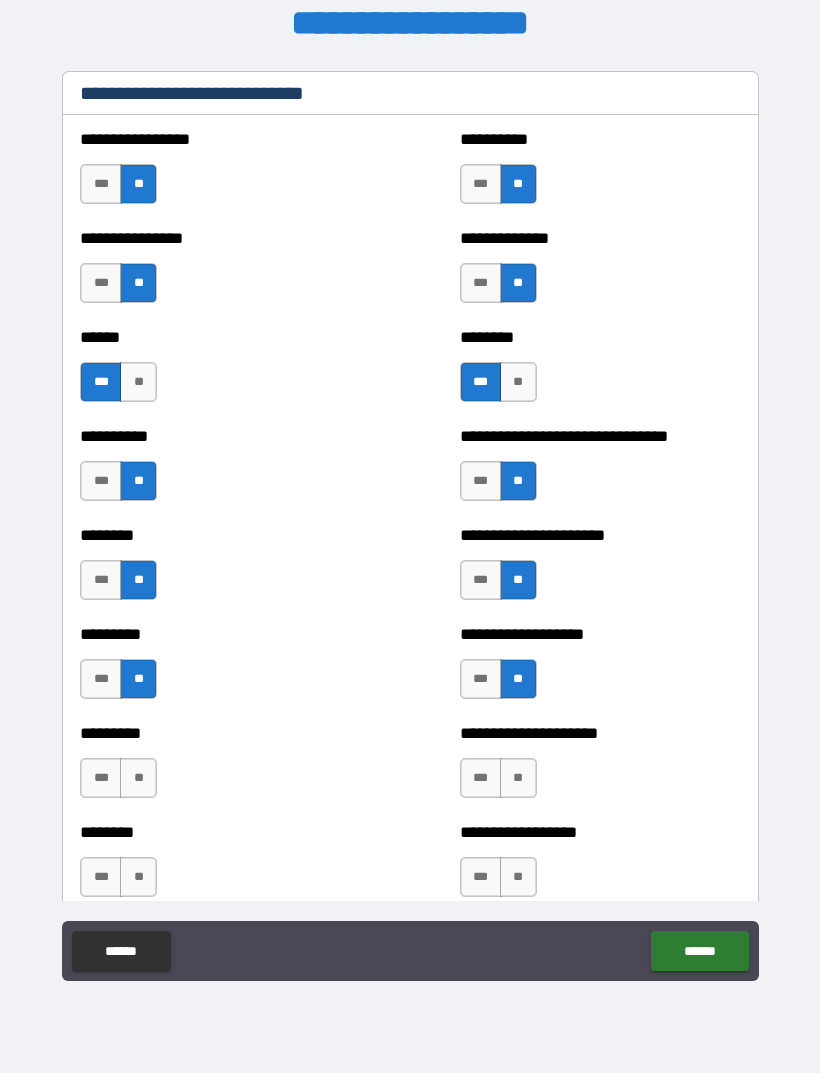 scroll, scrollTop: 6729, scrollLeft: 0, axis: vertical 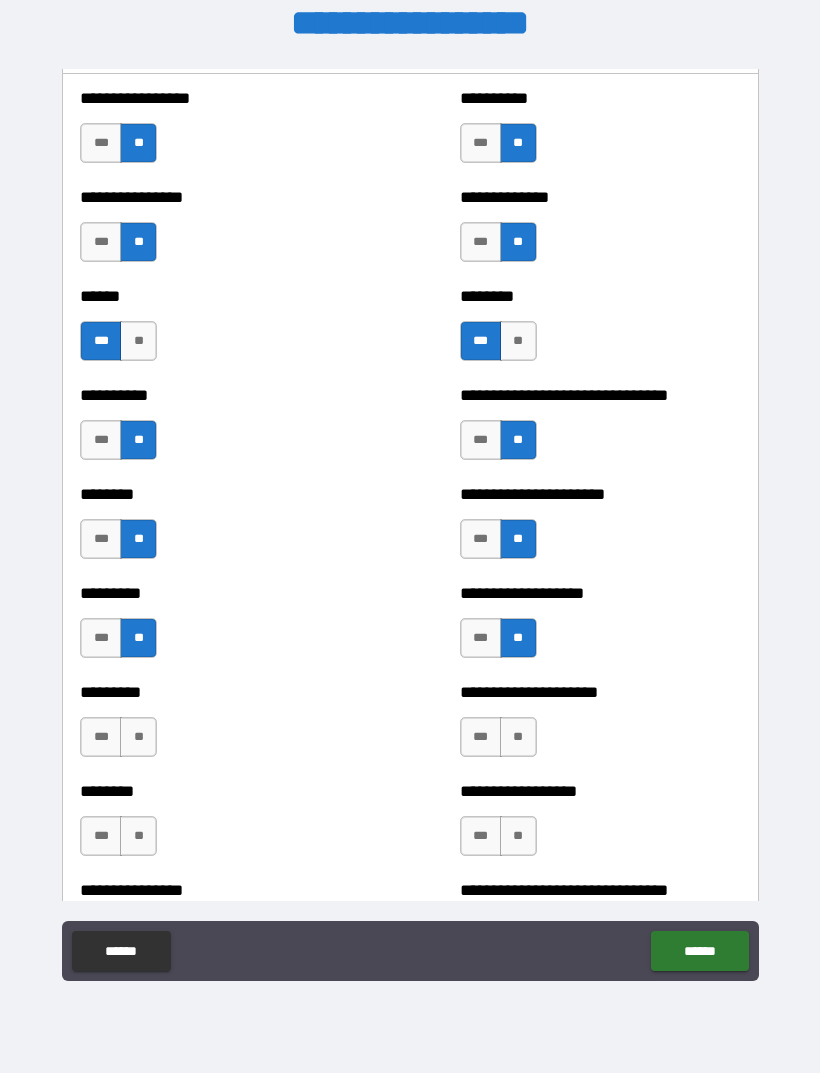 click on "**" at bounding box center (518, 737) 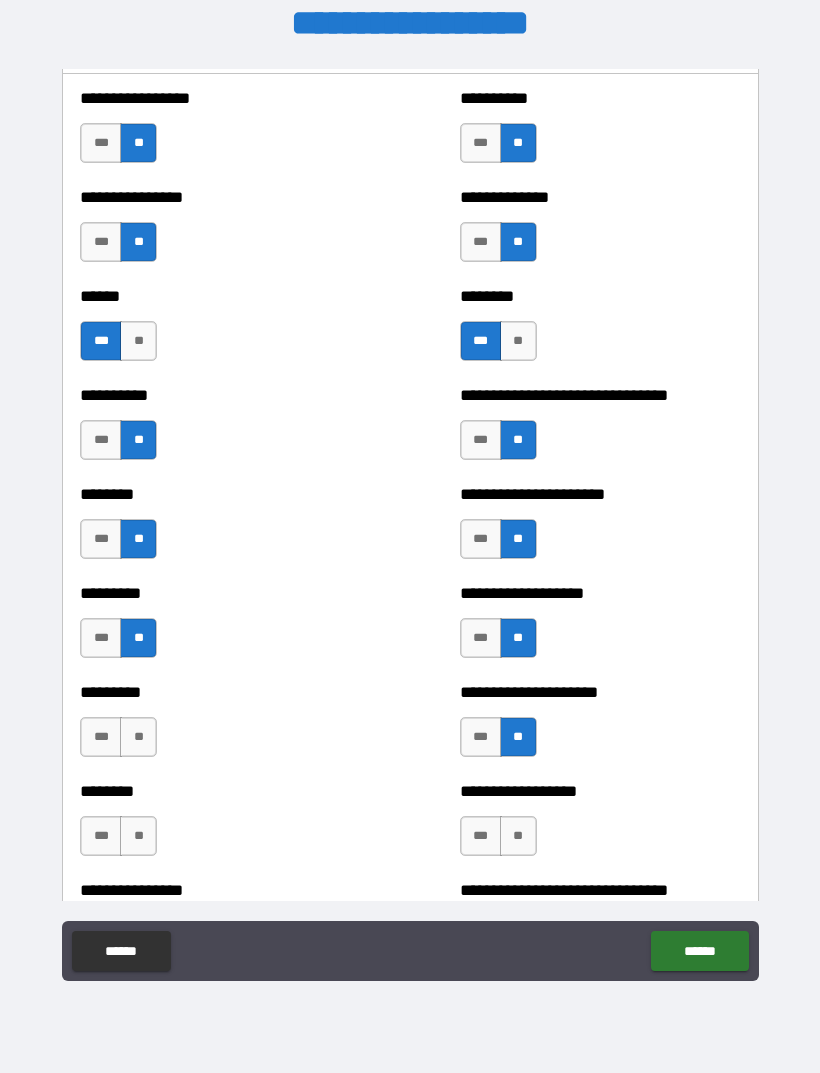 click on "**" at bounding box center (138, 737) 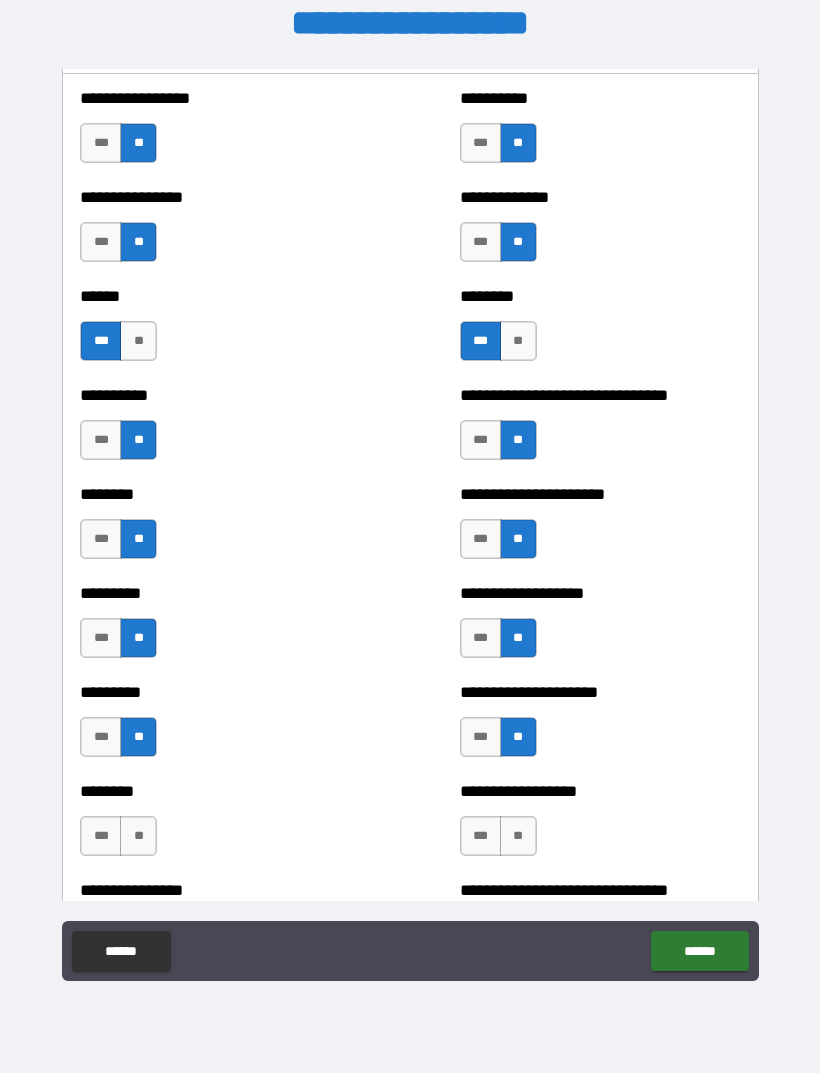 click on "**" at bounding box center [138, 836] 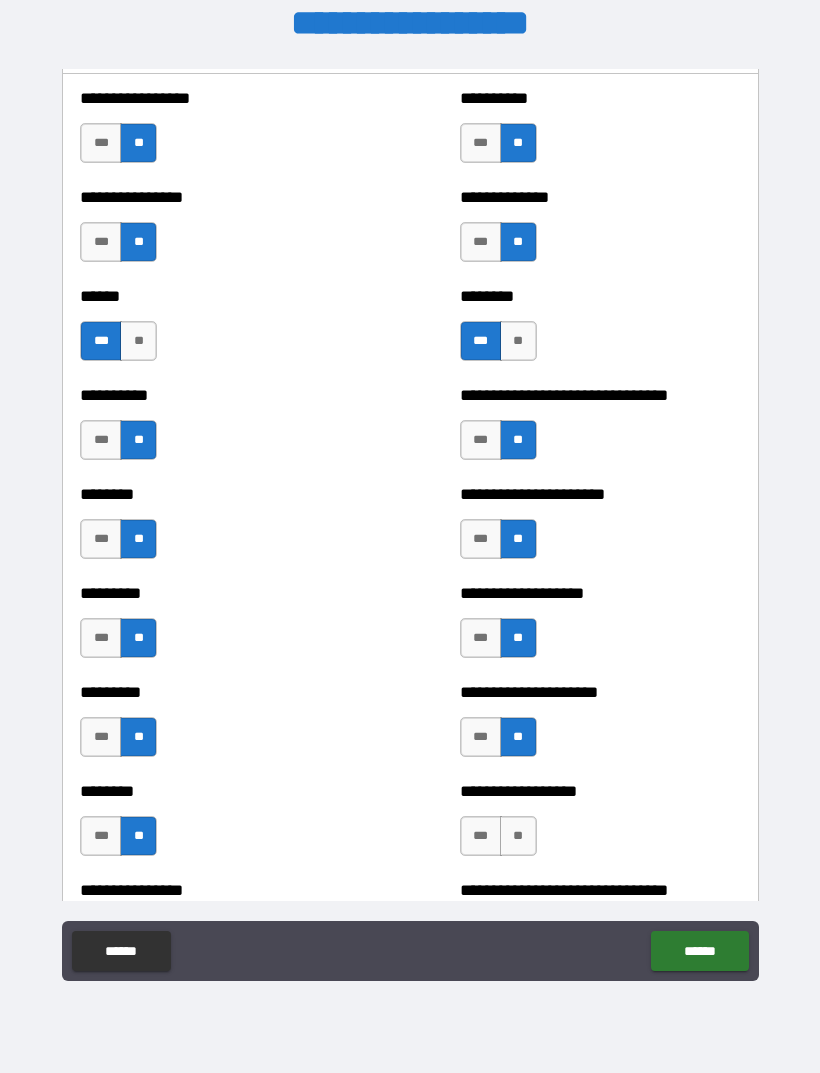 click on "**" at bounding box center (518, 836) 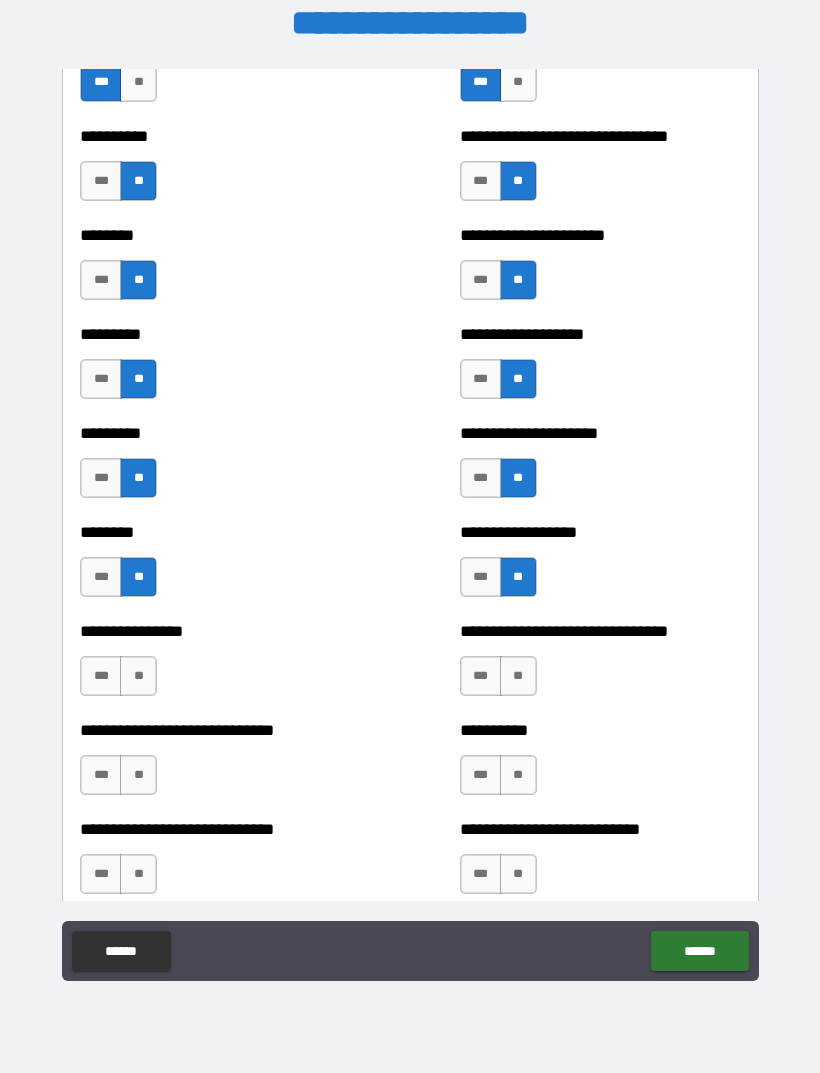 scroll, scrollTop: 6994, scrollLeft: 0, axis: vertical 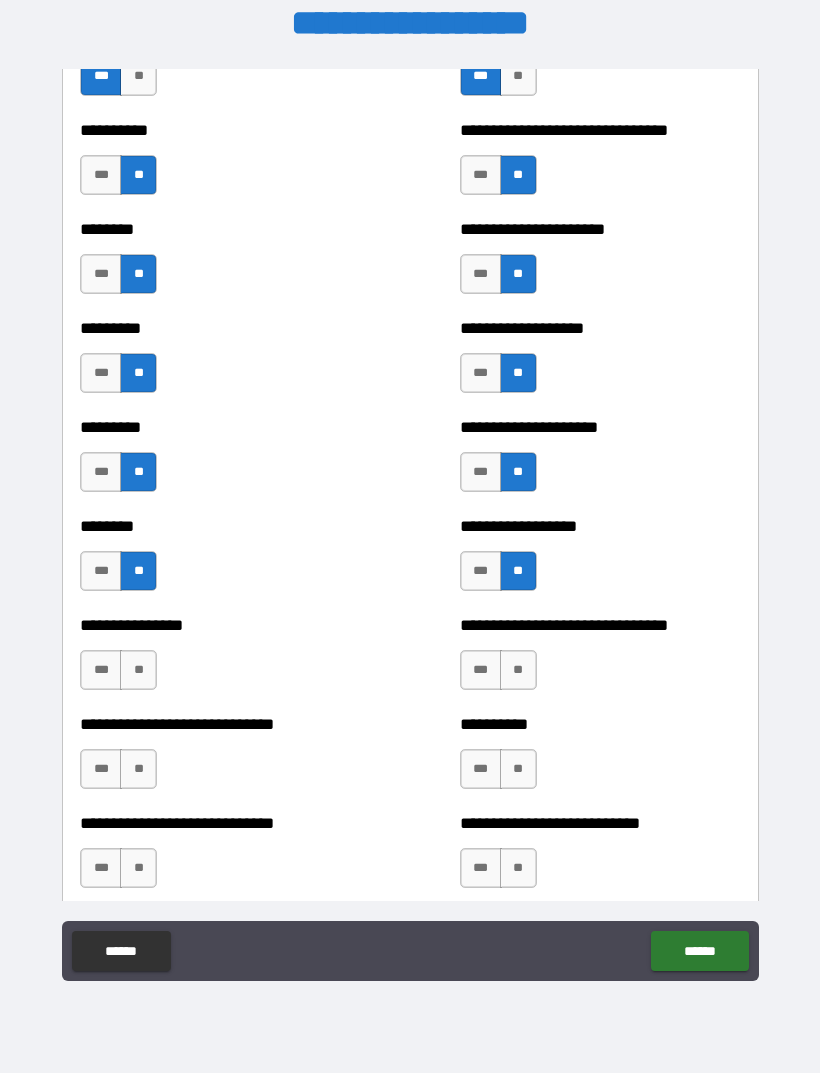 click on "**" at bounding box center [518, 670] 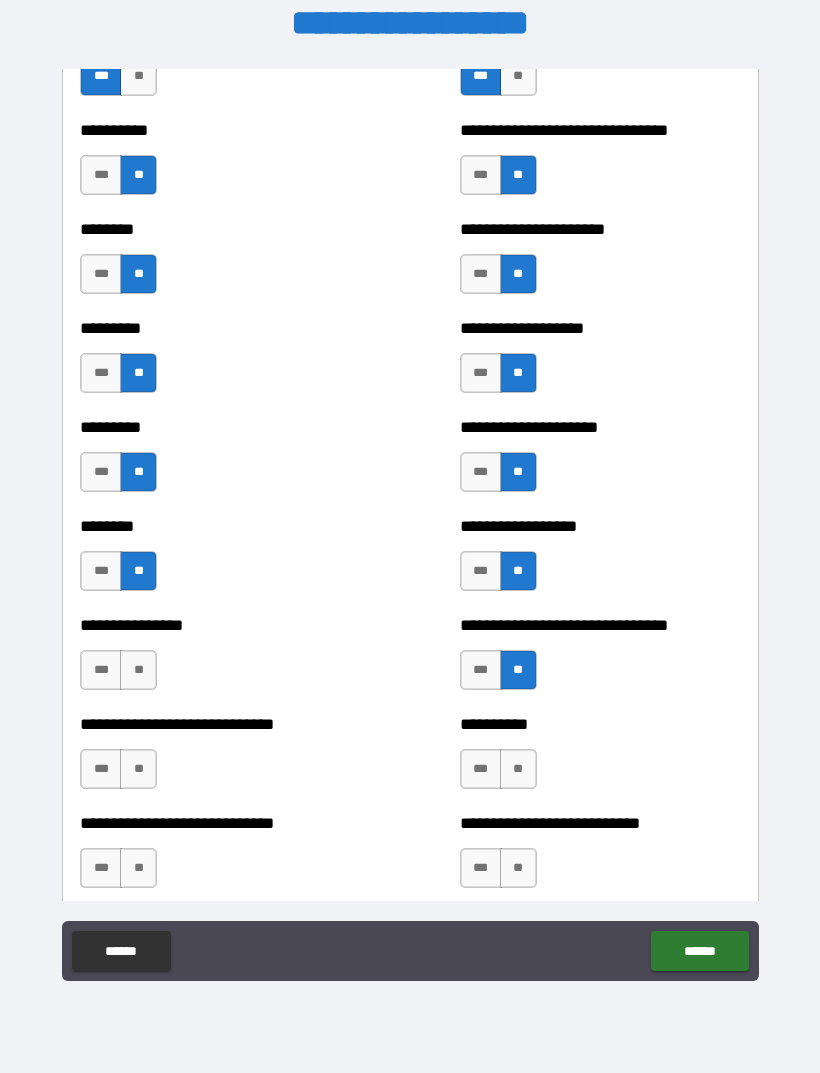 click on "**" at bounding box center (518, 769) 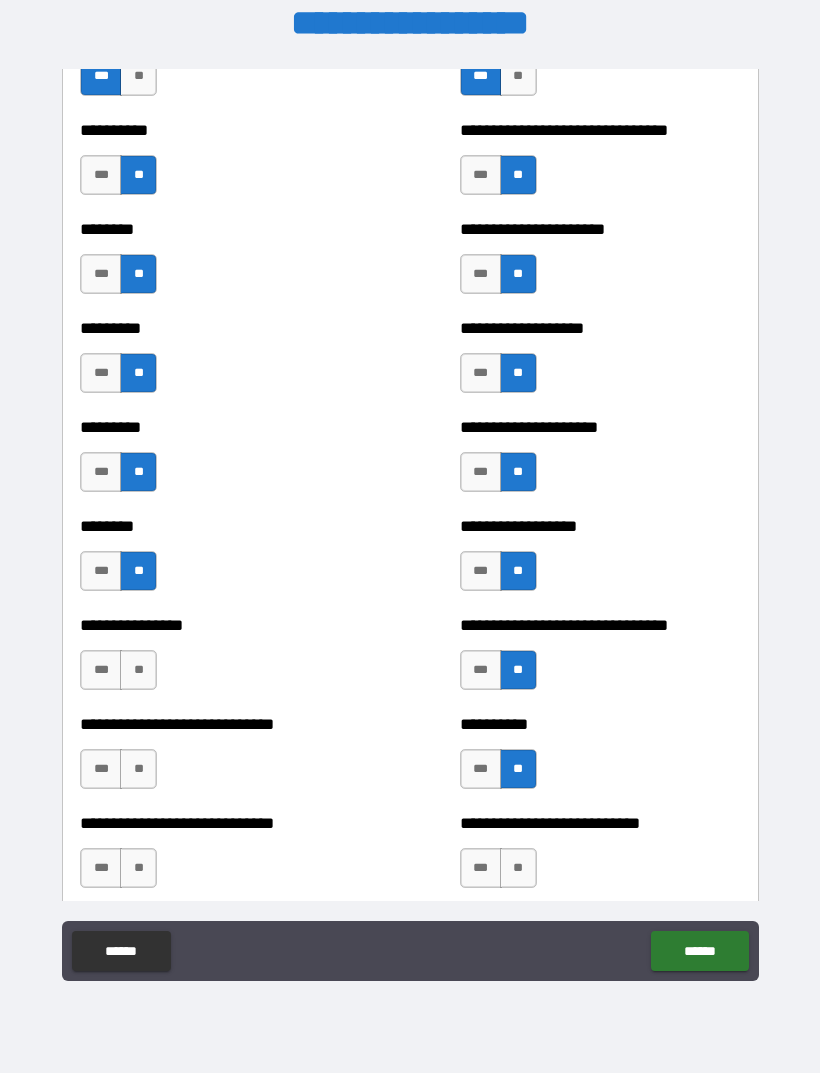 click on "**" at bounding box center (138, 769) 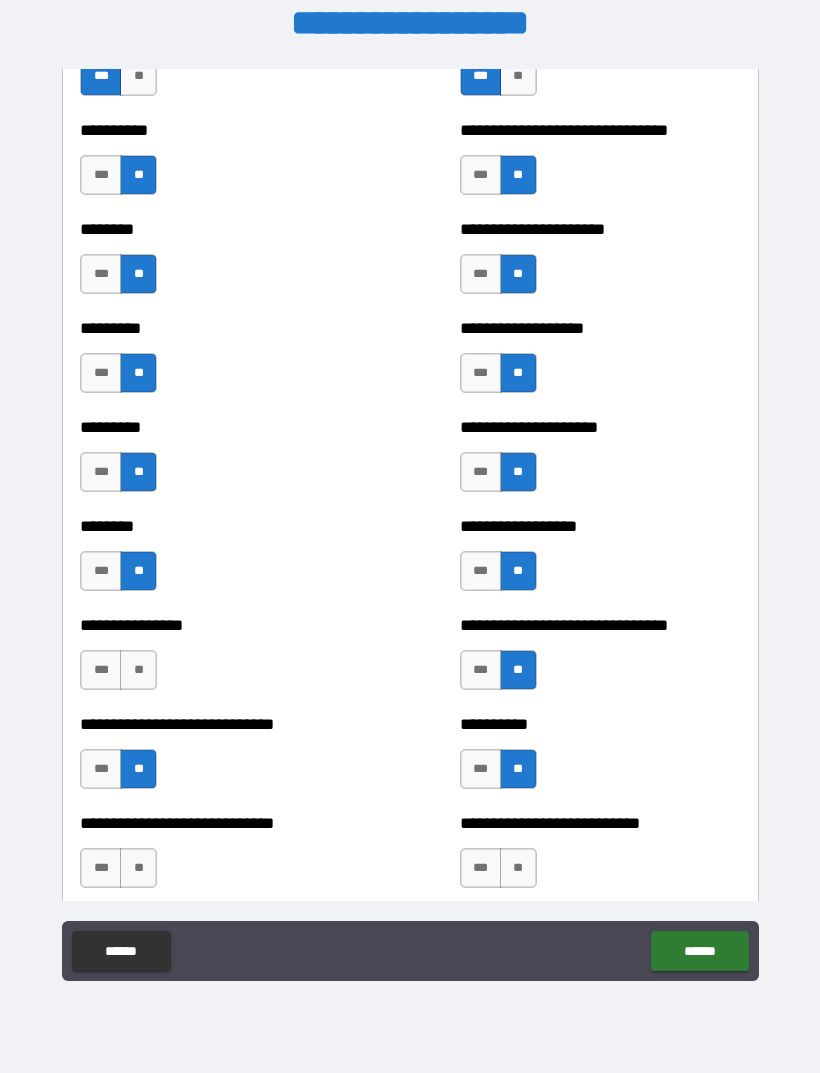 click on "**" at bounding box center (138, 670) 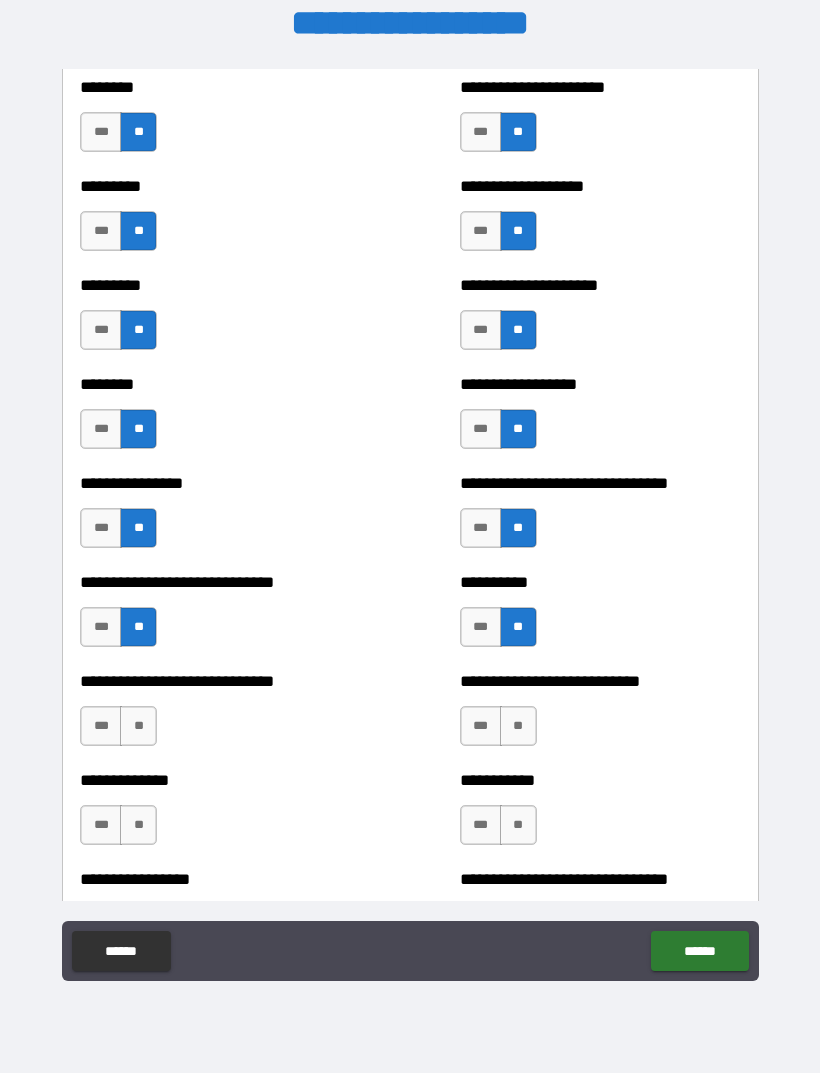 scroll, scrollTop: 7155, scrollLeft: 0, axis: vertical 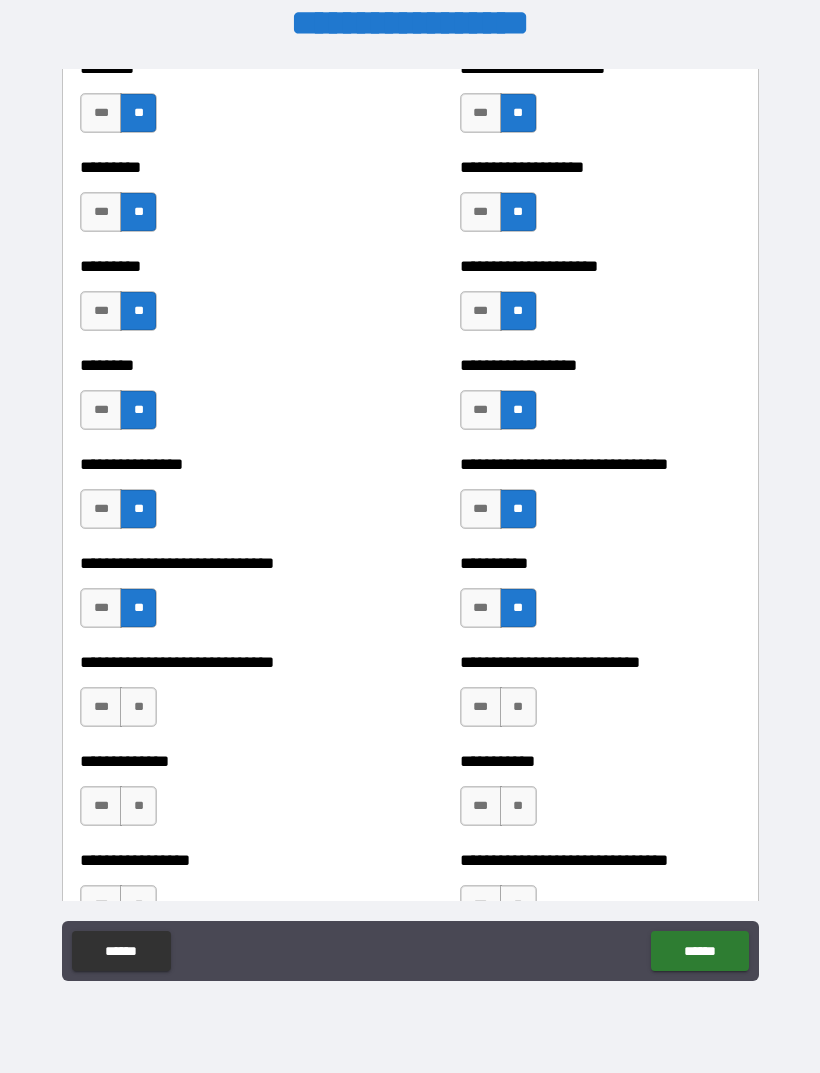 click on "**" at bounding box center (138, 707) 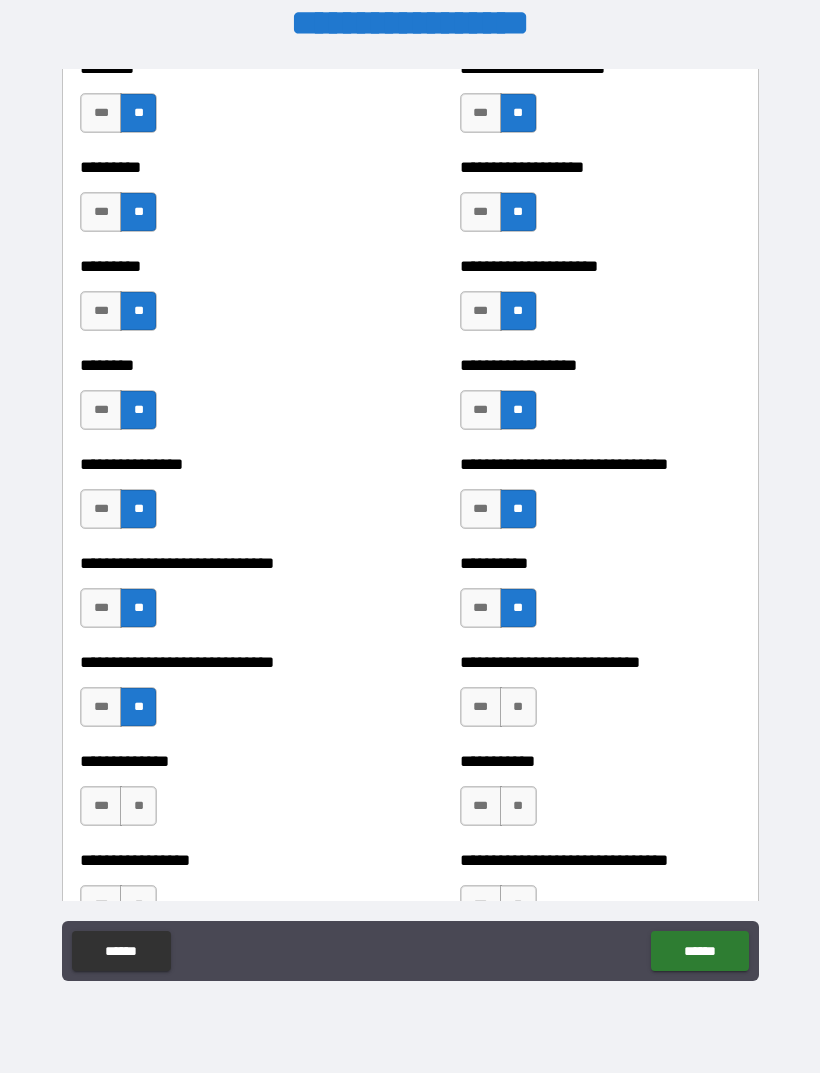 click on "**" at bounding box center (138, 806) 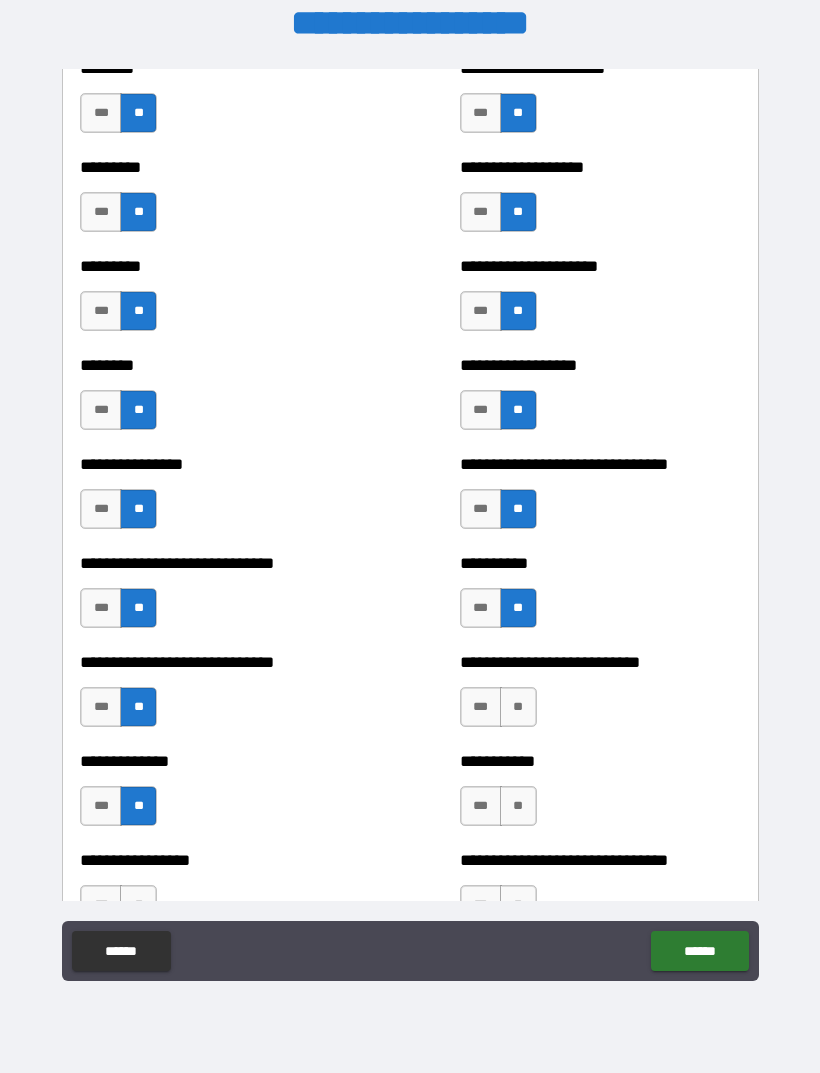 click on "**" at bounding box center (518, 806) 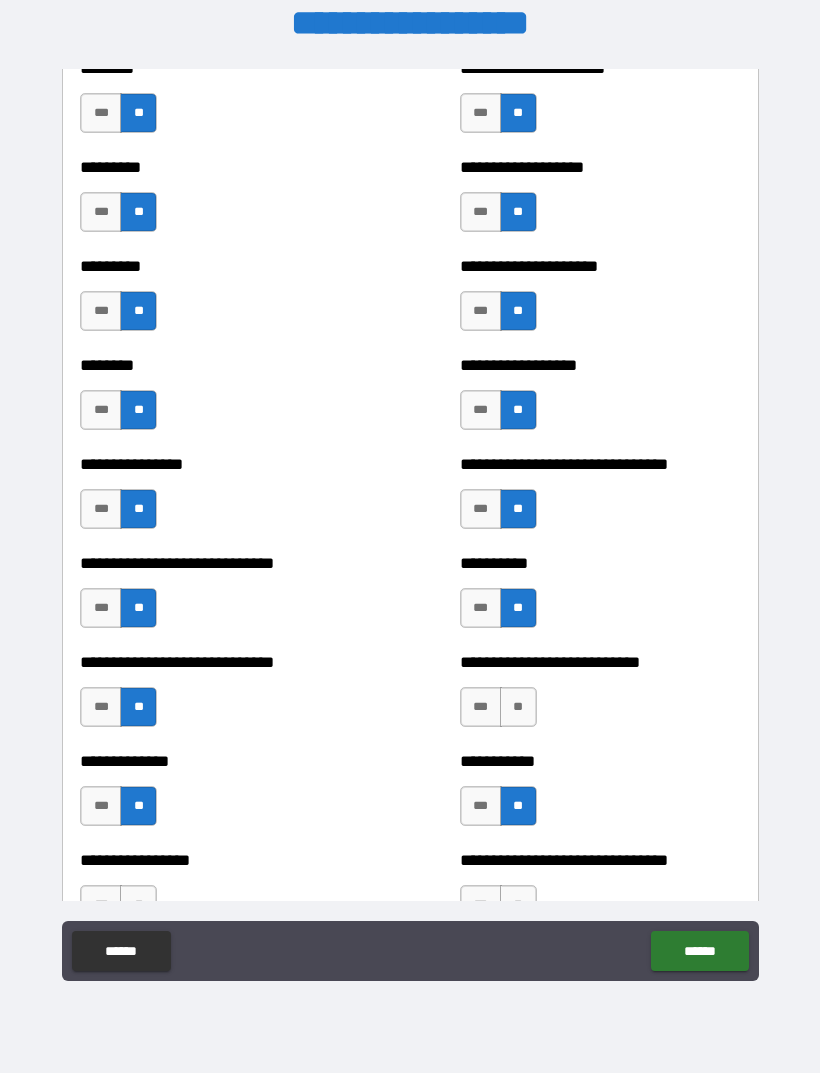 click on "**" at bounding box center (518, 707) 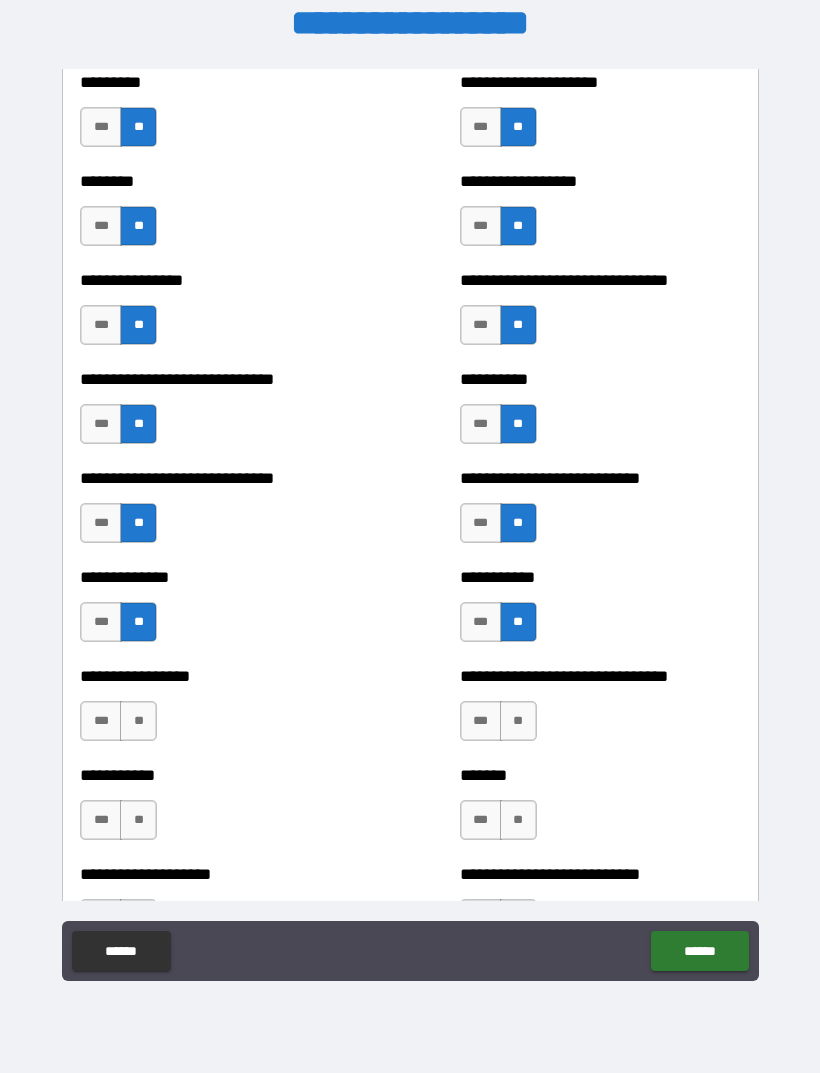 scroll, scrollTop: 7352, scrollLeft: 0, axis: vertical 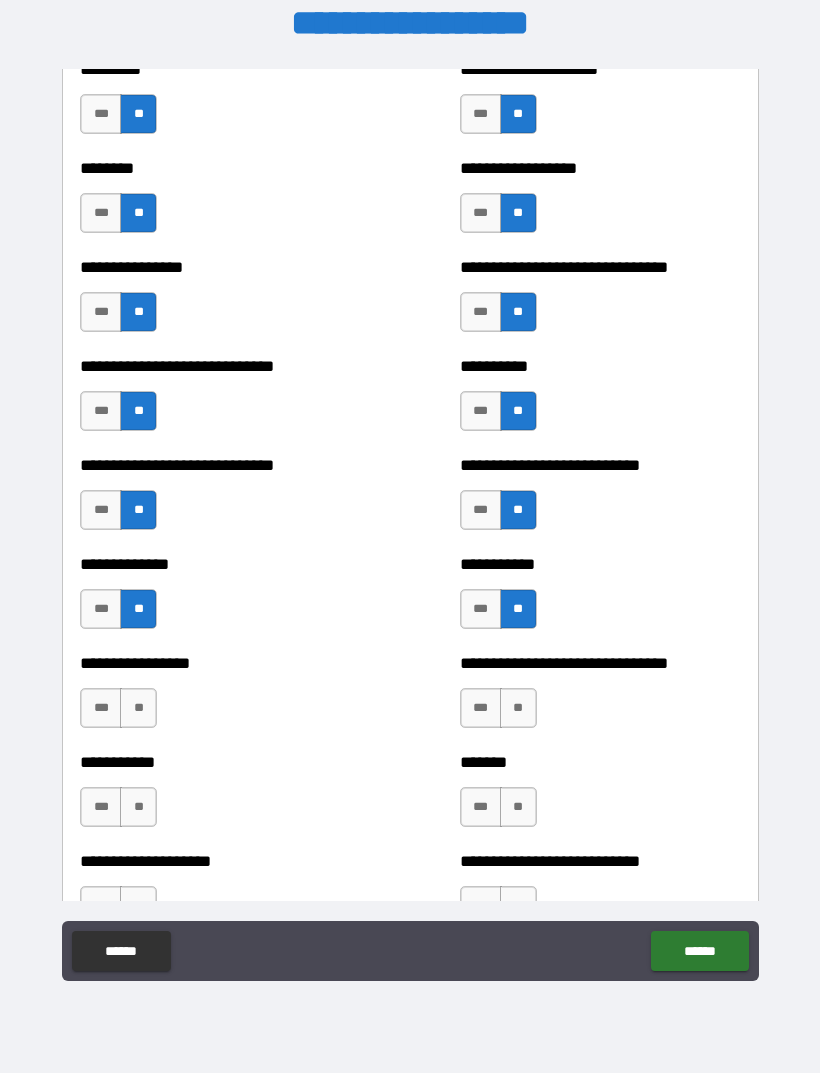 click on "**" at bounding box center [518, 708] 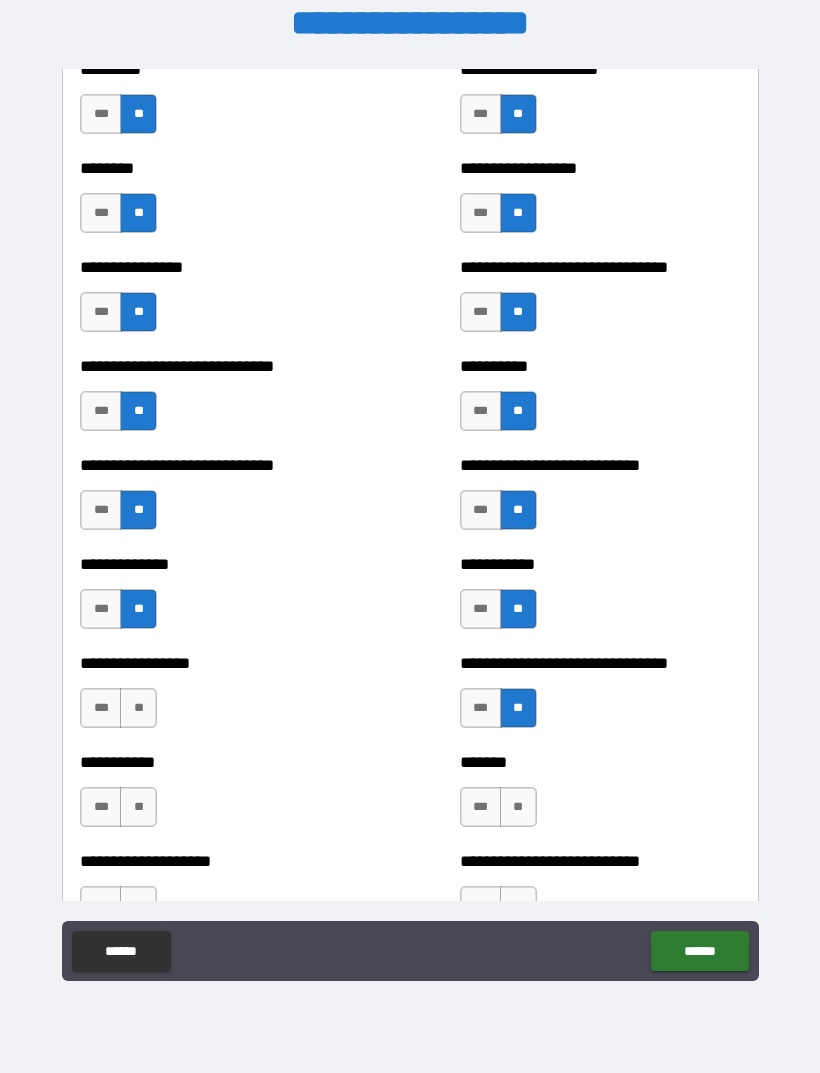 click on "**" at bounding box center (518, 807) 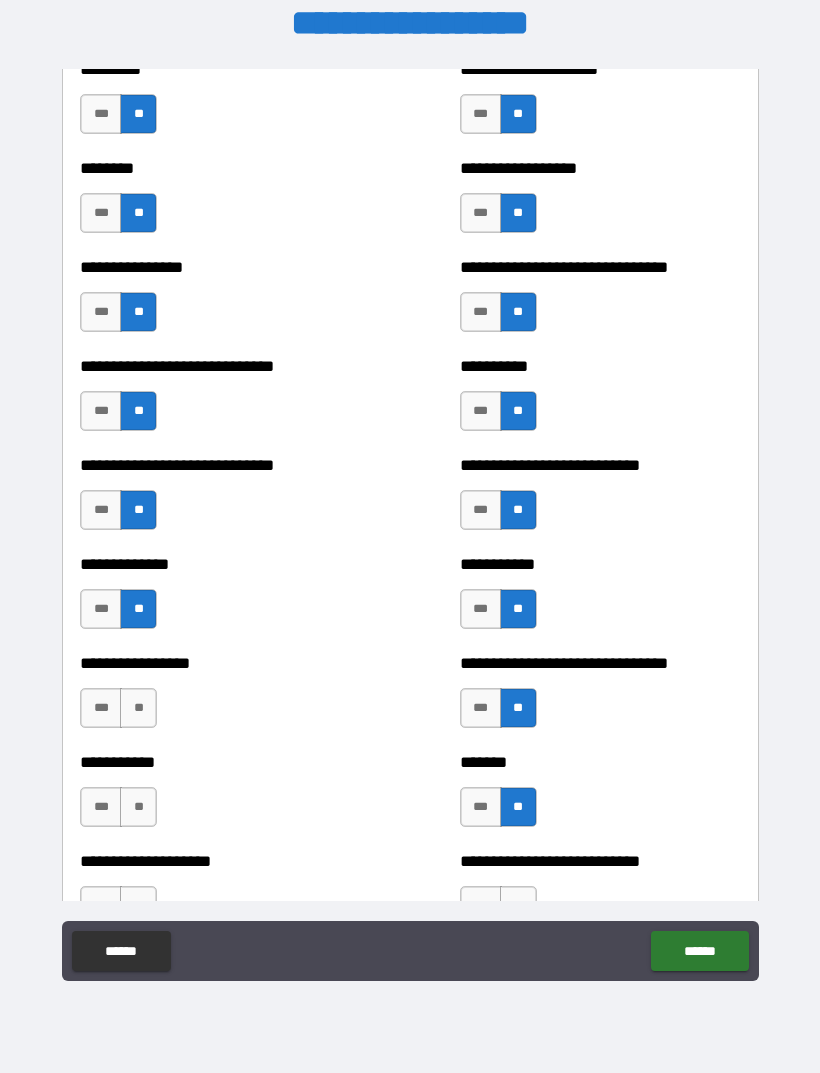 click on "**" at bounding box center (138, 807) 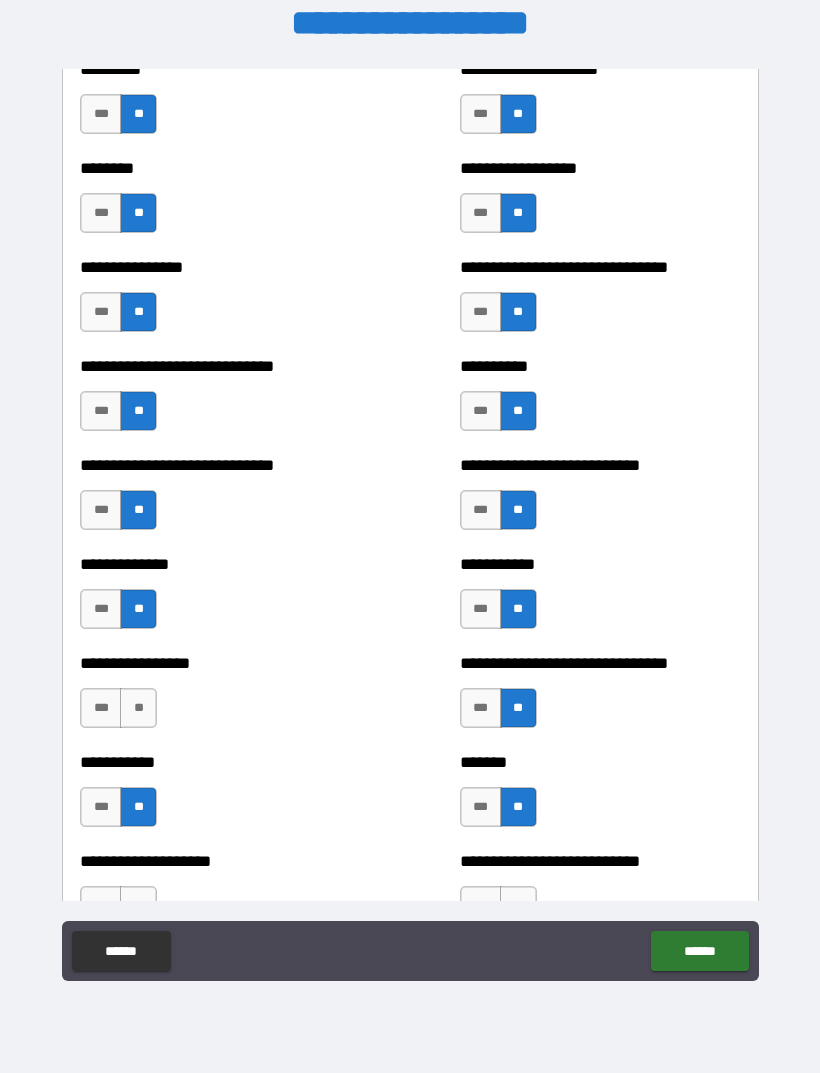click on "**" at bounding box center [138, 708] 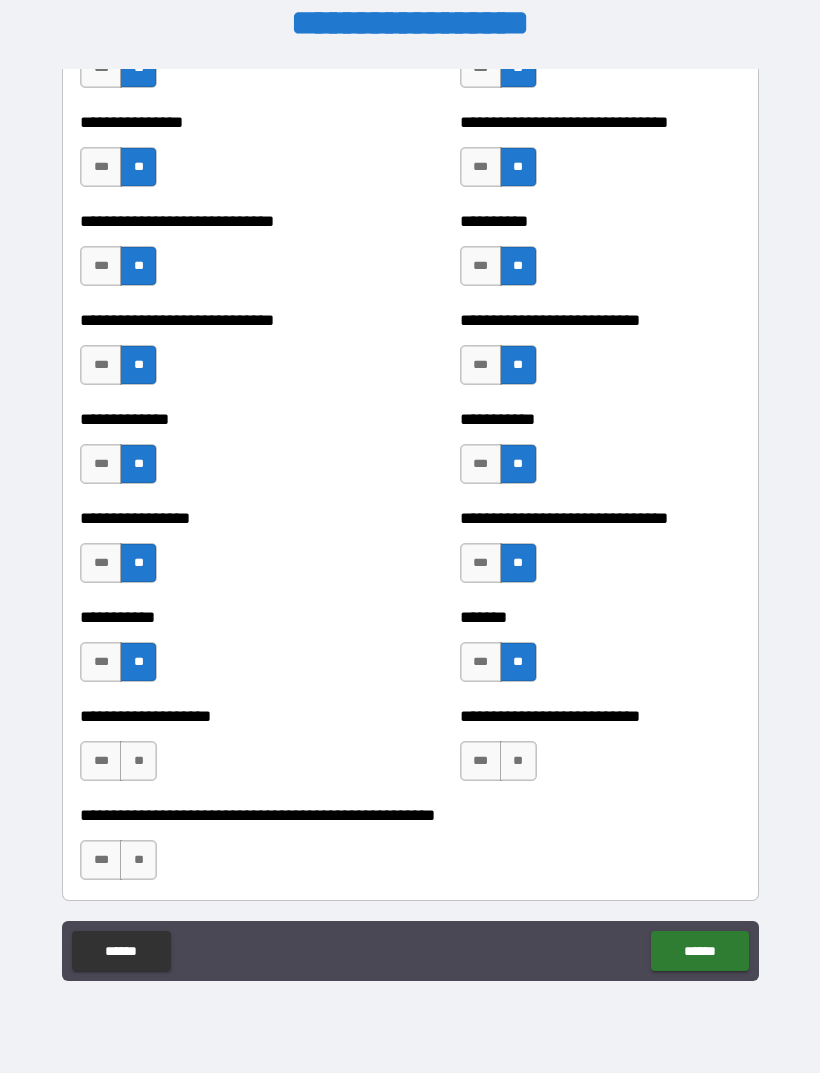 scroll, scrollTop: 7525, scrollLeft: 0, axis: vertical 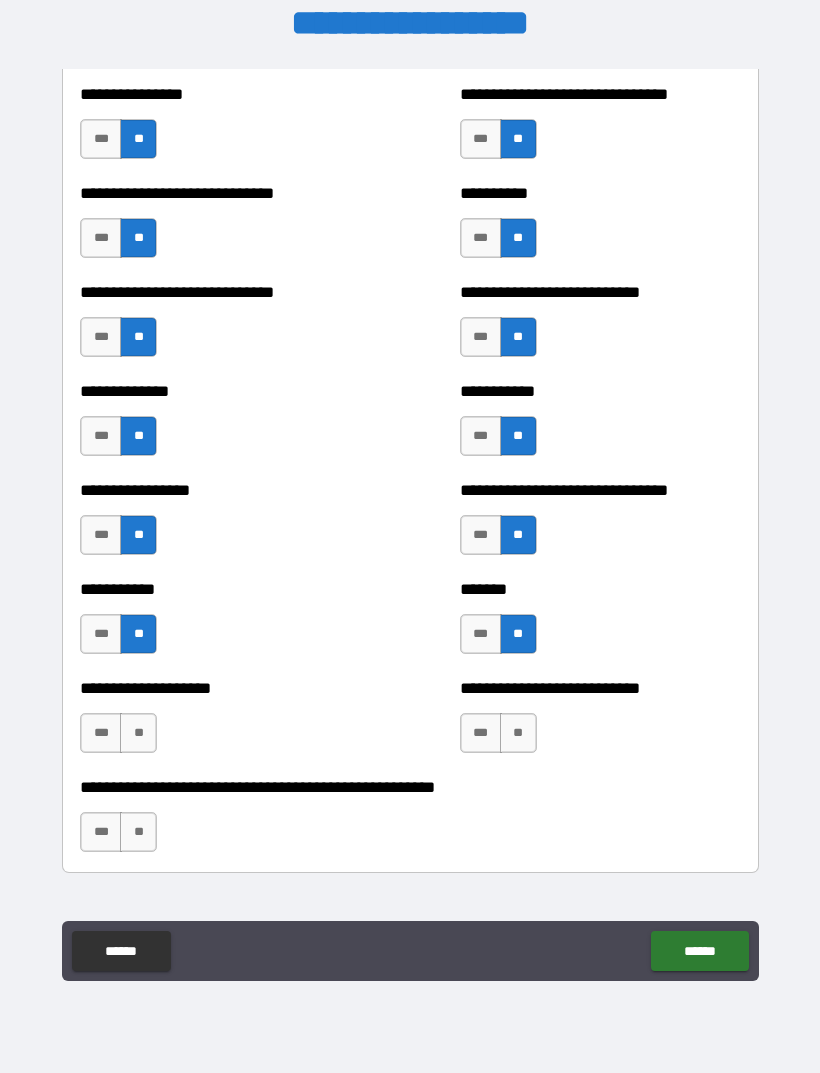 click on "**" at bounding box center [138, 733] 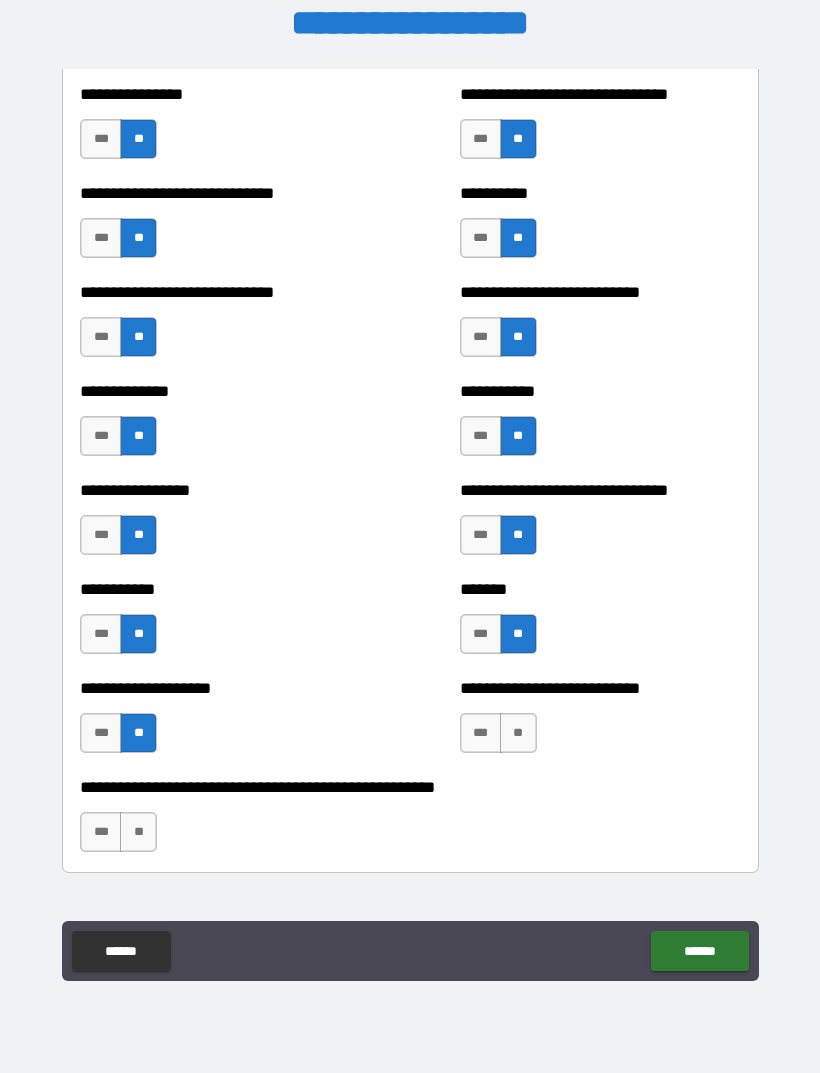 click on "**" at bounding box center [138, 832] 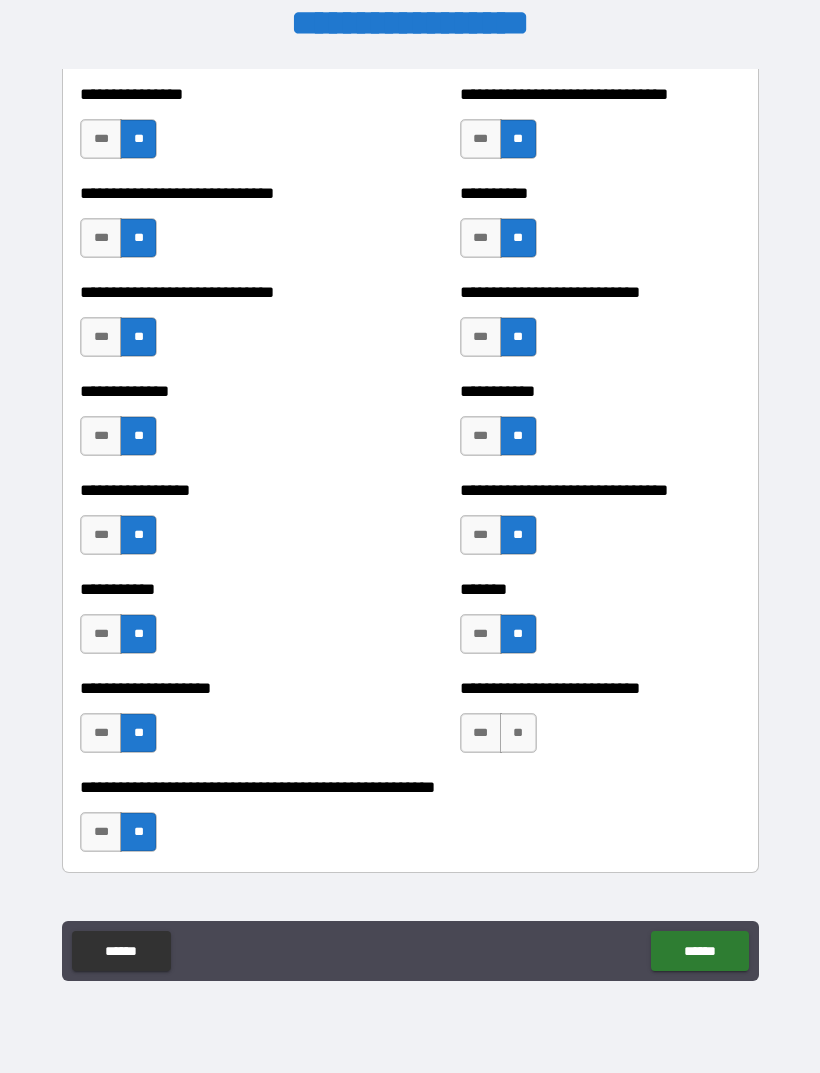 click on "**" at bounding box center (518, 733) 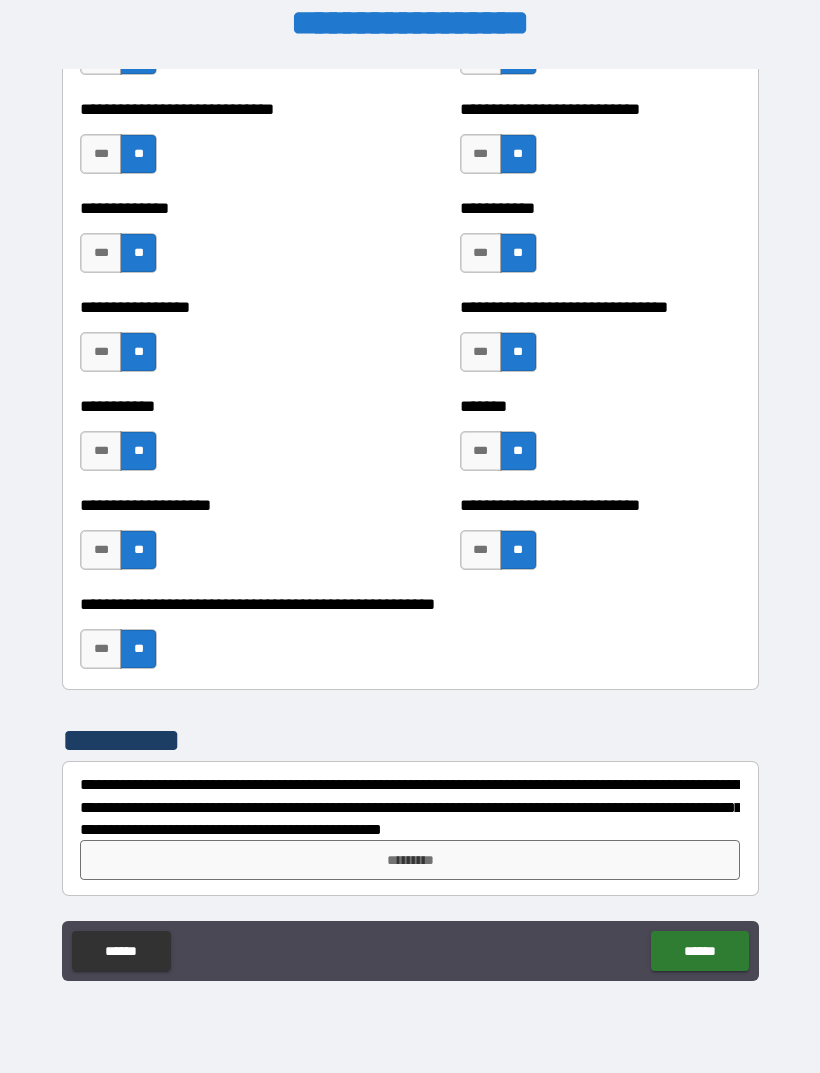 click on "*********" at bounding box center (410, 860) 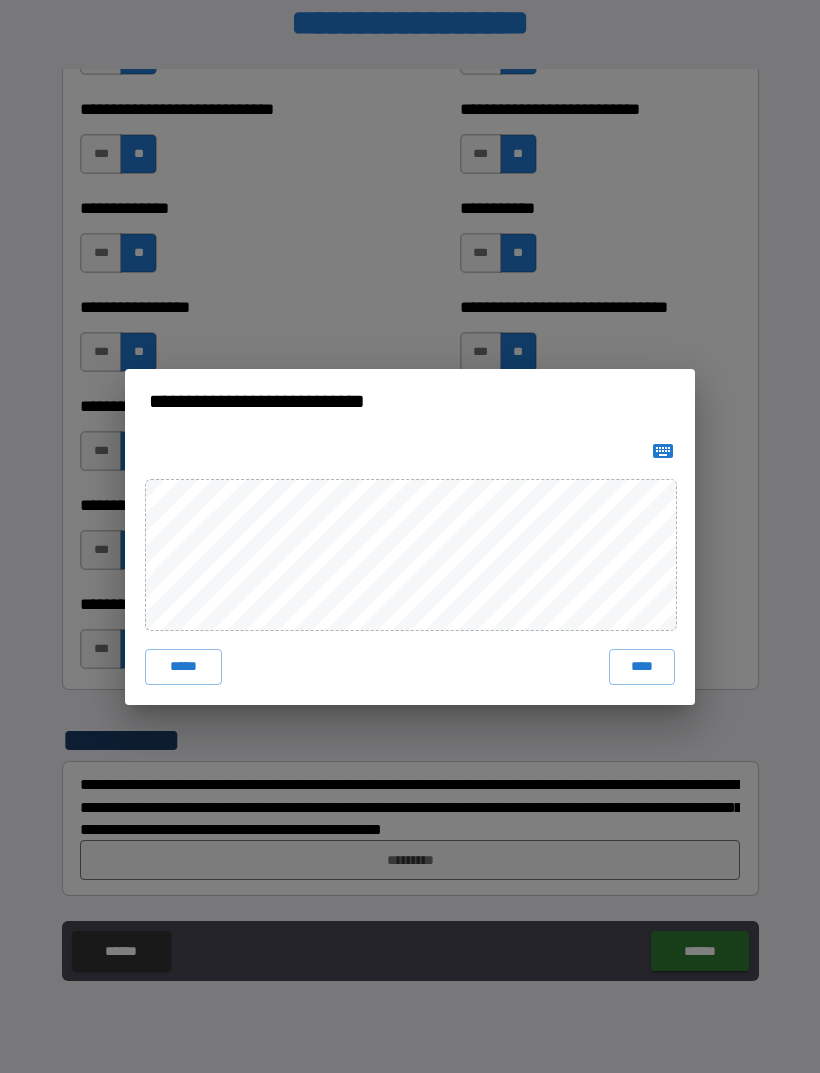 click on "****" at bounding box center [642, 667] 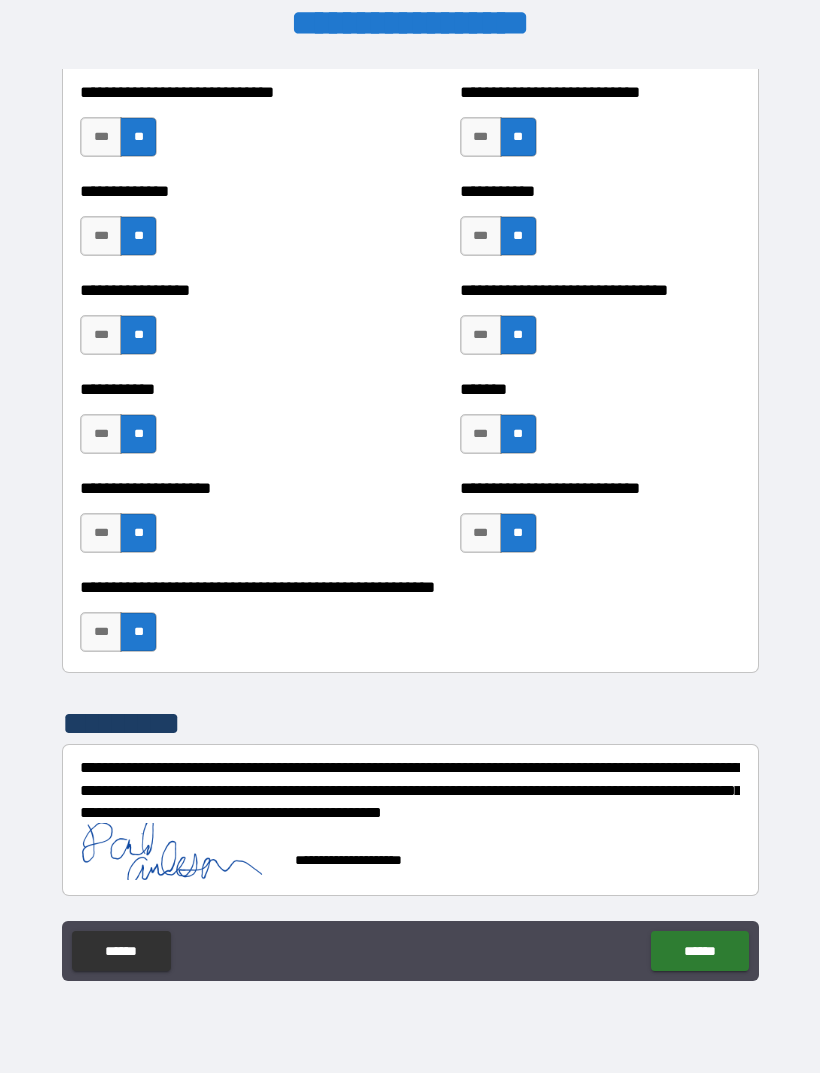 scroll, scrollTop: 7725, scrollLeft: 0, axis: vertical 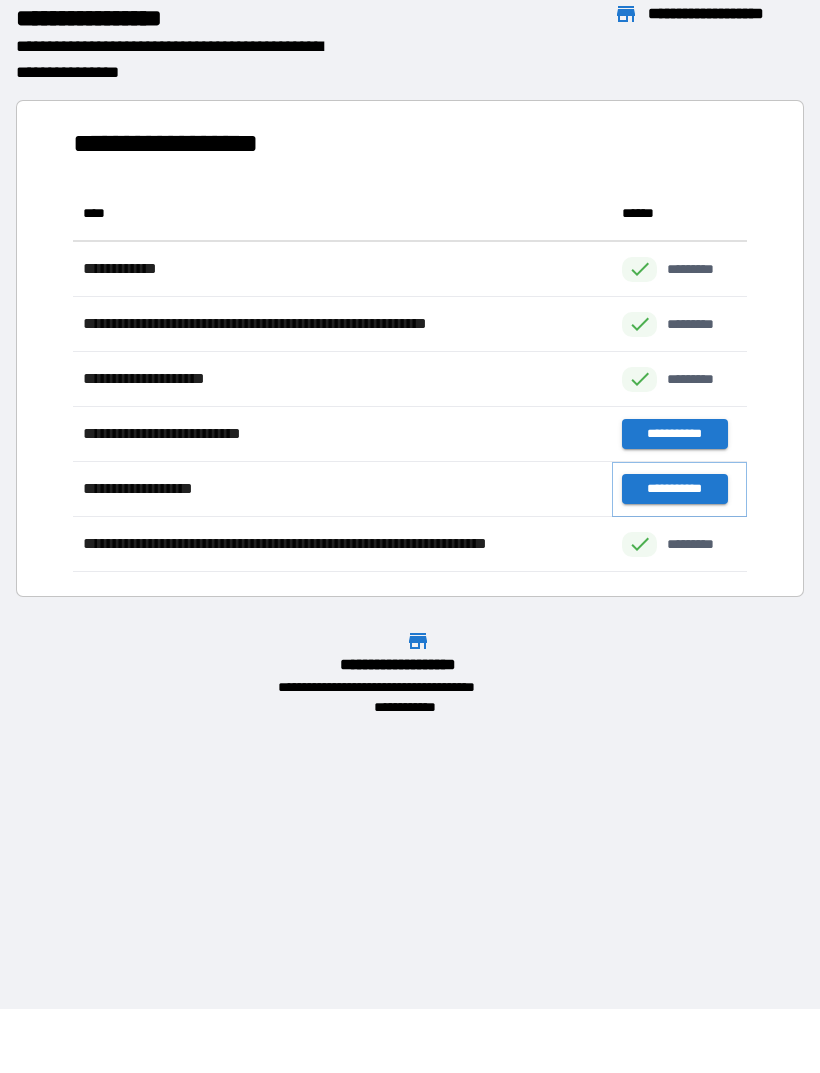 click on "**********" at bounding box center (674, 489) 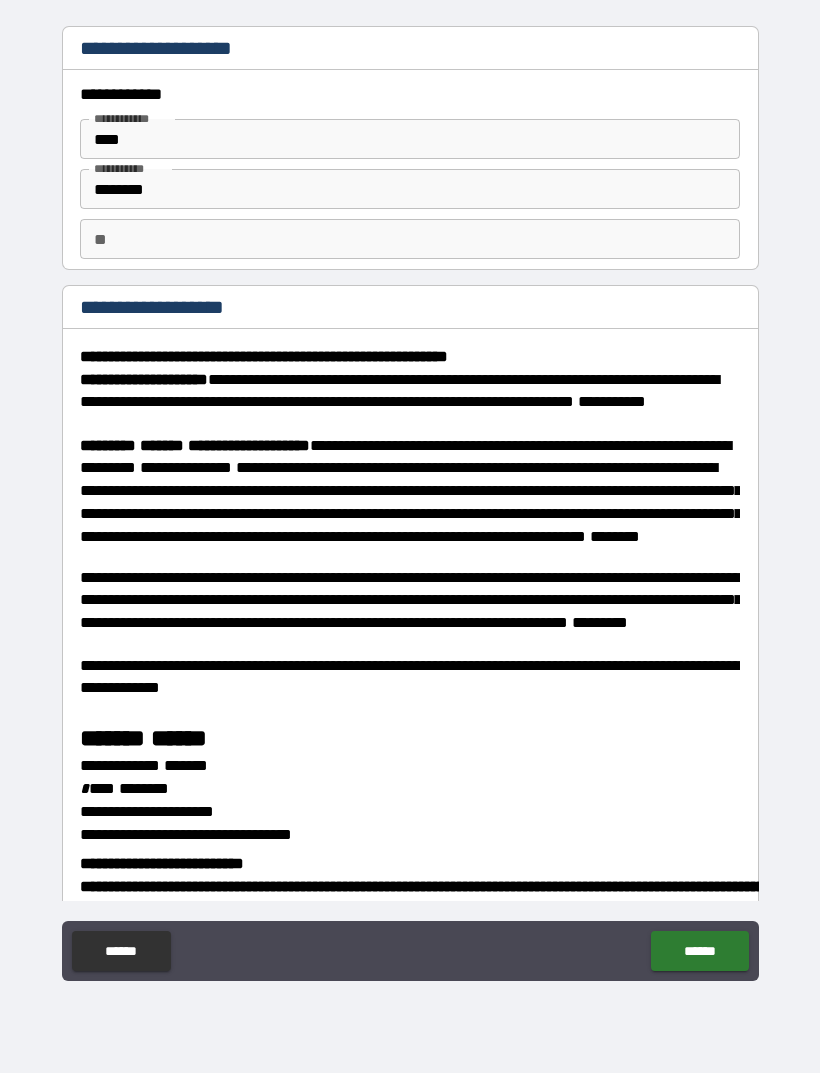 click on "****" at bounding box center (410, 139) 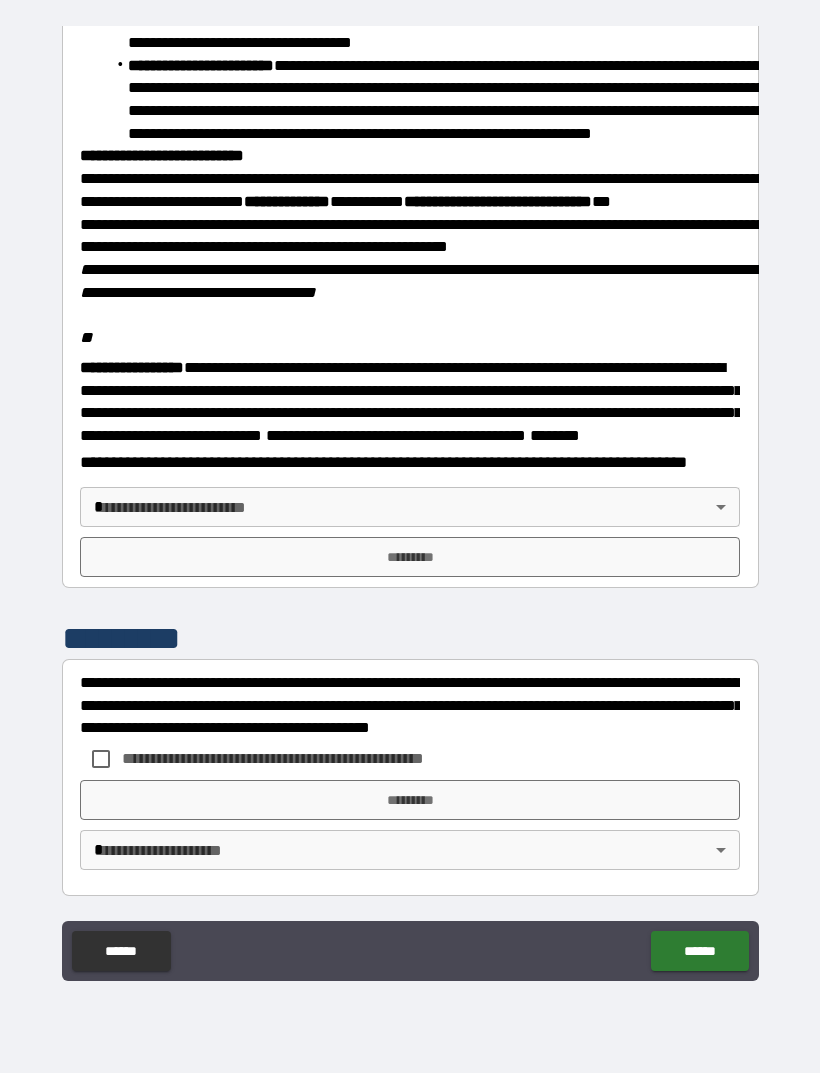 scroll, scrollTop: 2234, scrollLeft: 0, axis: vertical 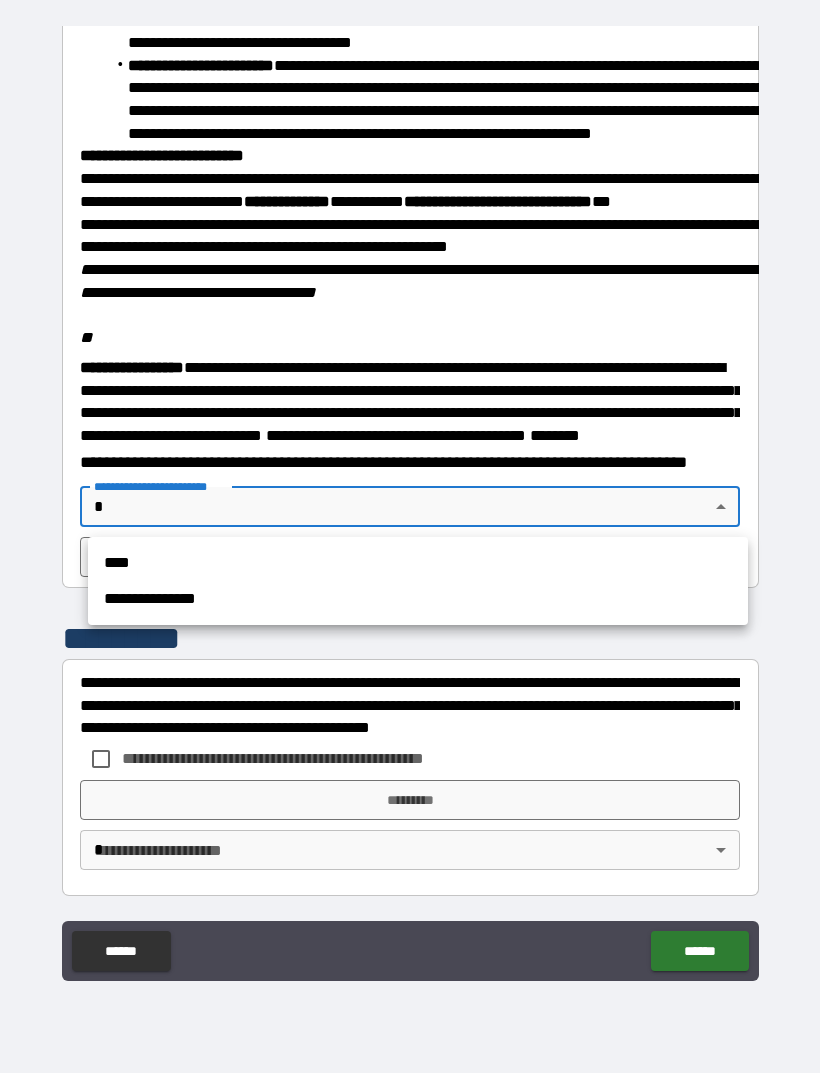click on "**********" at bounding box center [418, 599] 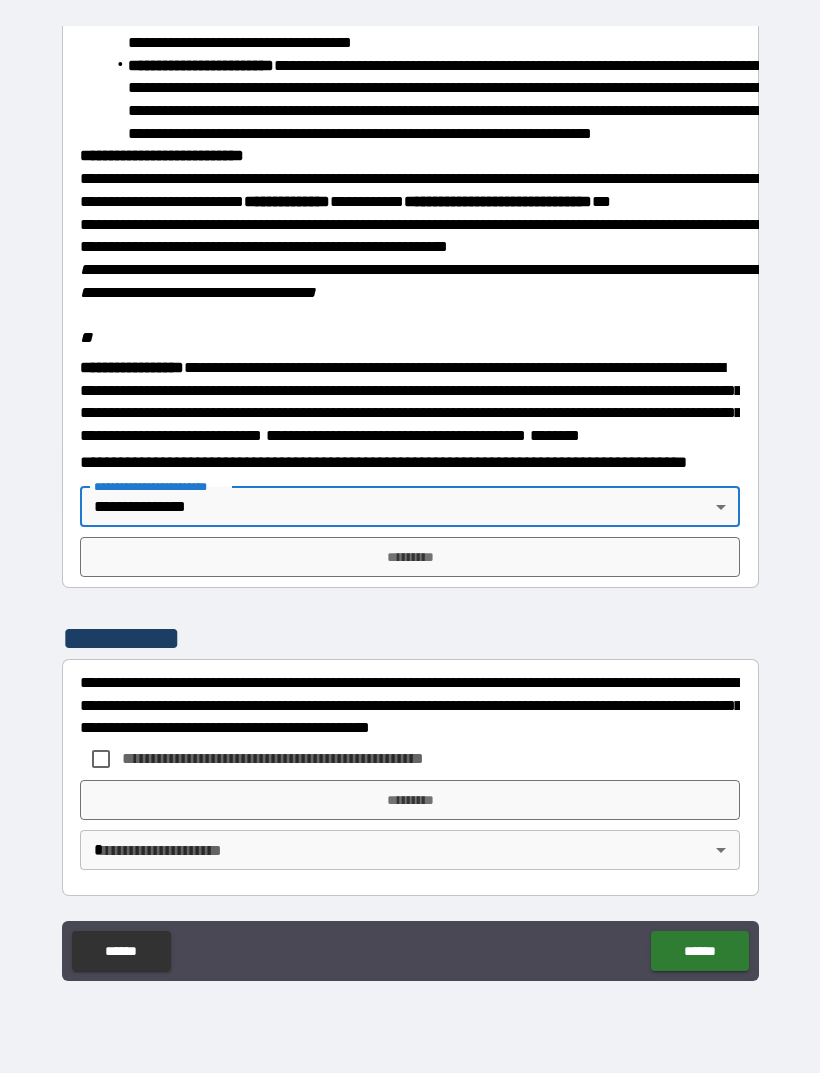 click on "*********" at bounding box center (410, 557) 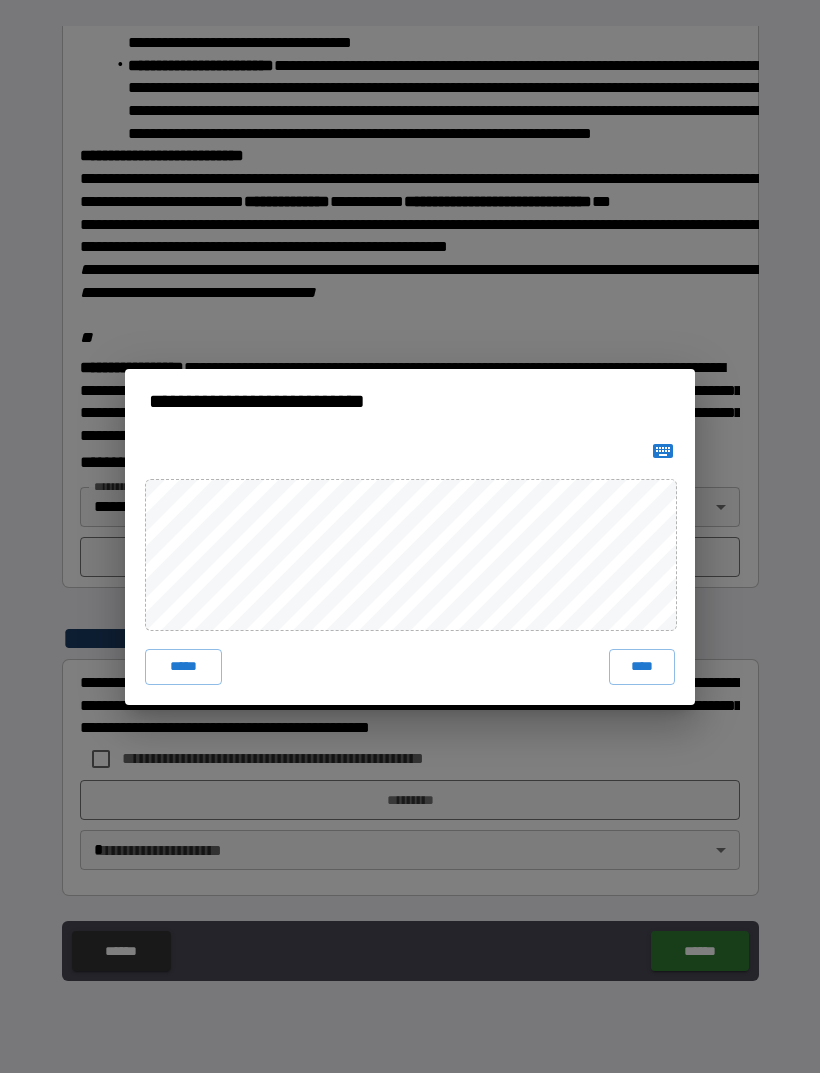 click on "****" at bounding box center [642, 667] 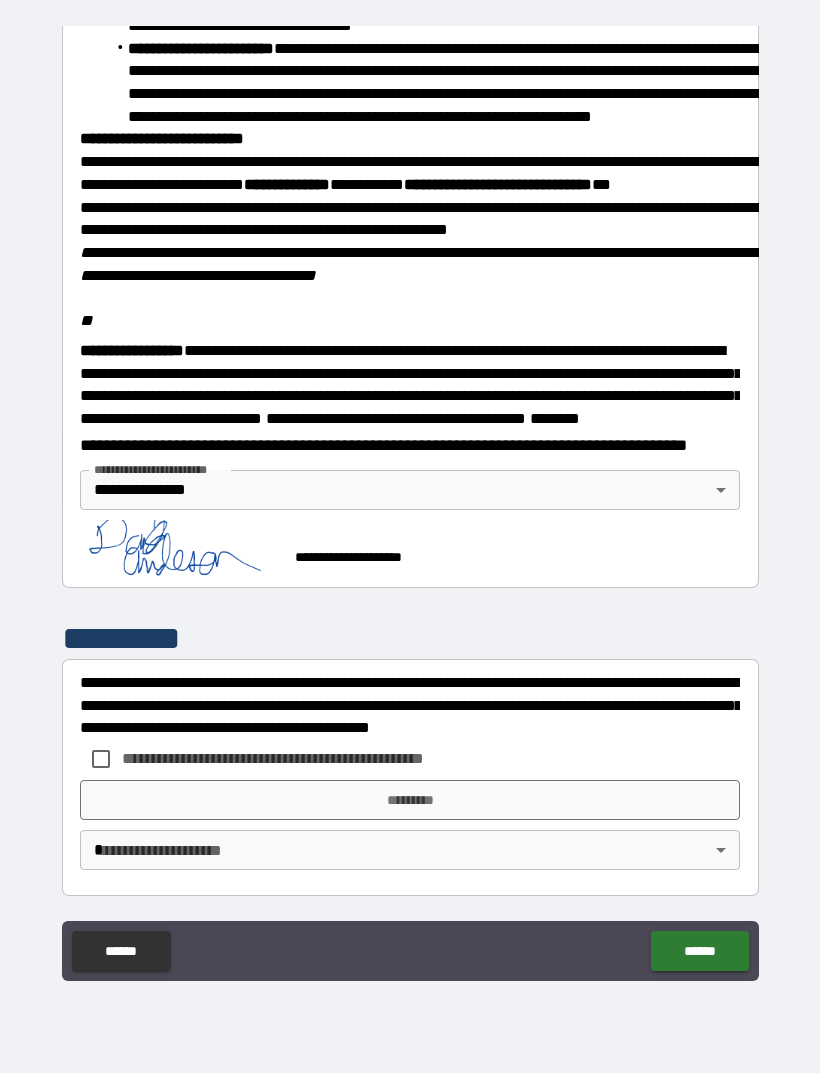 scroll, scrollTop: 2224, scrollLeft: 0, axis: vertical 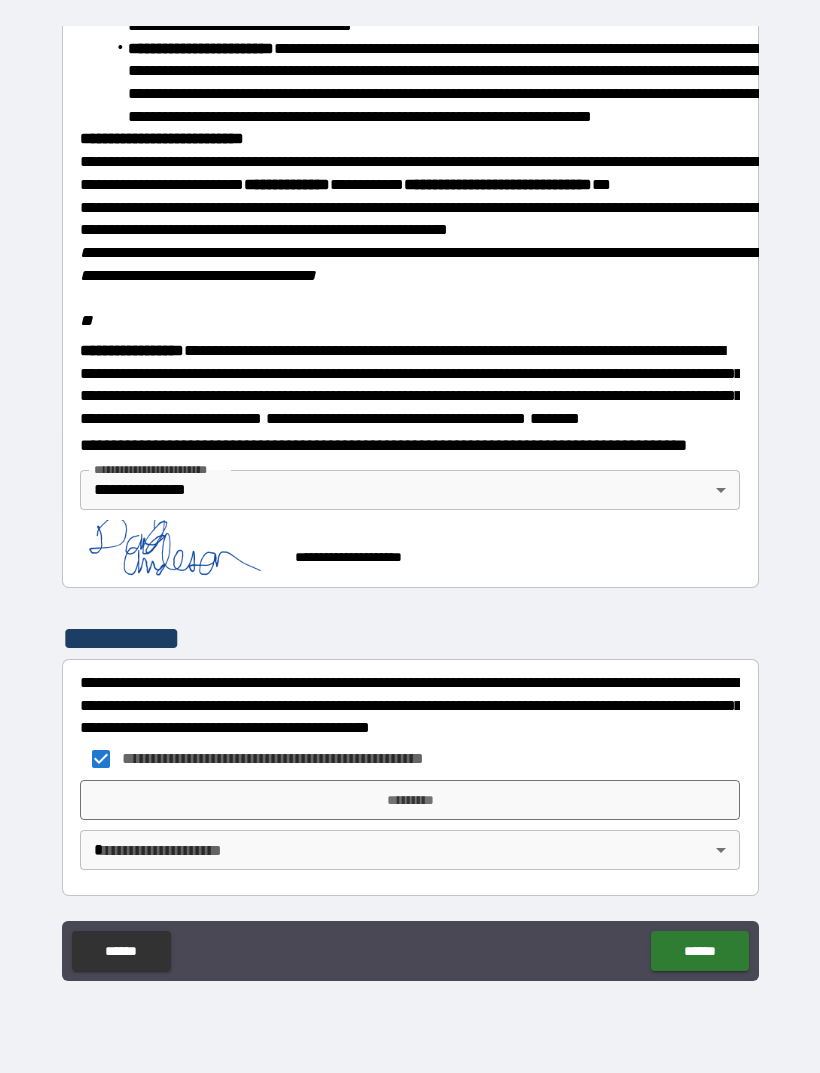 click on "*********" at bounding box center [410, 800] 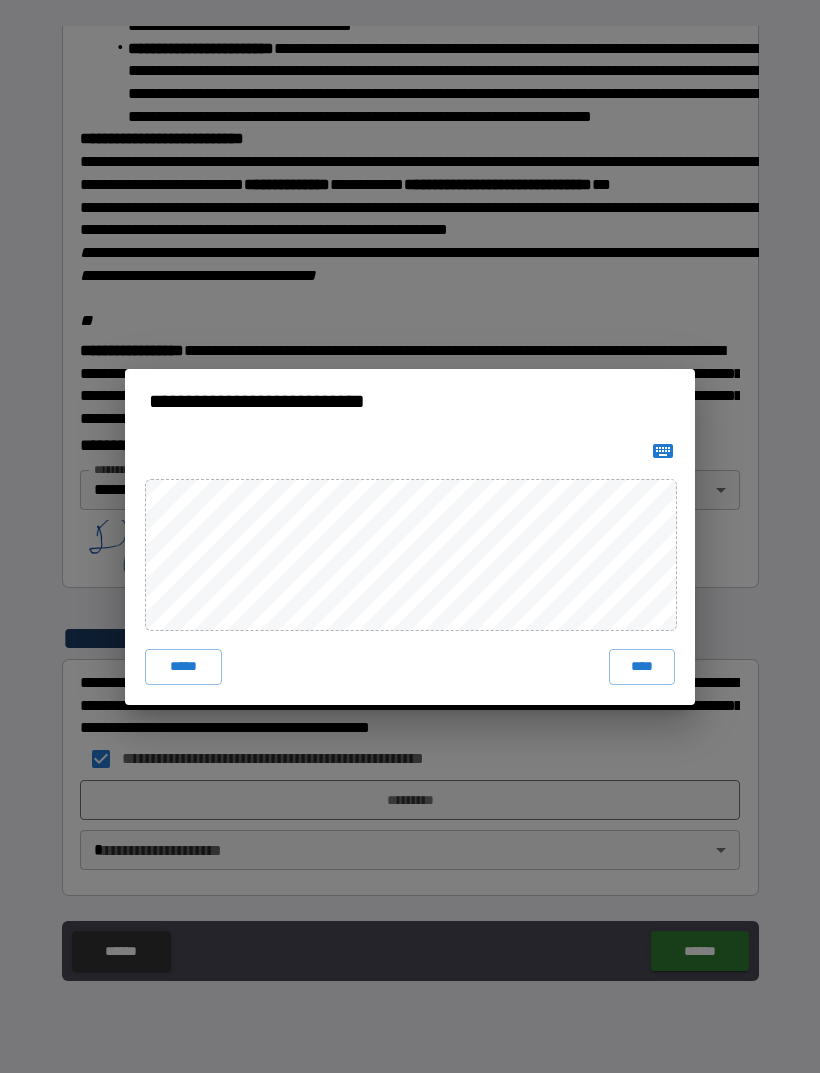 click on "****" at bounding box center [642, 667] 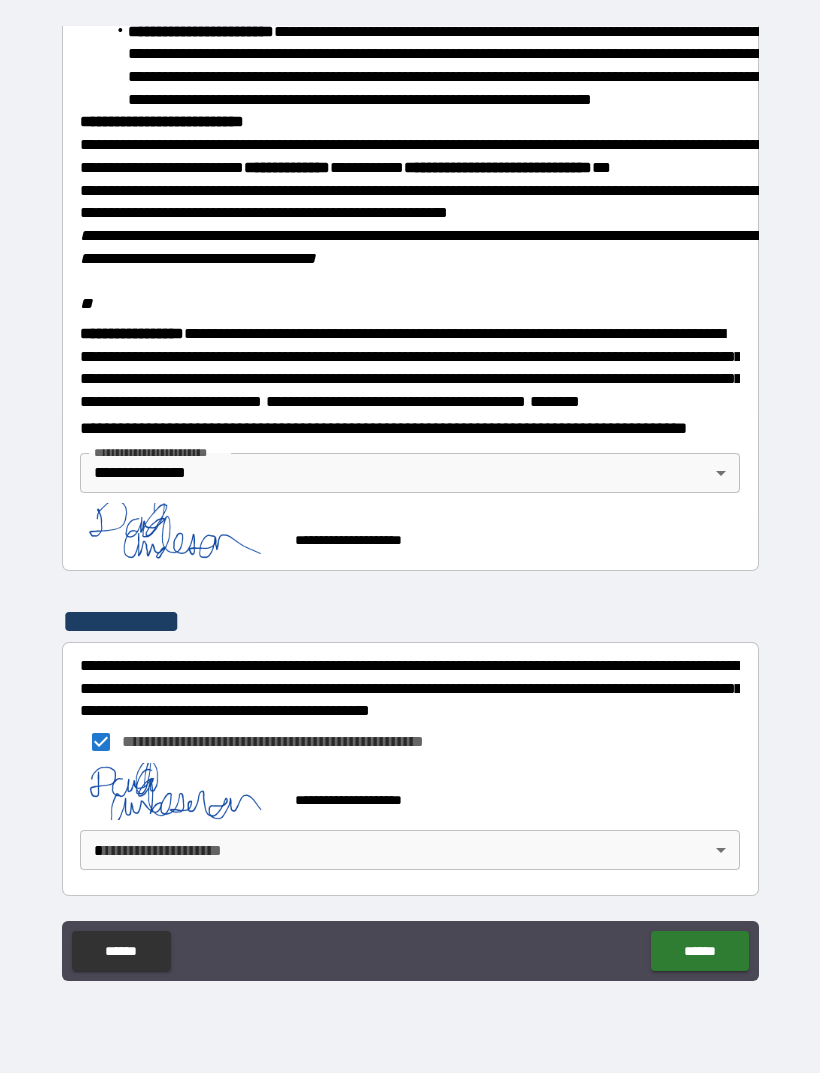 scroll, scrollTop: 2268, scrollLeft: 0, axis: vertical 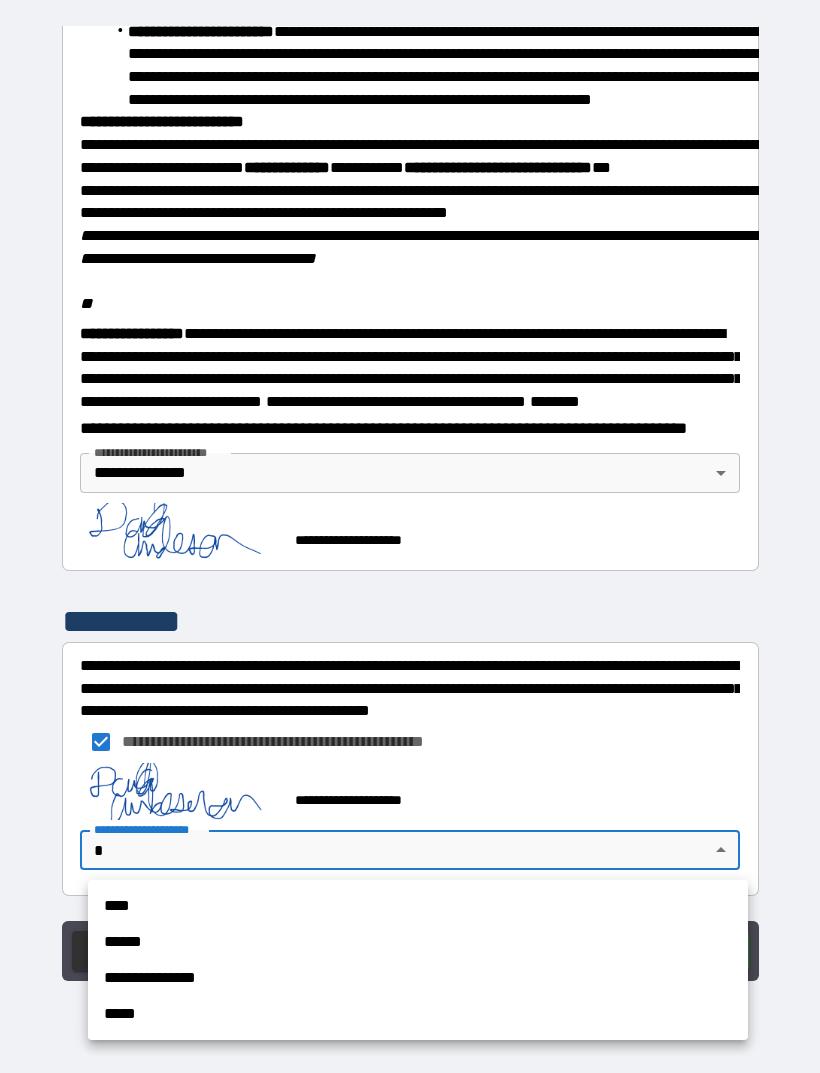 click on "**********" at bounding box center (418, 978) 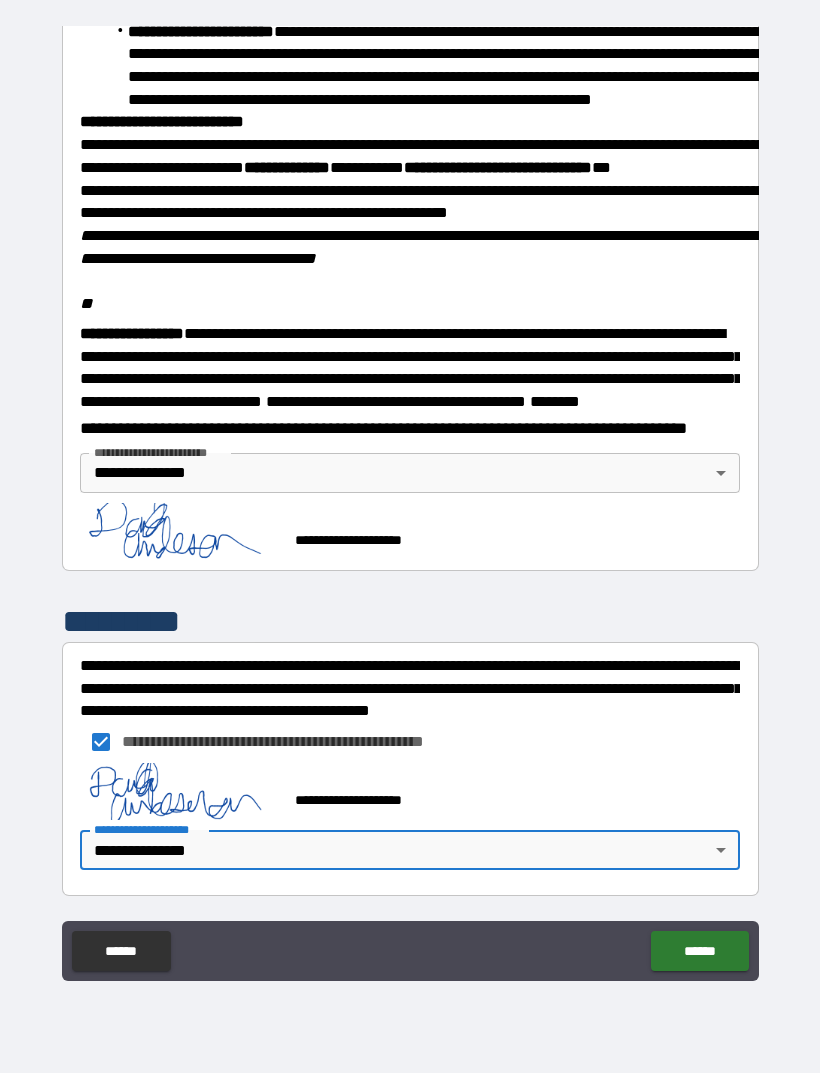 scroll, scrollTop: 2269, scrollLeft: 0, axis: vertical 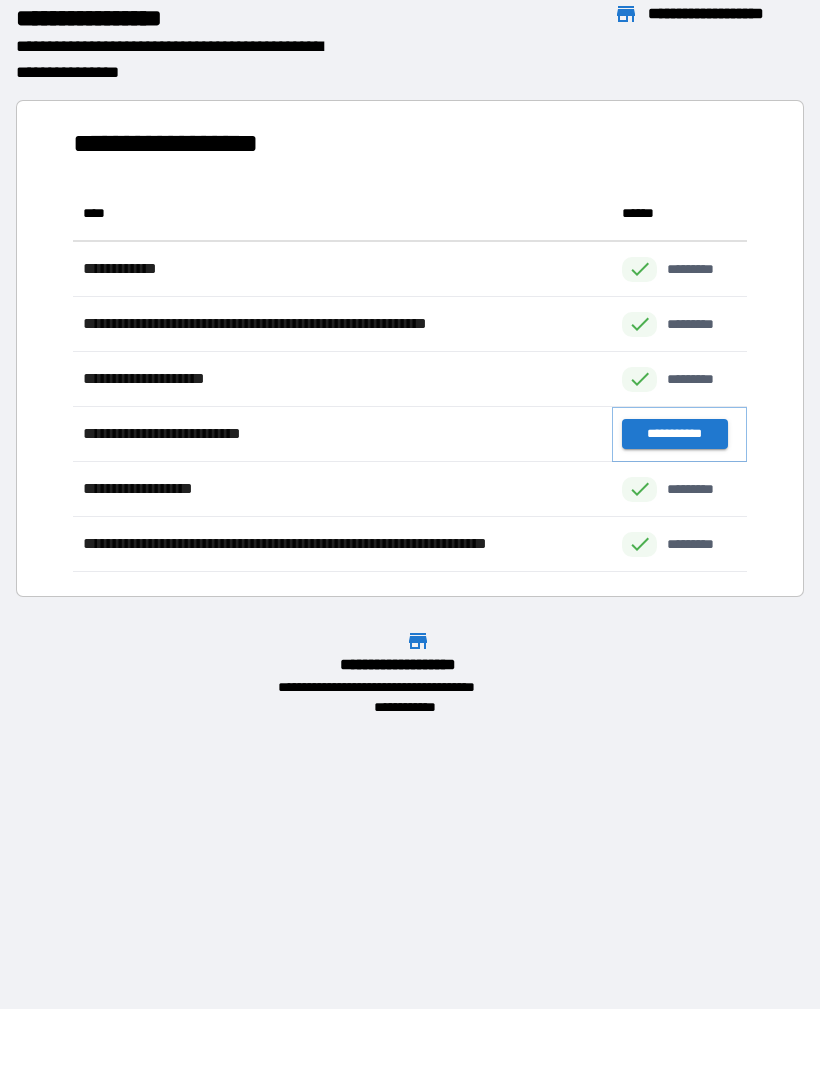 click on "**********" at bounding box center [674, 434] 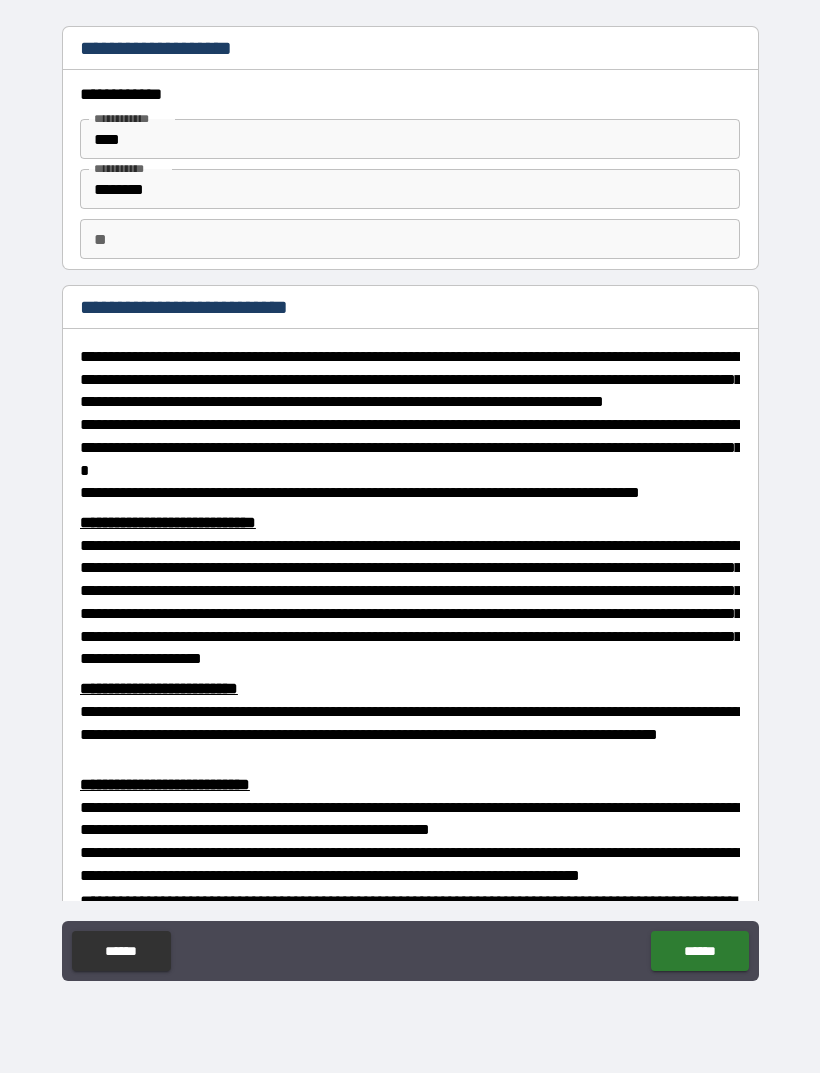 click on "****" at bounding box center (410, 139) 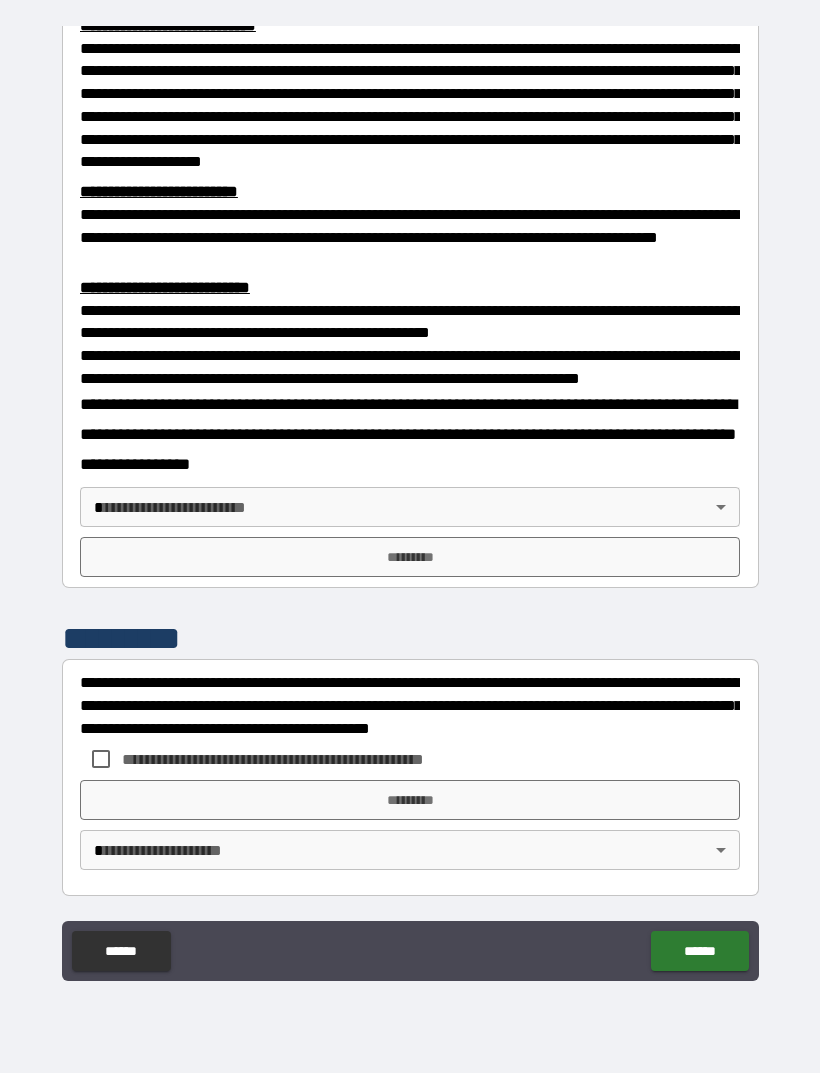 scroll, scrollTop: 549, scrollLeft: 0, axis: vertical 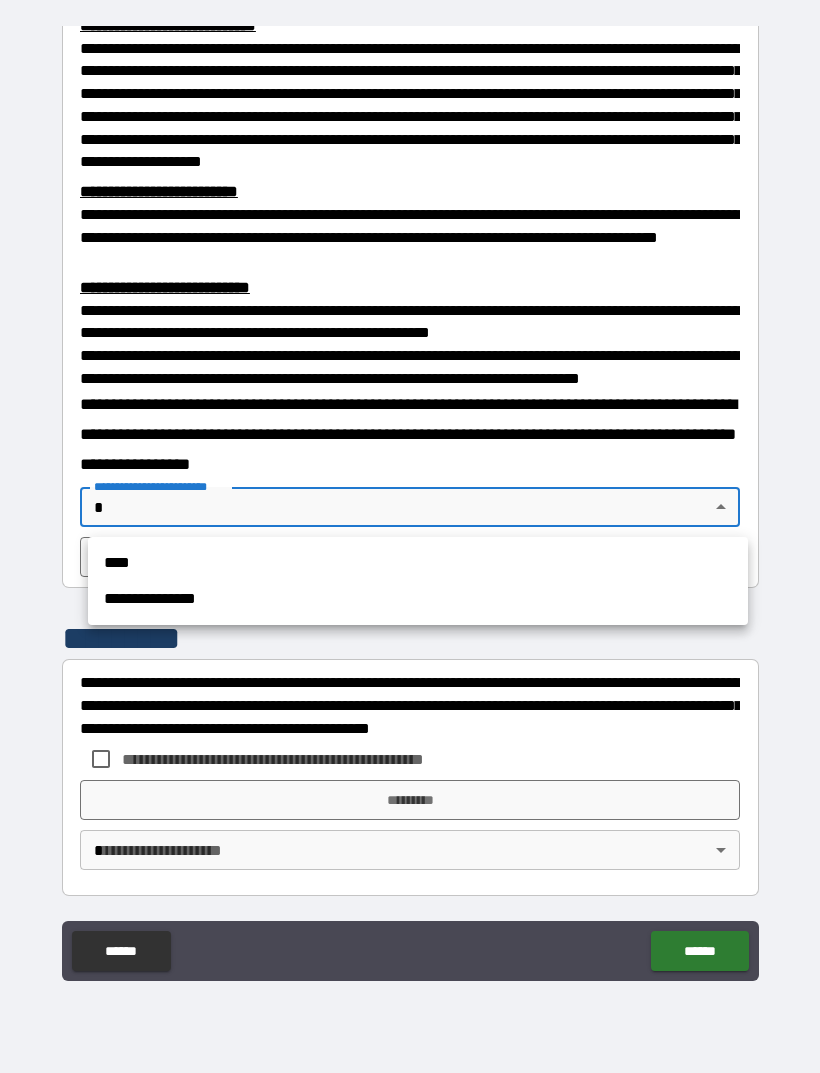 click on "**********" at bounding box center [418, 599] 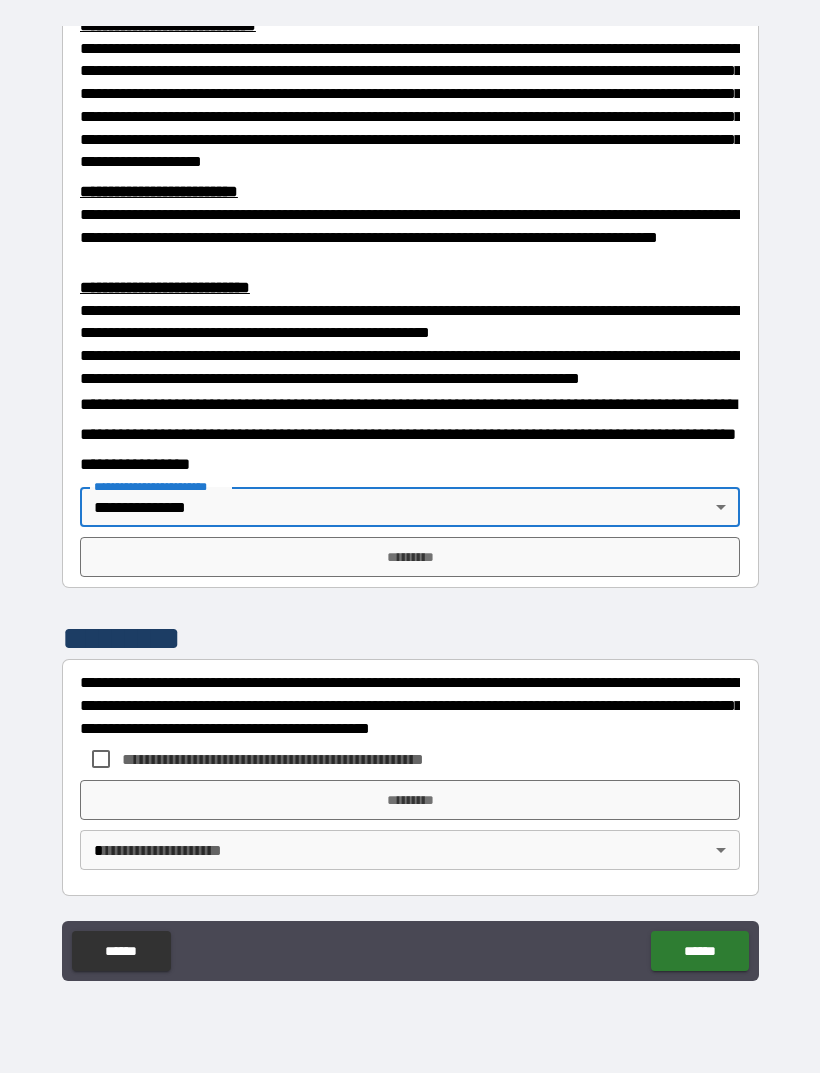 click on "*********" at bounding box center (410, 557) 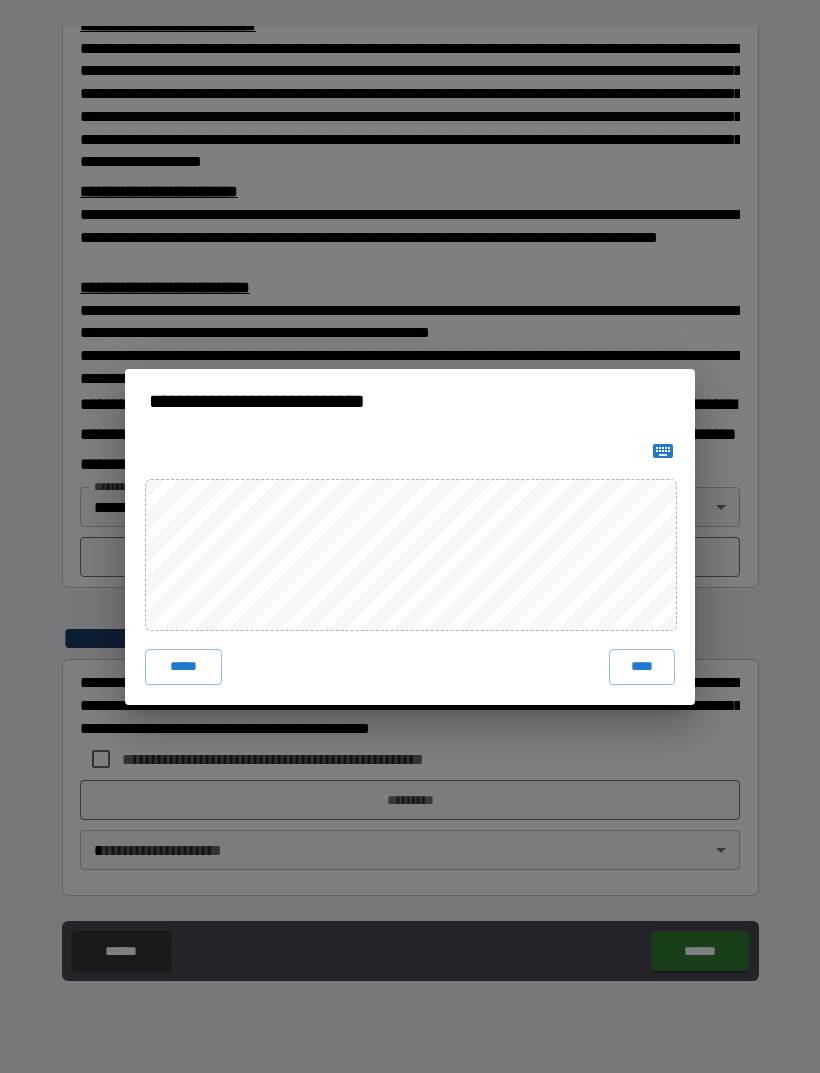 click on "****" at bounding box center (642, 667) 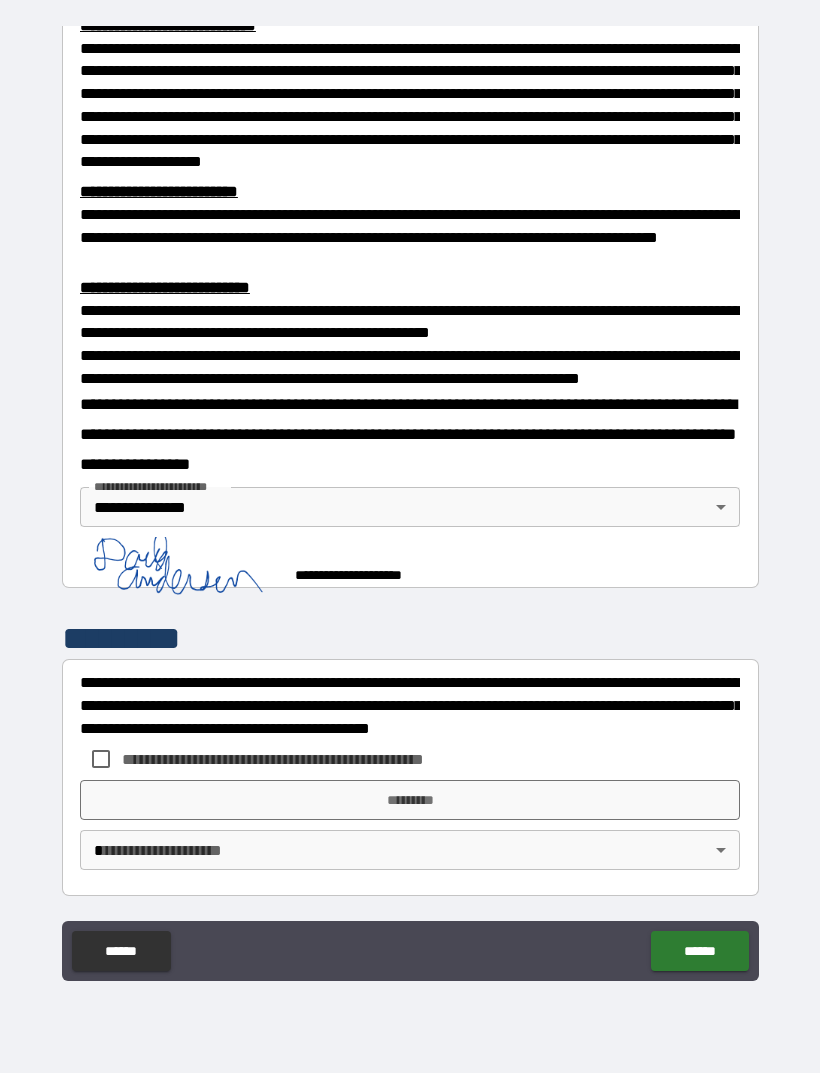 scroll, scrollTop: 539, scrollLeft: 0, axis: vertical 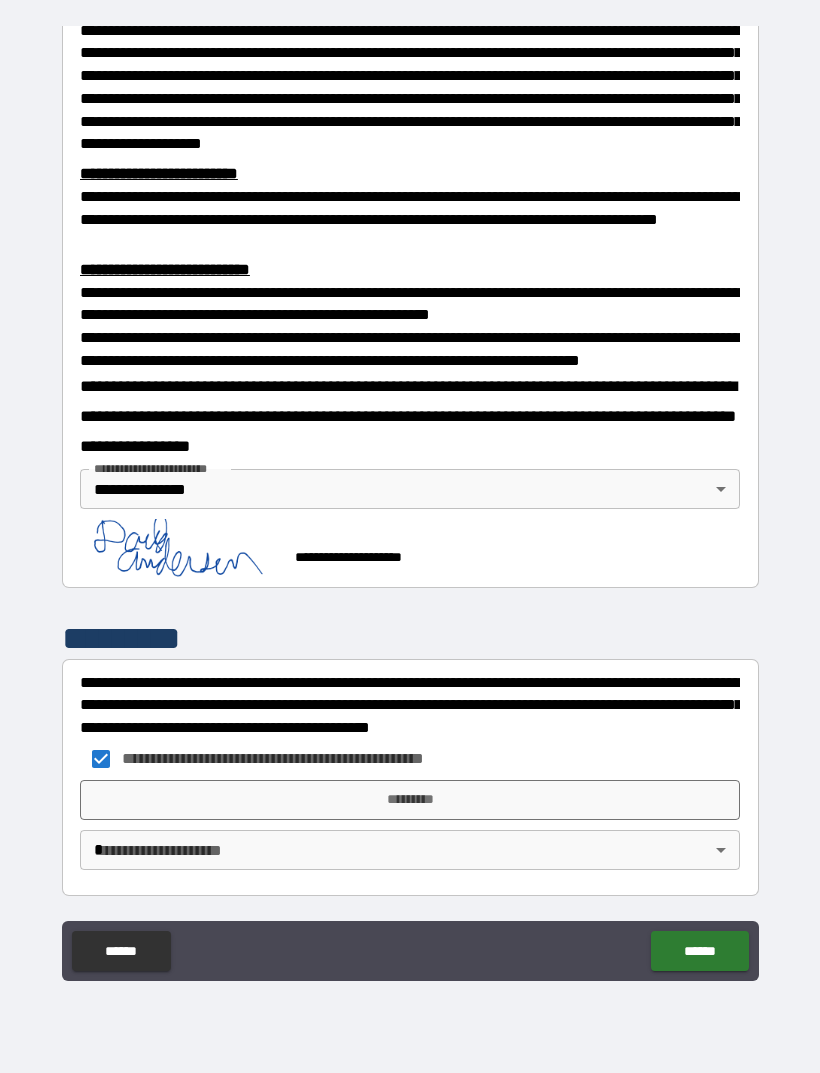 click on "*********" at bounding box center (410, 800) 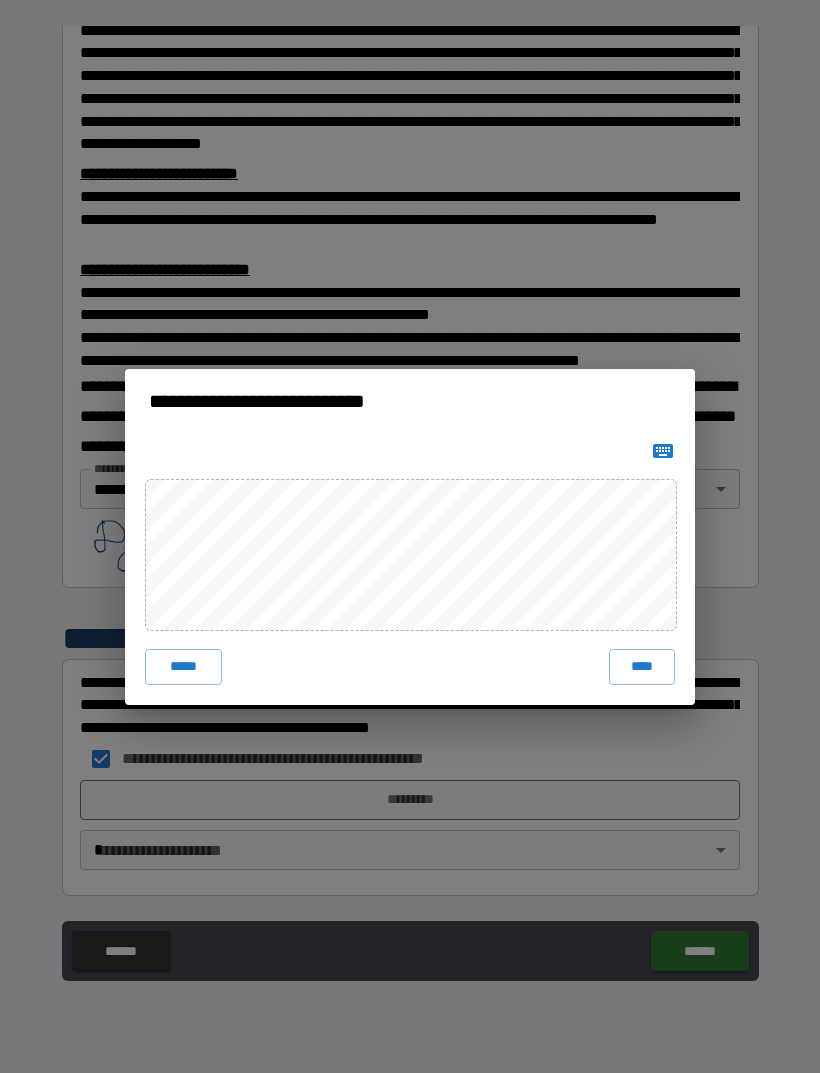 click on "****" at bounding box center [642, 667] 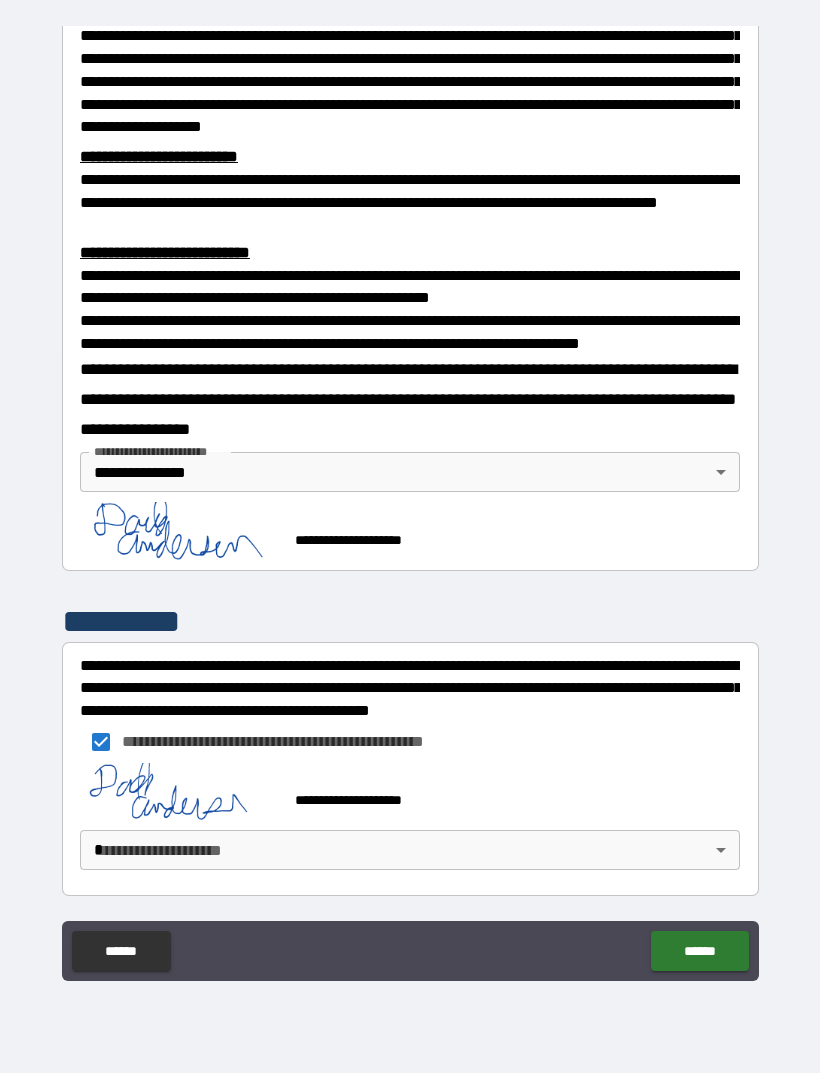 scroll, scrollTop: 583, scrollLeft: 0, axis: vertical 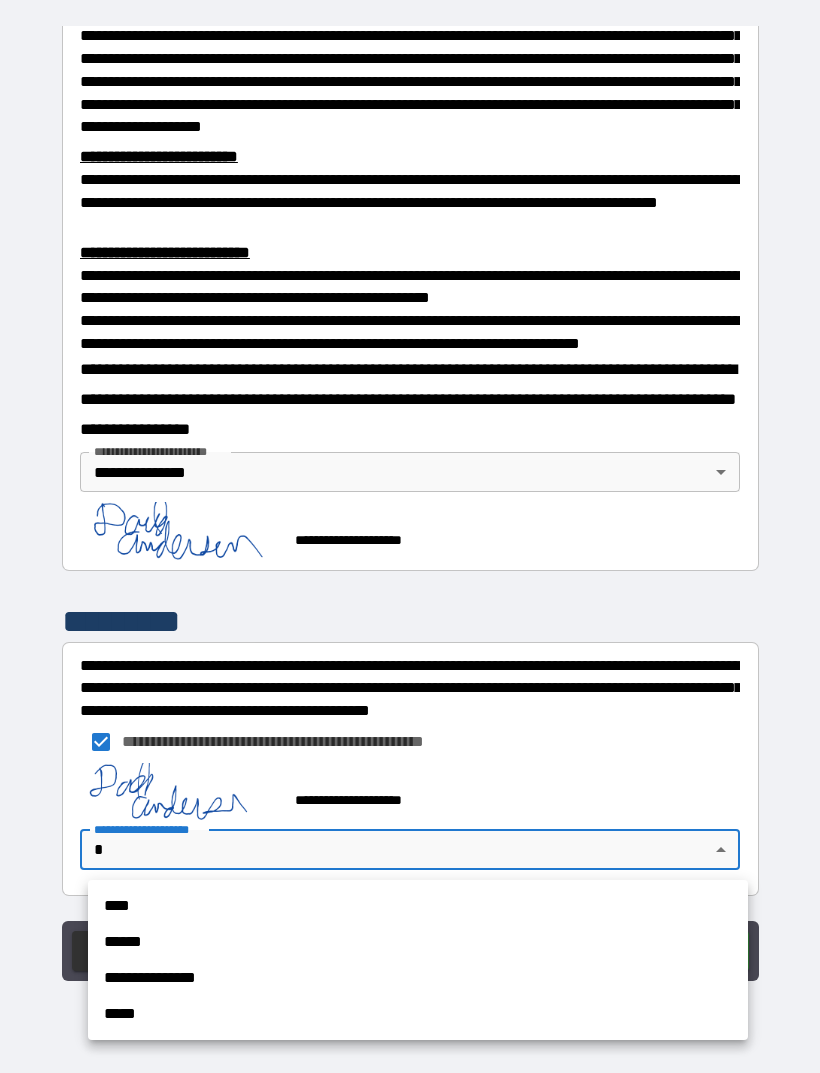 click on "******" at bounding box center [418, 942] 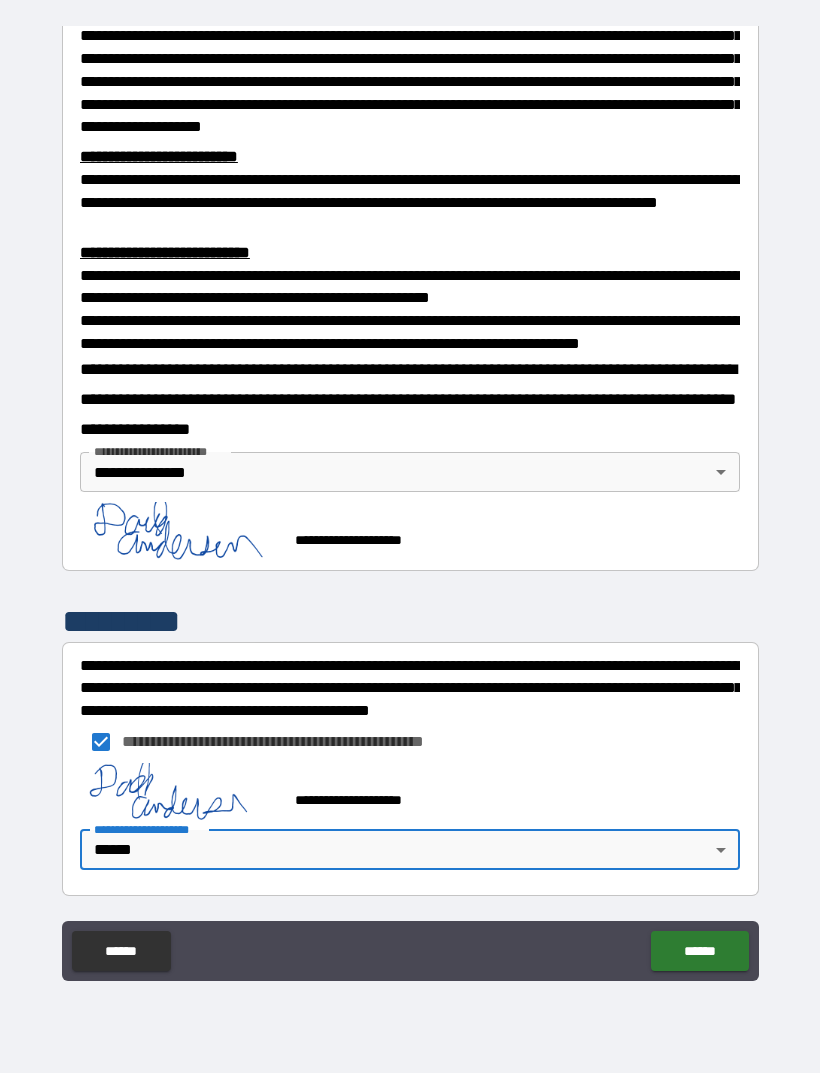 click on "******   ******" at bounding box center (410, 951) 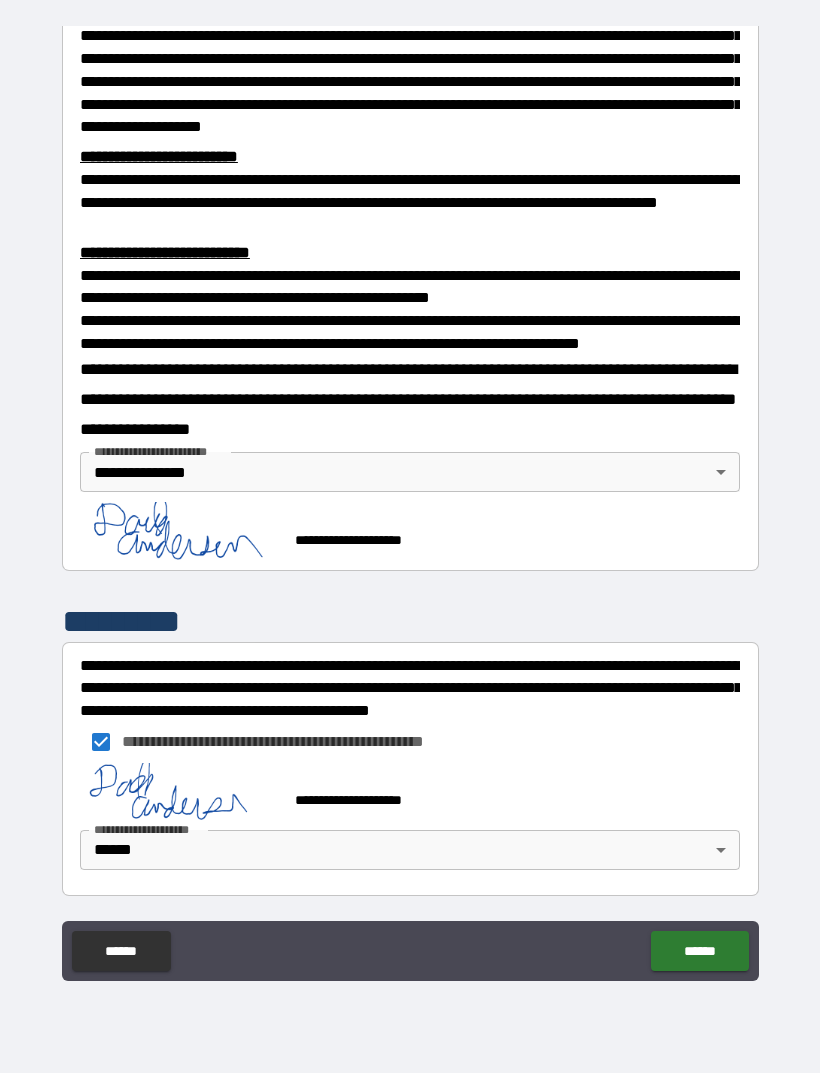 click on "**********" at bounding box center (410, 504) 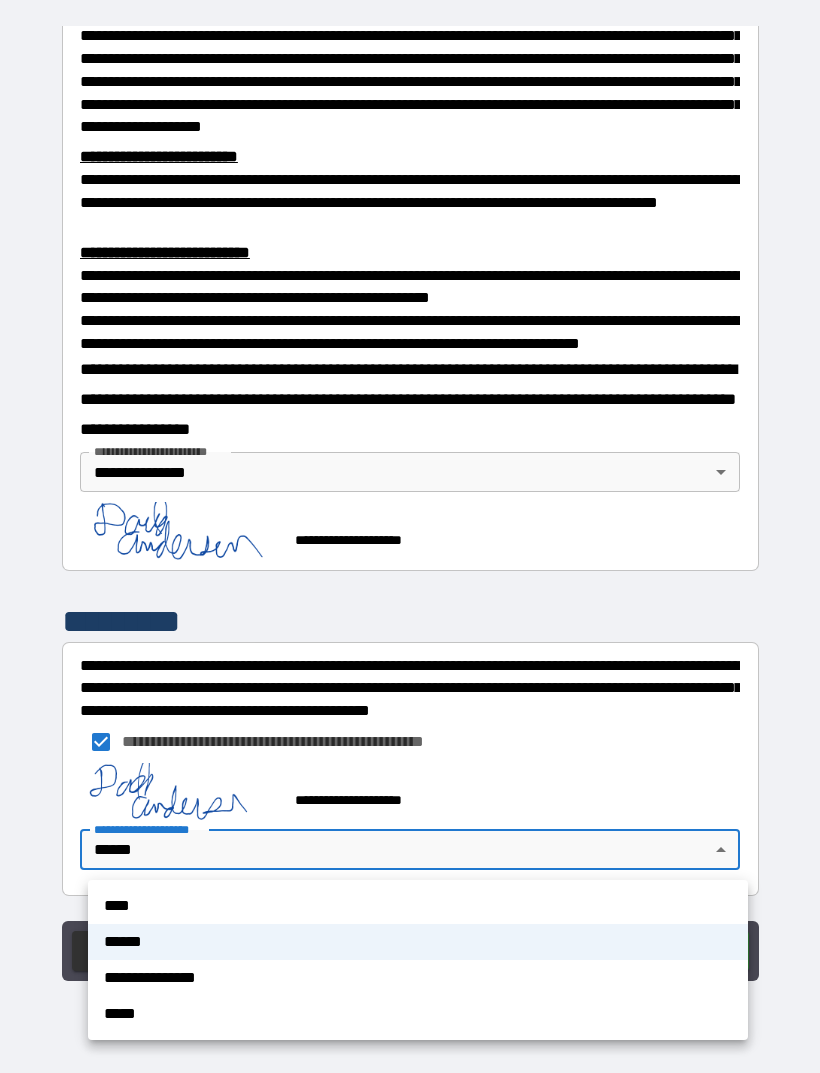 click on "**********" at bounding box center [418, 978] 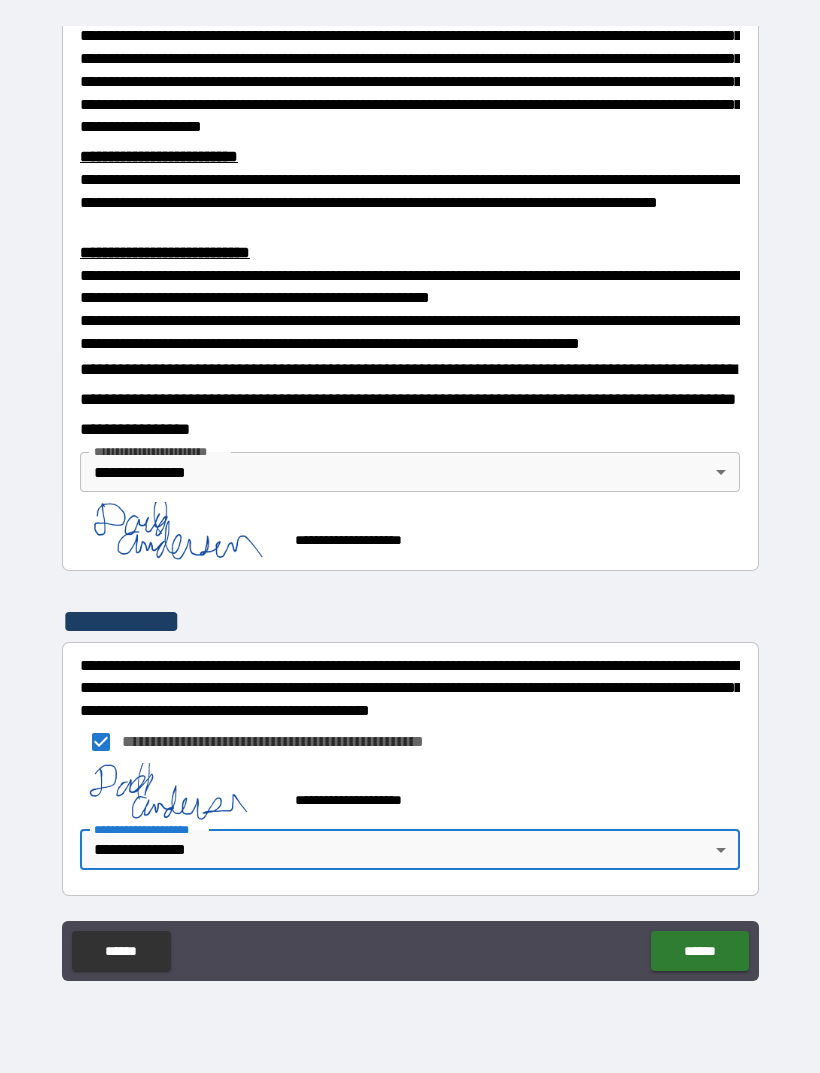 click on "******" at bounding box center [699, 951] 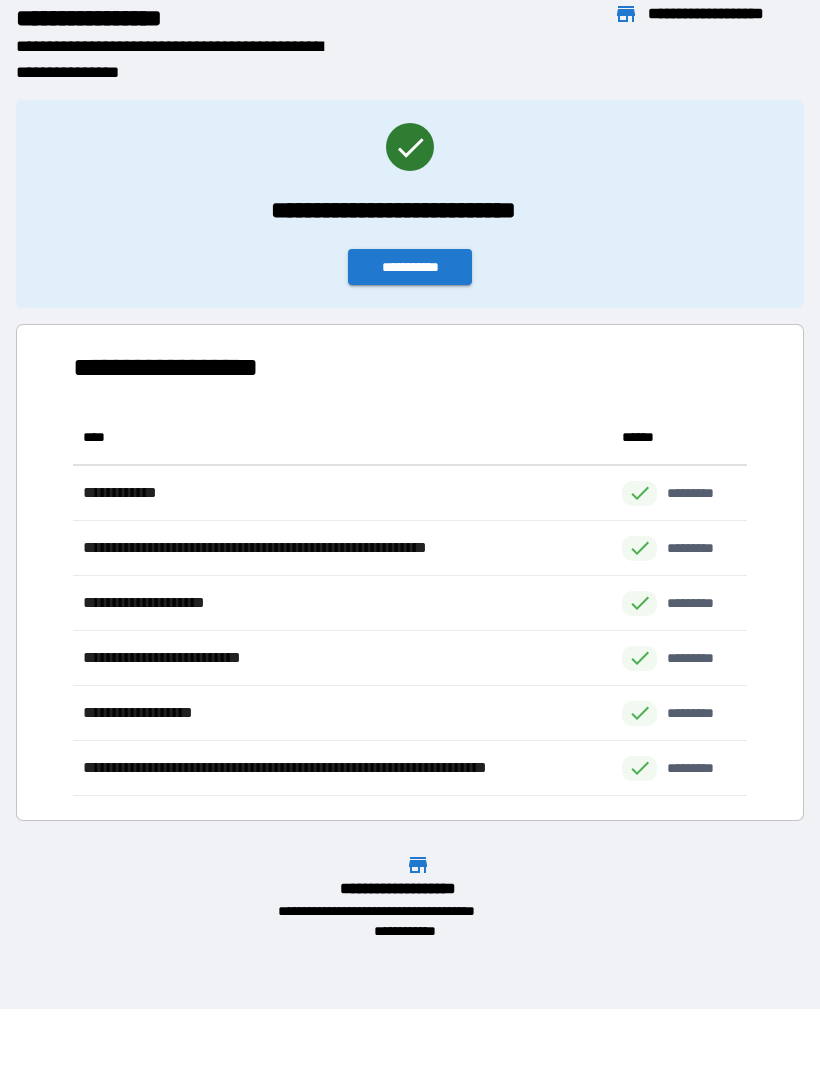 scroll, scrollTop: 1, scrollLeft: 1, axis: both 